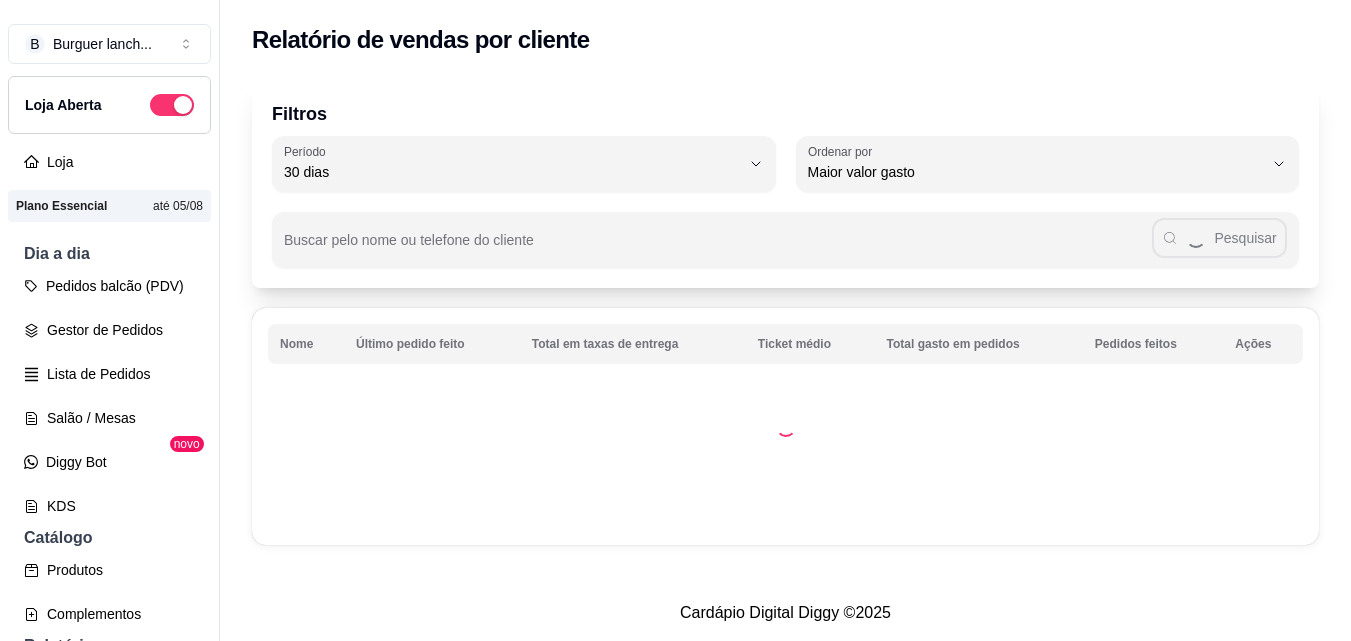 select on "30" 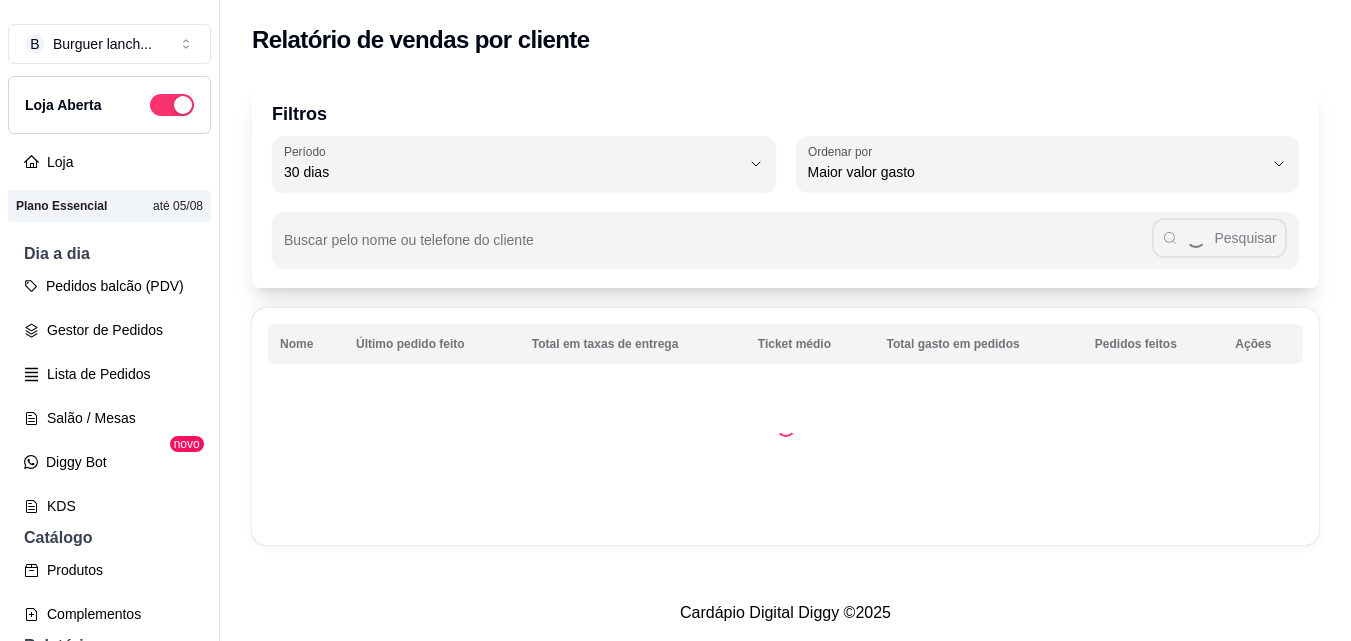 scroll, scrollTop: 0, scrollLeft: 0, axis: both 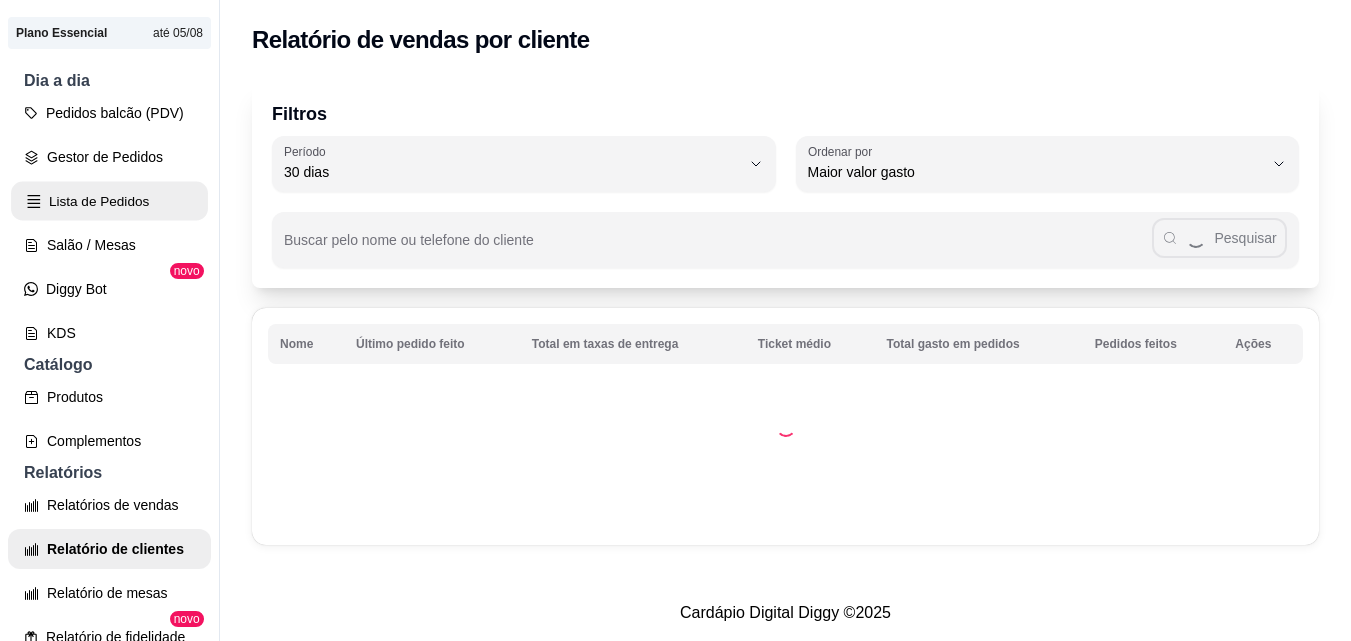 click on "Lista de Pedidos" at bounding box center [109, 201] 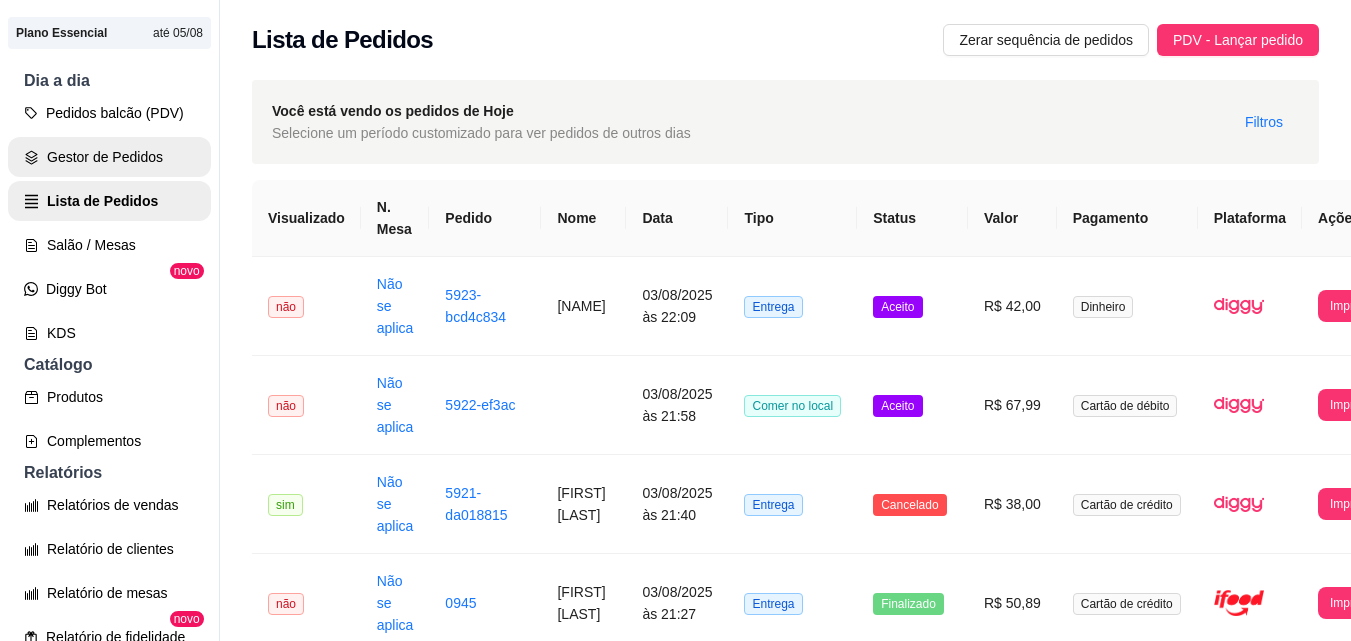 click on "Gestor de Pedidos" at bounding box center (109, 157) 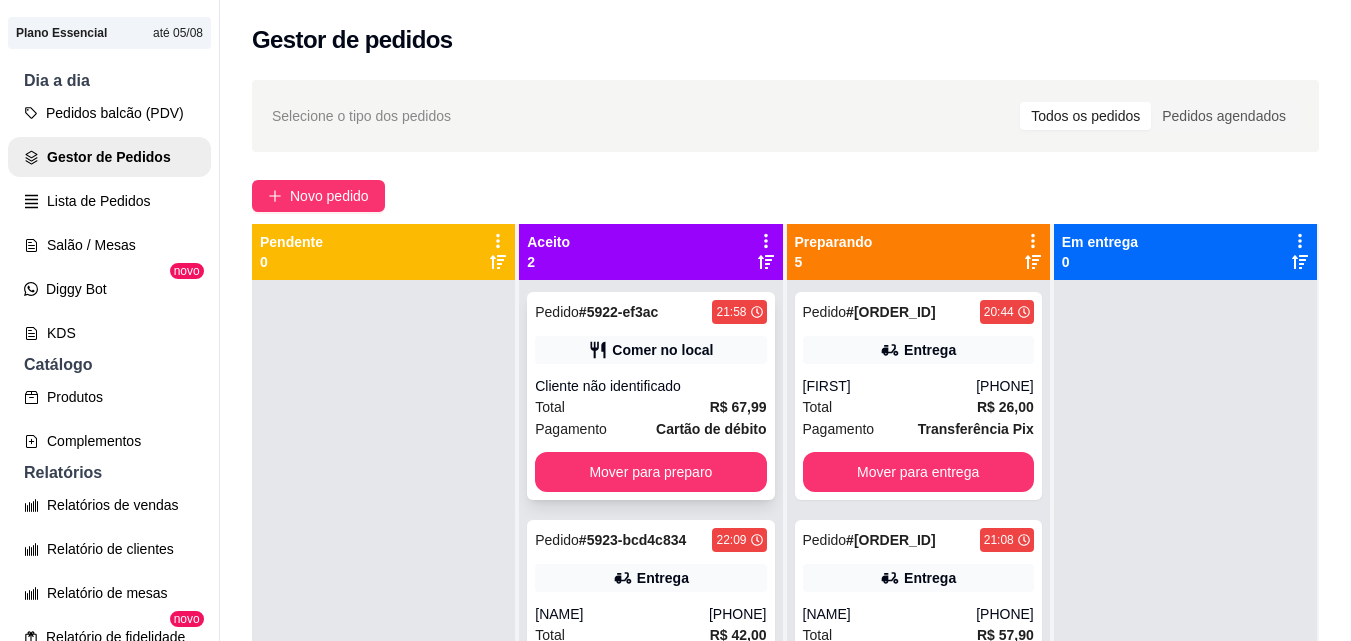 scroll, scrollTop: 56, scrollLeft: 0, axis: vertical 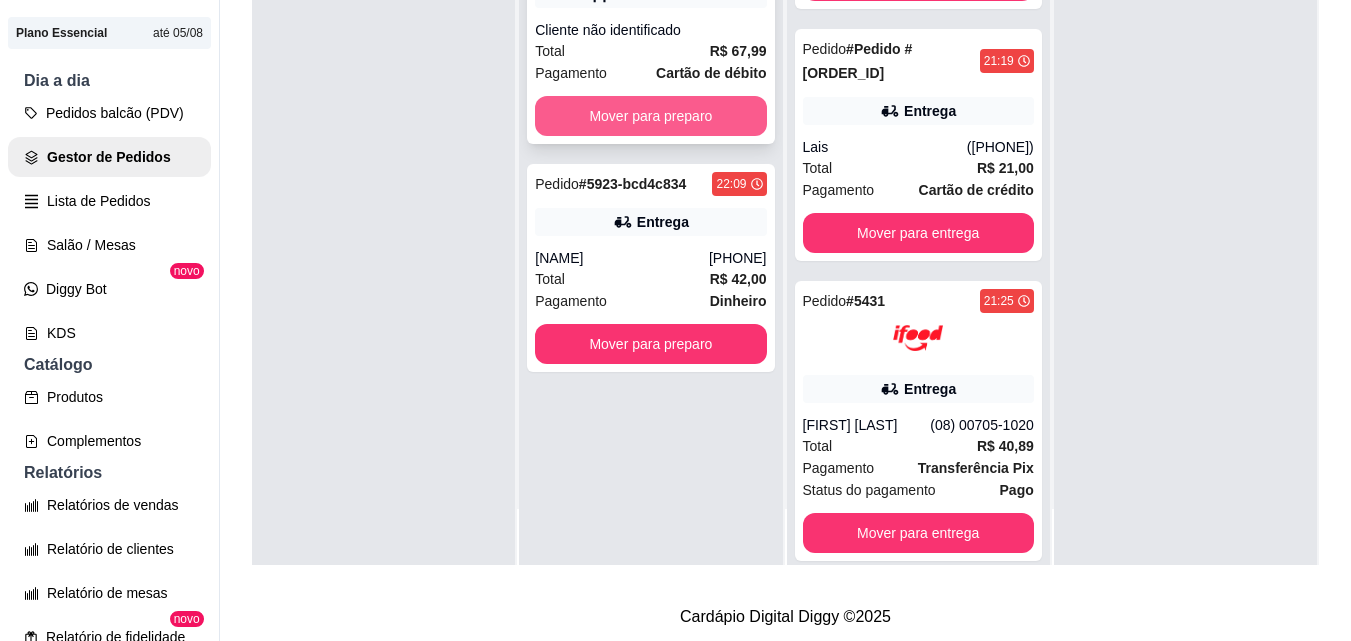 click on "Mover para preparo" at bounding box center (650, 116) 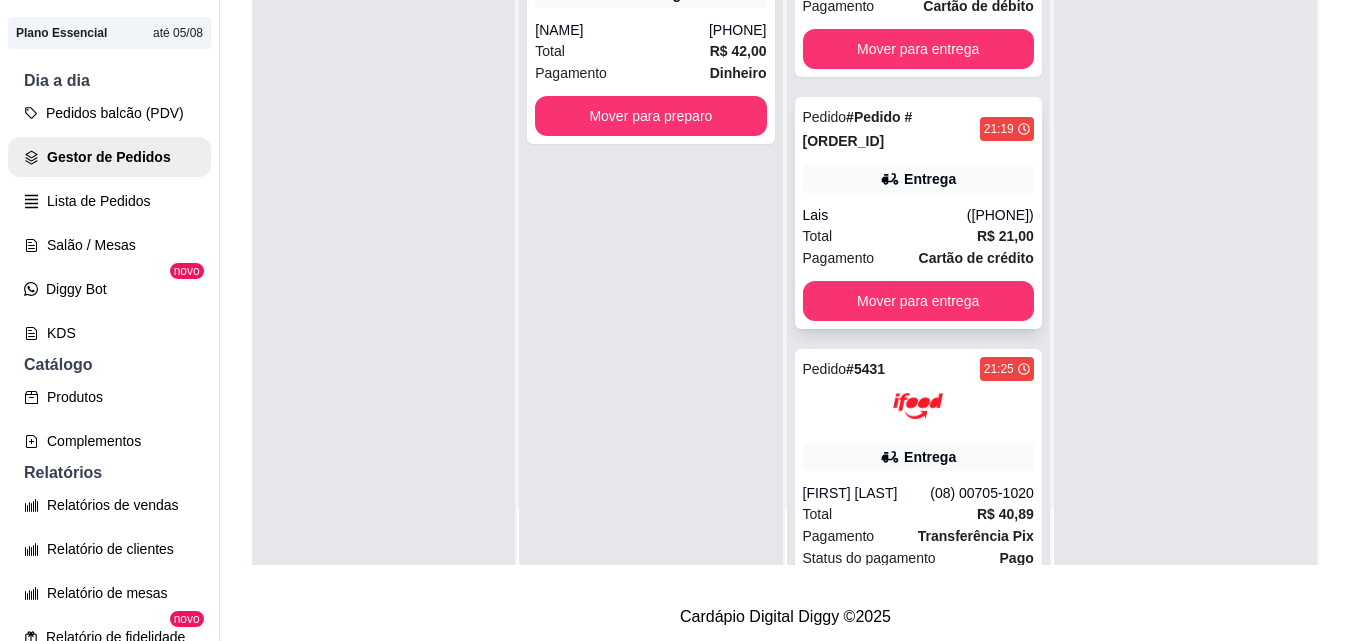 scroll, scrollTop: 491, scrollLeft: 0, axis: vertical 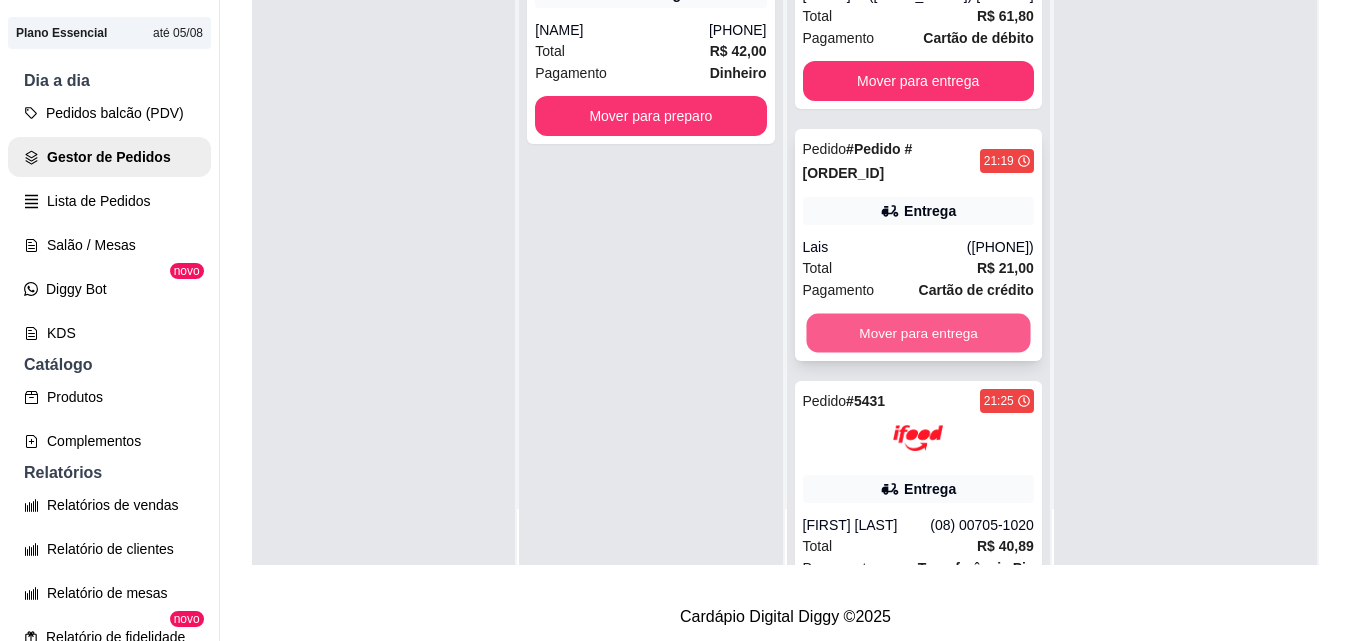 click on "Mover para entrega" at bounding box center (918, 333) 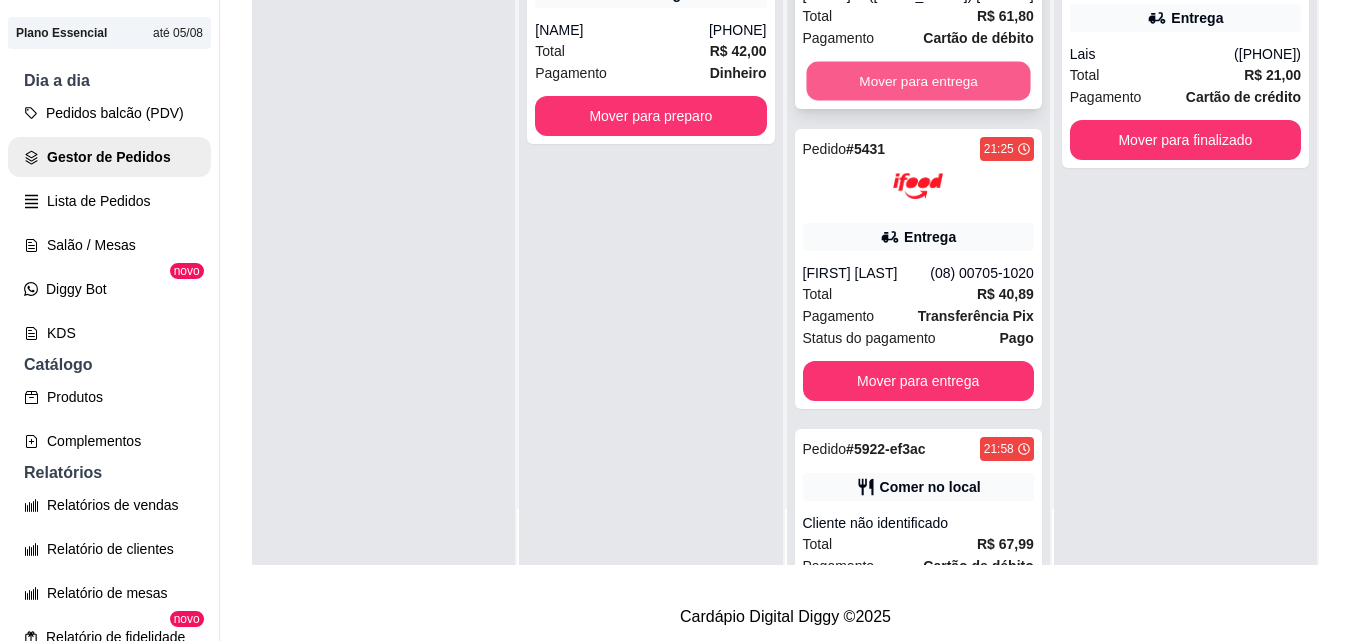 click on "Mover para entrega" at bounding box center (918, 81) 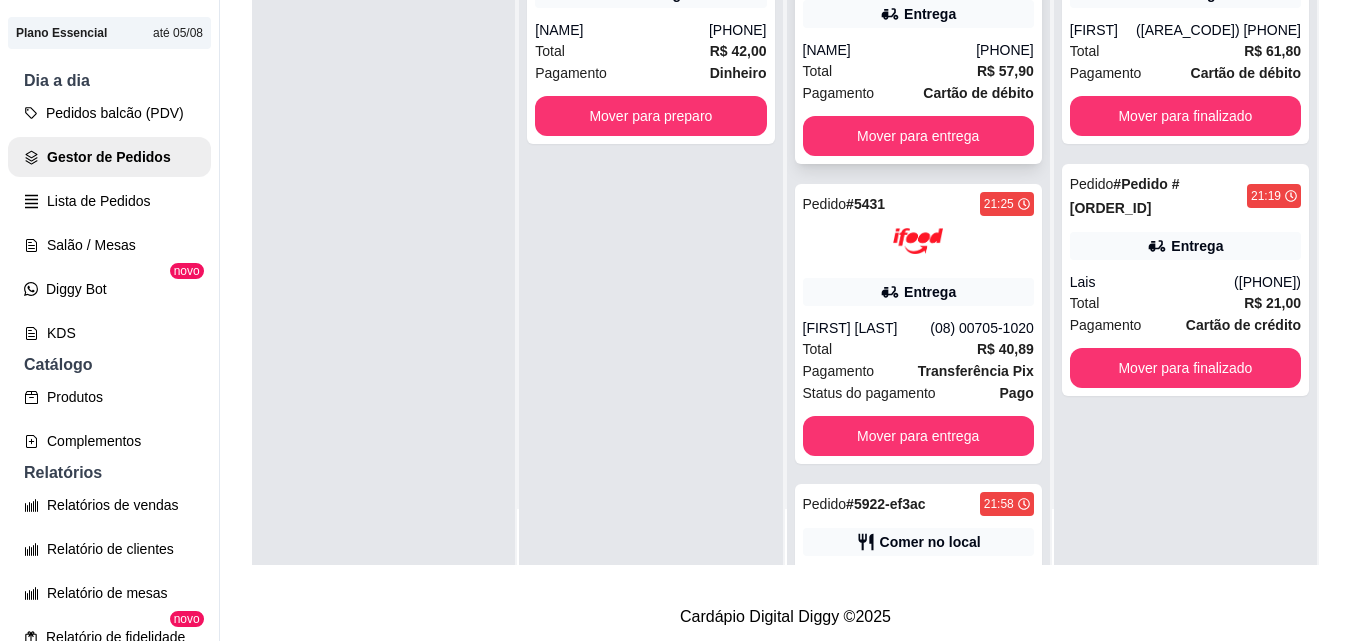 scroll, scrollTop: 63, scrollLeft: 0, axis: vertical 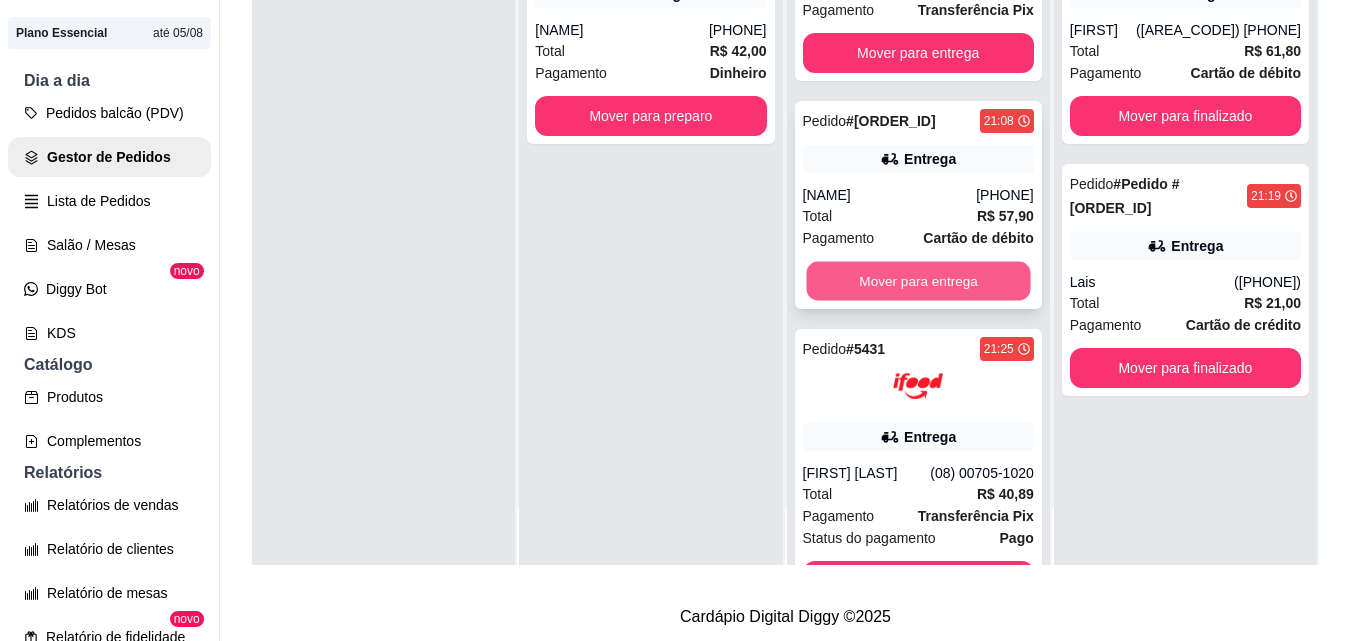 click on "Mover para entrega" at bounding box center (918, 281) 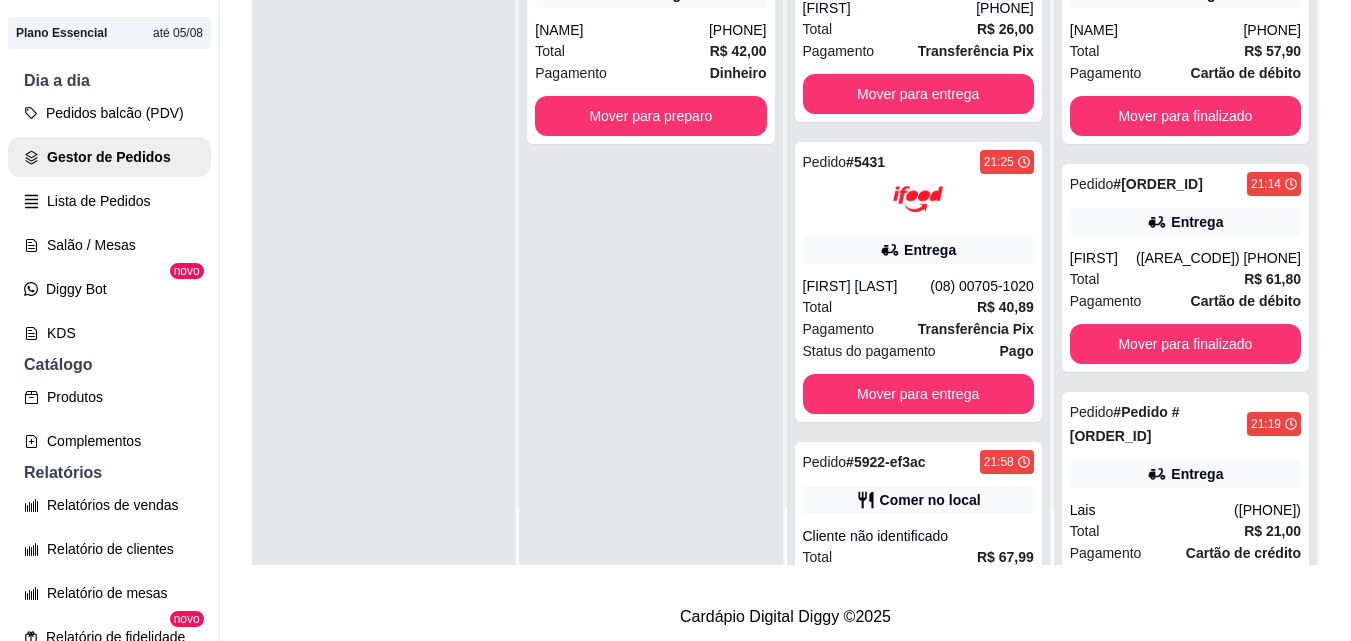scroll, scrollTop: 0, scrollLeft: 0, axis: both 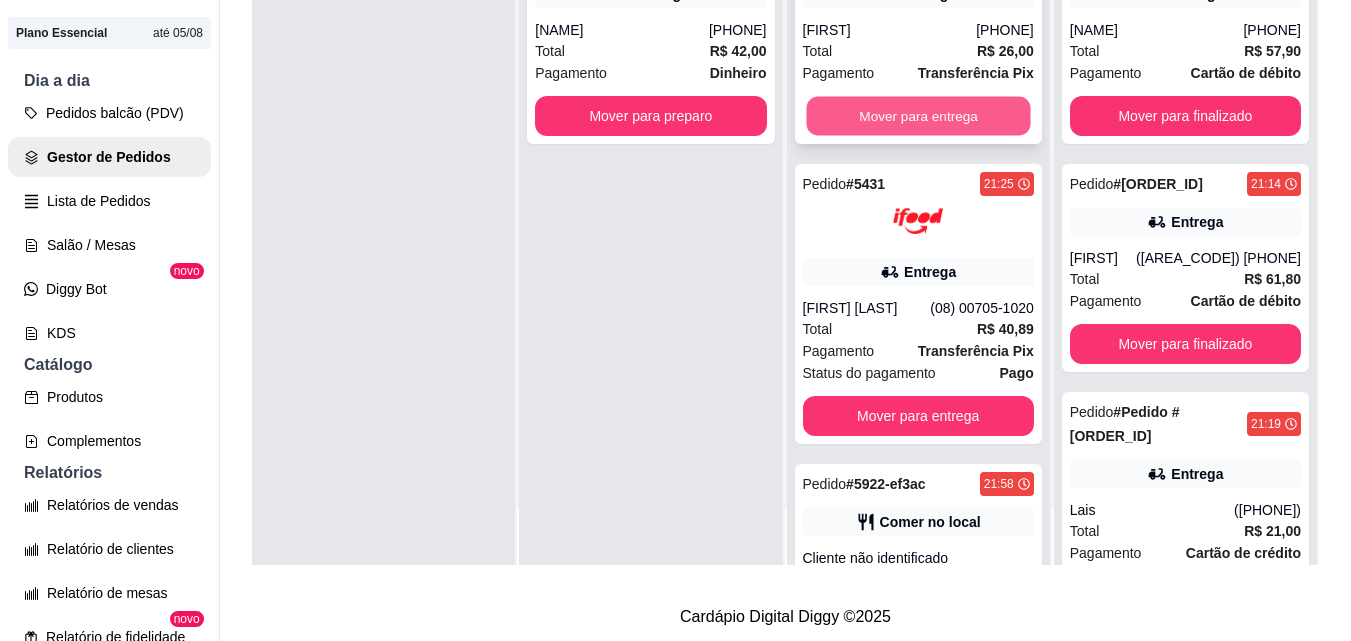 click on "Mover para entrega" at bounding box center (918, 116) 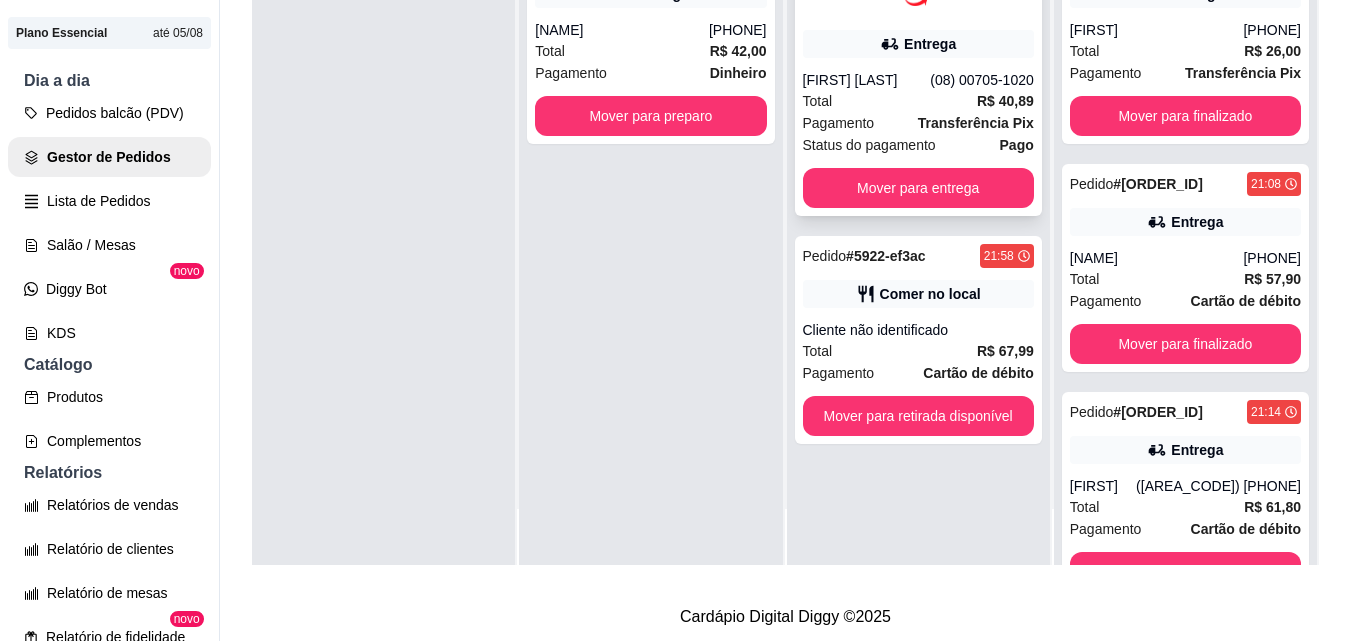 scroll, scrollTop: 0, scrollLeft: 0, axis: both 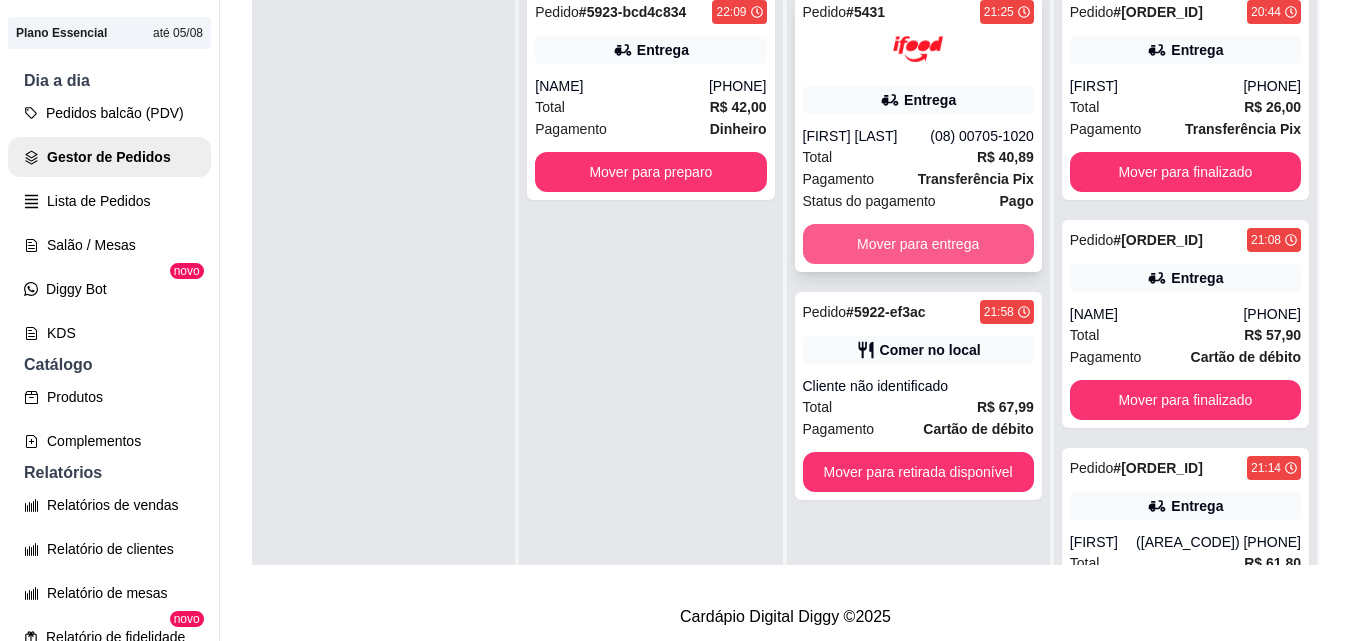 click on "Mover para entrega" at bounding box center (918, 244) 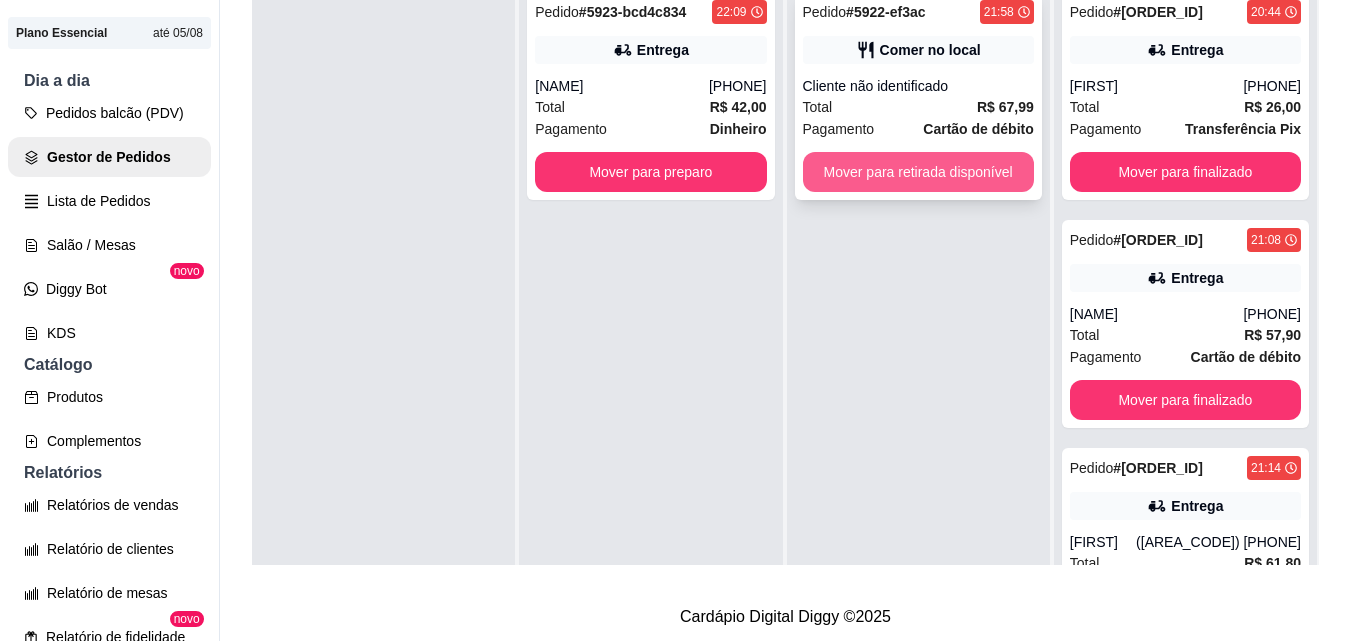click on "Mover para retirada disponível" at bounding box center [918, 172] 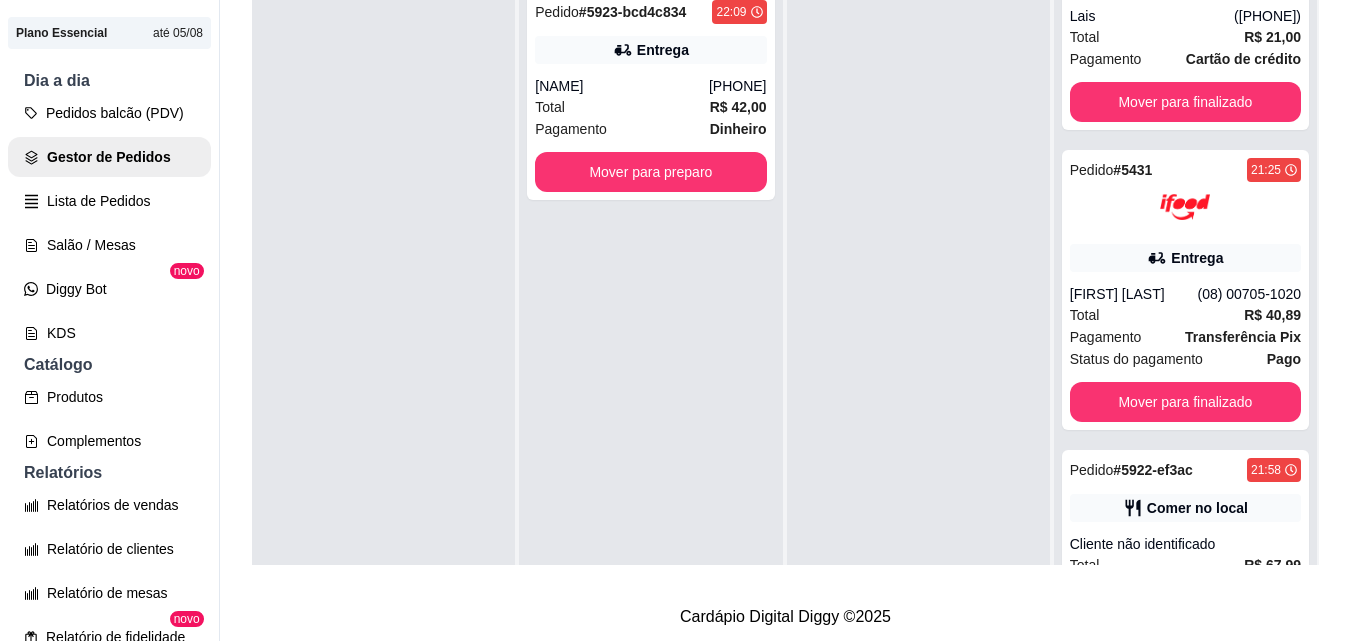 scroll, scrollTop: 819, scrollLeft: 0, axis: vertical 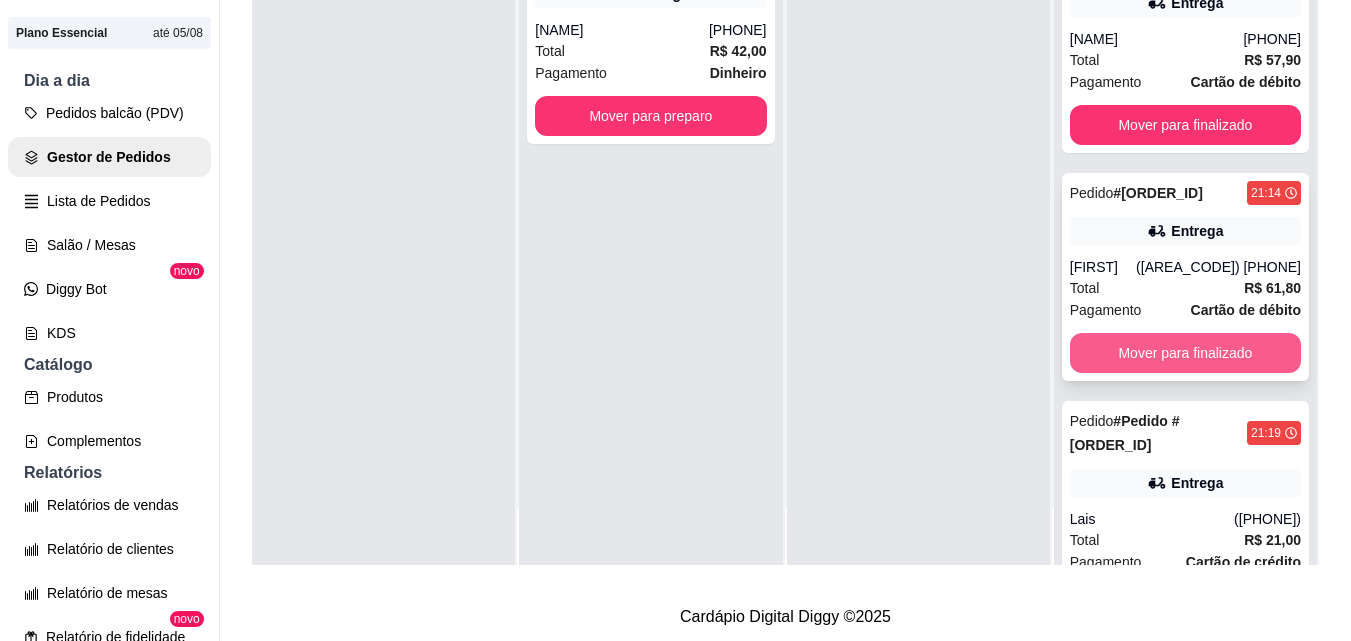 click on "Mover para finalizado" at bounding box center [1185, 353] 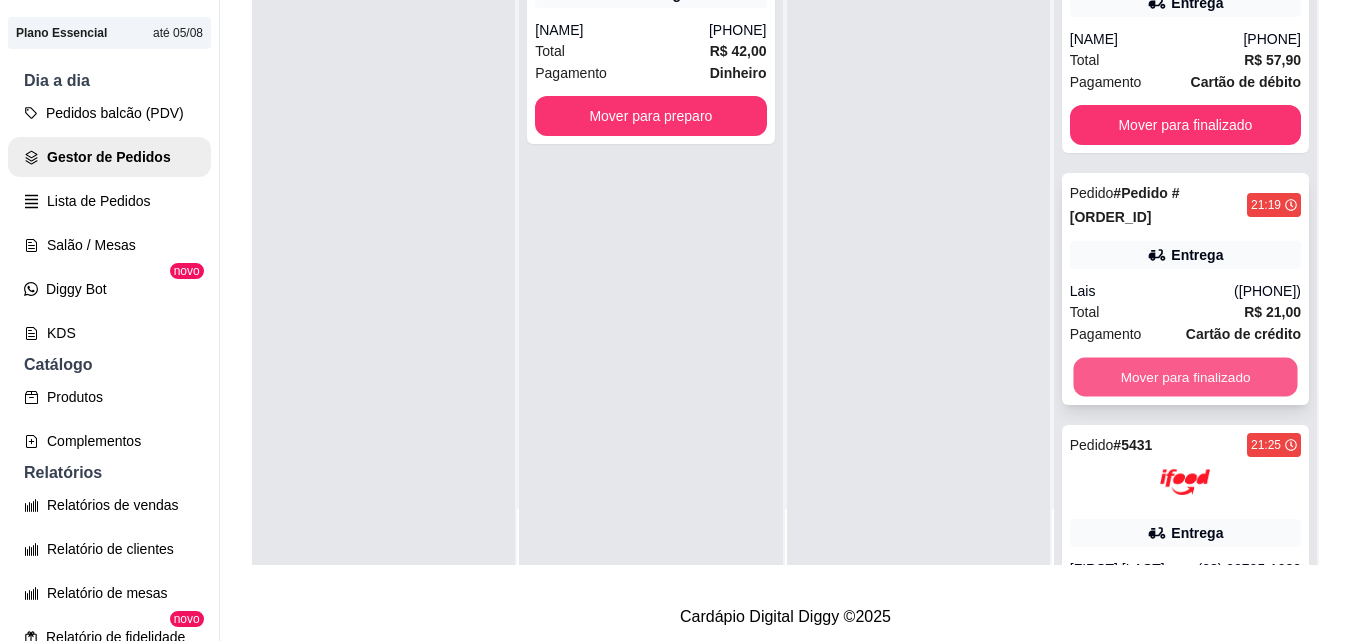 click on "Mover para finalizado" at bounding box center [1185, 377] 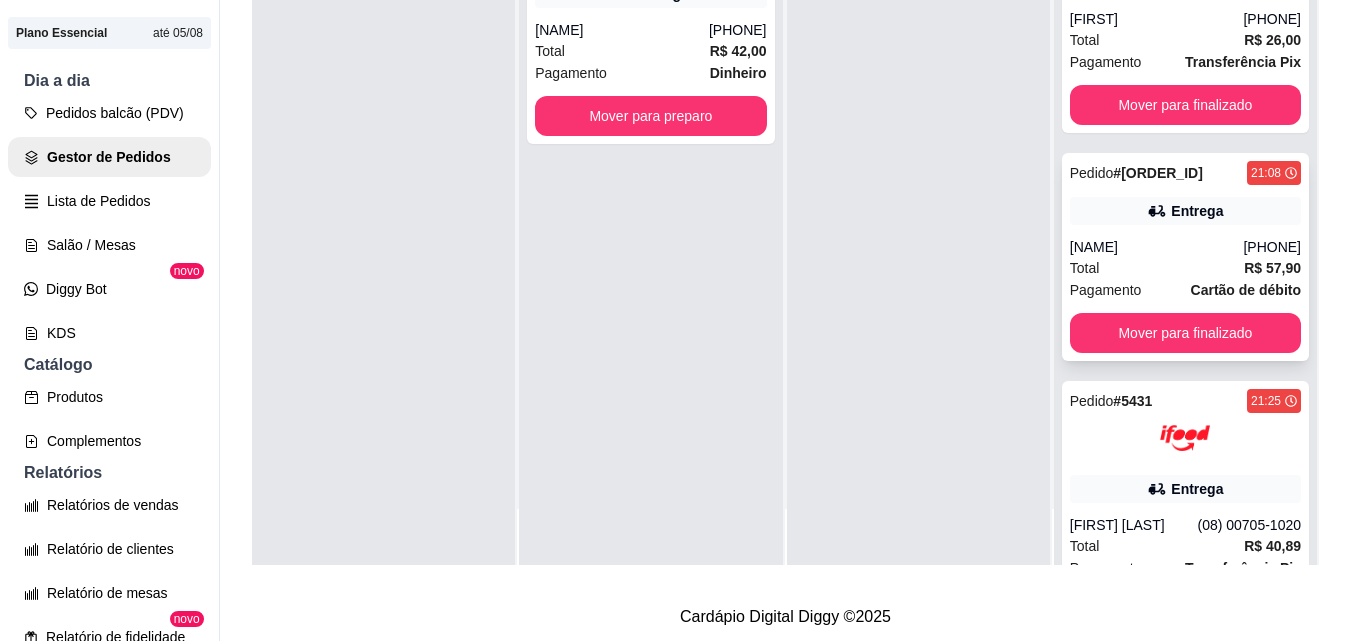 scroll, scrollTop: 0, scrollLeft: 0, axis: both 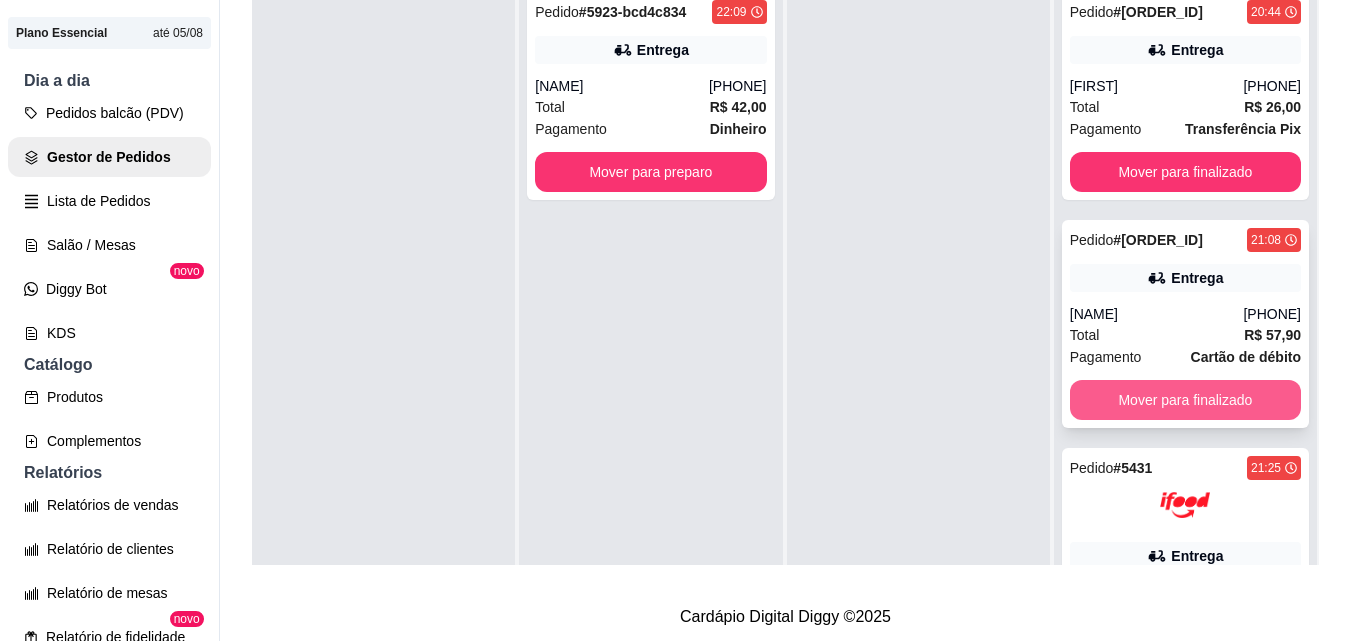 click on "Mover para finalizado" at bounding box center (1185, 400) 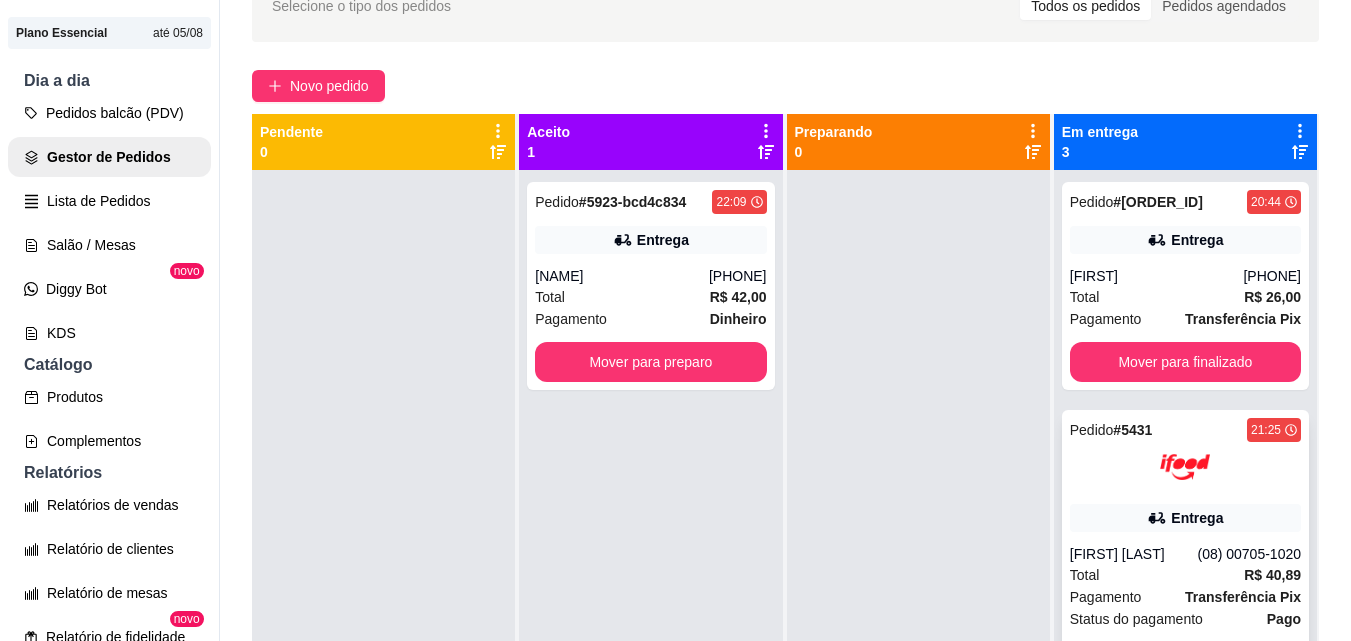 scroll, scrollTop: 100, scrollLeft: 0, axis: vertical 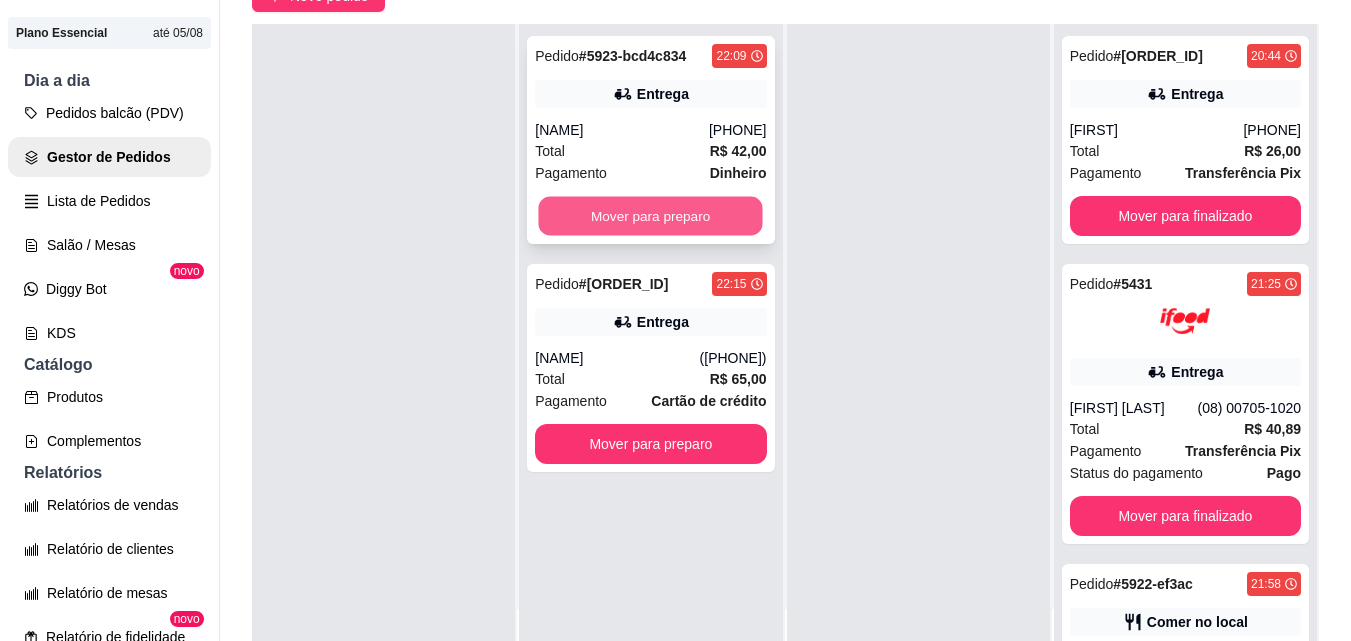 click on "Mover para preparo" at bounding box center (651, 216) 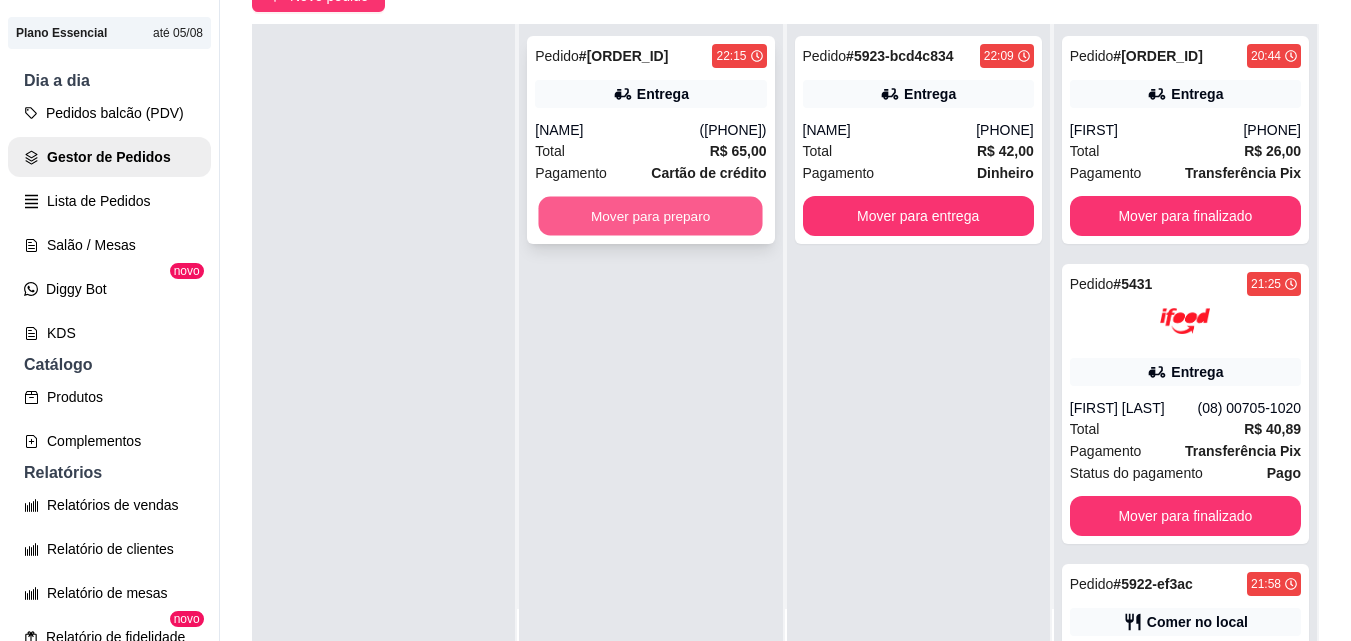click on "Mover para preparo" at bounding box center (651, 216) 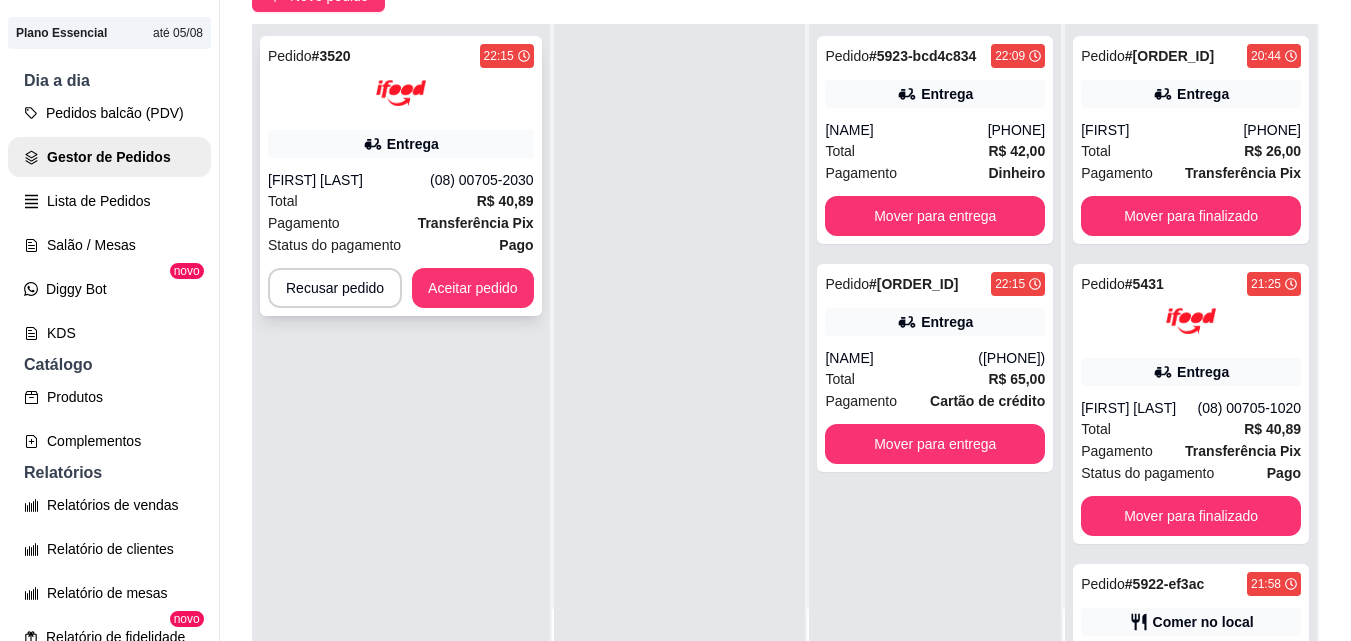 scroll, scrollTop: 71, scrollLeft: 0, axis: vertical 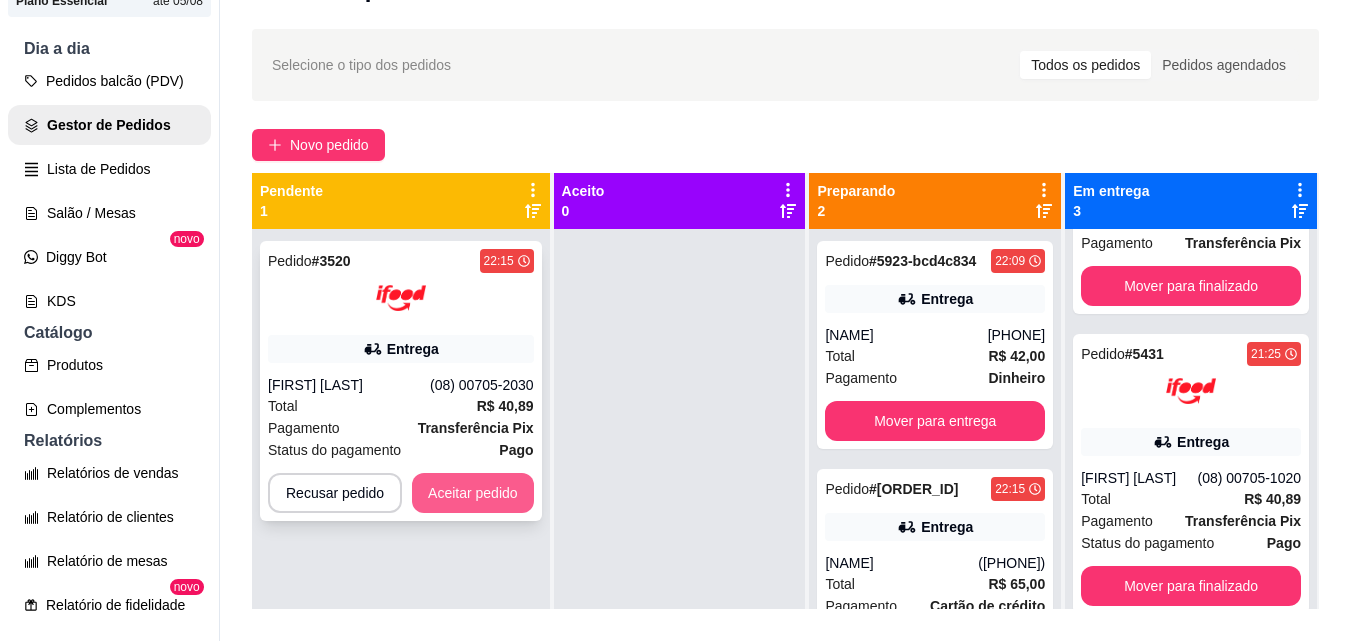 click on "Aceitar pedido" at bounding box center [473, 493] 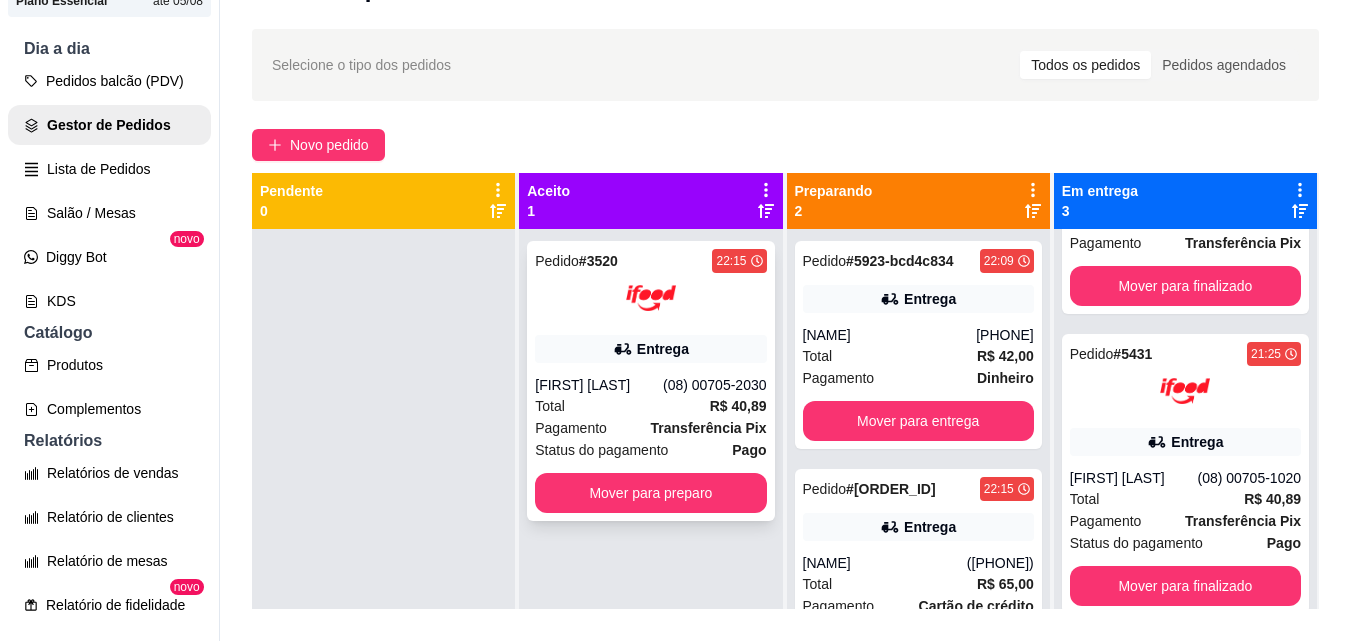 click on "Status do pagamento" at bounding box center [601, 450] 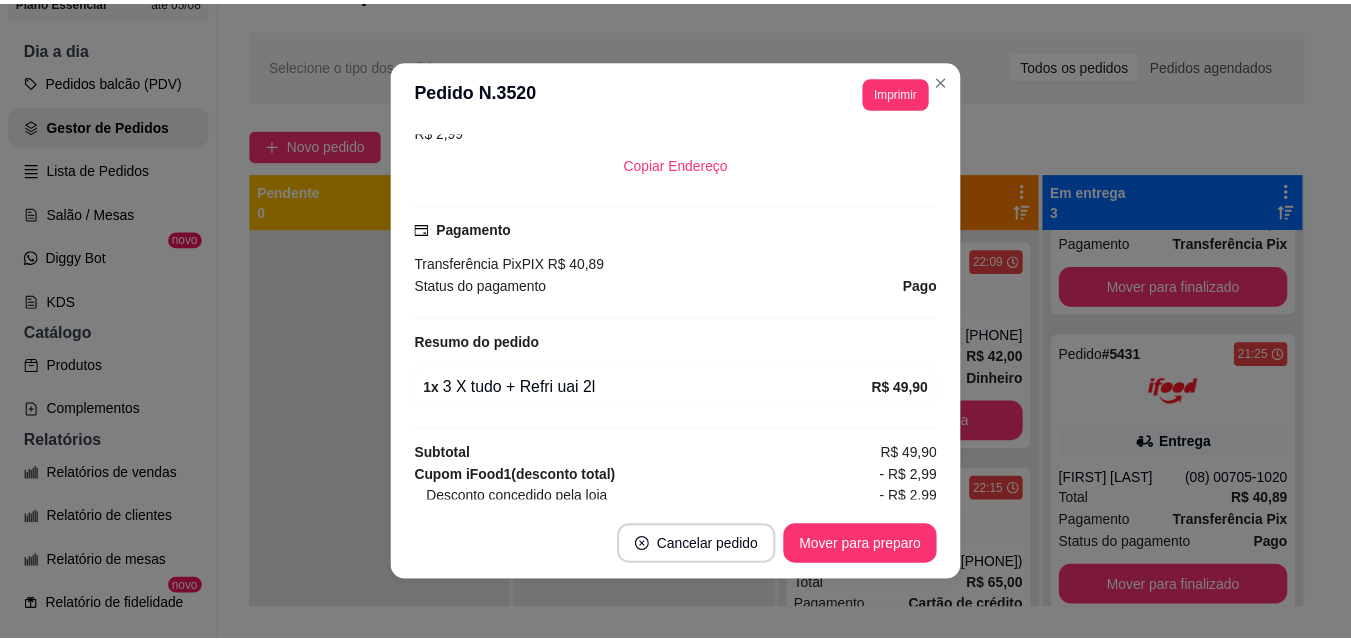 scroll, scrollTop: 400, scrollLeft: 0, axis: vertical 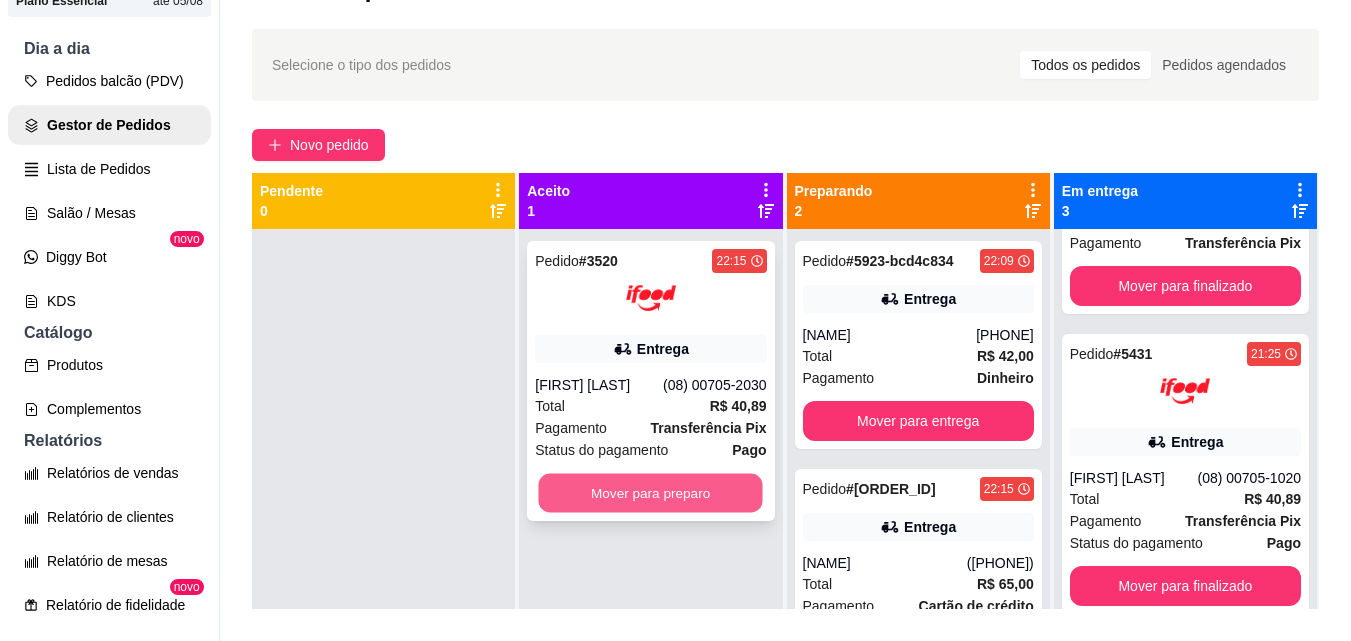 click on "Mover para preparo" at bounding box center (651, 493) 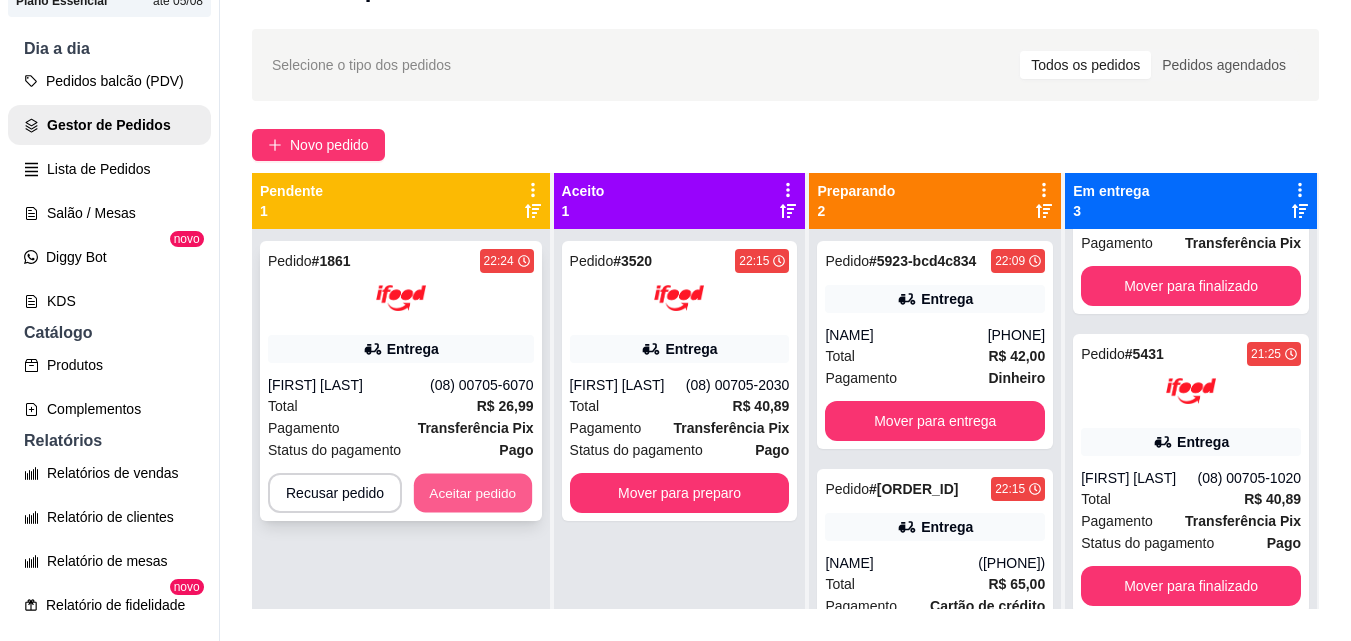 click on "Aceitar pedido" at bounding box center (473, 493) 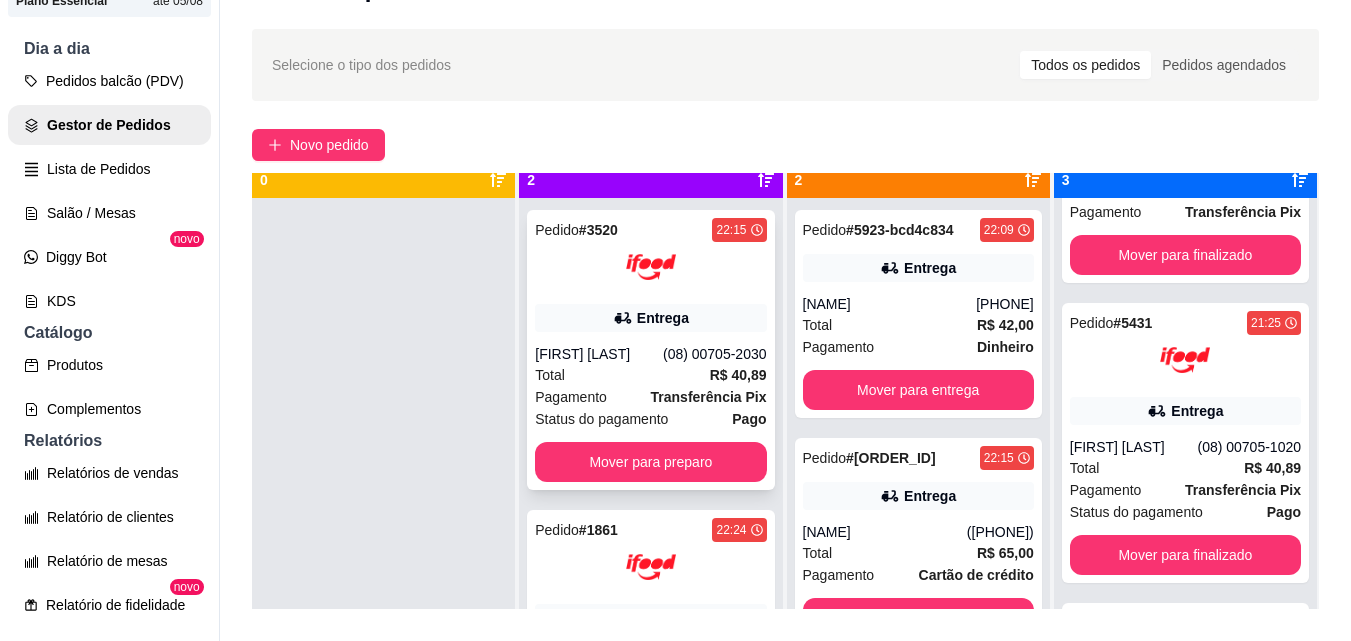 scroll, scrollTop: 56, scrollLeft: 0, axis: vertical 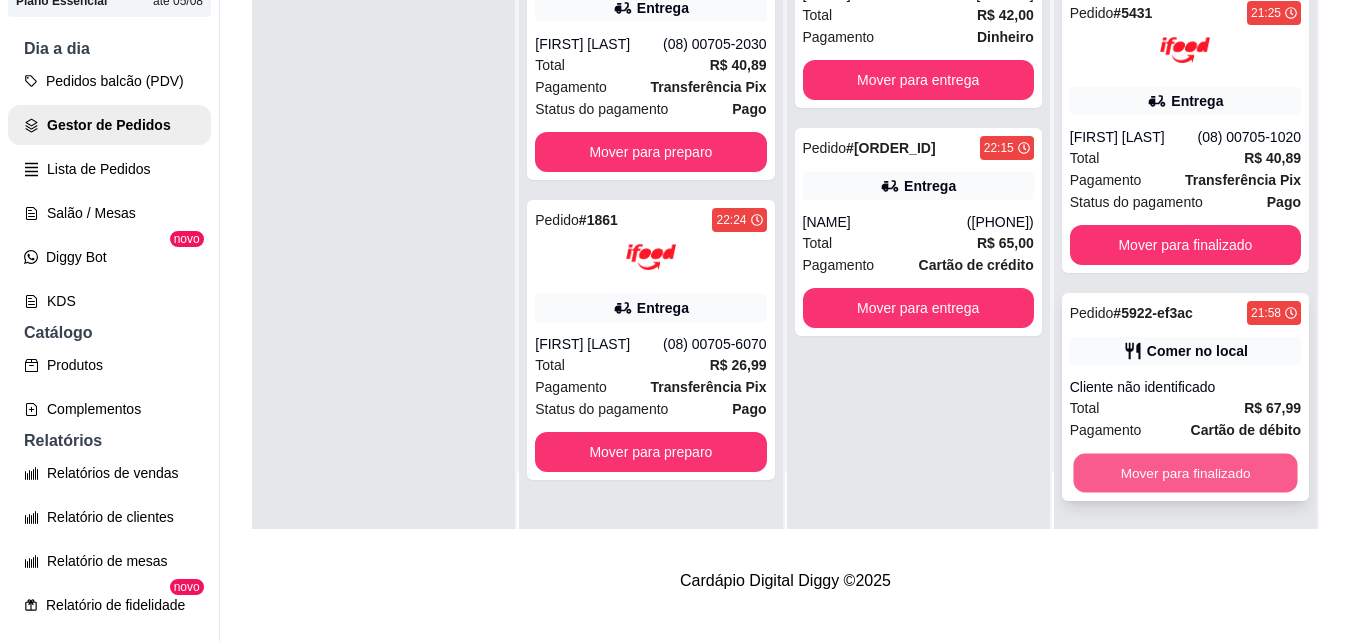 click on "Mover para finalizado" at bounding box center [1185, 473] 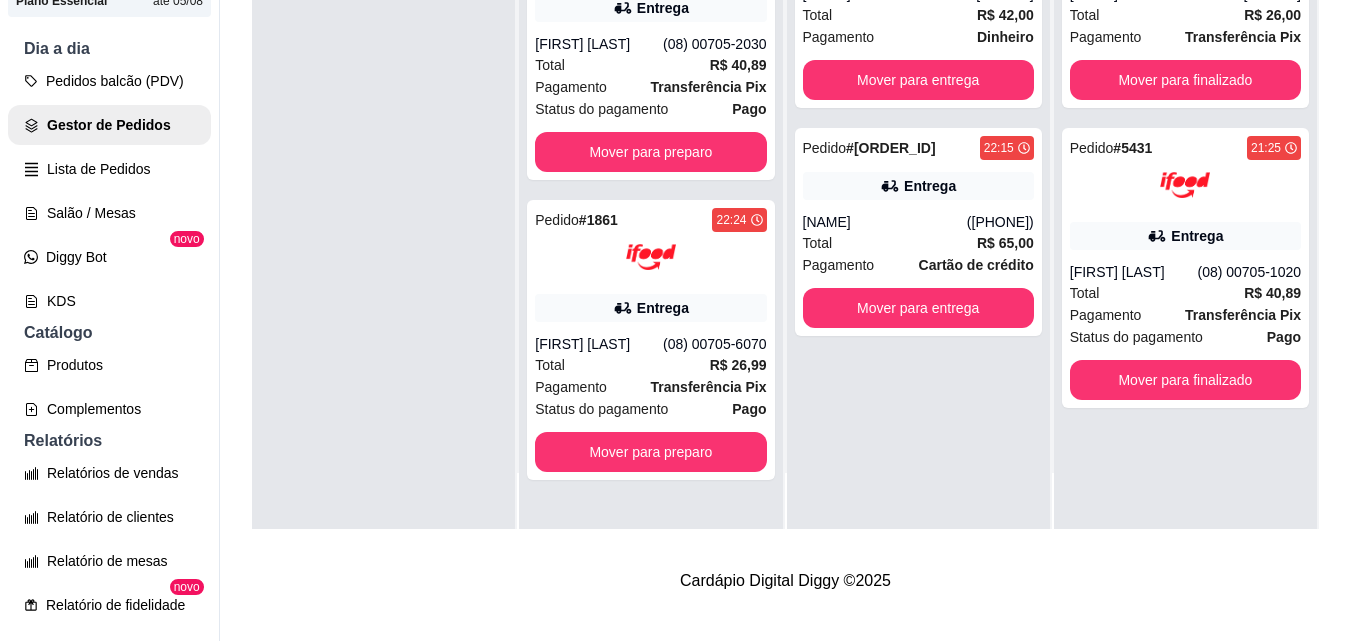 scroll, scrollTop: 0, scrollLeft: 0, axis: both 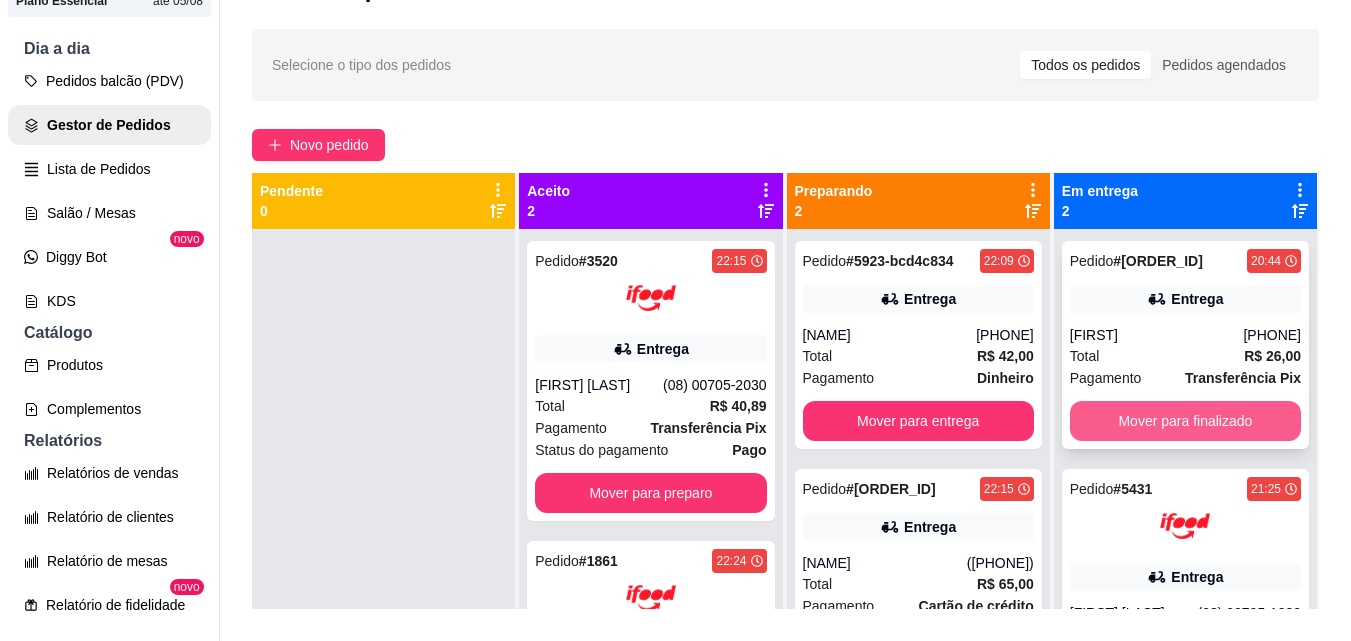 click on "Mover para finalizado" at bounding box center (1185, 421) 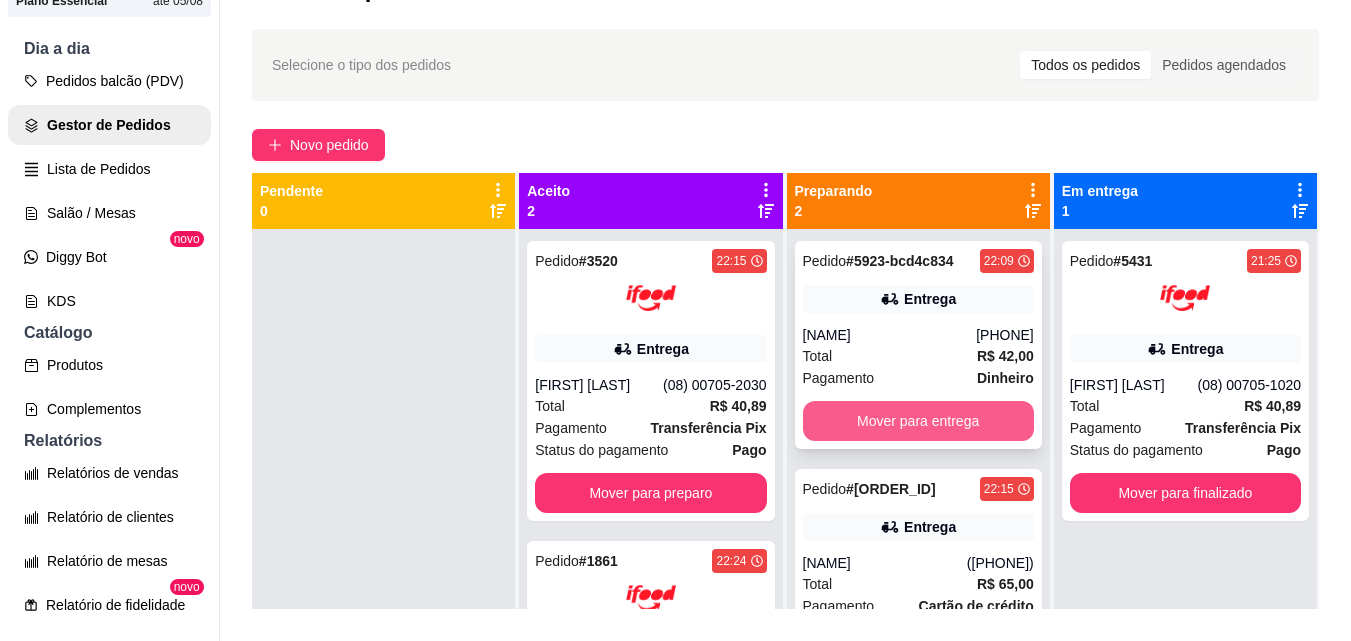 click on "Mover para entrega" at bounding box center (918, 421) 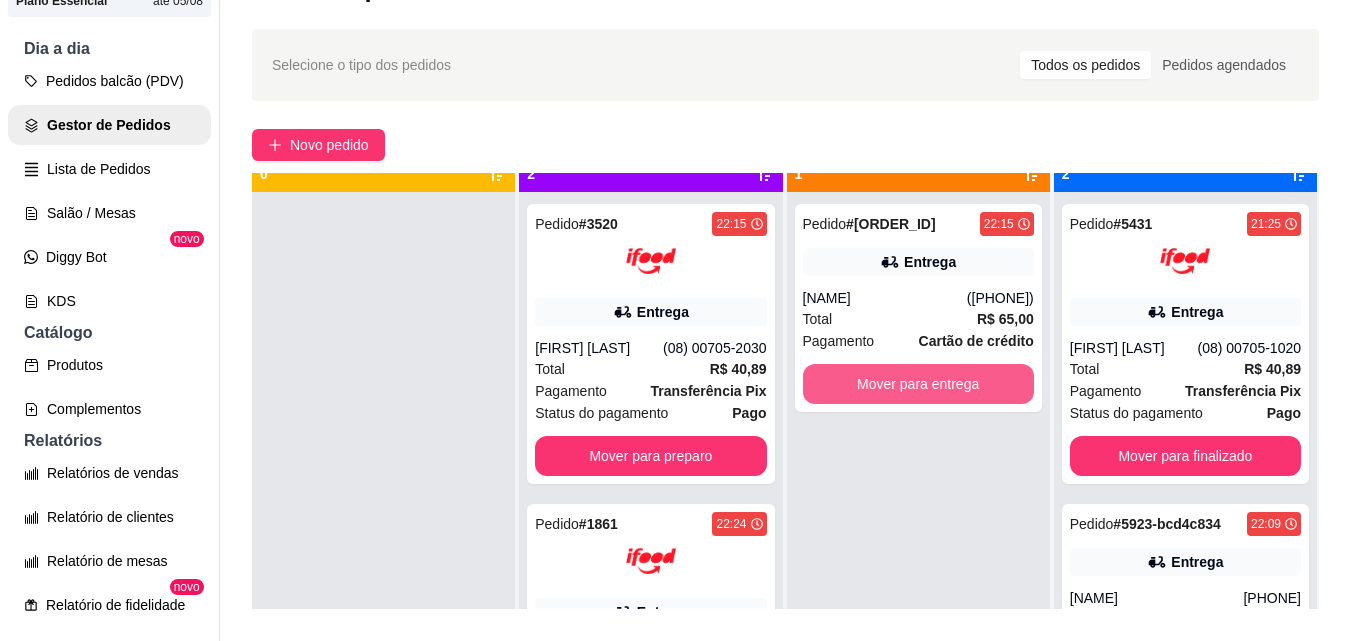 scroll, scrollTop: 56, scrollLeft: 0, axis: vertical 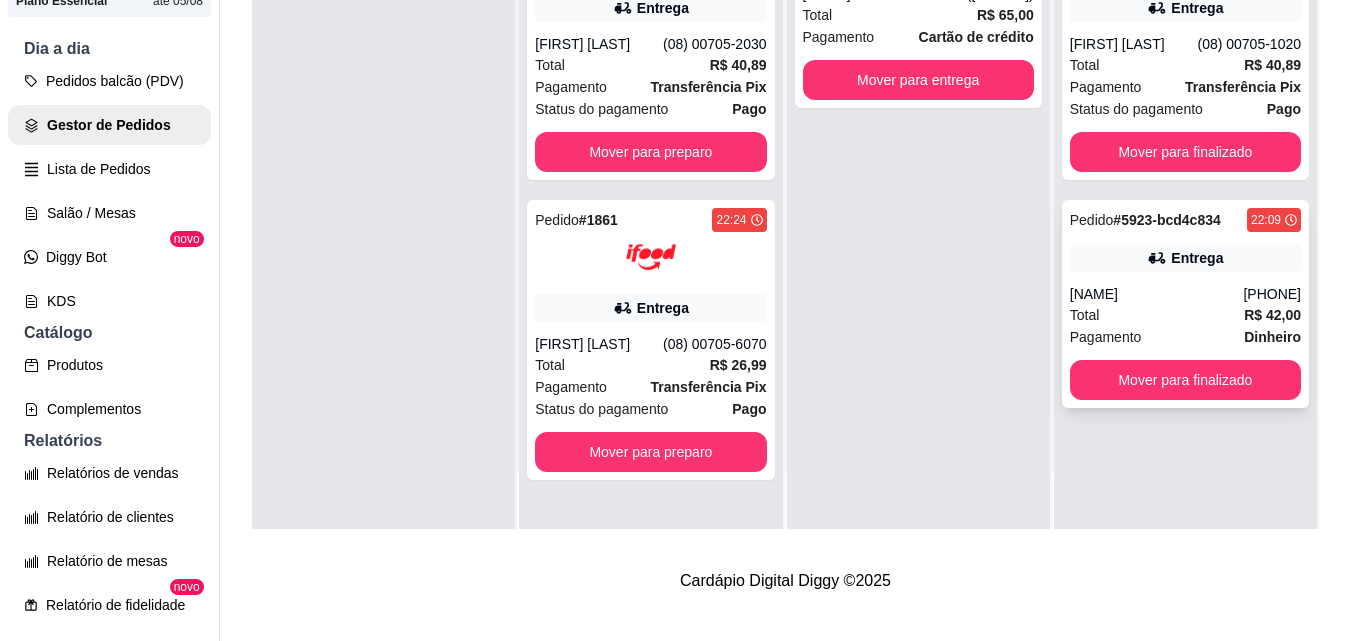 click on "Pedido  # [ORDER_ID] [TIME] Entrega [FIRST] ([AREA_CODE]) [PHONE] Total R$ 42,00 Pagamento Dinheiro Mover para finalizado" at bounding box center [1185, 304] 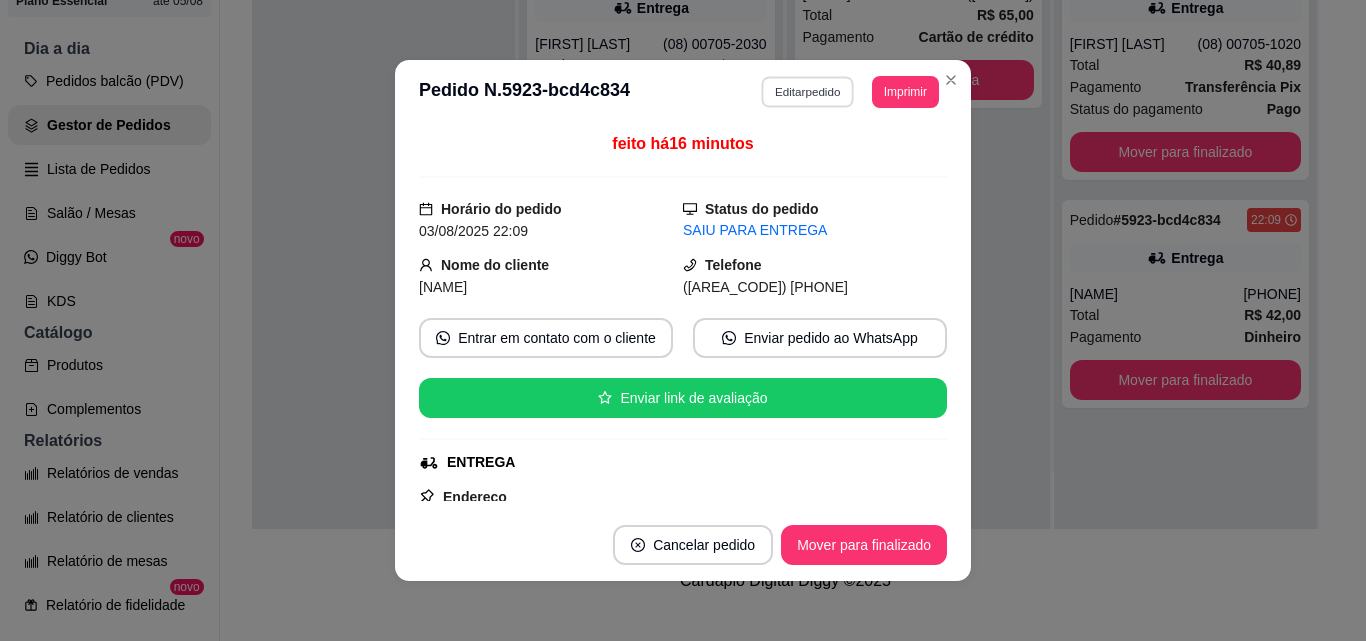 click on "Editar  pedido" at bounding box center (808, 91) 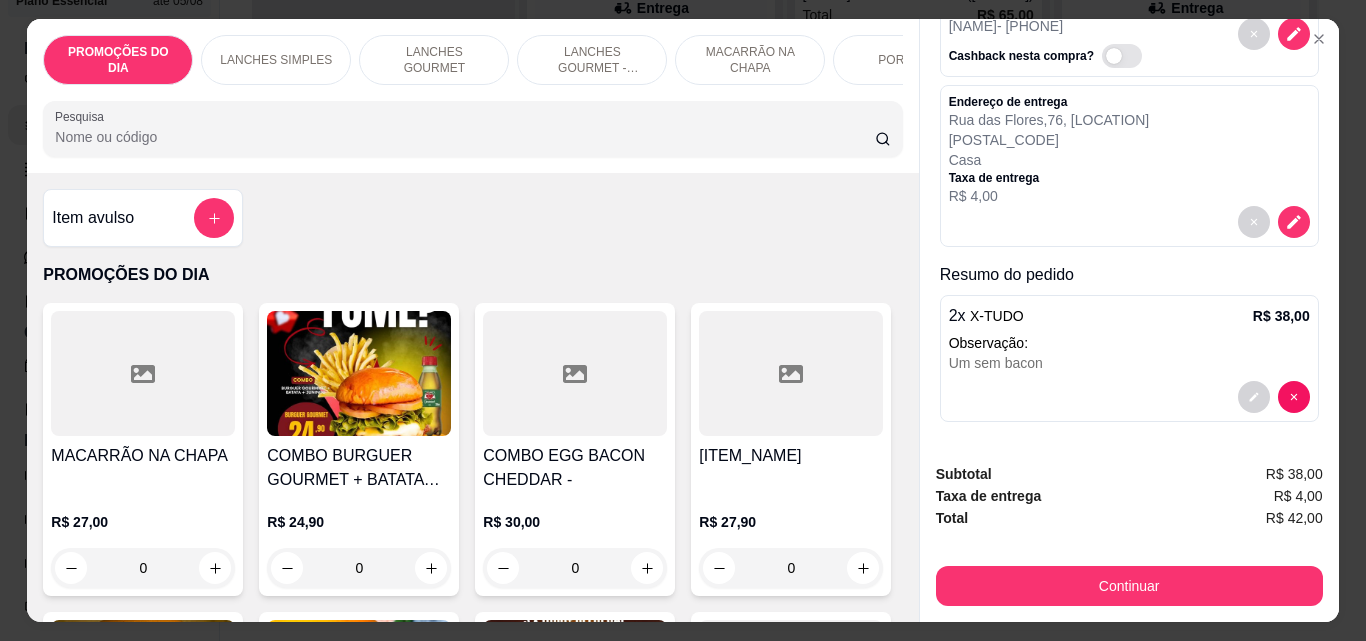 scroll, scrollTop: 129, scrollLeft: 0, axis: vertical 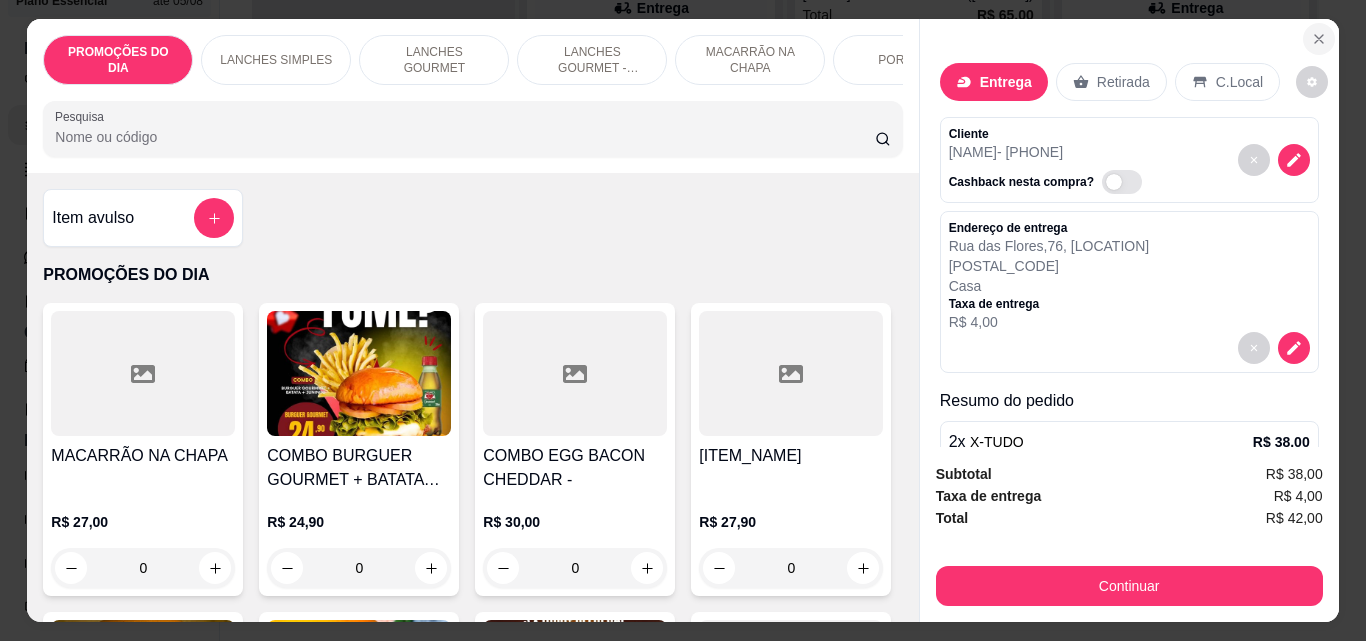click 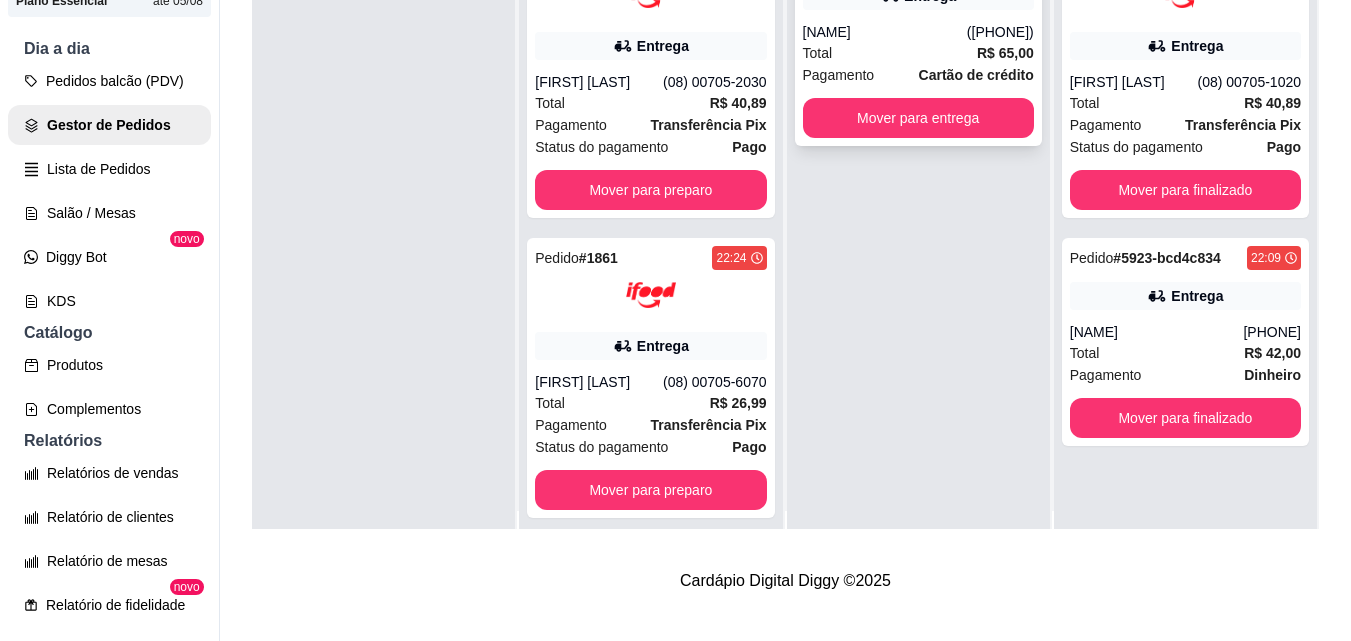 scroll, scrollTop: 0, scrollLeft: 0, axis: both 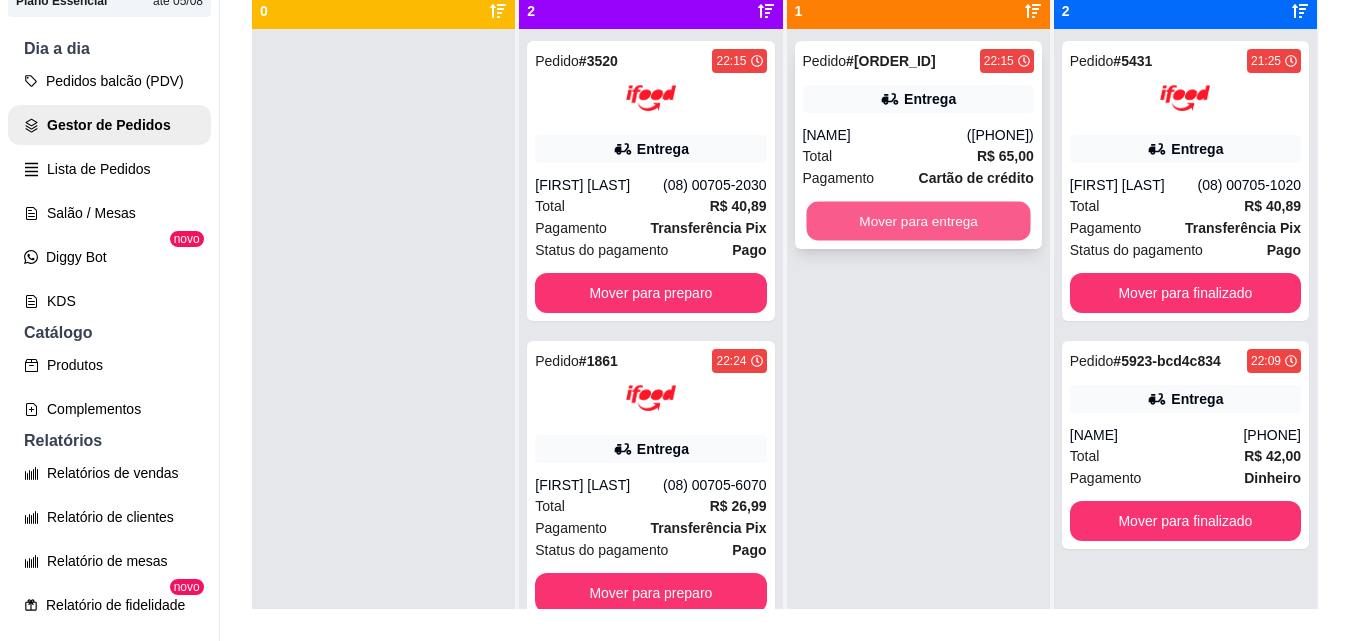 click on "Mover para entrega" at bounding box center [918, 221] 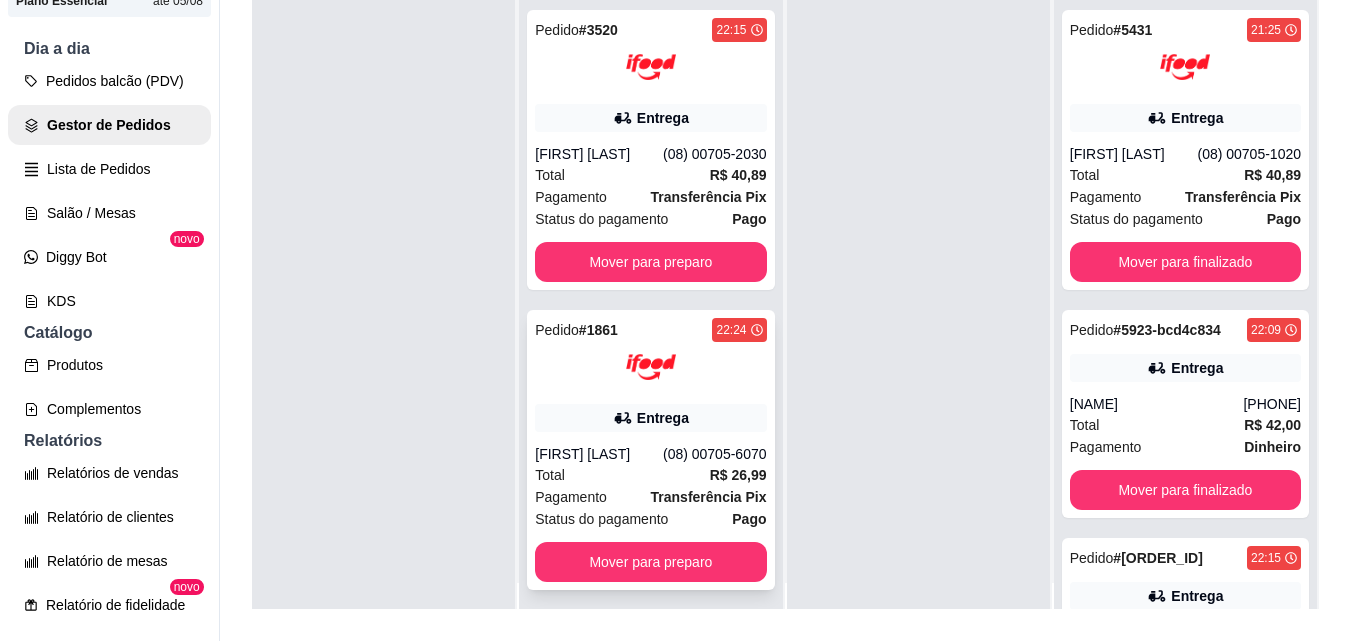 scroll, scrollTop: 56, scrollLeft: 0, axis: vertical 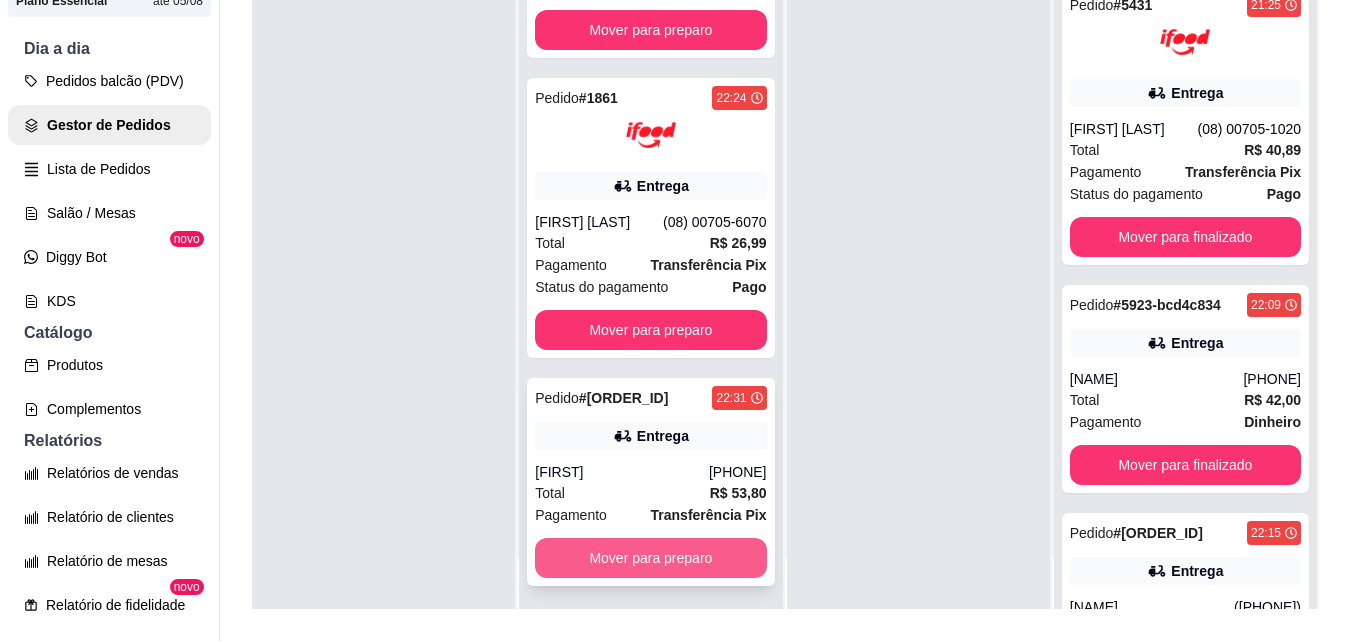 click on "Mover para preparo" at bounding box center [650, 558] 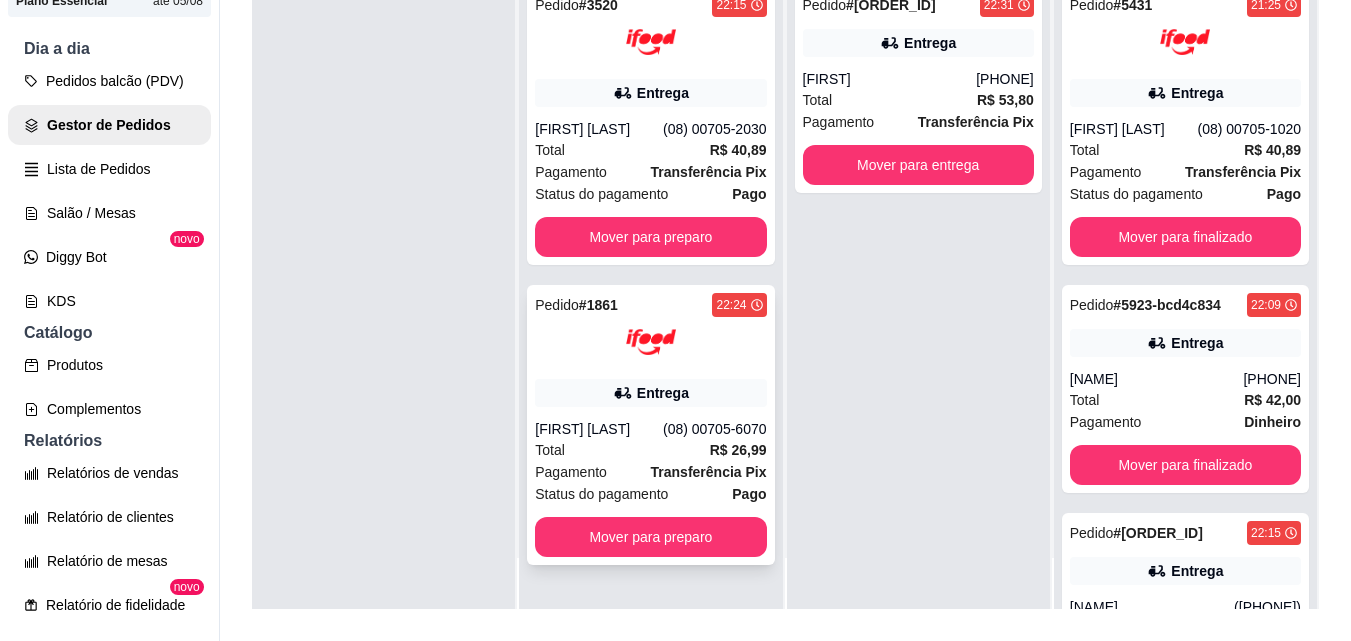 scroll, scrollTop: 0, scrollLeft: 0, axis: both 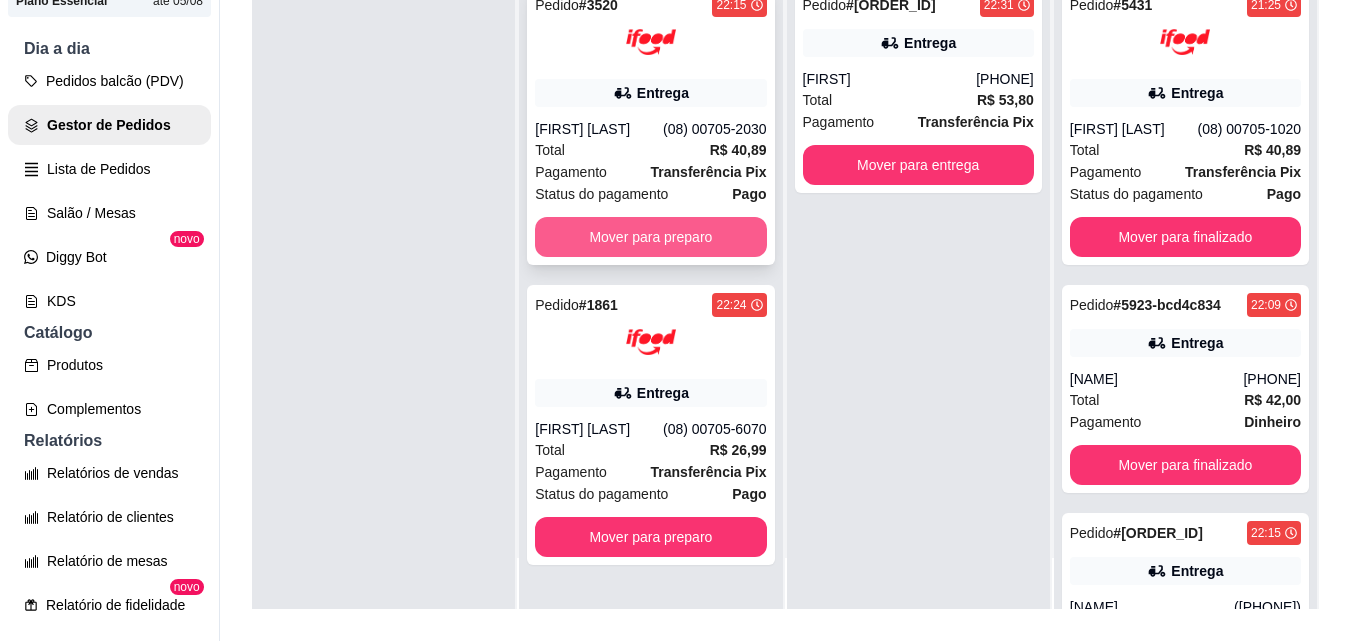 click on "Mover para preparo" at bounding box center [650, 237] 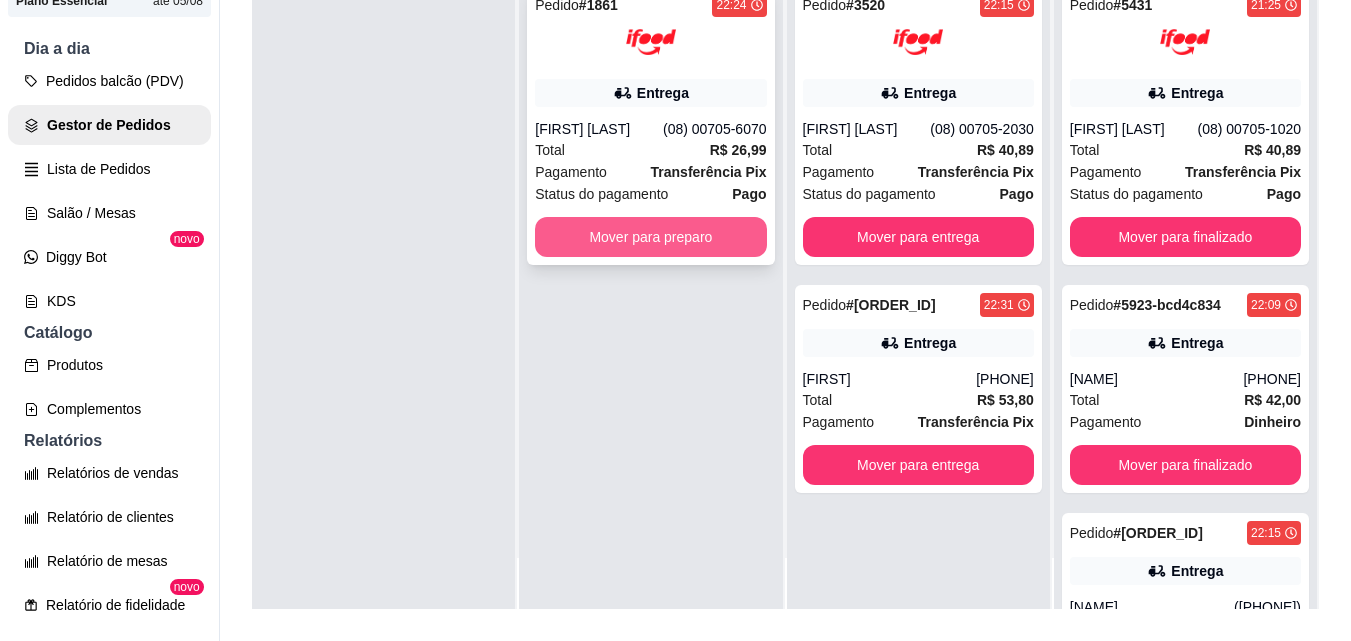 click on "Mover para preparo" at bounding box center [650, 237] 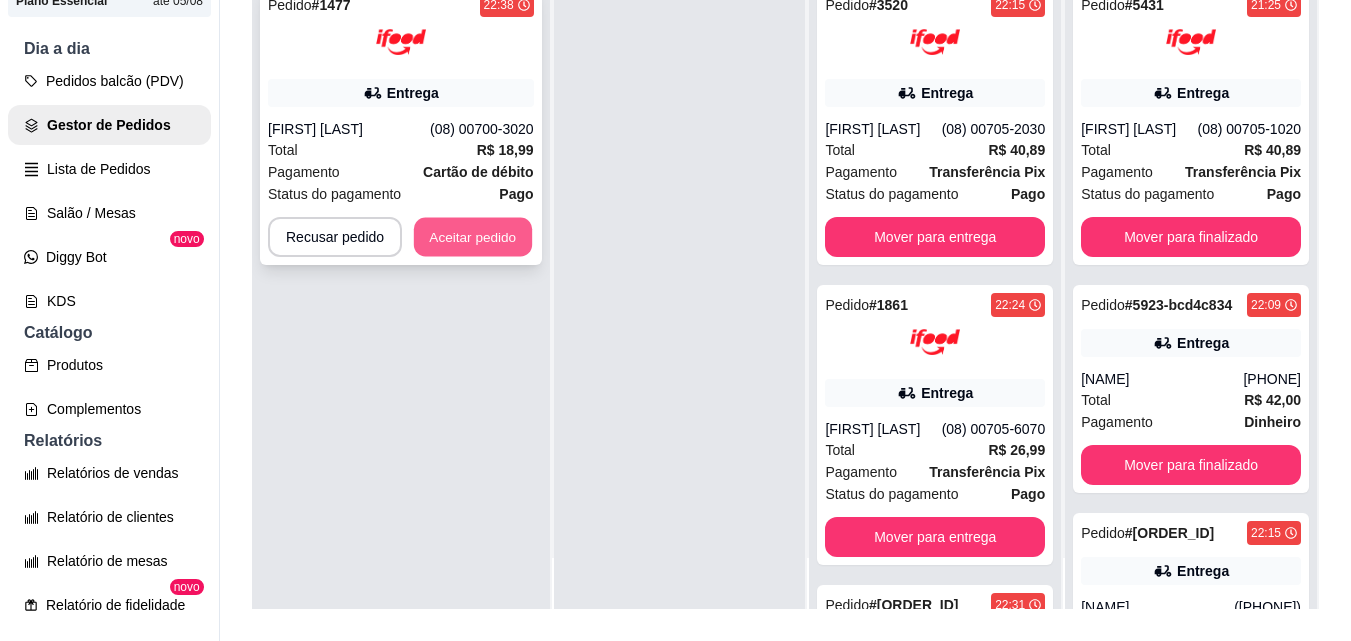 click on "Aceitar pedido" at bounding box center (473, 237) 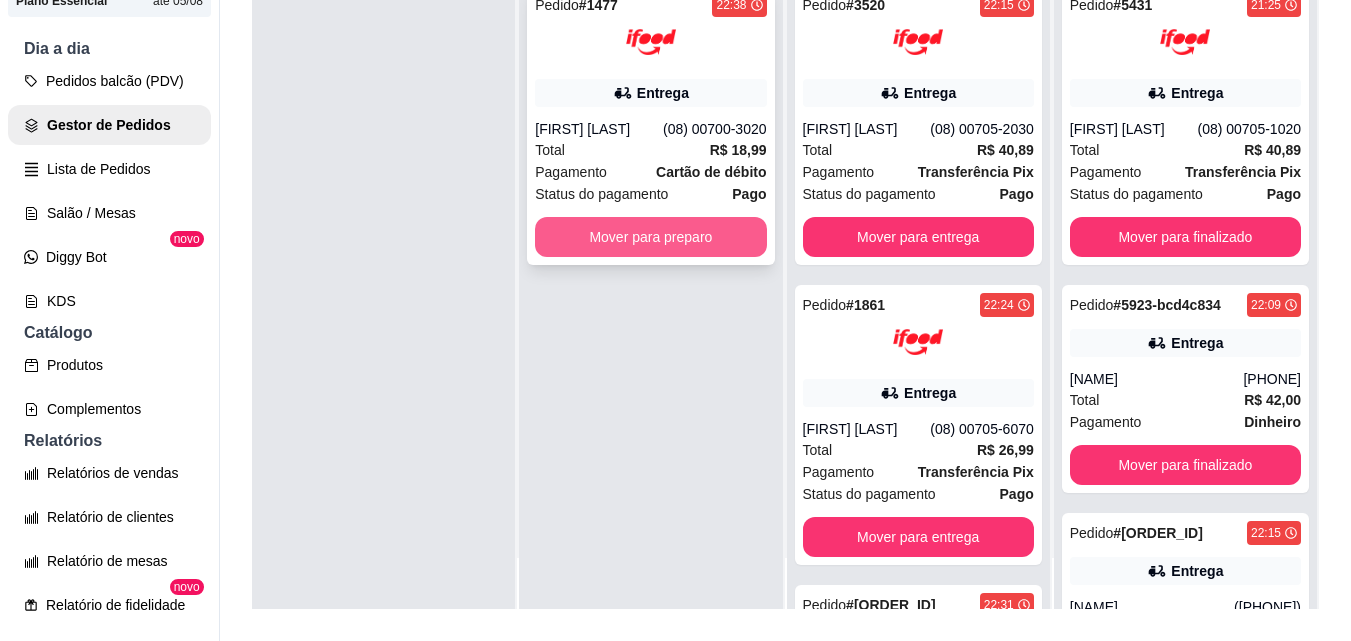 click on "Mover para preparo" at bounding box center [650, 237] 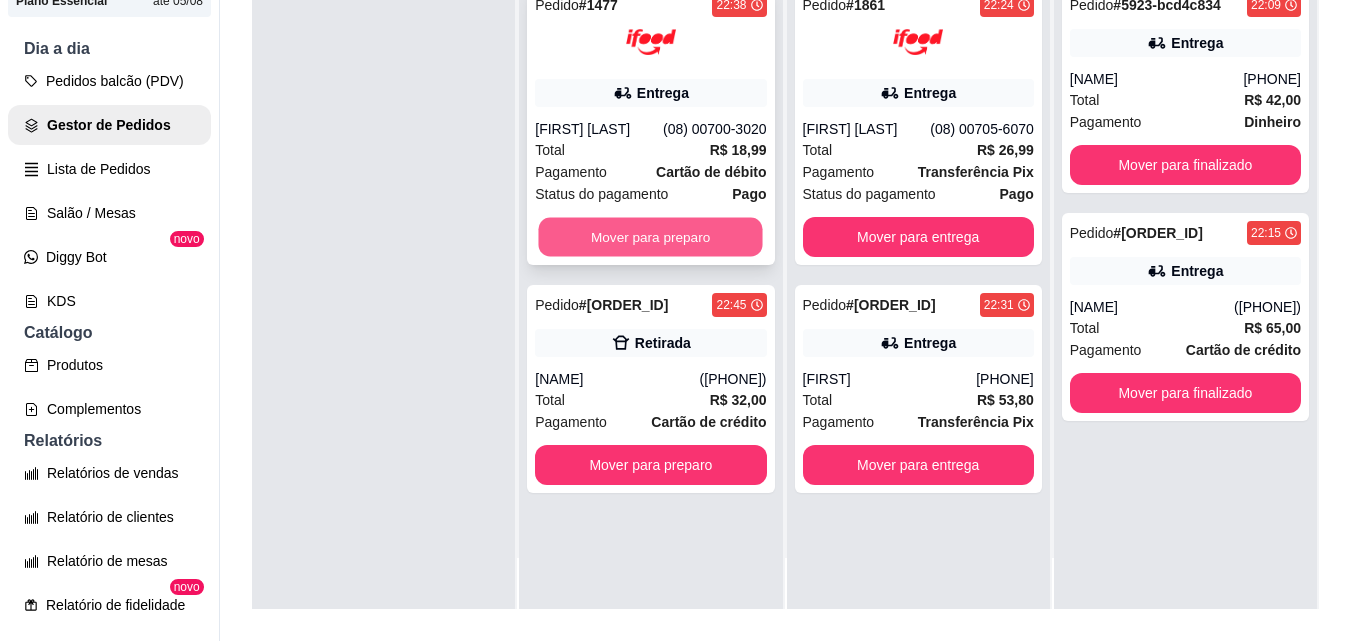 click on "Mover para preparo" at bounding box center [651, 237] 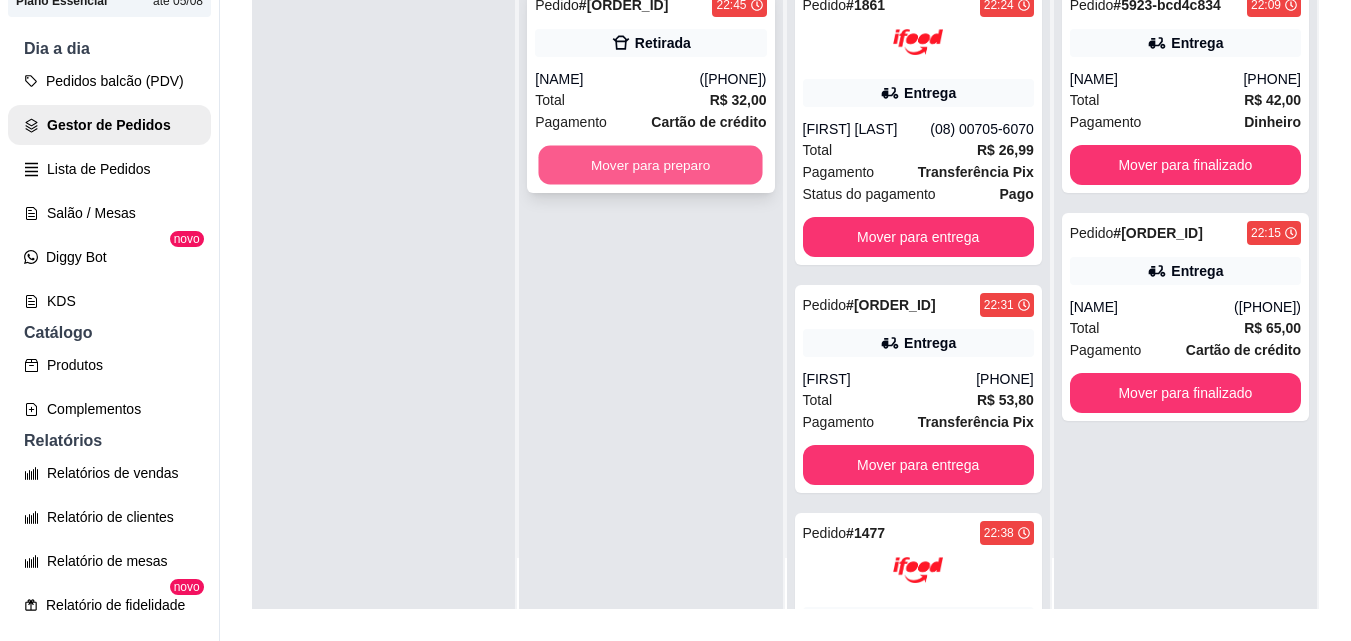 click on "Mover para preparo" at bounding box center (651, 165) 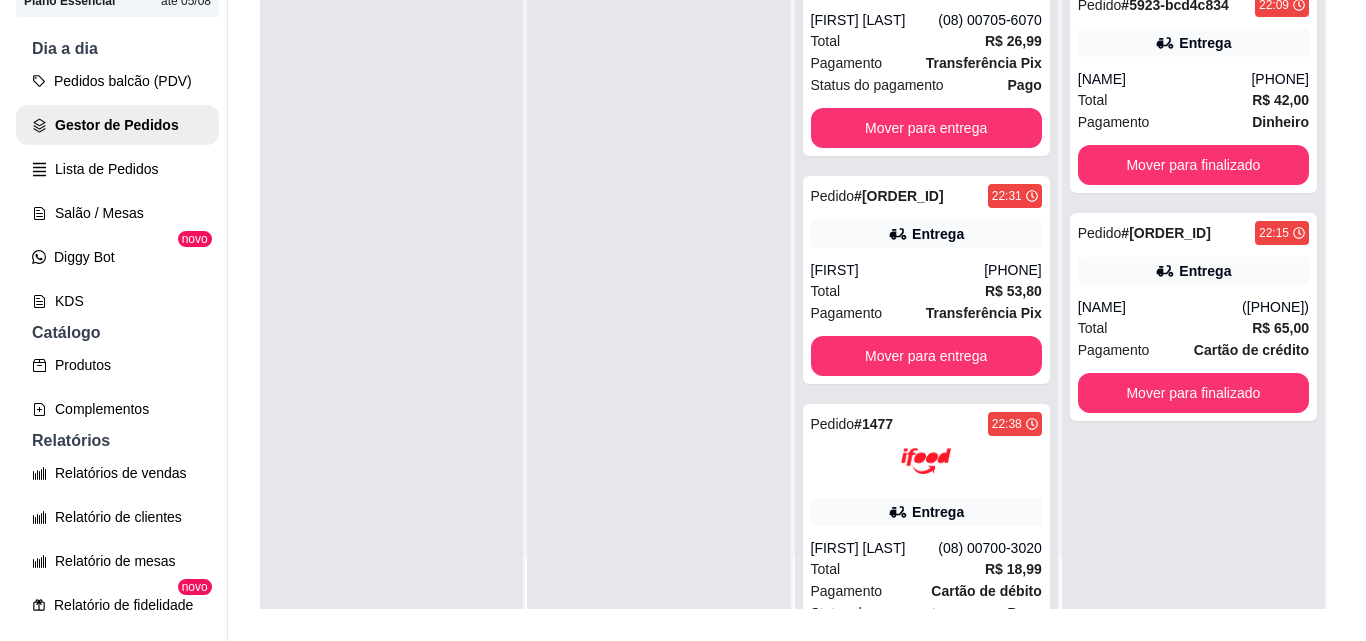 scroll, scrollTop: 35, scrollLeft: 0, axis: vertical 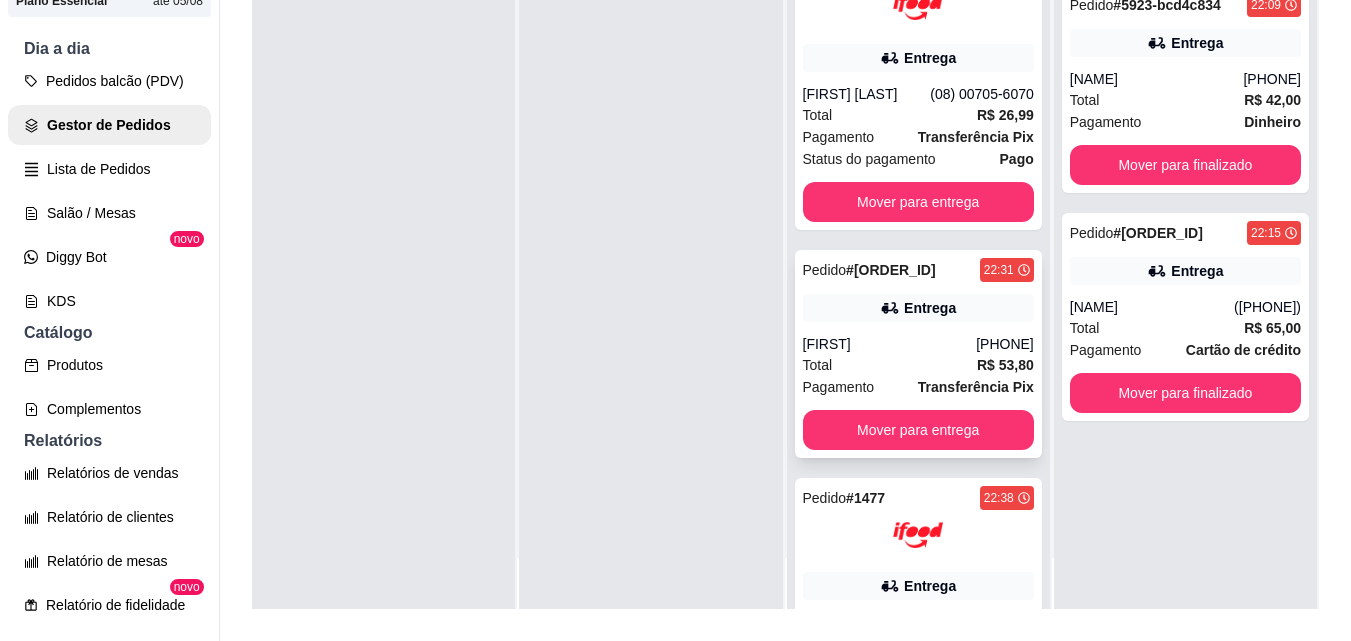click on "[PHONE]" at bounding box center [1005, 344] 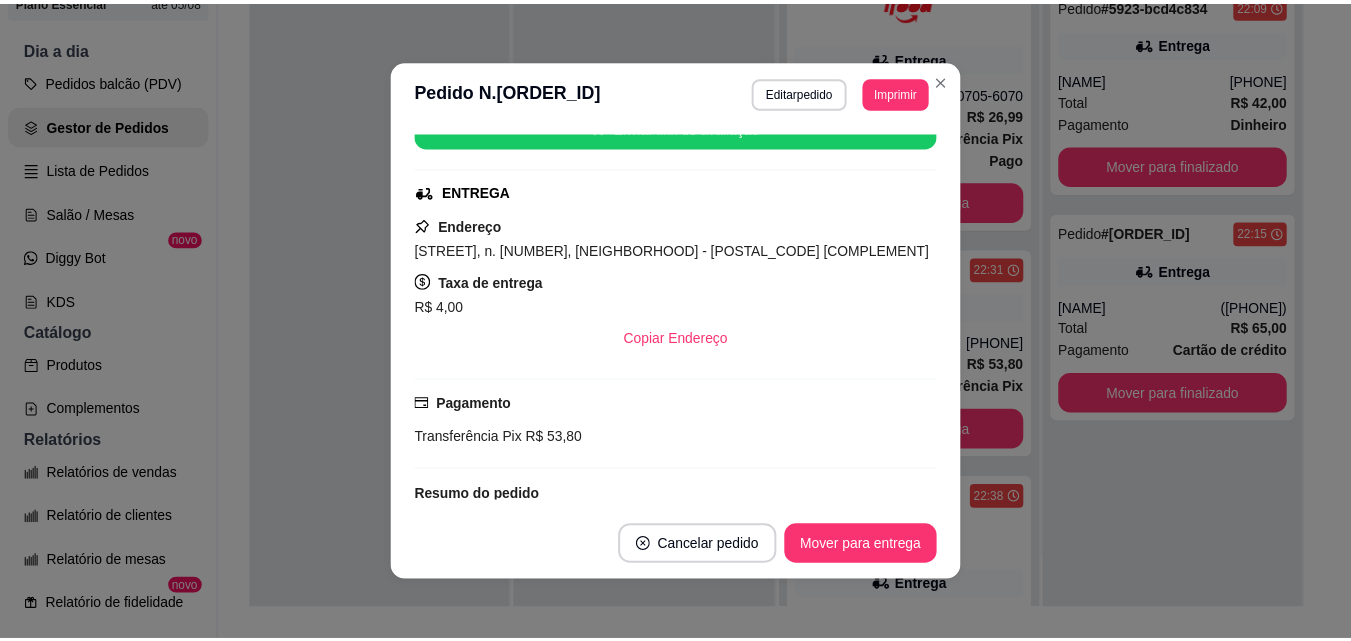 scroll, scrollTop: 300, scrollLeft: 0, axis: vertical 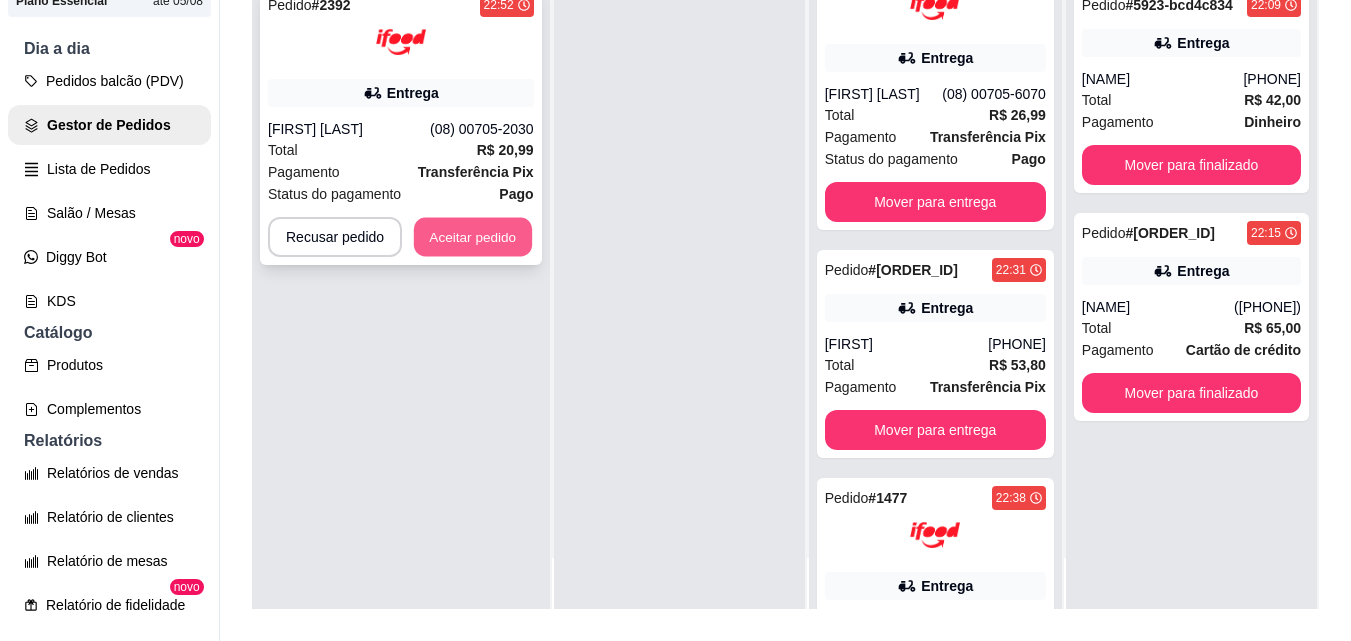click on "Aceitar pedido" at bounding box center (473, 237) 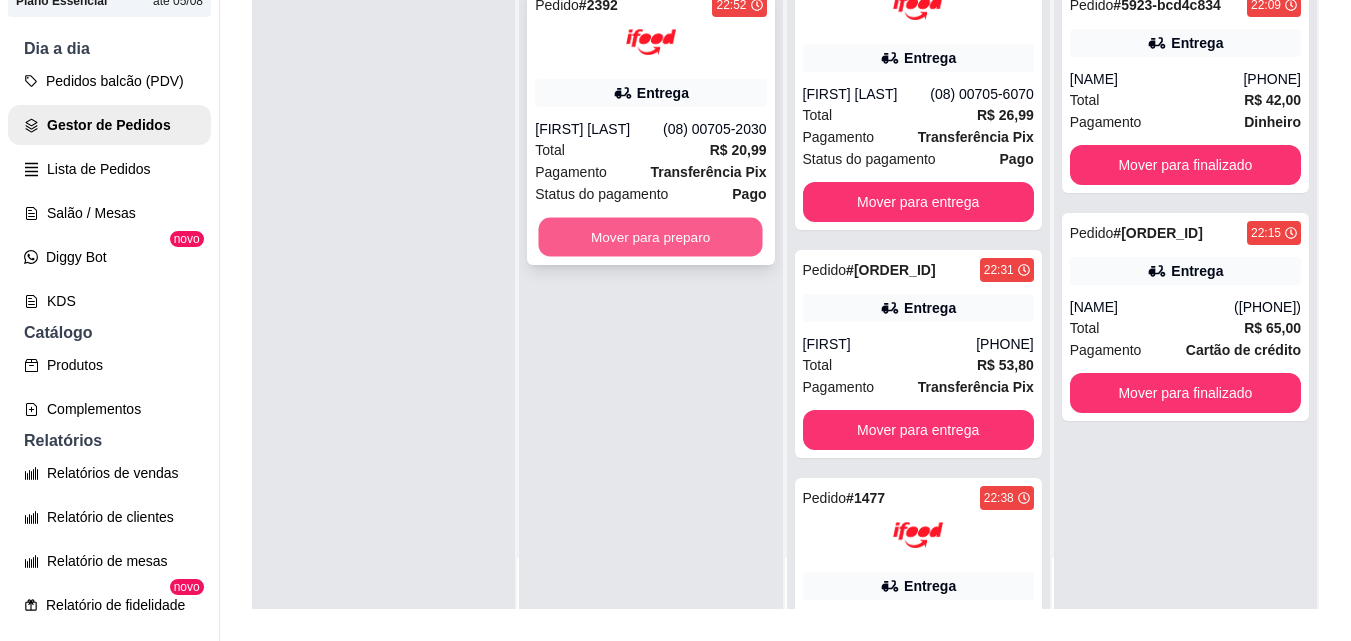 click on "Mover para preparo" at bounding box center (651, 237) 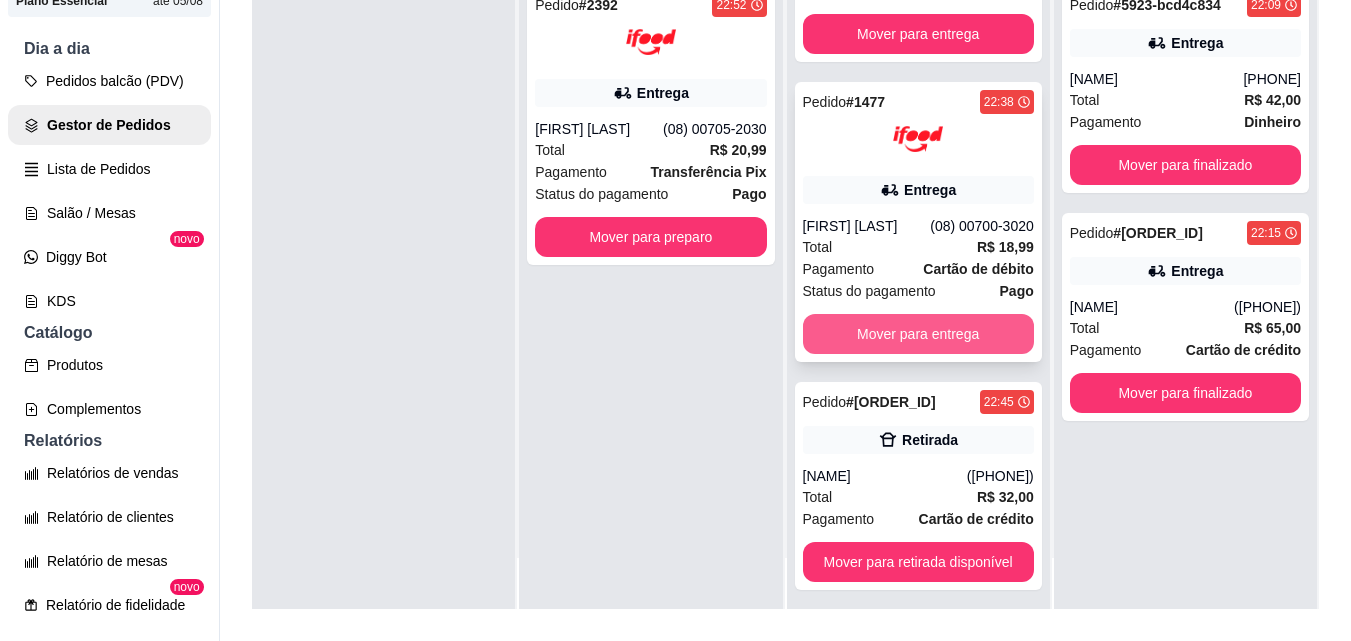 scroll, scrollTop: 135, scrollLeft: 0, axis: vertical 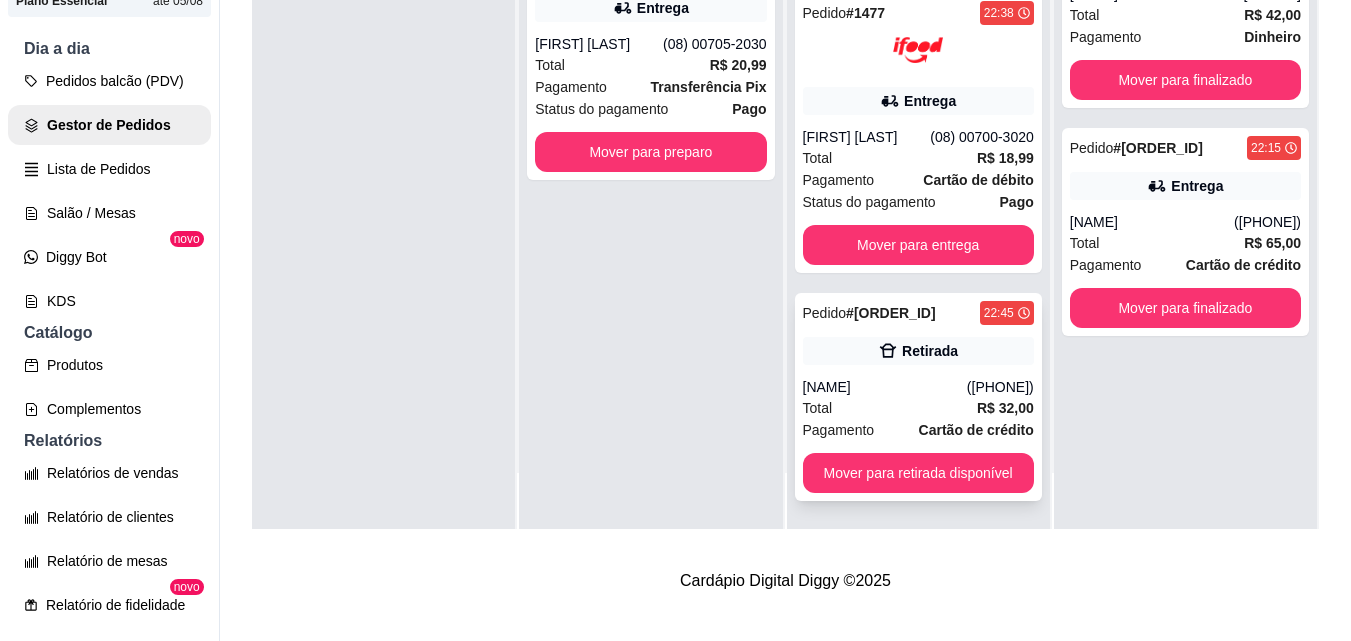click on "[NAME]" at bounding box center [885, 387] 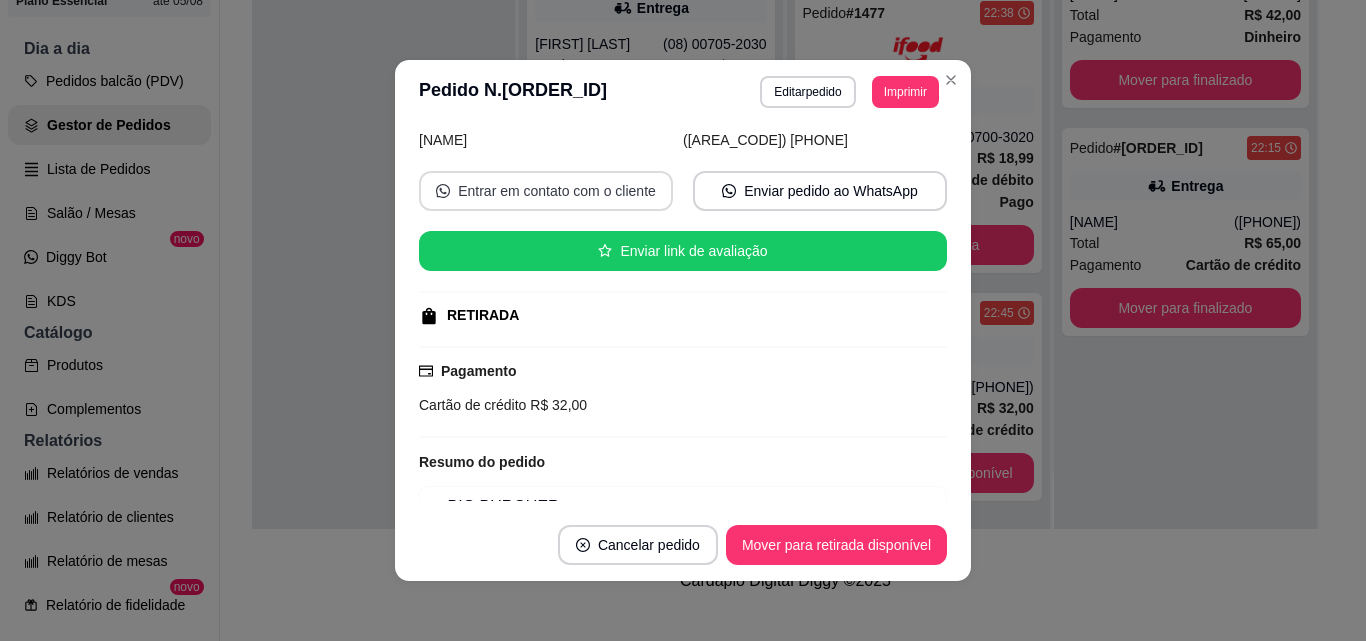 scroll, scrollTop: 252, scrollLeft: 0, axis: vertical 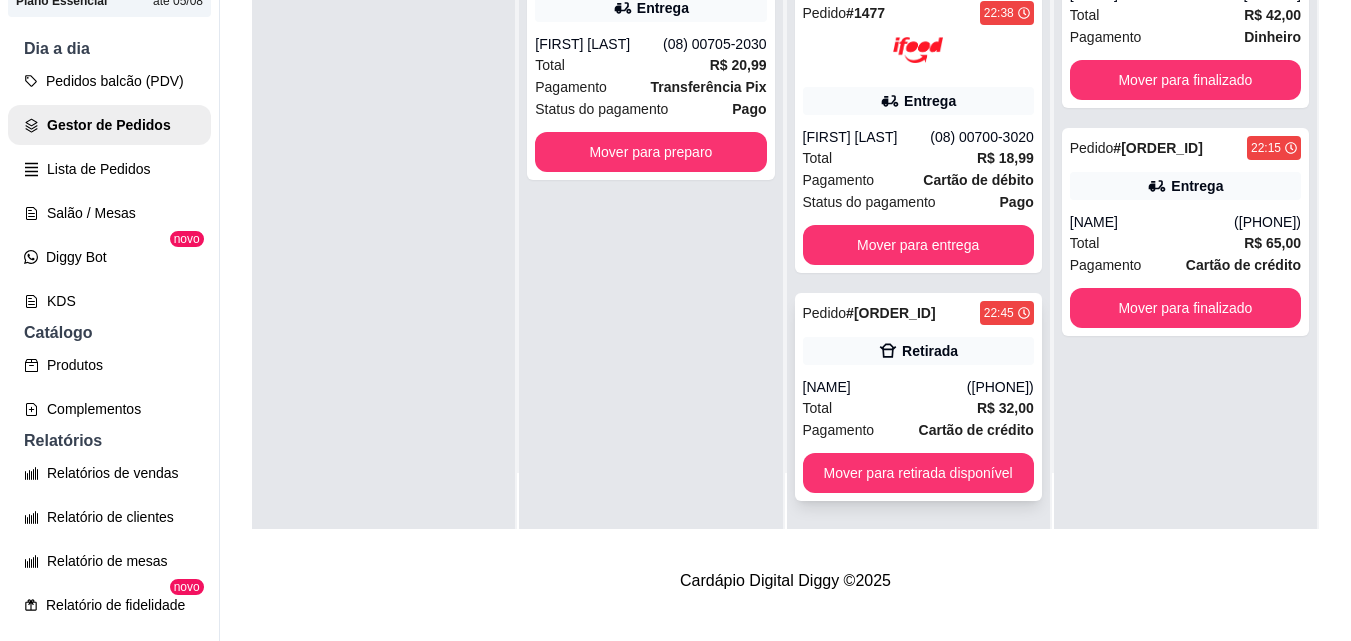 click on "[NAME]" at bounding box center (885, 387) 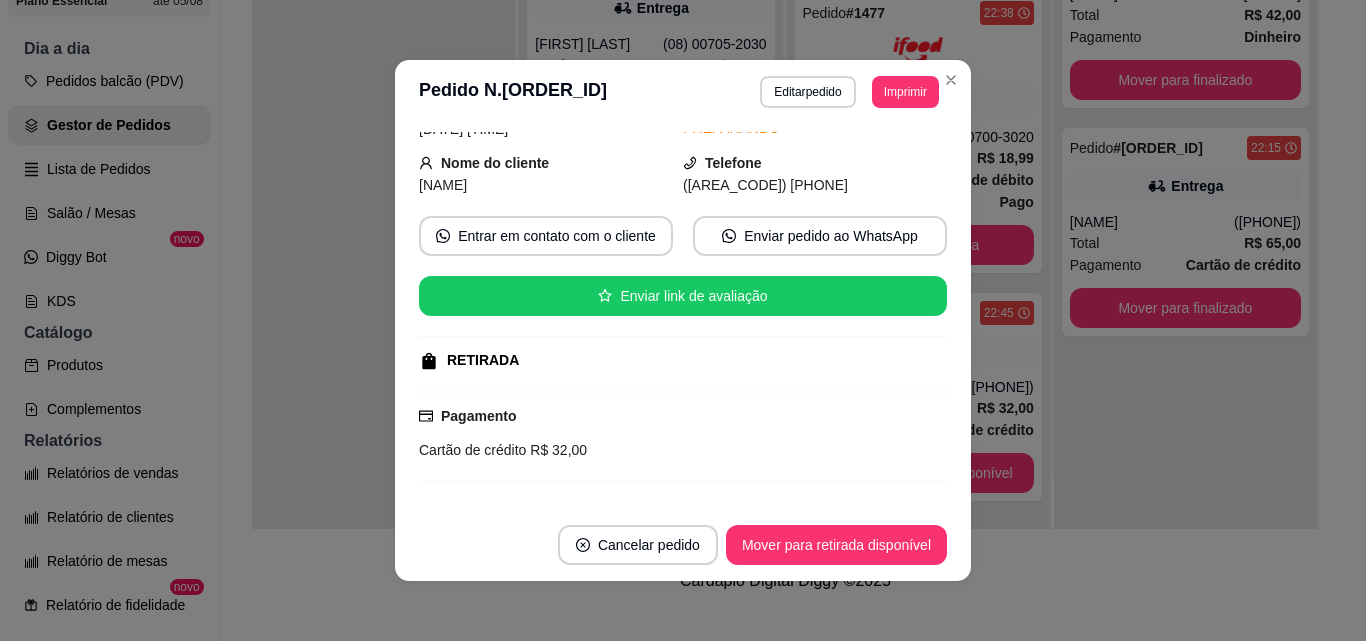 scroll, scrollTop: 252, scrollLeft: 0, axis: vertical 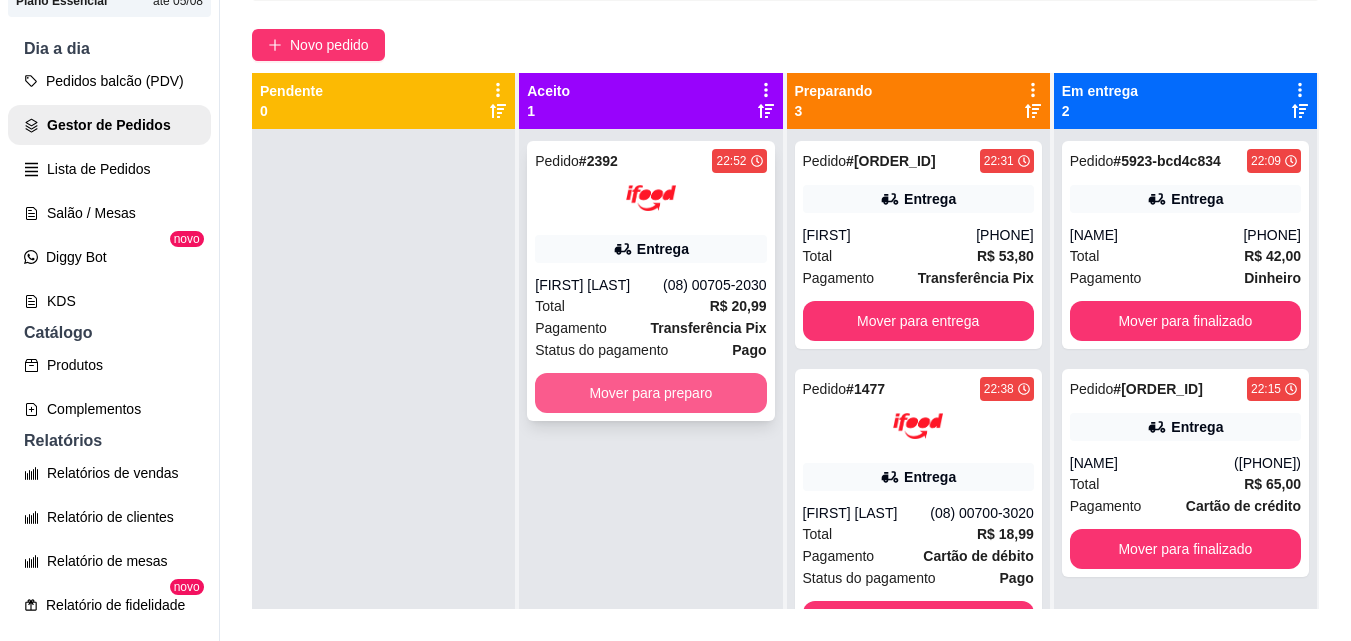 click on "Mover para preparo" at bounding box center [650, 393] 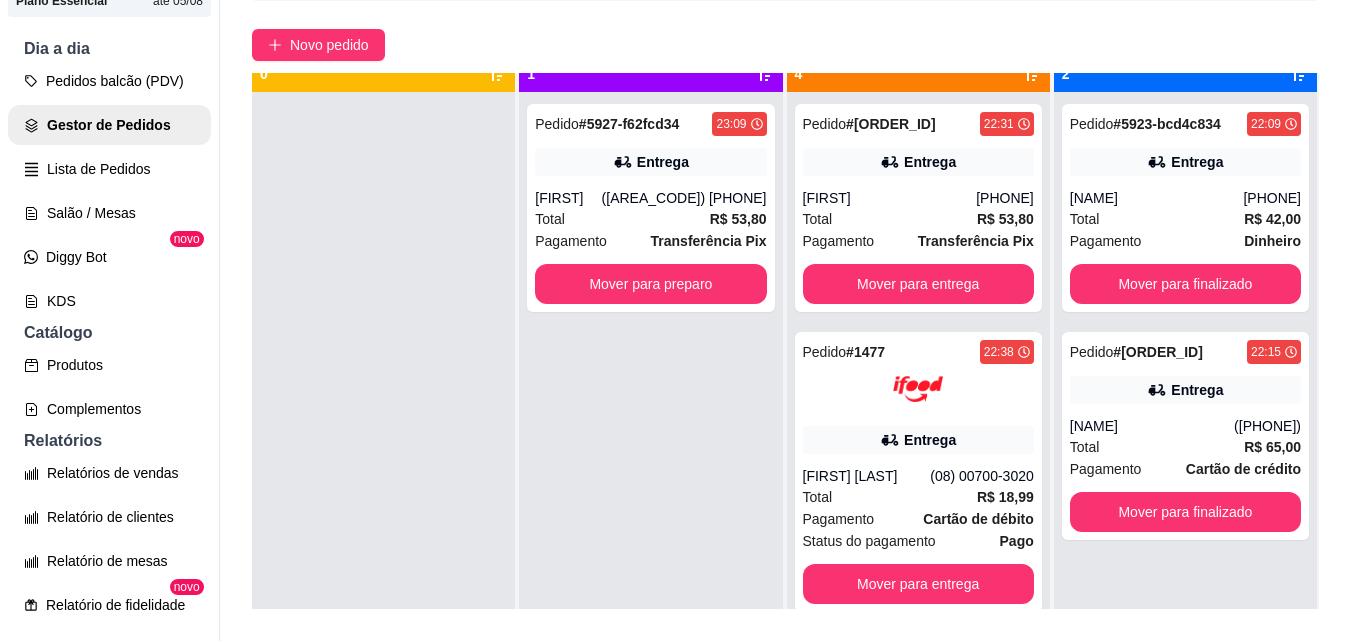 scroll, scrollTop: 56, scrollLeft: 0, axis: vertical 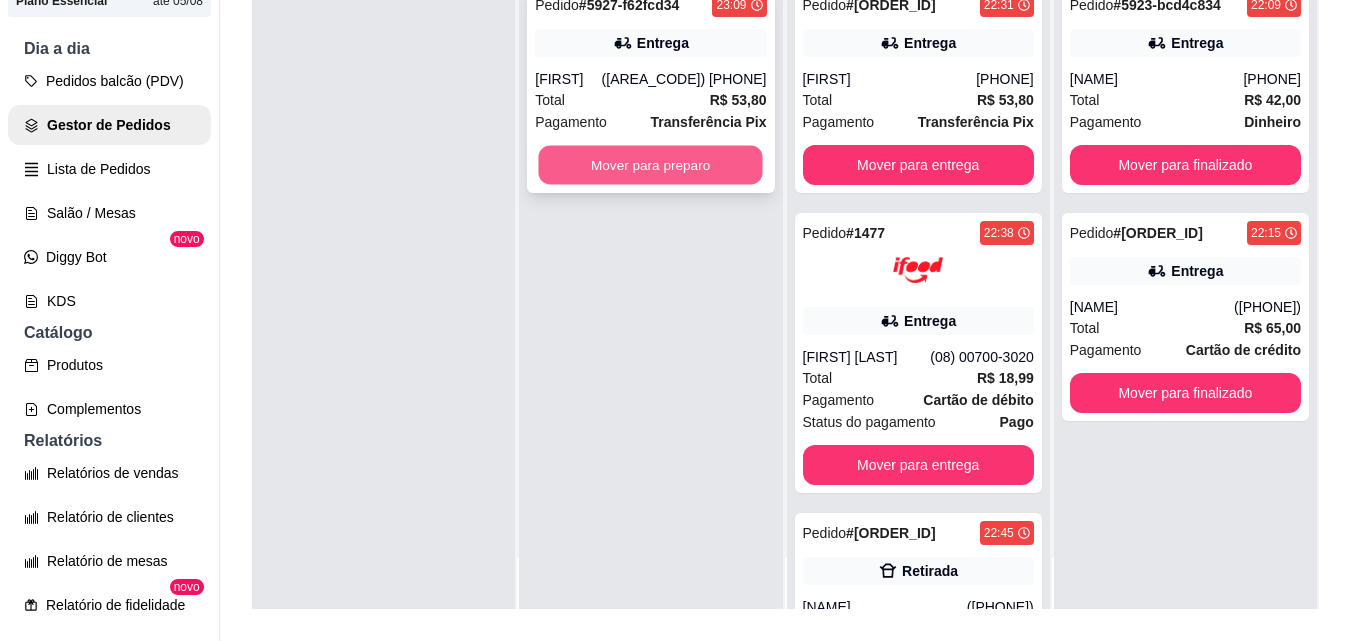 click on "Mover para preparo" at bounding box center (651, 165) 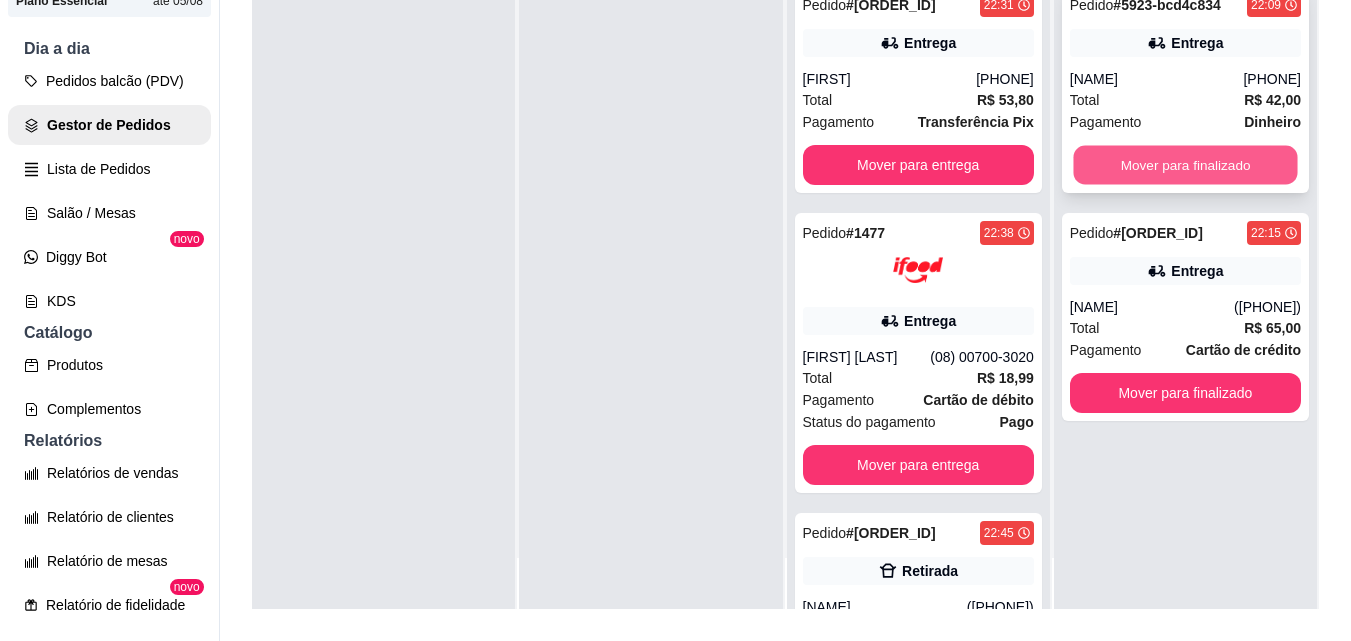 click on "Mover para finalizado" at bounding box center (1185, 165) 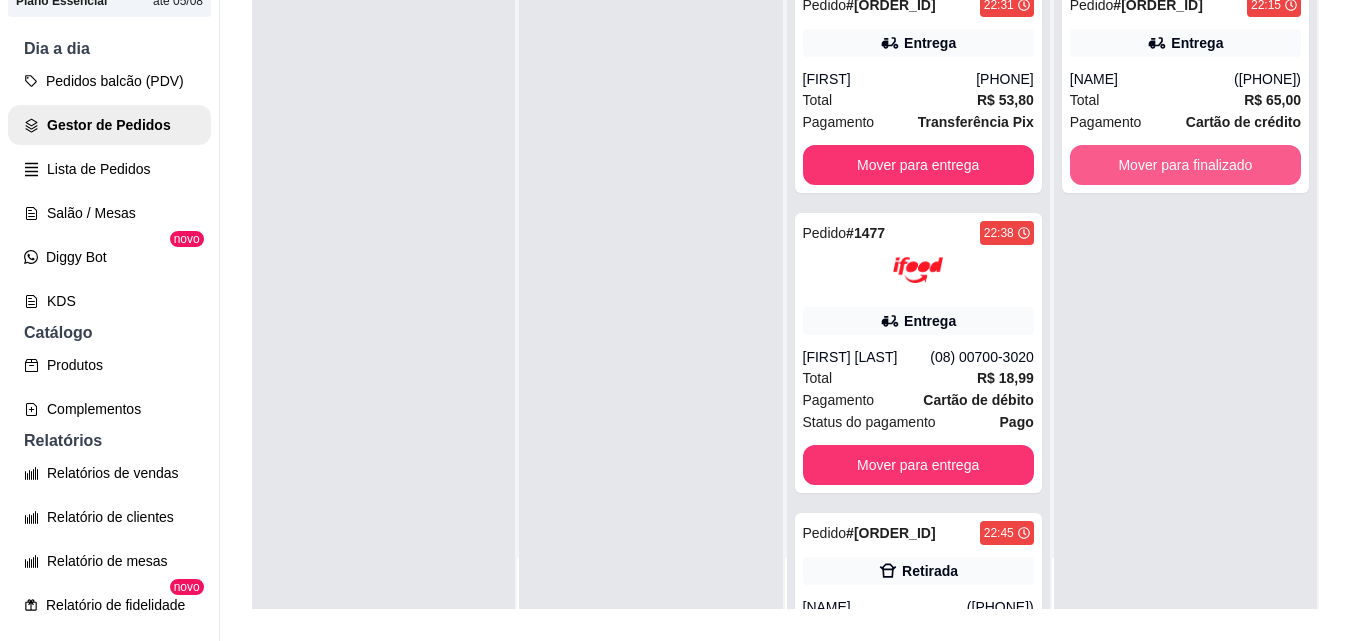 click on "Mover para finalizado" at bounding box center (1185, 165) 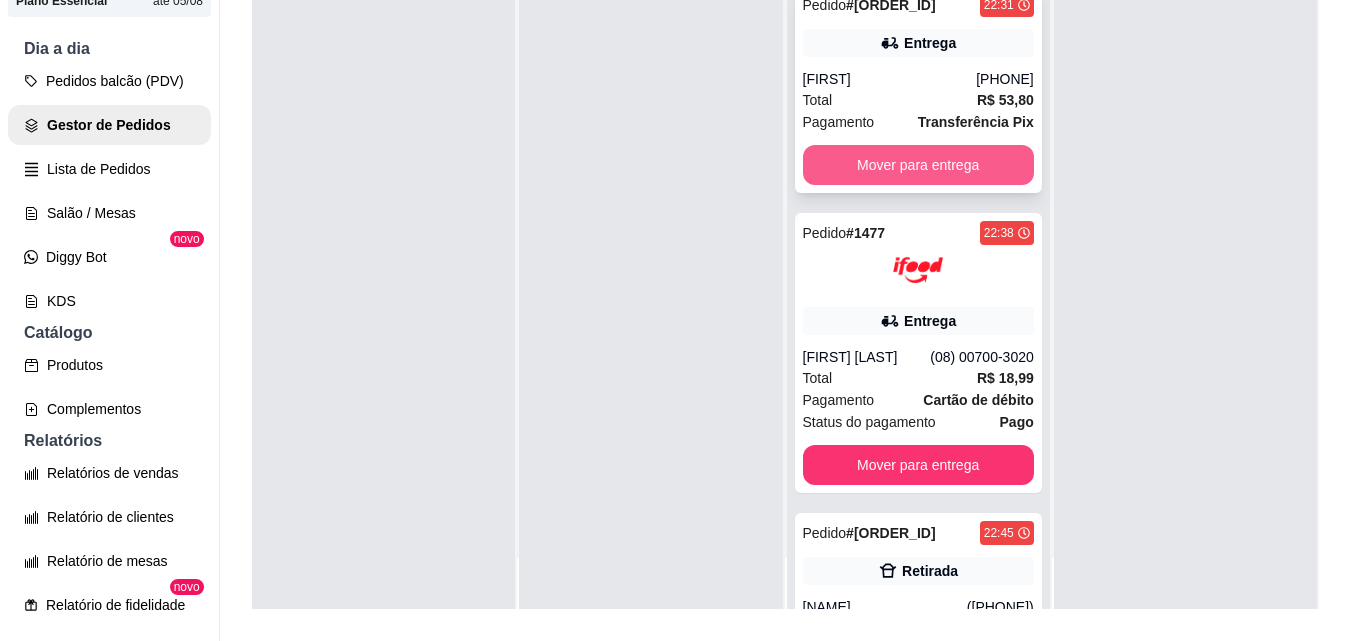 click on "Mover para entrega" at bounding box center [918, 165] 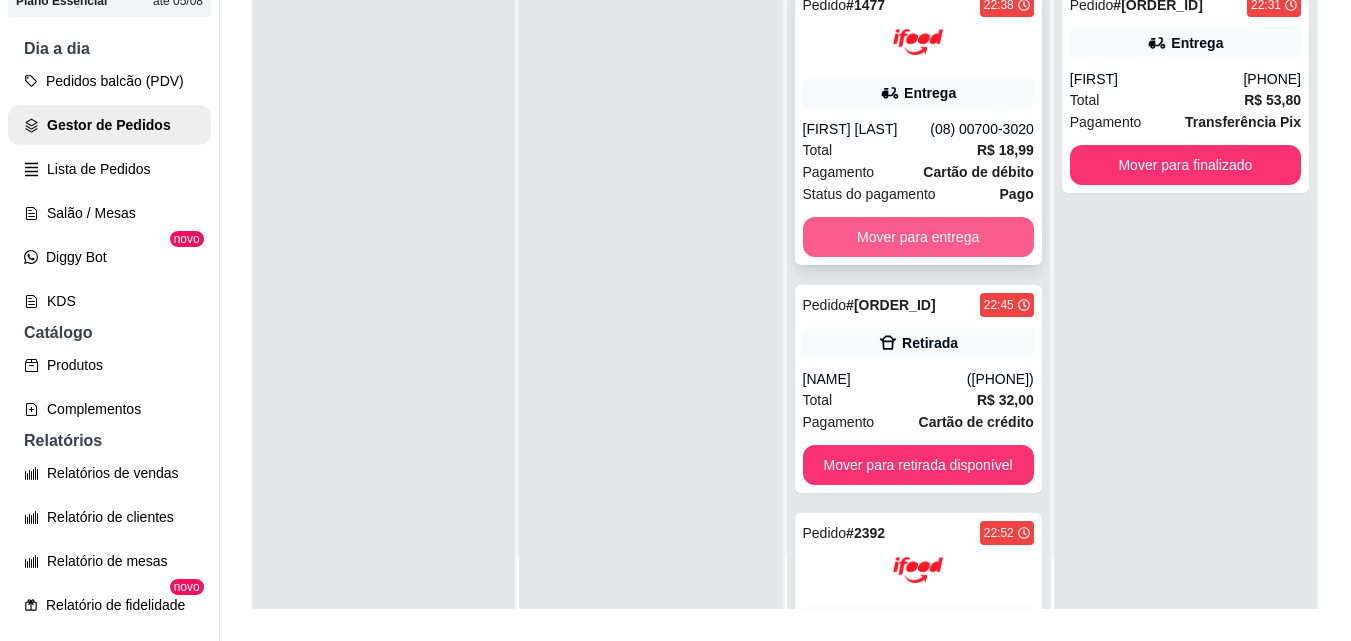 click on "Mover para entrega" at bounding box center [918, 237] 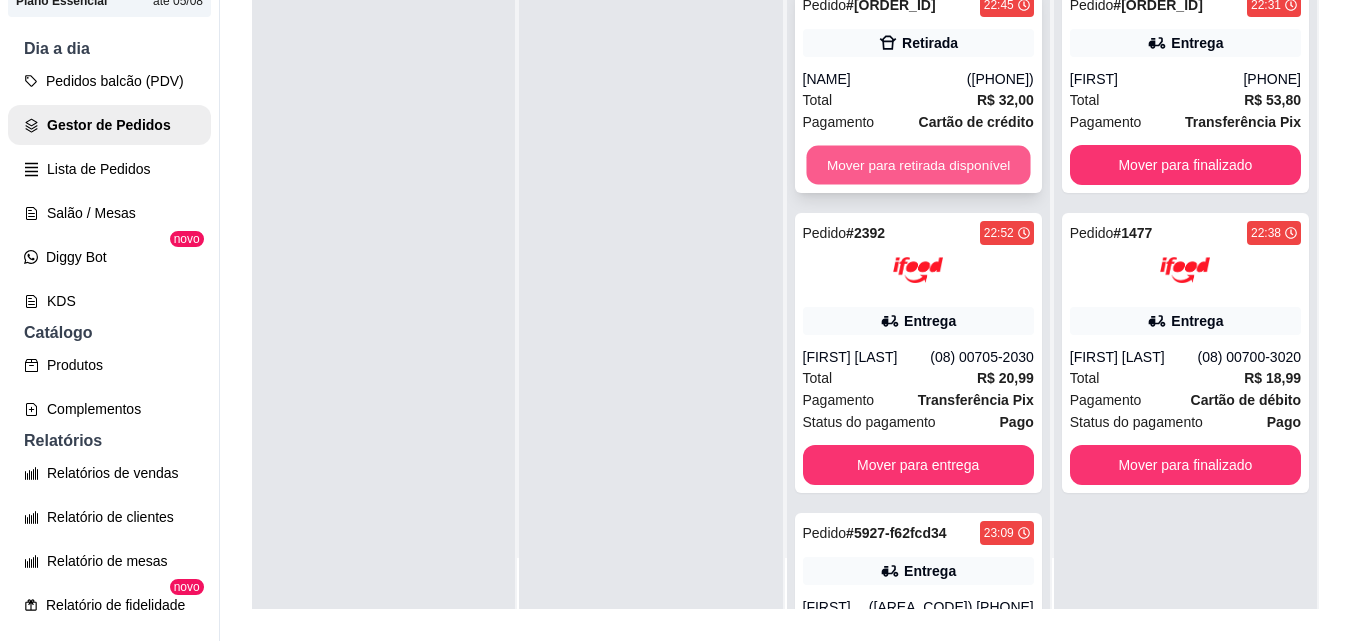 click on "Mover para retirada disponível" at bounding box center [918, 165] 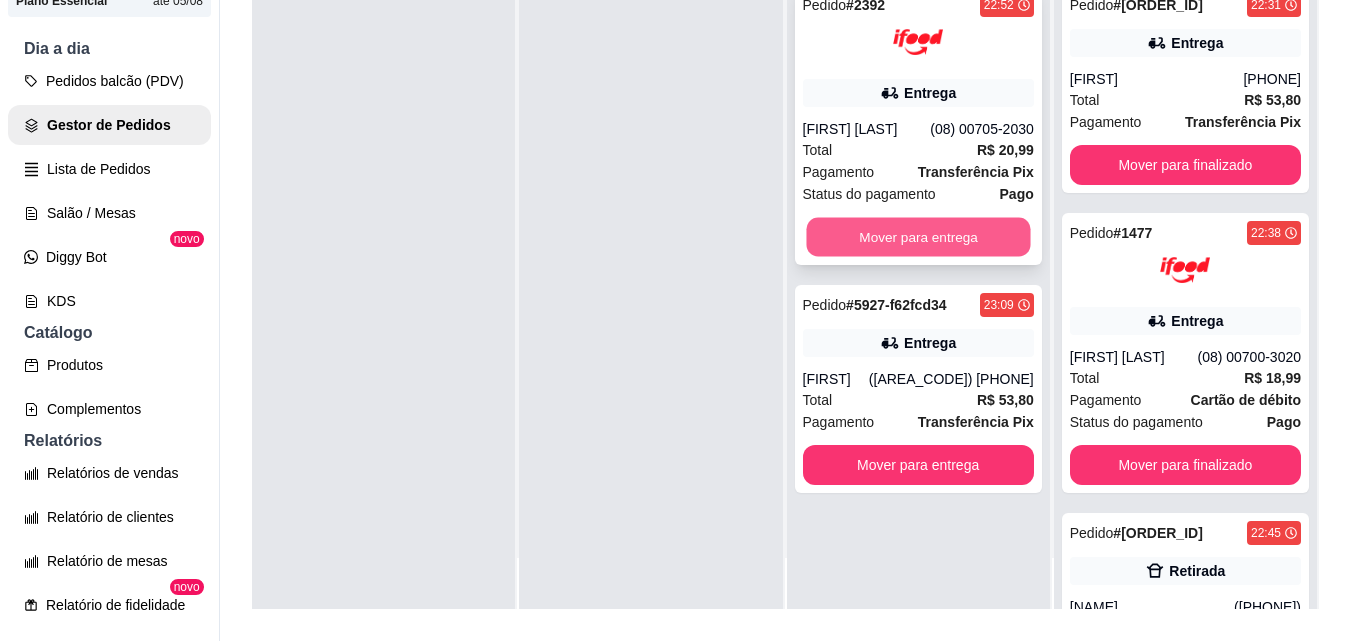 click on "Mover para entrega" at bounding box center (918, 237) 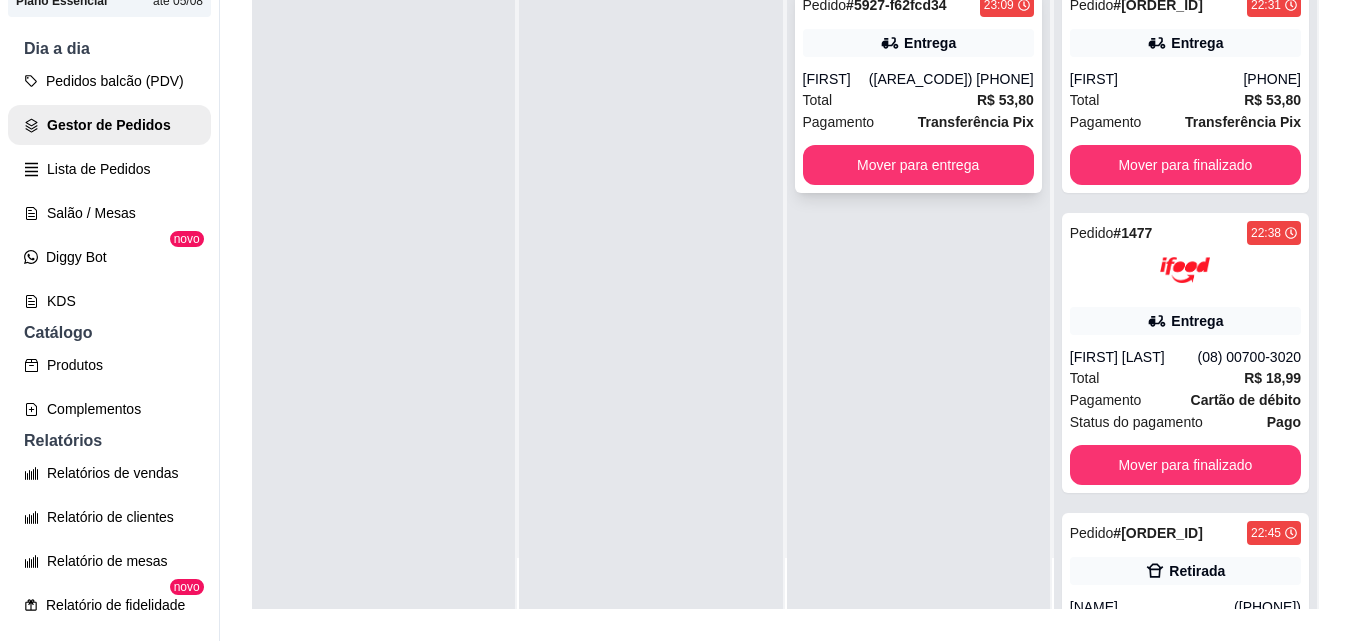 click on "Entrega" at bounding box center [930, 43] 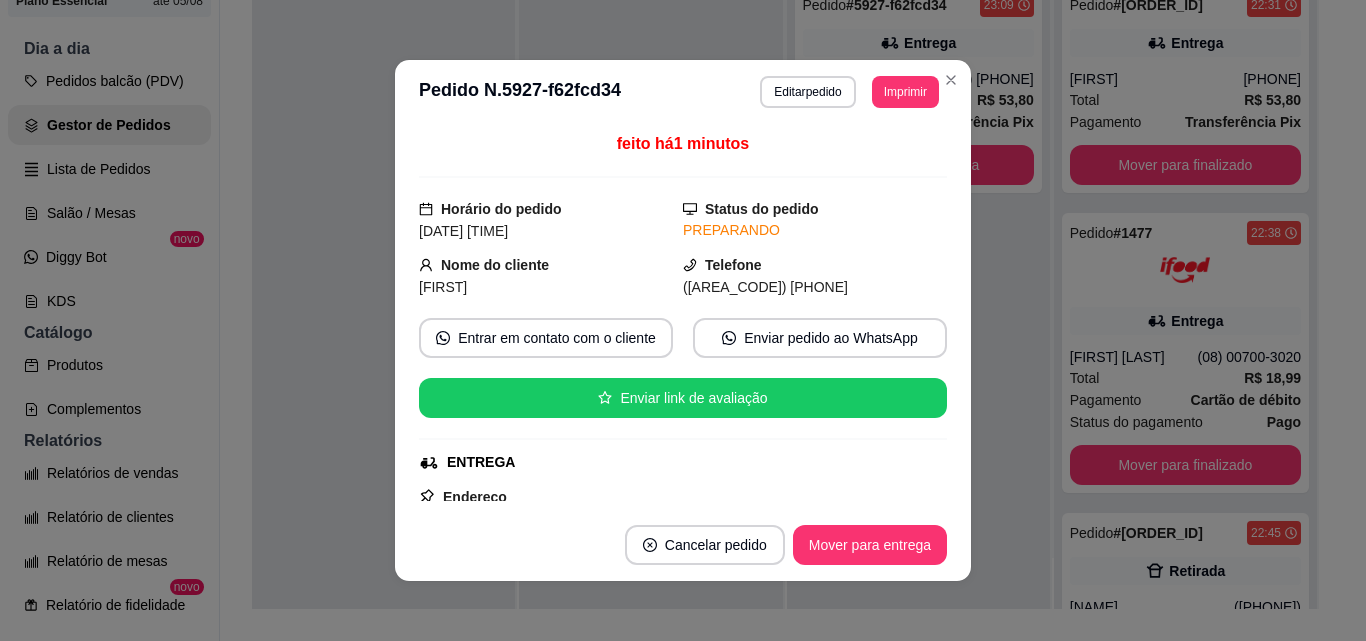 scroll, scrollTop: 4, scrollLeft: 0, axis: vertical 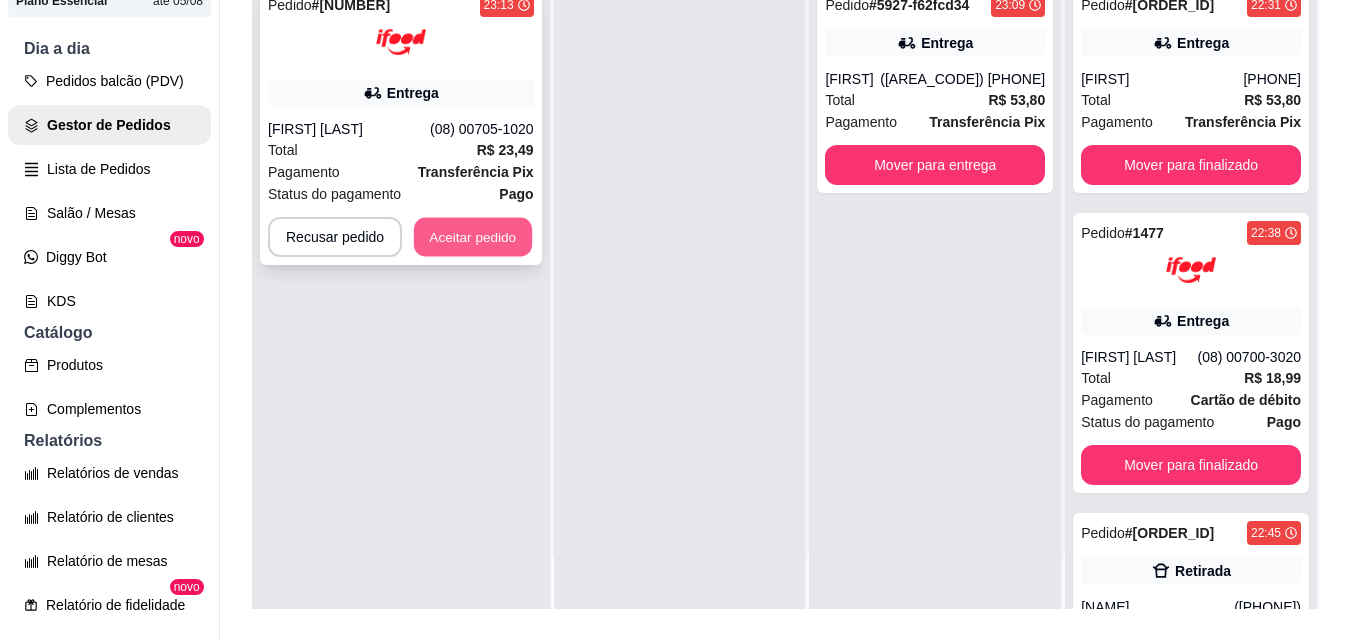 click on "Aceitar pedido" at bounding box center (473, 237) 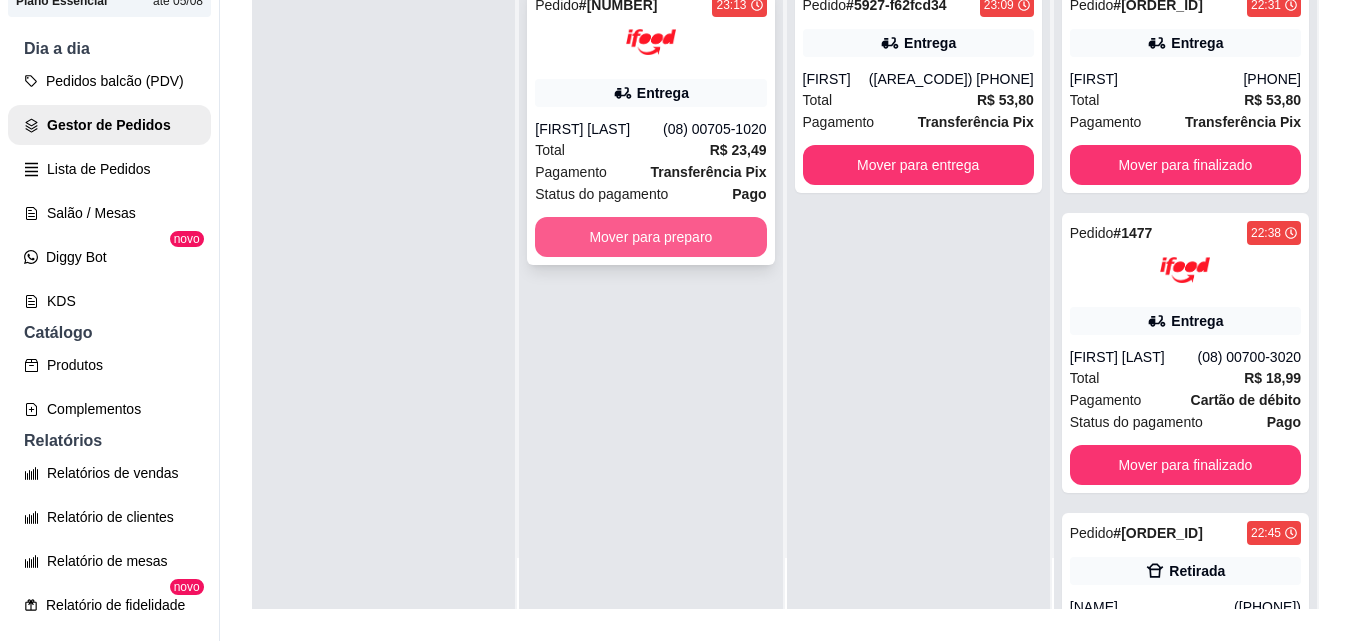 click on "Mover para preparo" at bounding box center (650, 237) 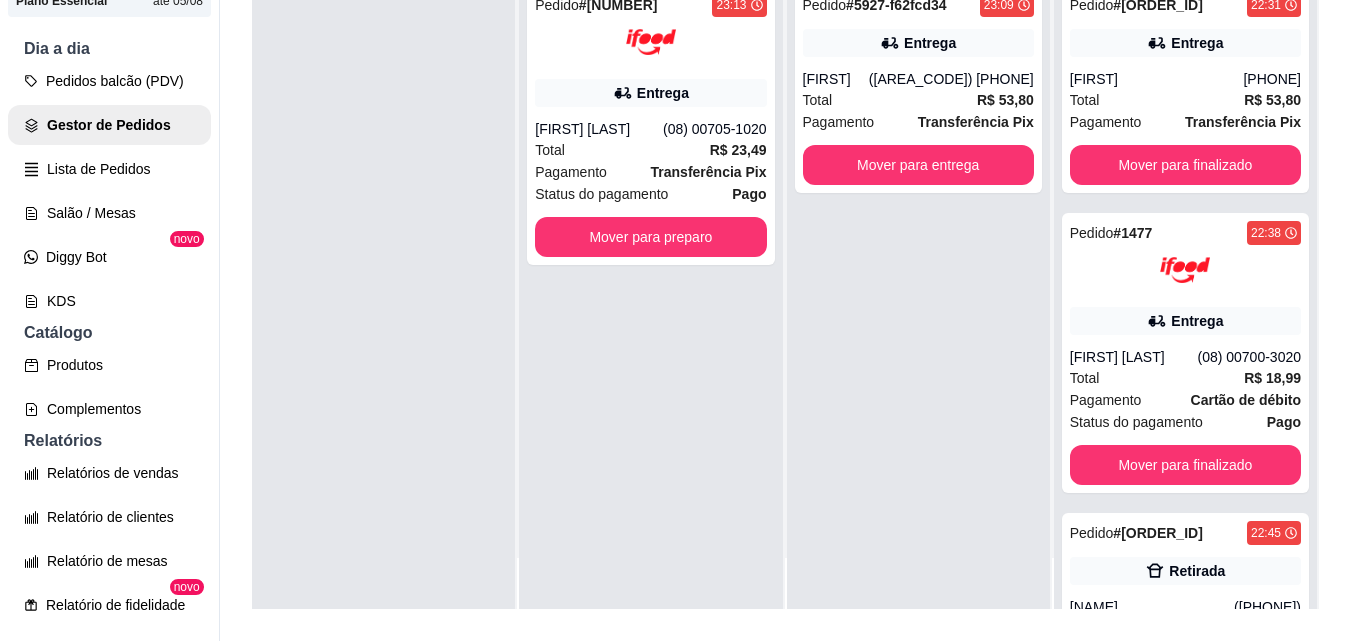 click on "Pedido # [ORDER_ID] [TIME] Entrega [FIRST]  [PHONE] Total R$ 53,80 Pagamento Transferência Pix Mover para entrega" at bounding box center [918, 293] 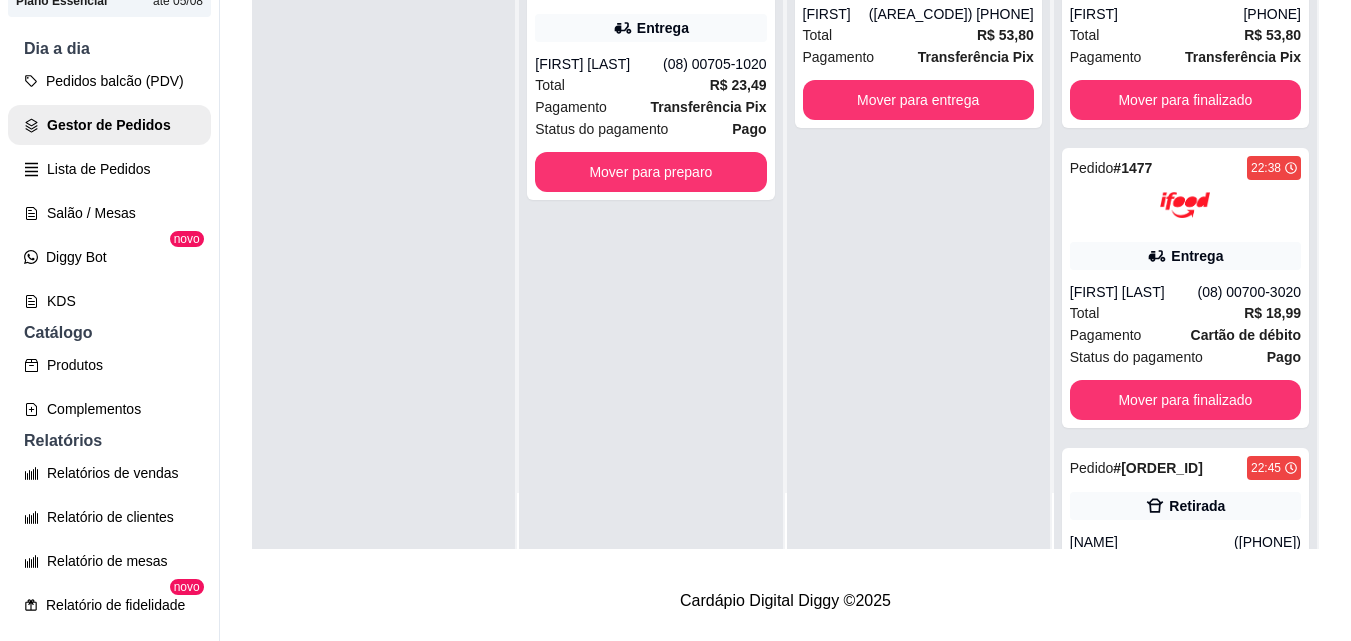 scroll, scrollTop: 319, scrollLeft: 0, axis: vertical 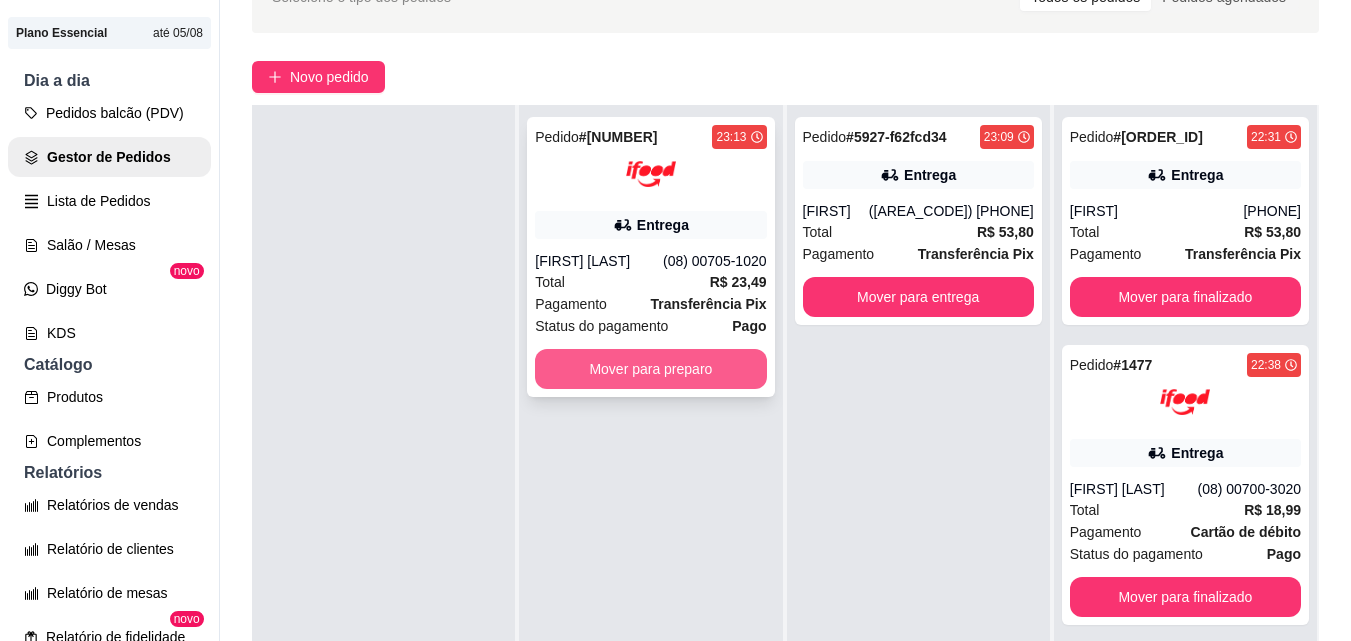 click on "Mover para preparo" at bounding box center [650, 369] 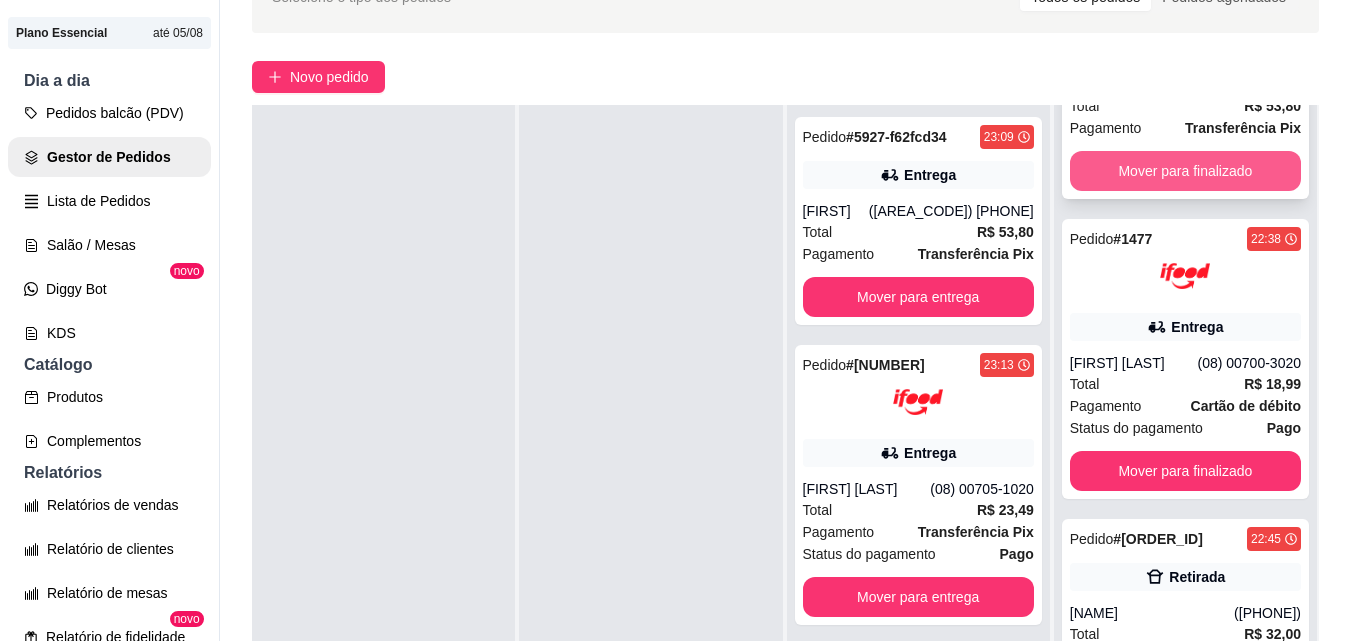 scroll, scrollTop: 135, scrollLeft: 0, axis: vertical 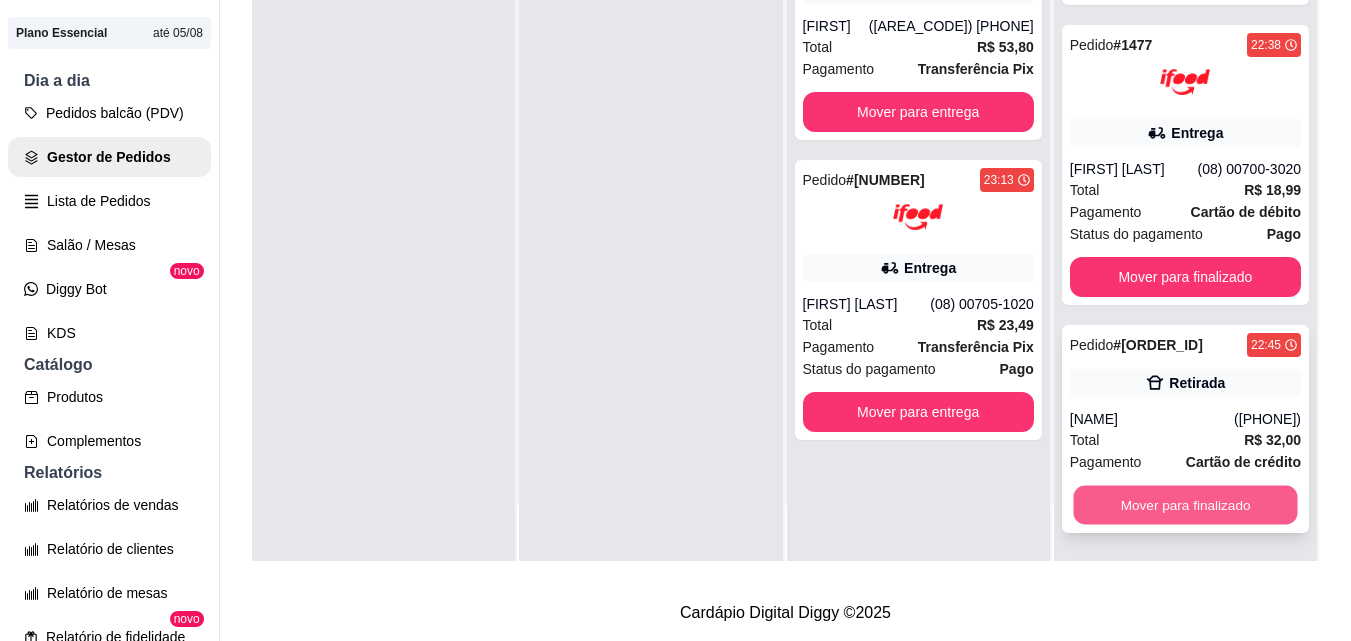 click on "Mover para finalizado" at bounding box center (1185, 505) 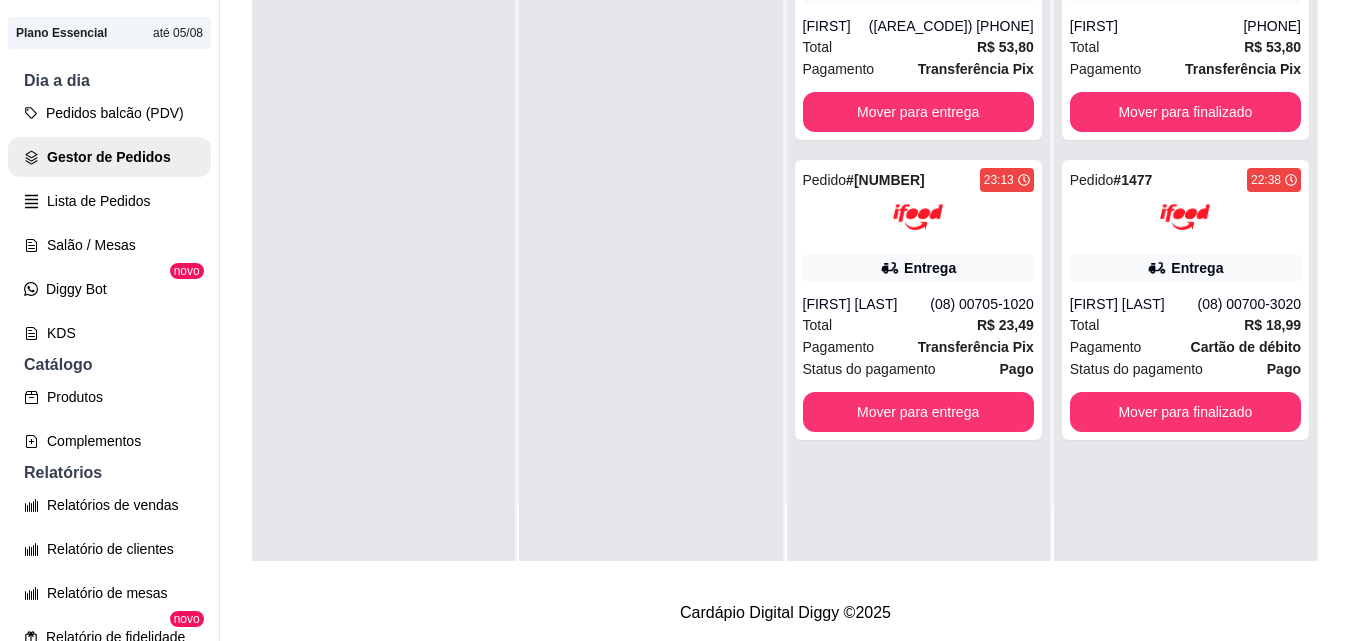 scroll, scrollTop: 0, scrollLeft: 0, axis: both 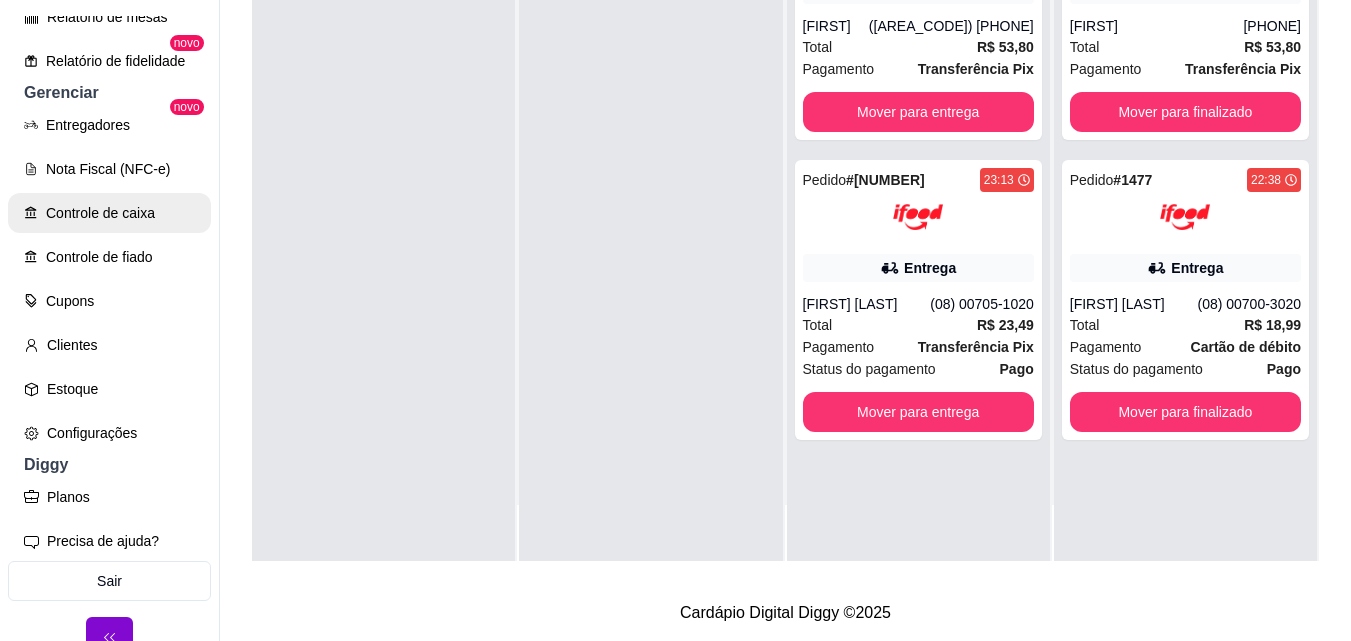 click on "Controle de caixa" at bounding box center [109, 213] 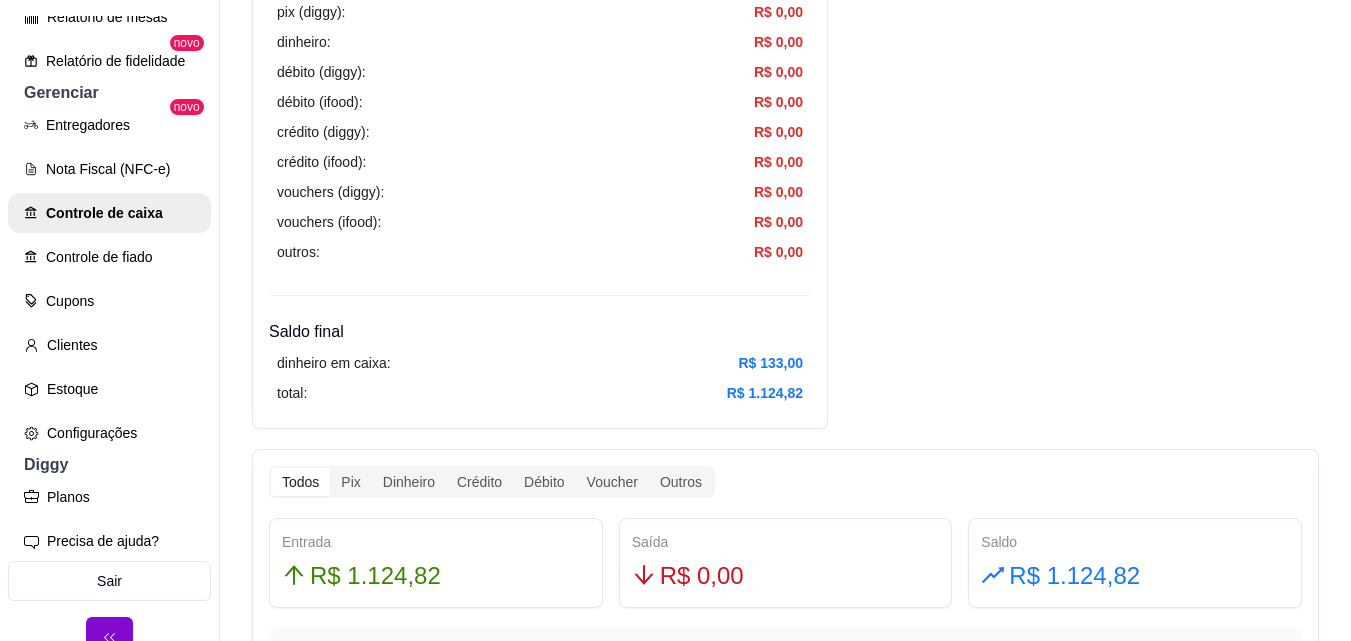 scroll, scrollTop: 800, scrollLeft: 0, axis: vertical 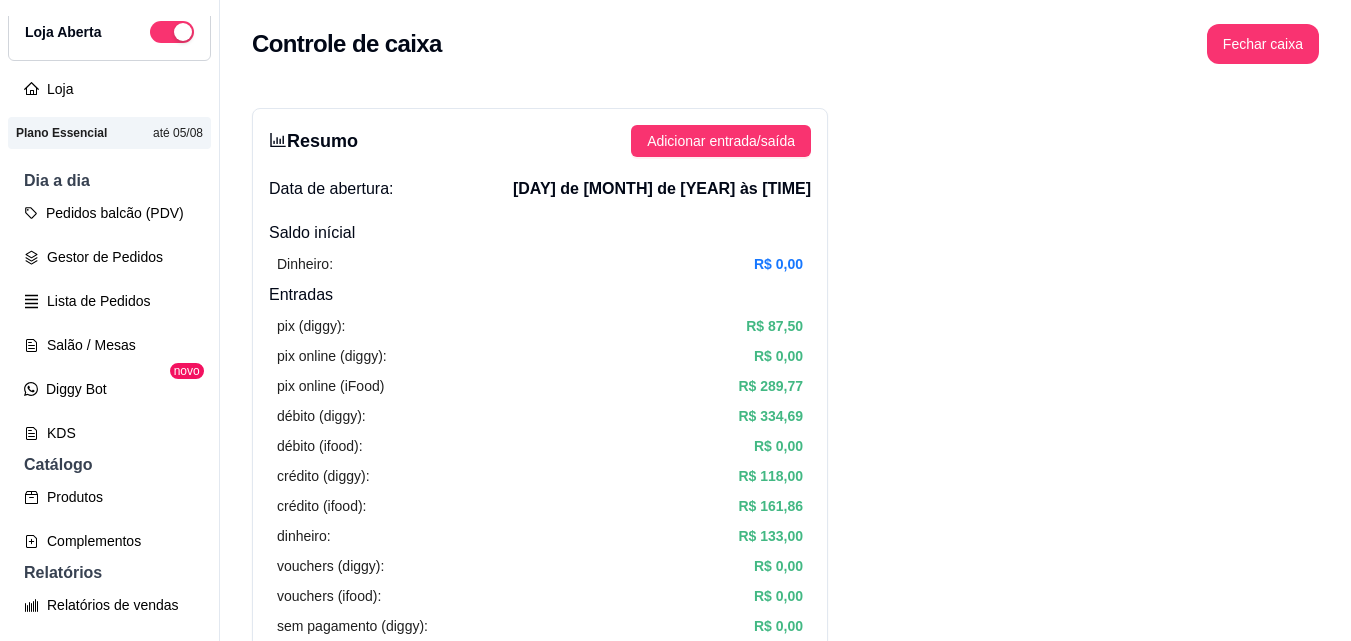 click on "Resumo Adicionar entrada/saída Data de abertura: [DATE] às [TIME] Saldo inícial Dinheiro: R$ 0,00 Entradas pix (diggy): R$ 87,50 pix online (diggy): R$ 0,00 pix online (iFood) R$ 289,77 débito (diggy): R$ 334,69 débito (ifood): R$ 0,00 crédito (diggy): R$ 118,00 crédito (ifood): R$ 161,86 dinheiro: R$ 133,00 vouchers (diggy): R$ 0,00 vouchers (ifood): R$ 0,00 sem pagamento (diggy): R$ 0,00 fiado: R$ 0,00 outros: R$ 0,00 Saídas pix (diggy): R$ 0,00 dinheiro: R$ 0,00 débito (diggy): R$ 0,00 débito (ifood): R$ 0,00 crédito (diggy): R$ 0,00 crédito (ifood): R$ 0,00 vouchers (diggy): R$ 0,00 vouchers (ifood): R$ 0,00 outros: R$ 0,00 Saldo final dinheiro em caixa: R$ 133,00 total: R$ 1.124,82 Todos Pix Dinheiro Crédito Débito Voucher Outros Entrada R$ 1.124,82 Saída R$ 0,00 Saldo R$ 1.124,82 Tipo de pagamento Data - Hora Entrada ou Saída Descrição Valor Descrição Cartão de crédito [DATE] às [TIME] Entrada Pedido #5634 R$ 18,99 Transferência Pix" at bounding box center (785, 1612) 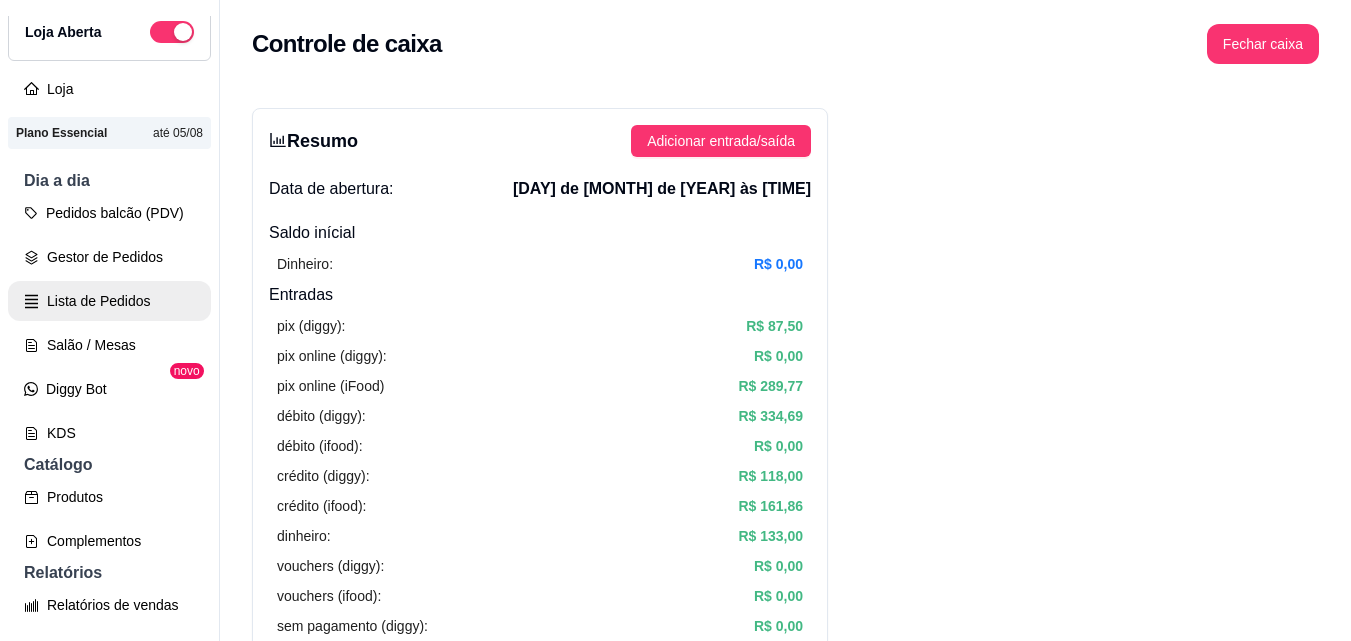 scroll, scrollTop: 0, scrollLeft: 0, axis: both 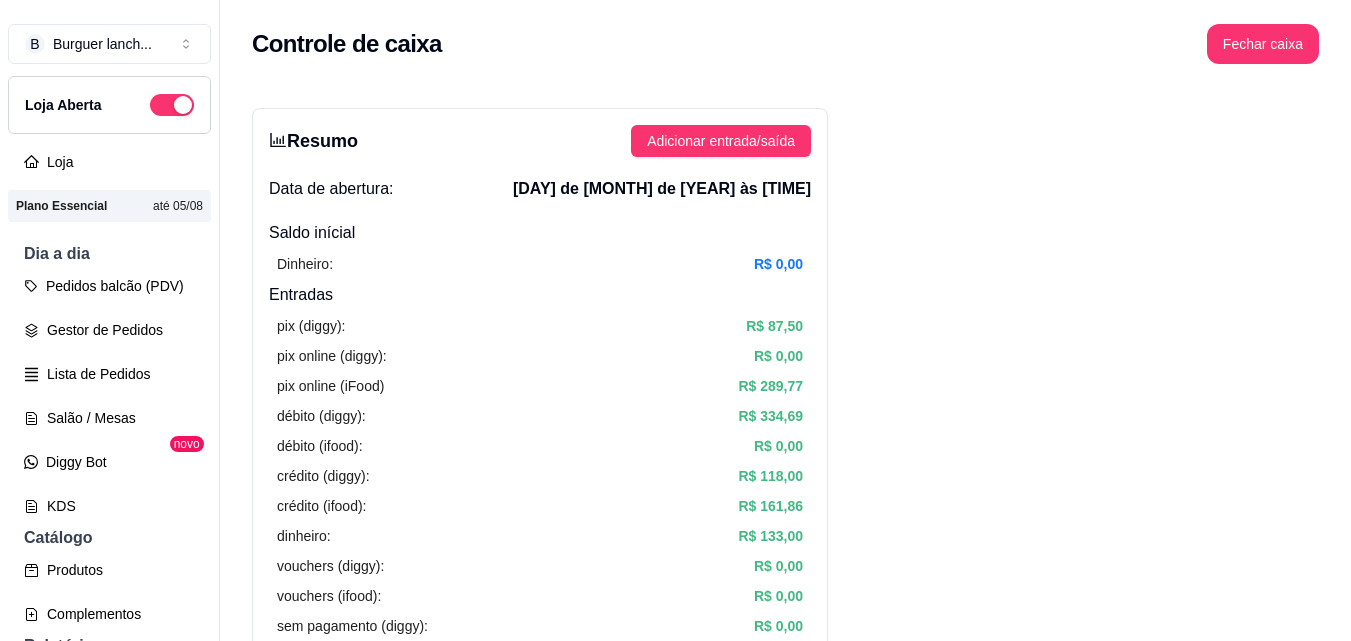 click on "Pedidos balcão (PDV) Gestor de Pedidos Lista de Pedidos Salão / Mesas Diggy Bot novo KDS" at bounding box center [109, 396] 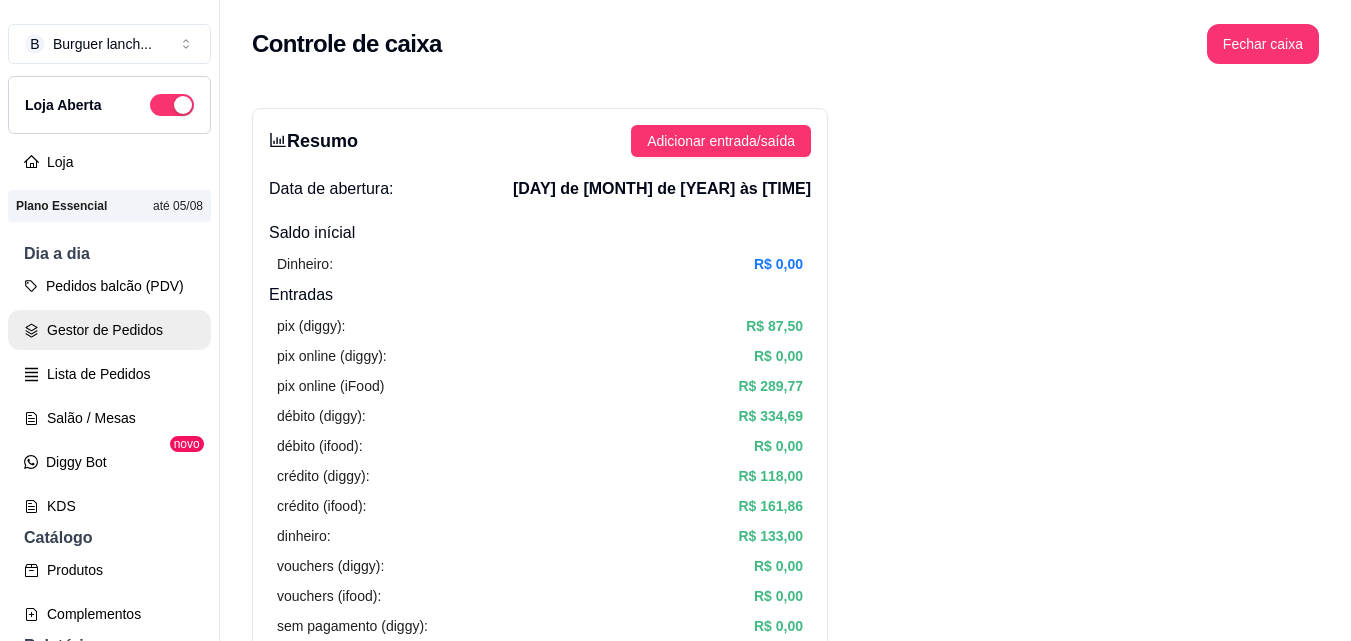 click on "Gestor de Pedidos" at bounding box center [109, 330] 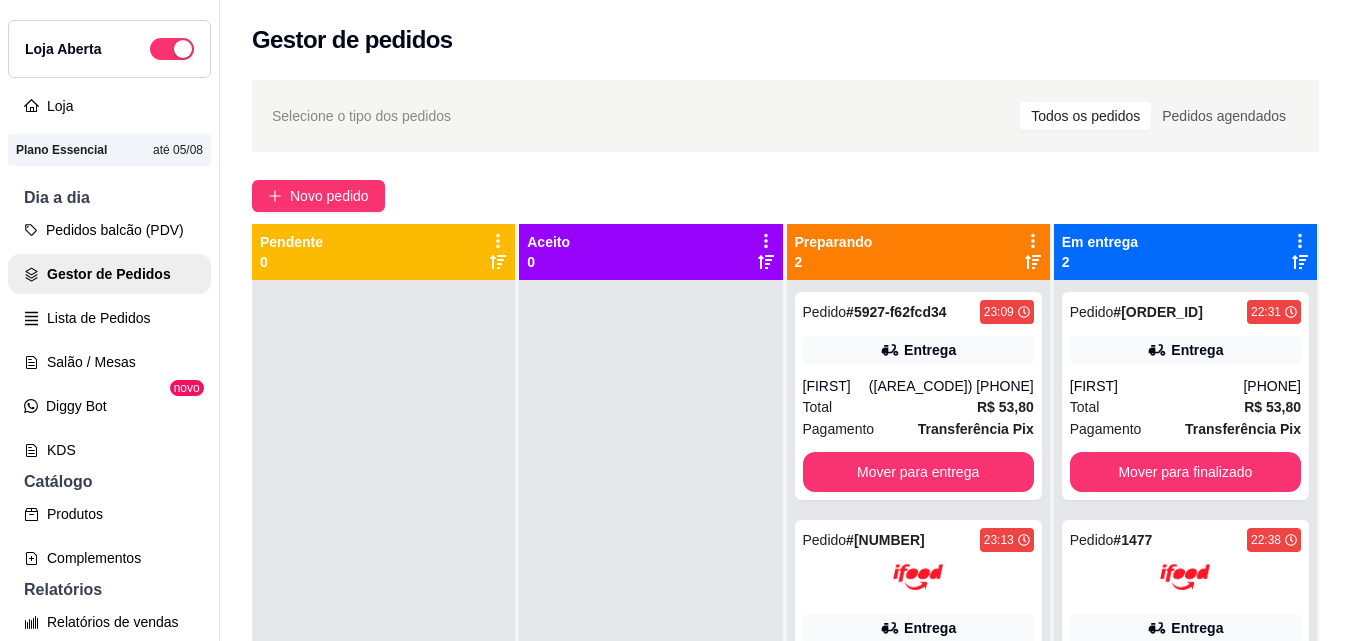 scroll, scrollTop: 100, scrollLeft: 0, axis: vertical 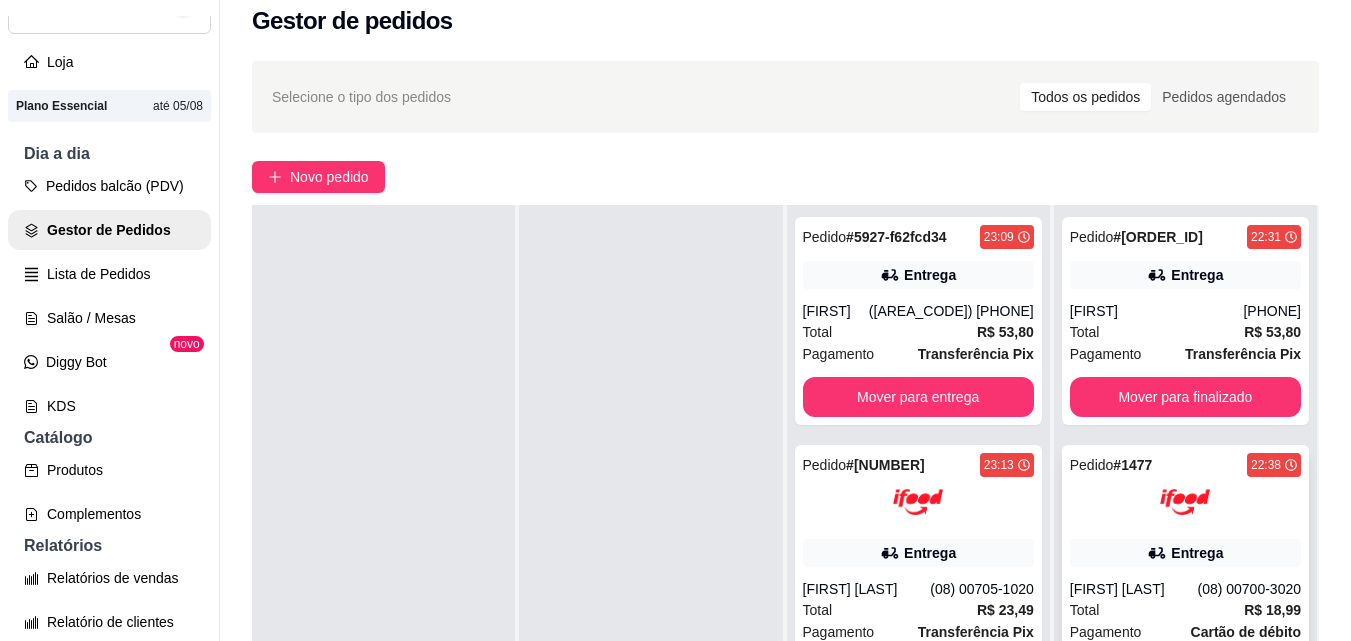 click on "# [NUMBER]" at bounding box center [1132, 465] 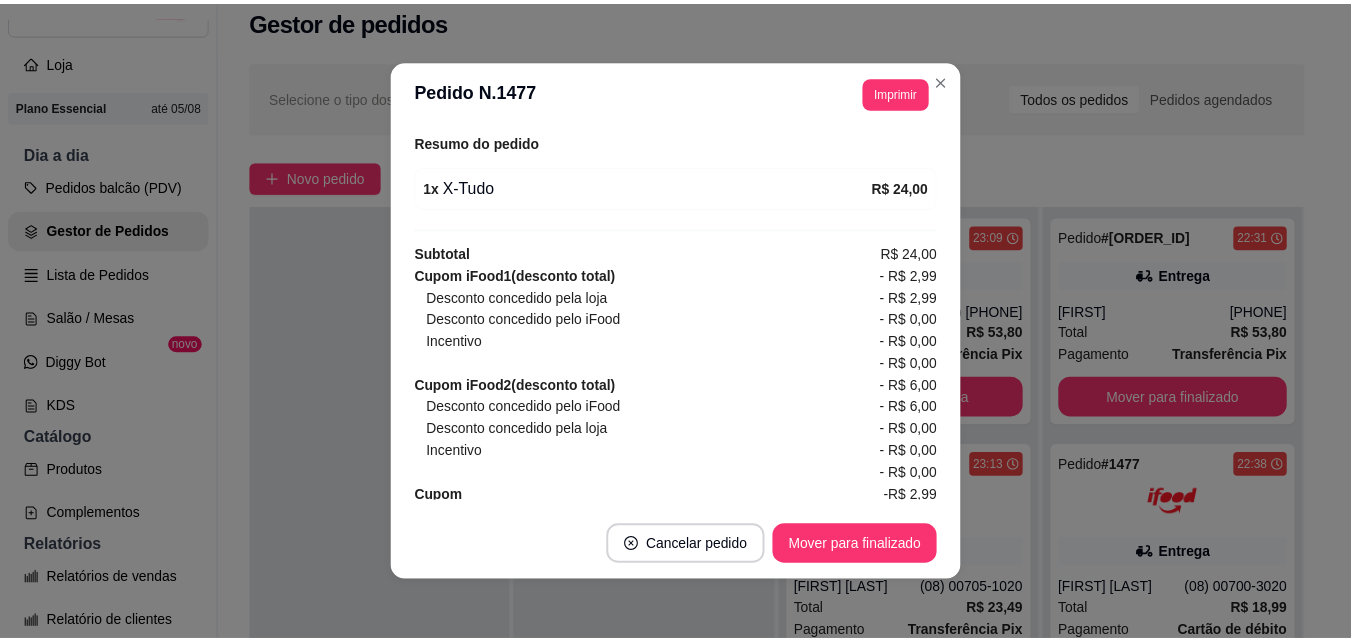 scroll, scrollTop: 770, scrollLeft: 0, axis: vertical 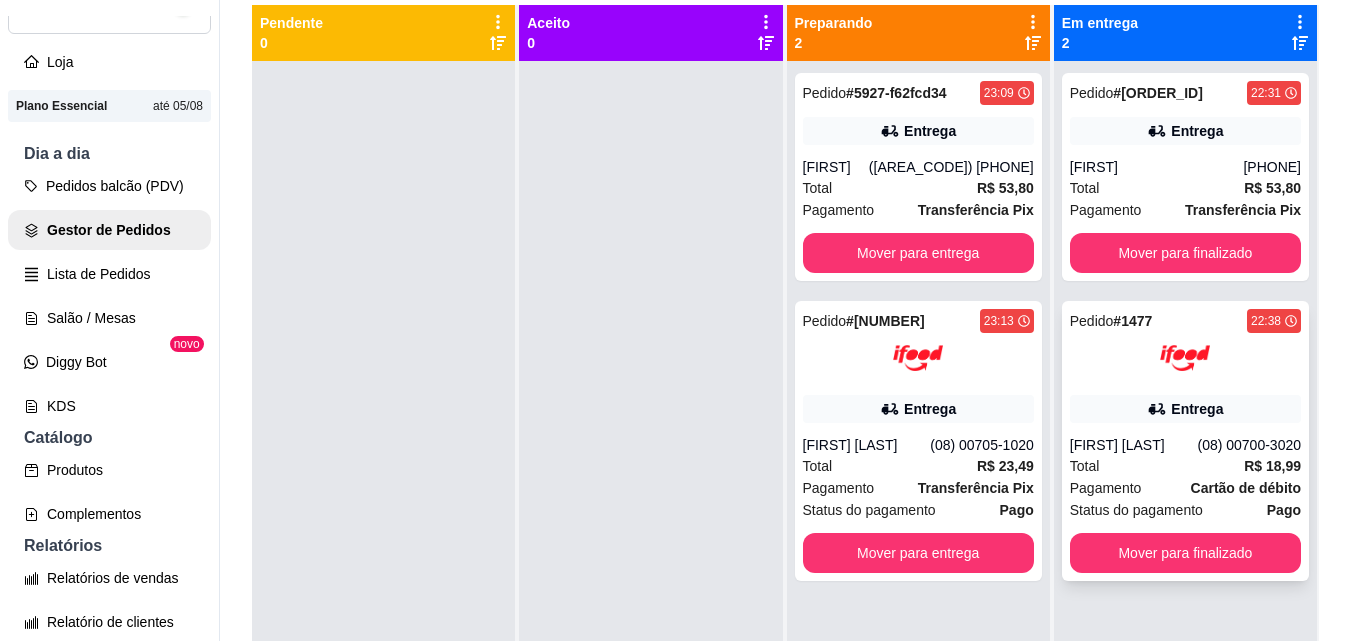 click on "Total R$ 18,99" at bounding box center [1185, 466] 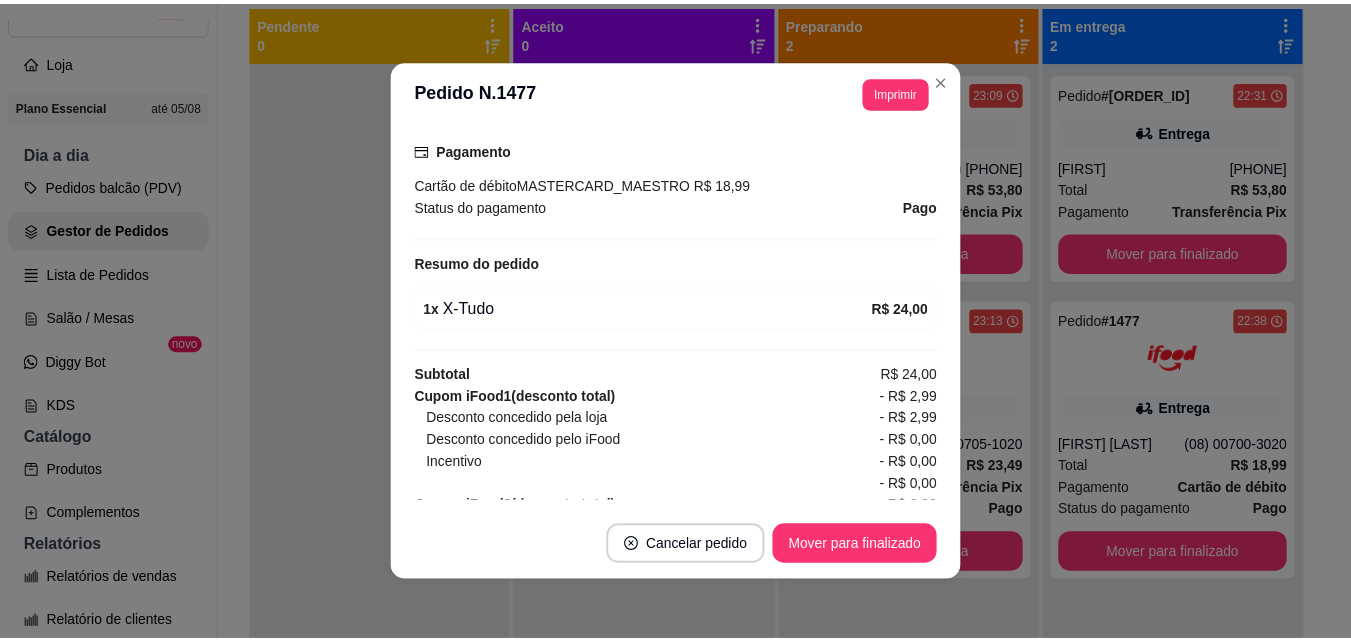 scroll, scrollTop: 570, scrollLeft: 0, axis: vertical 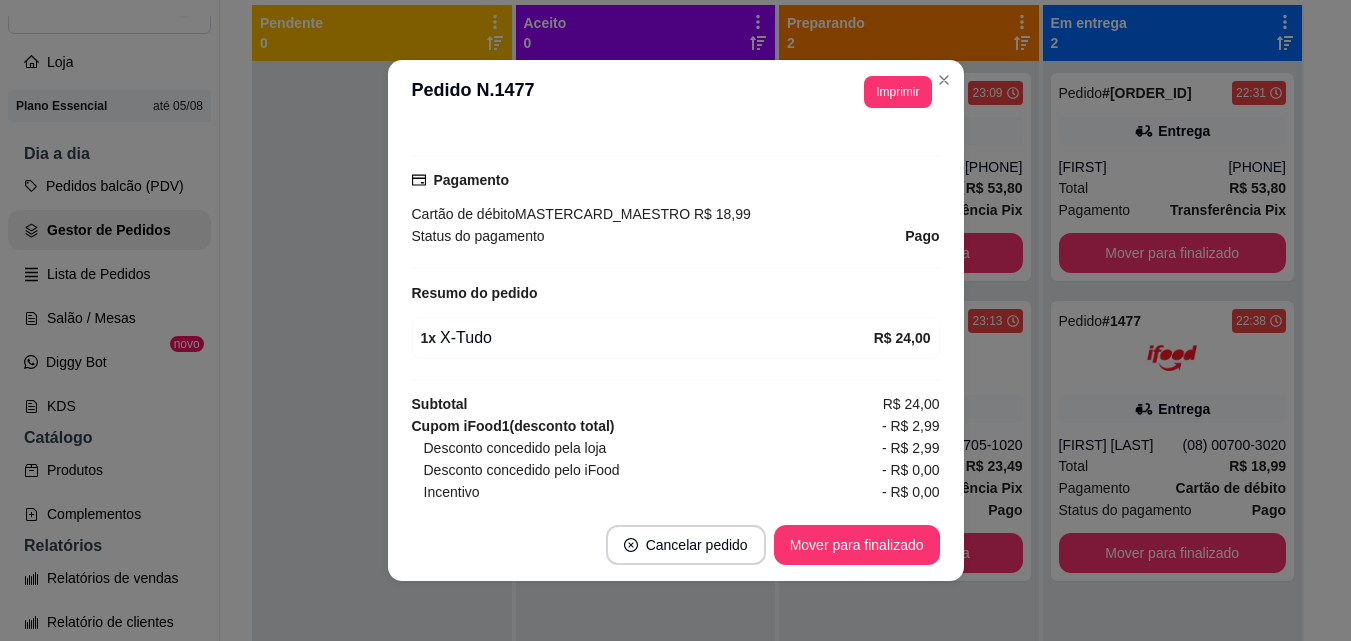click at bounding box center (382, 381) 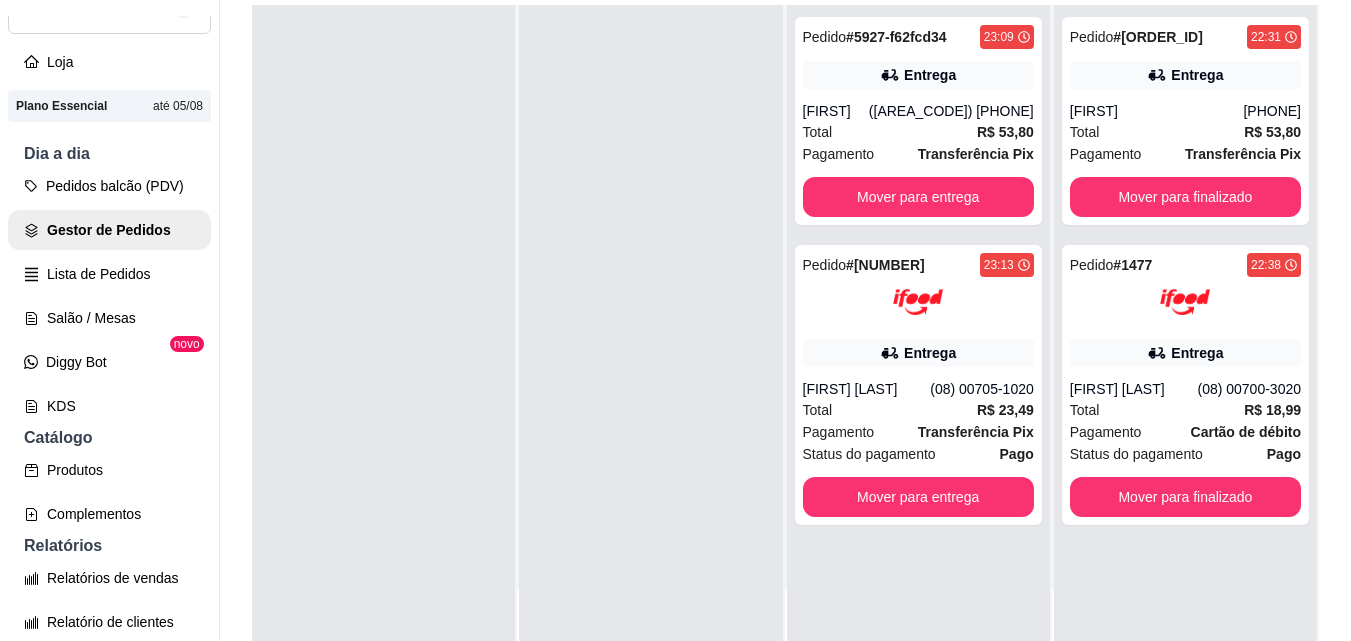 scroll, scrollTop: 0, scrollLeft: 0, axis: both 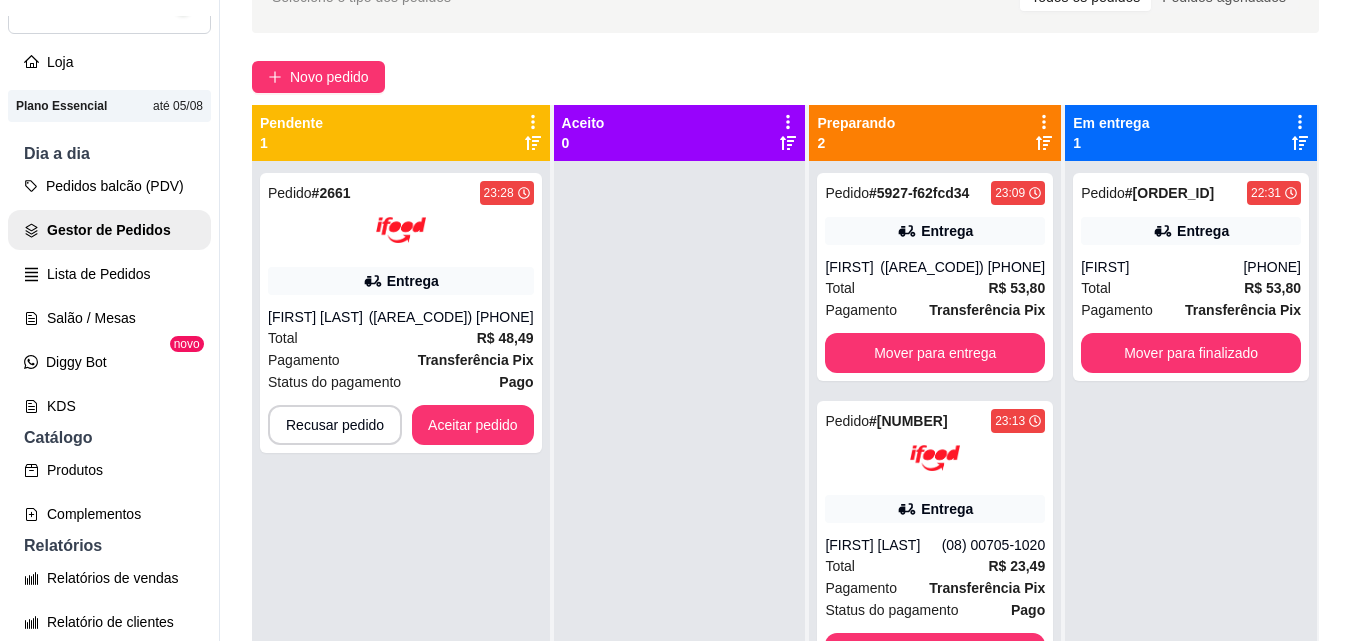 drag, startPoint x: 780, startPoint y: 379, endPoint x: 764, endPoint y: 340, distance: 42.154476 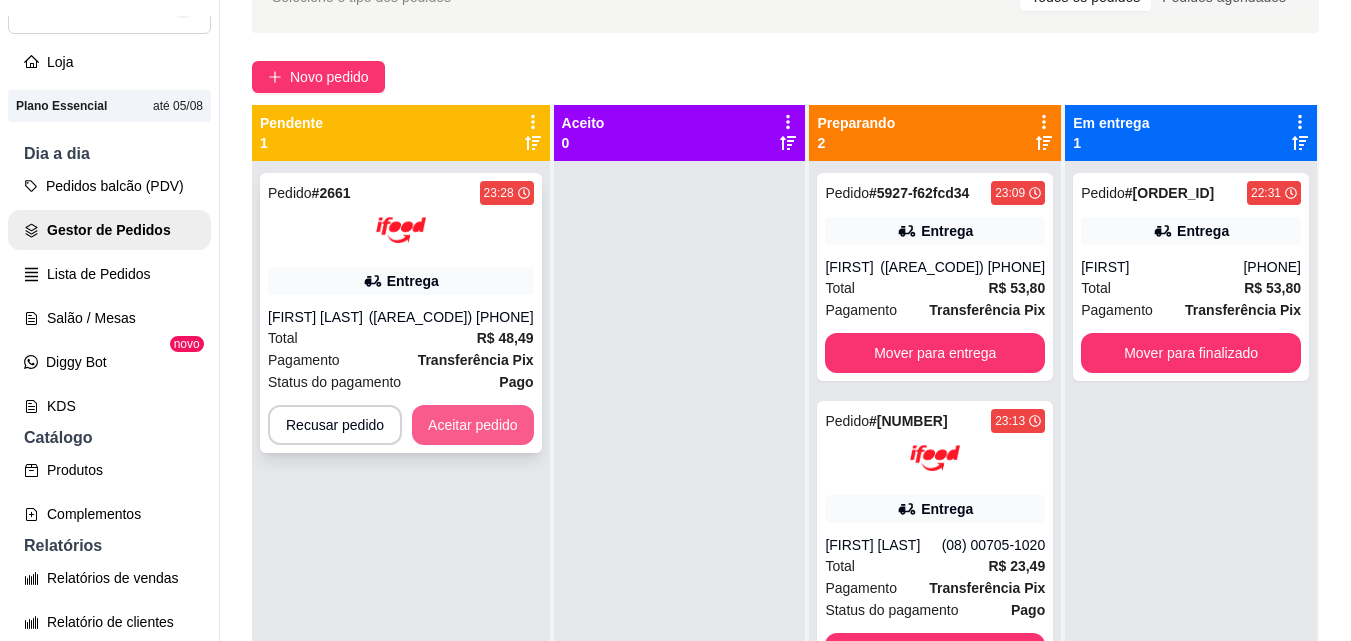click on "Aceitar pedido" at bounding box center [473, 425] 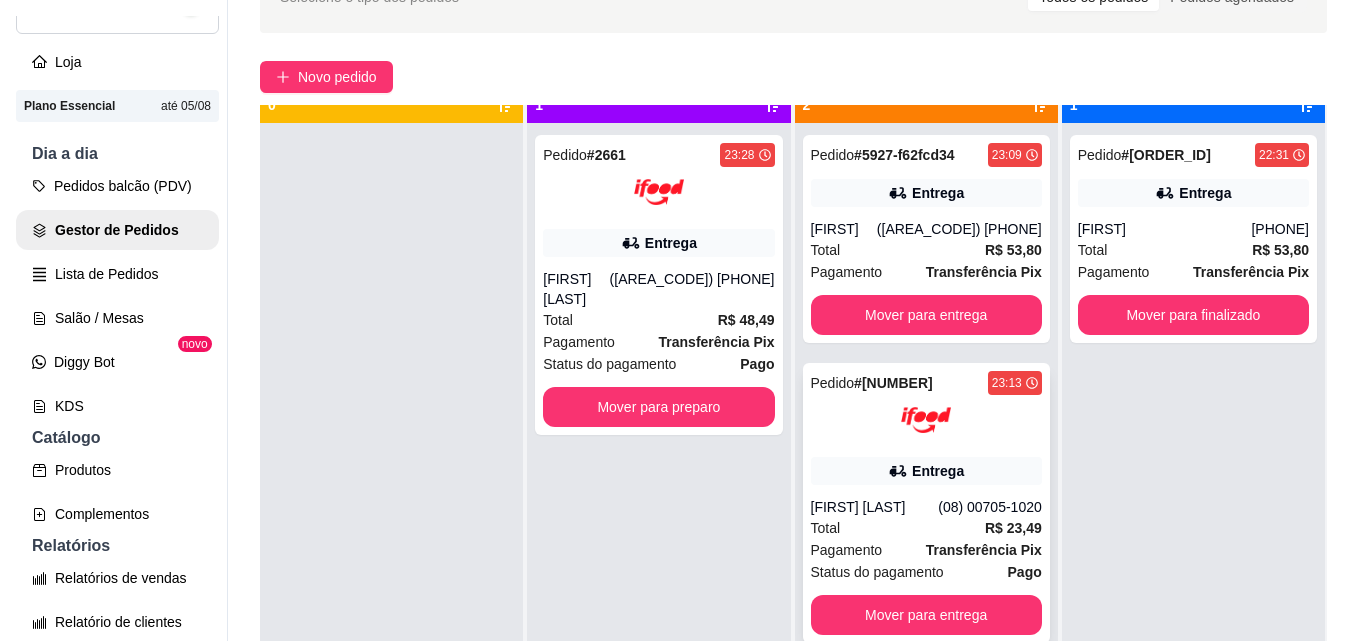 scroll, scrollTop: 56, scrollLeft: 0, axis: vertical 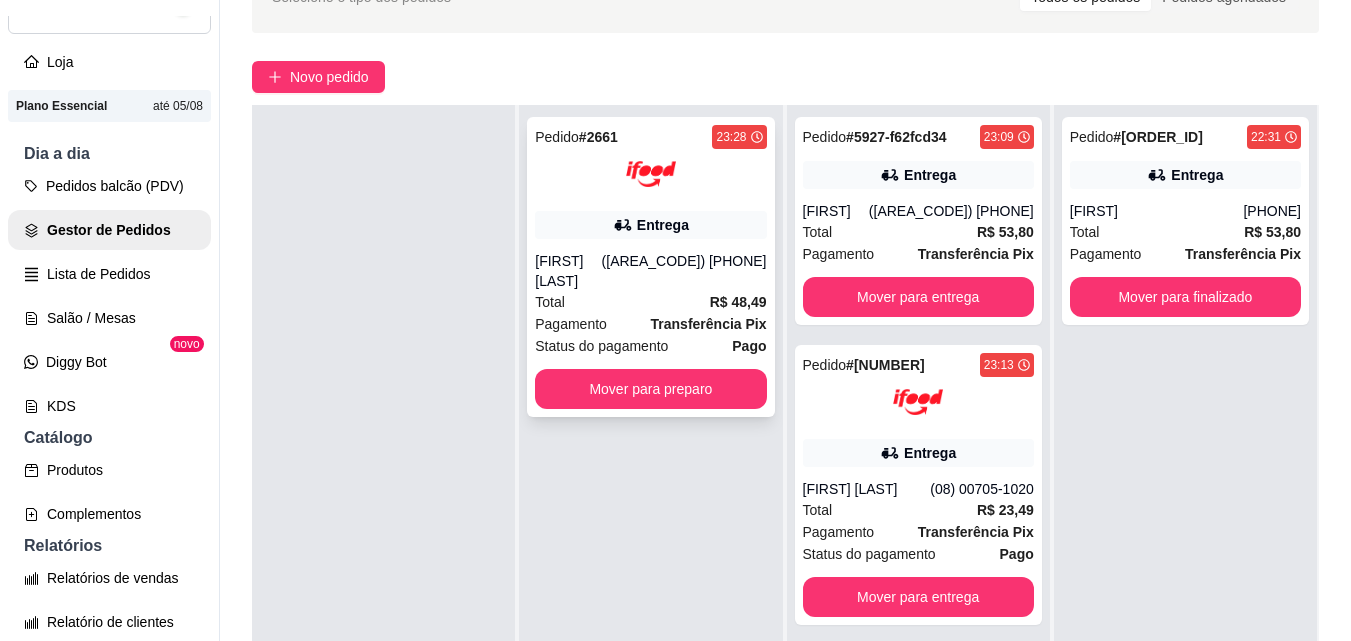 click on "Total R$ 48,49" at bounding box center [650, 302] 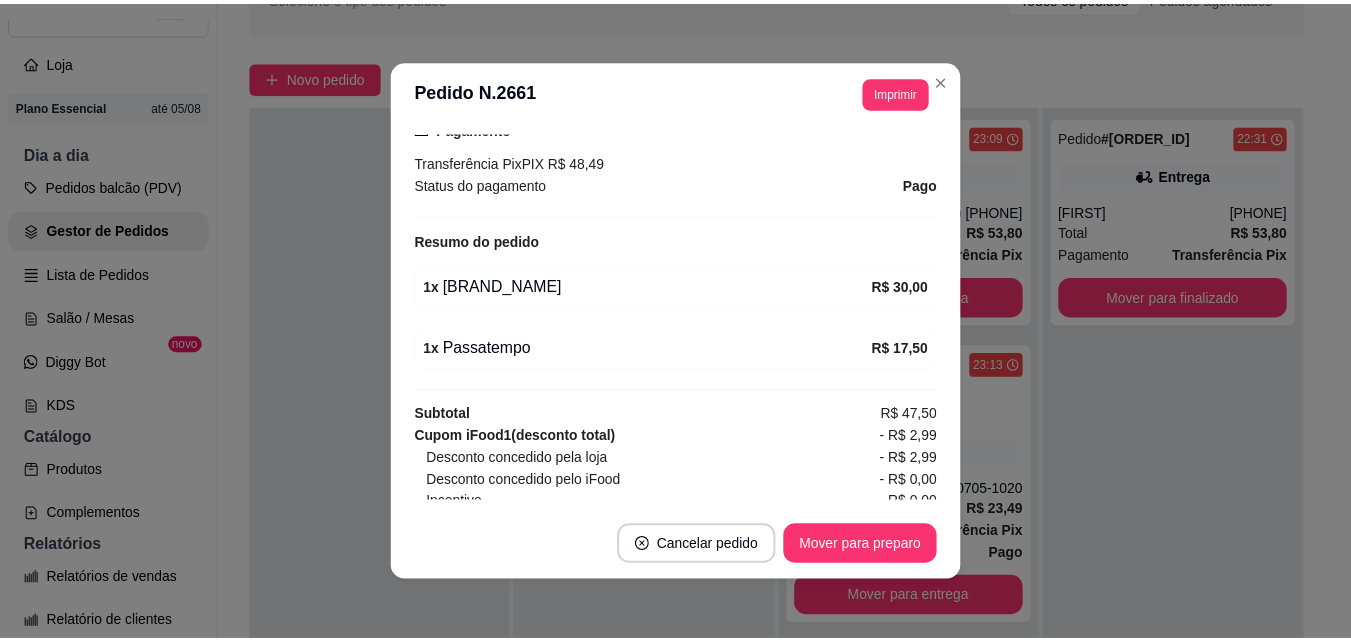 scroll, scrollTop: 600, scrollLeft: 0, axis: vertical 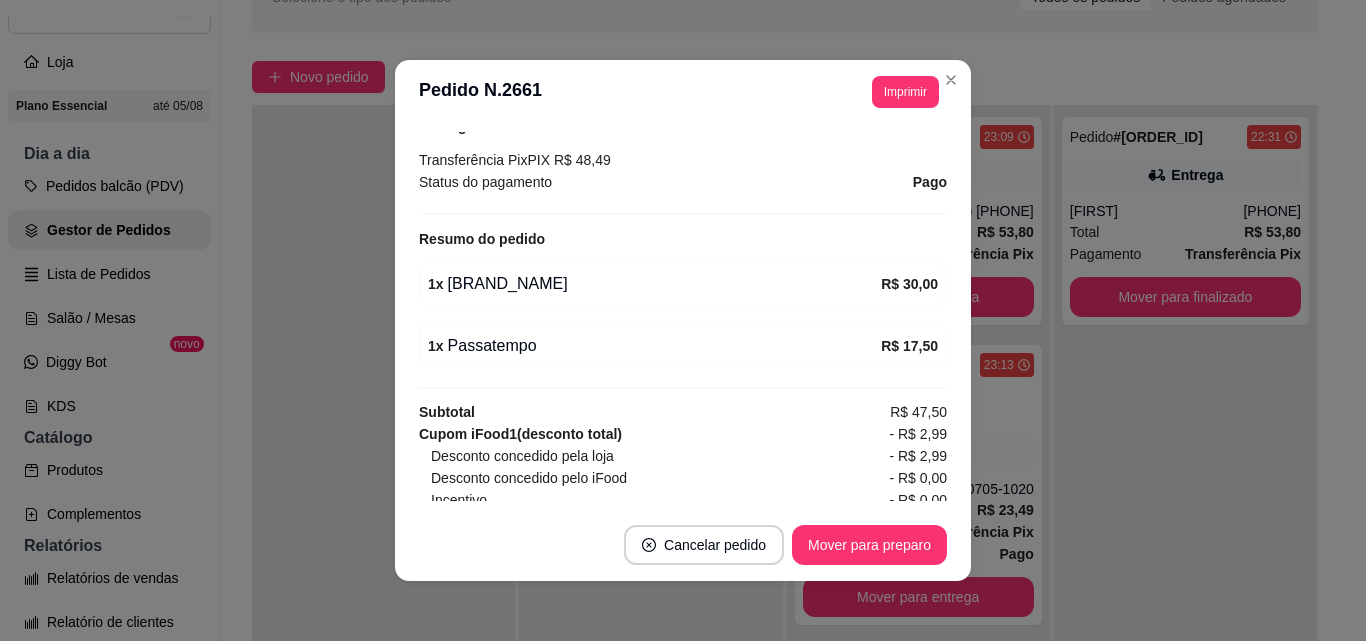click on "R. Tv. I, n. 100, Vista da Serra I - [POSTAL_CODE] Portão Azul" at bounding box center [683, 316] 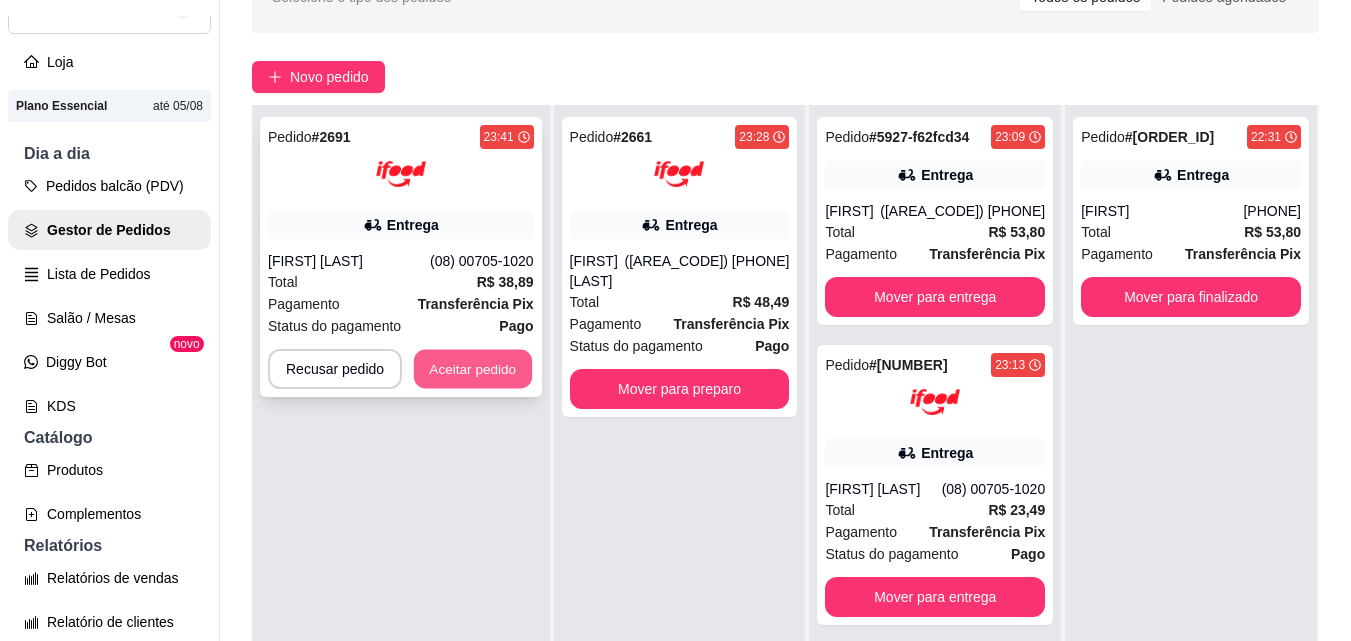click on "Aceitar pedido" at bounding box center (473, 369) 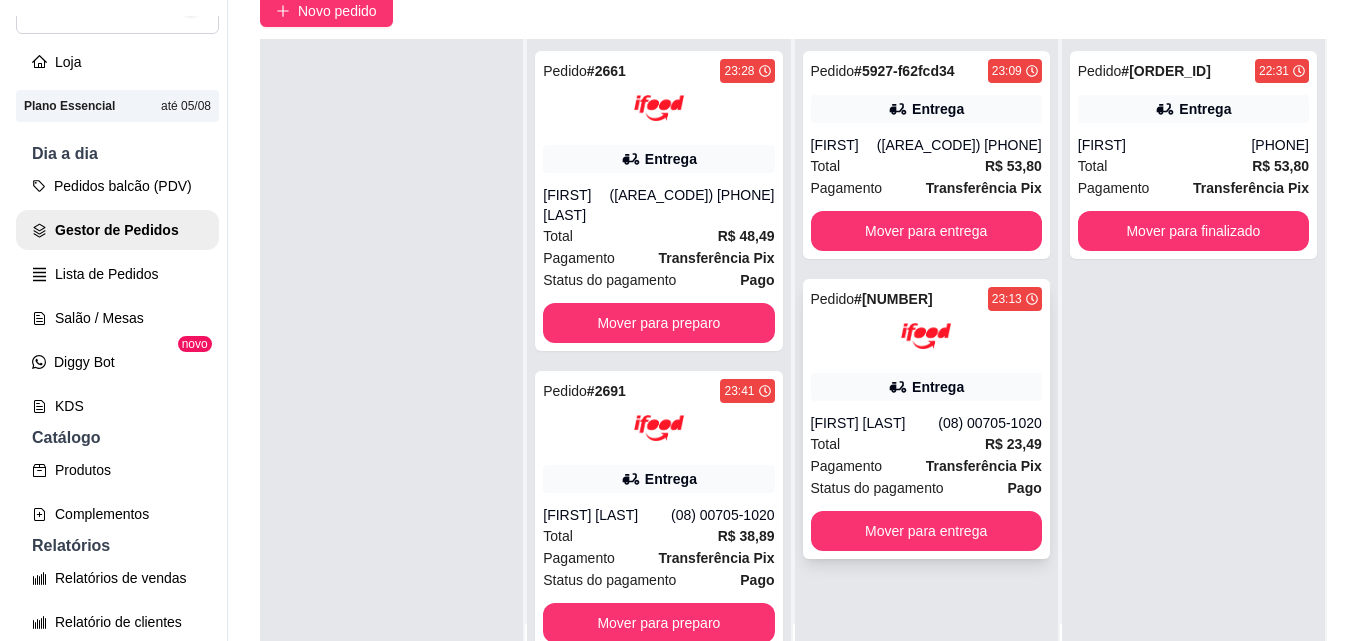 scroll, scrollTop: 219, scrollLeft: 0, axis: vertical 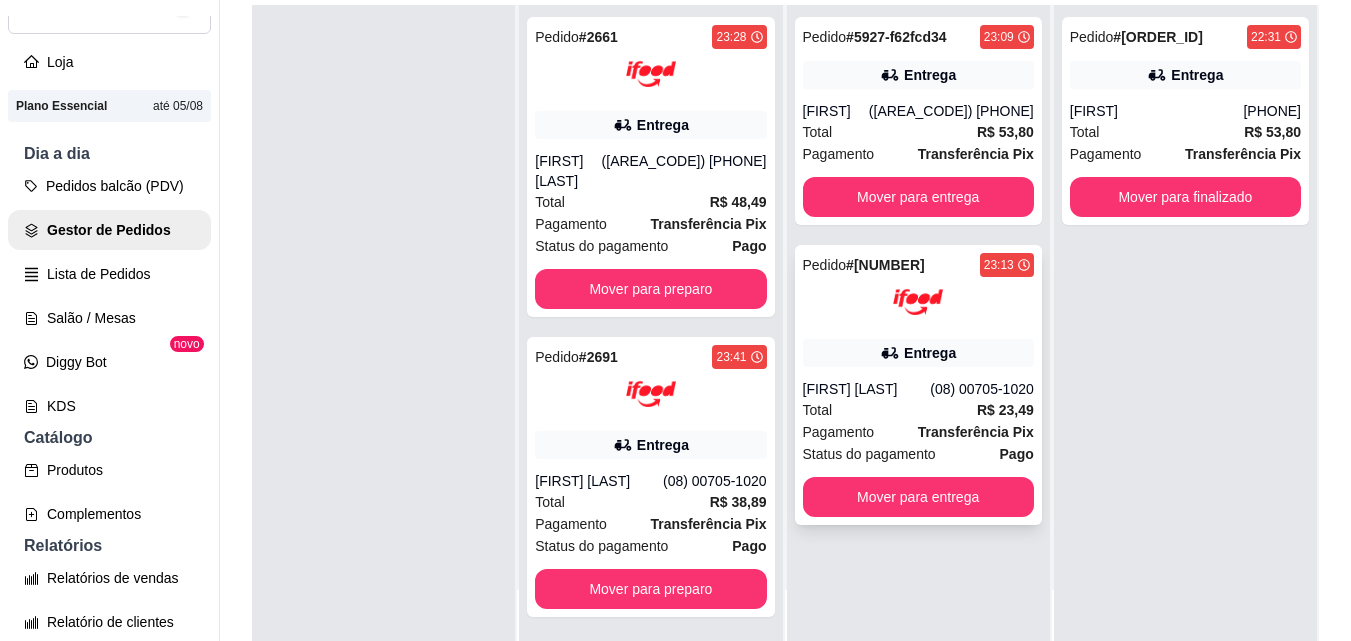 click on "[FIRST] [LAST]" at bounding box center [867, 389] 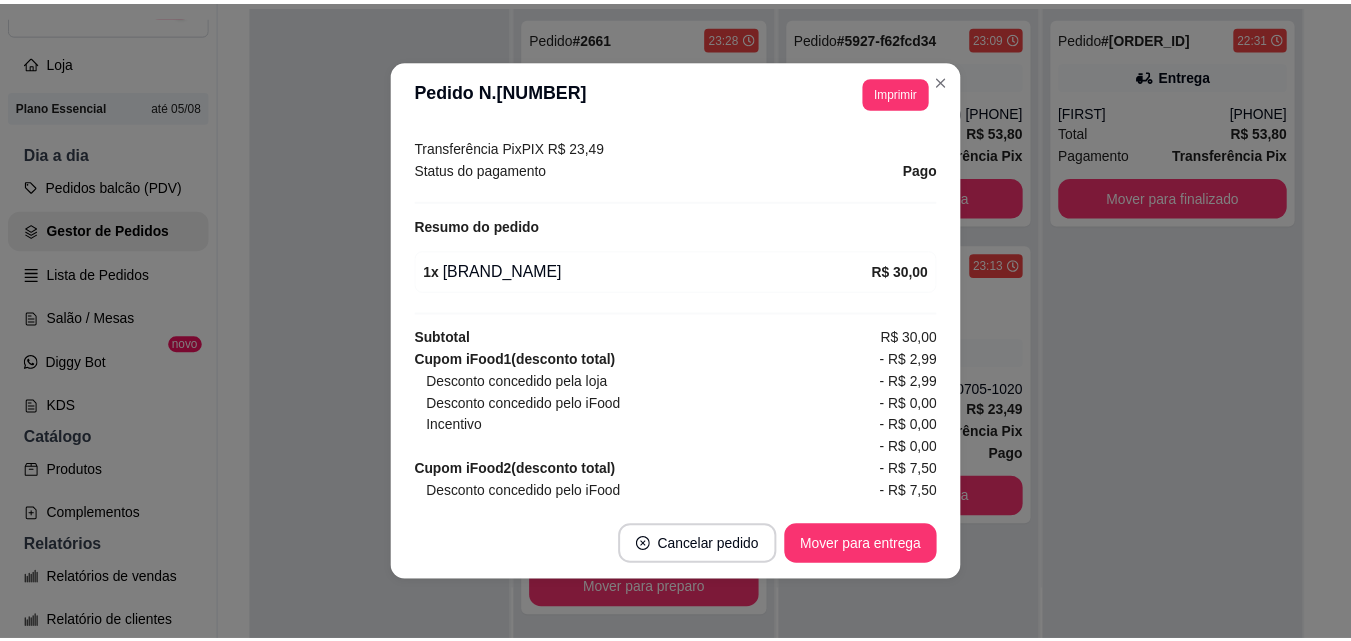 scroll, scrollTop: 700, scrollLeft: 0, axis: vertical 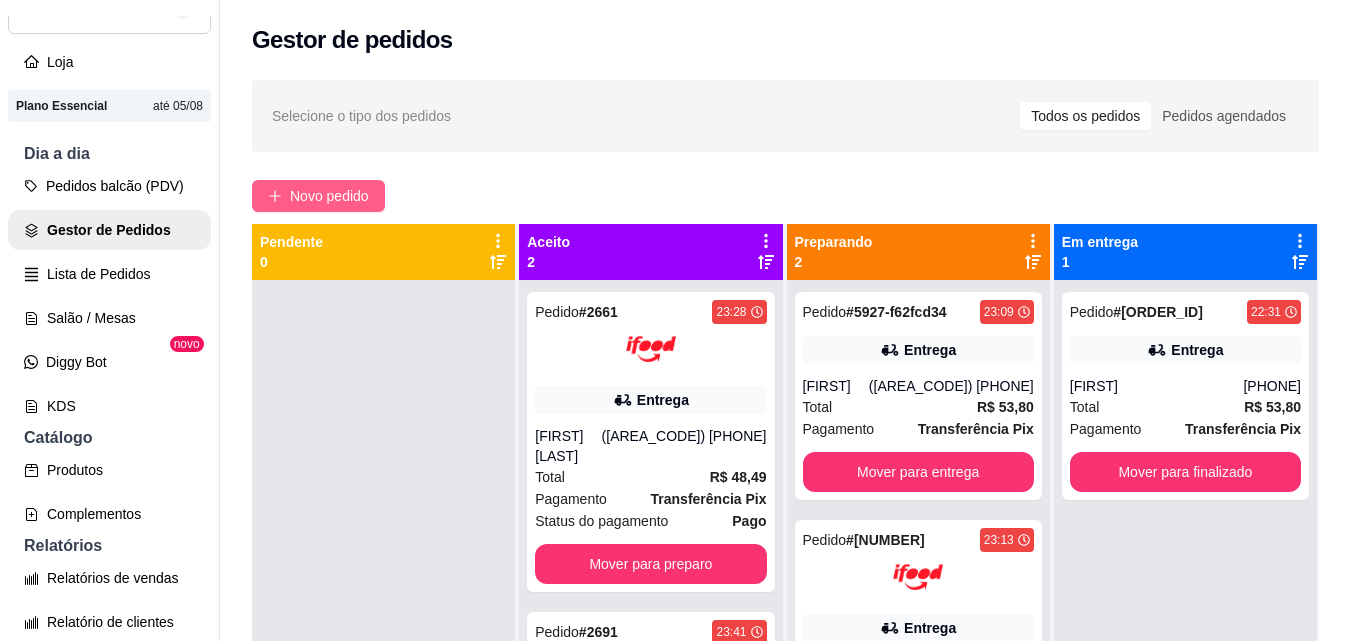 click on "Novo pedido" at bounding box center (329, 196) 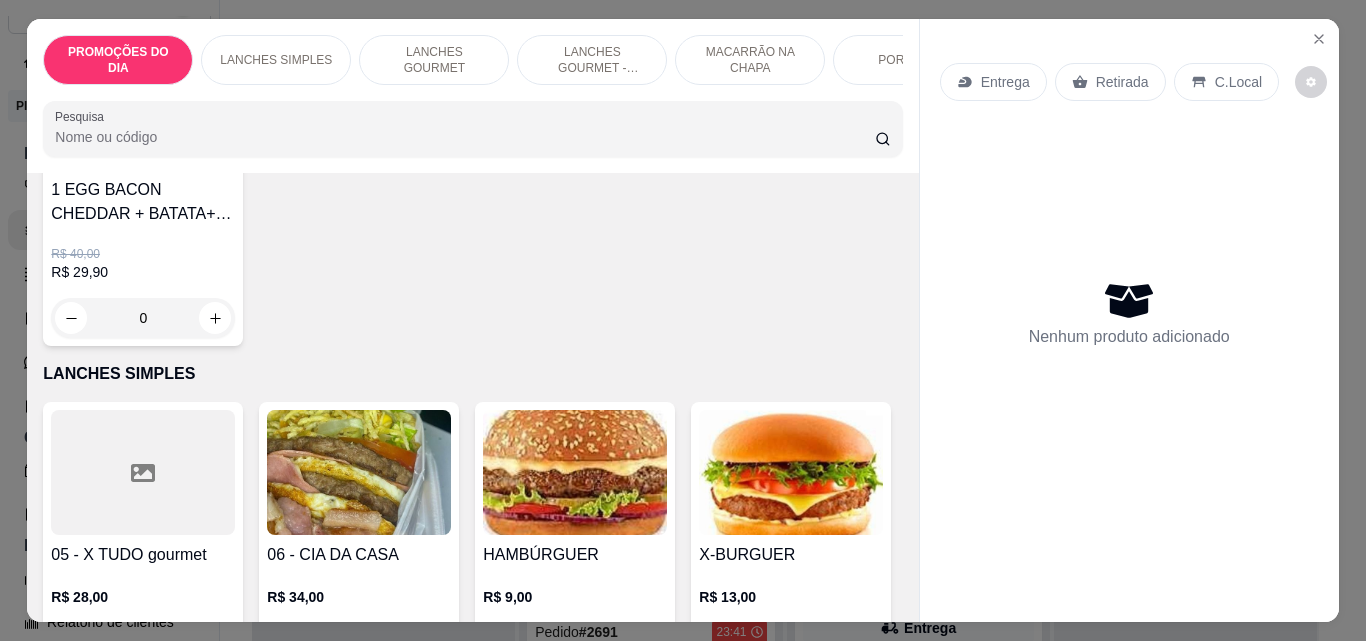 scroll, scrollTop: 1100, scrollLeft: 0, axis: vertical 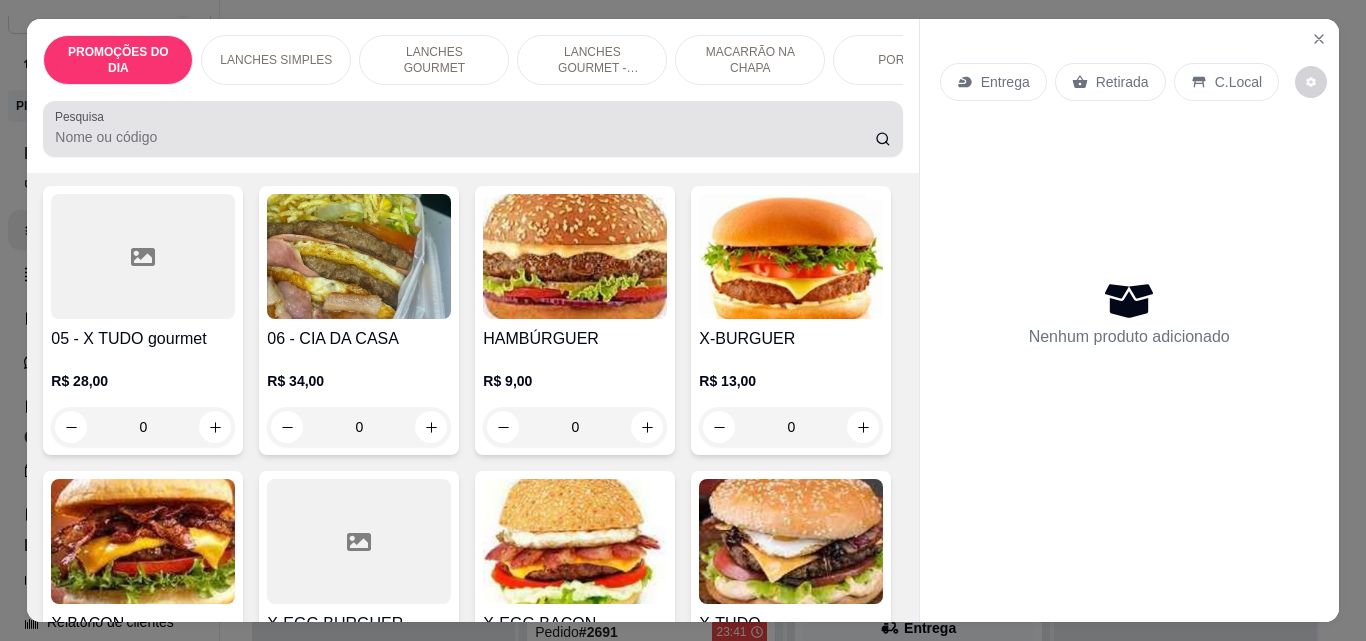 click on "Pesquisa" at bounding box center [465, 137] 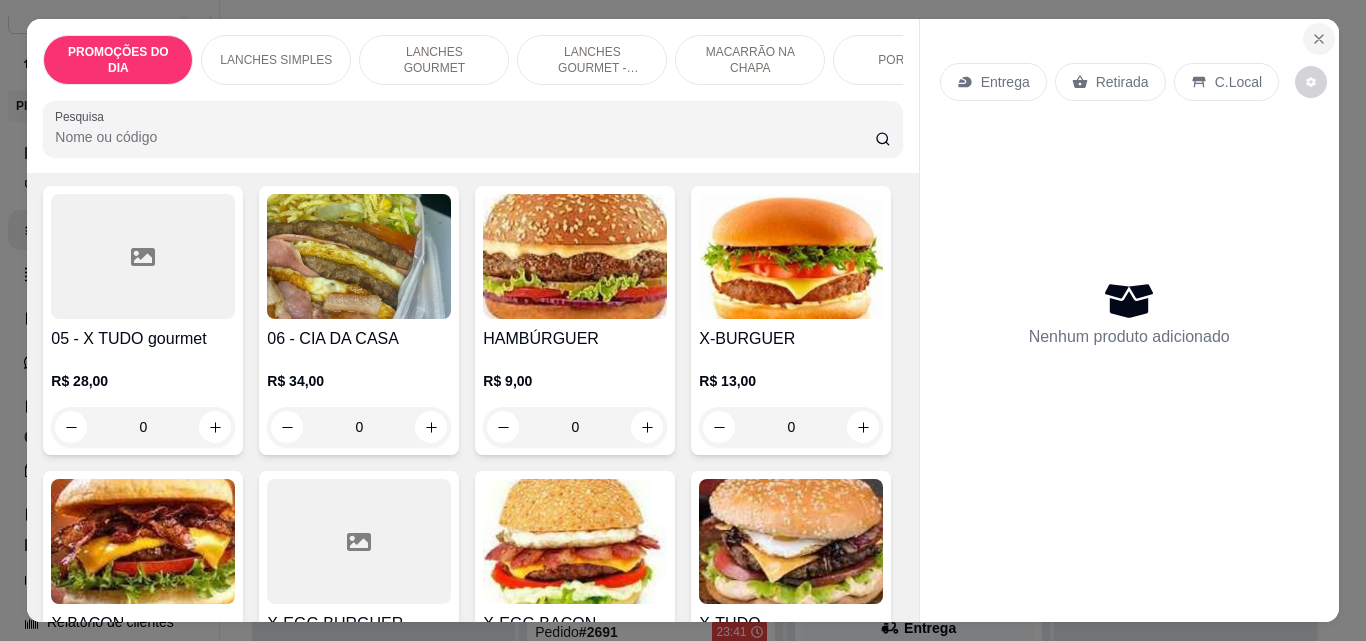 click 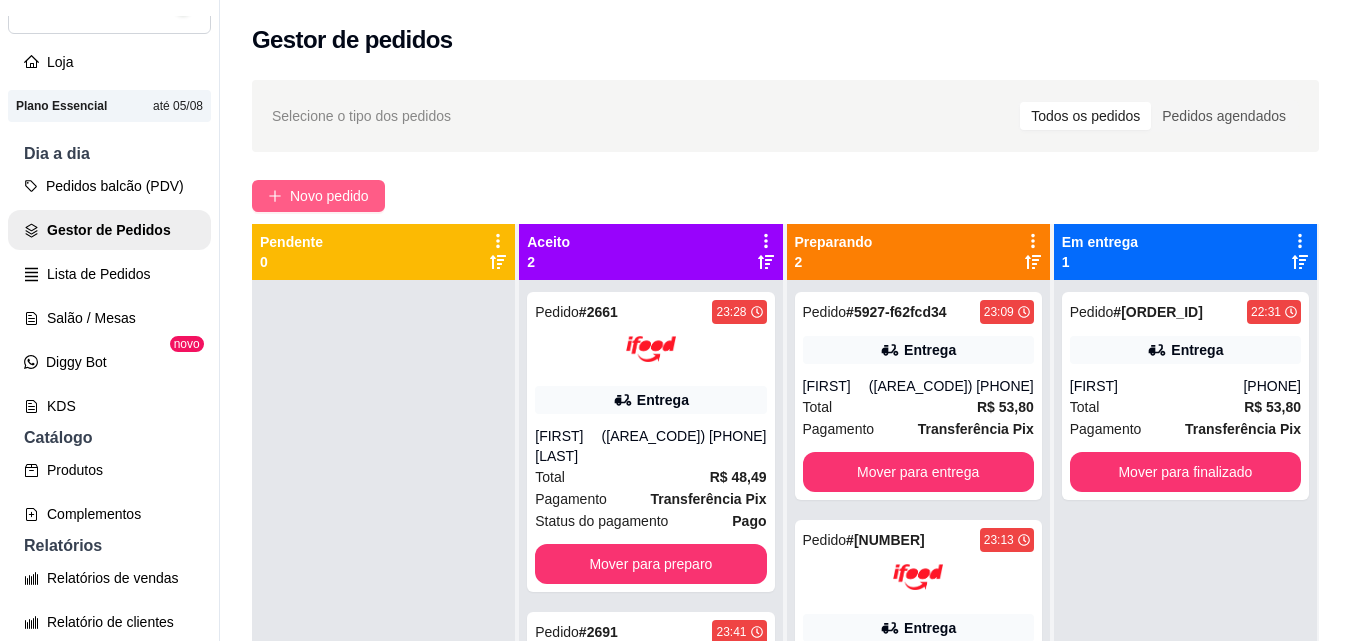 click on "Novo pedido" at bounding box center [318, 196] 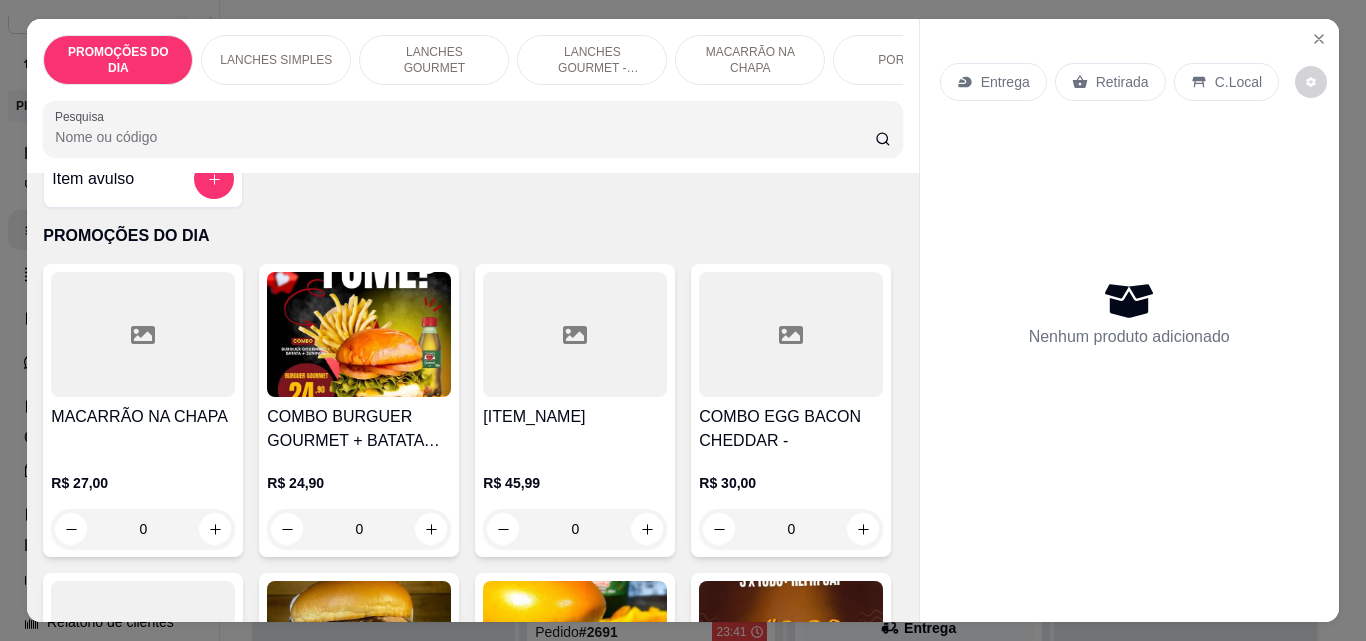 scroll, scrollTop: 0, scrollLeft: 0, axis: both 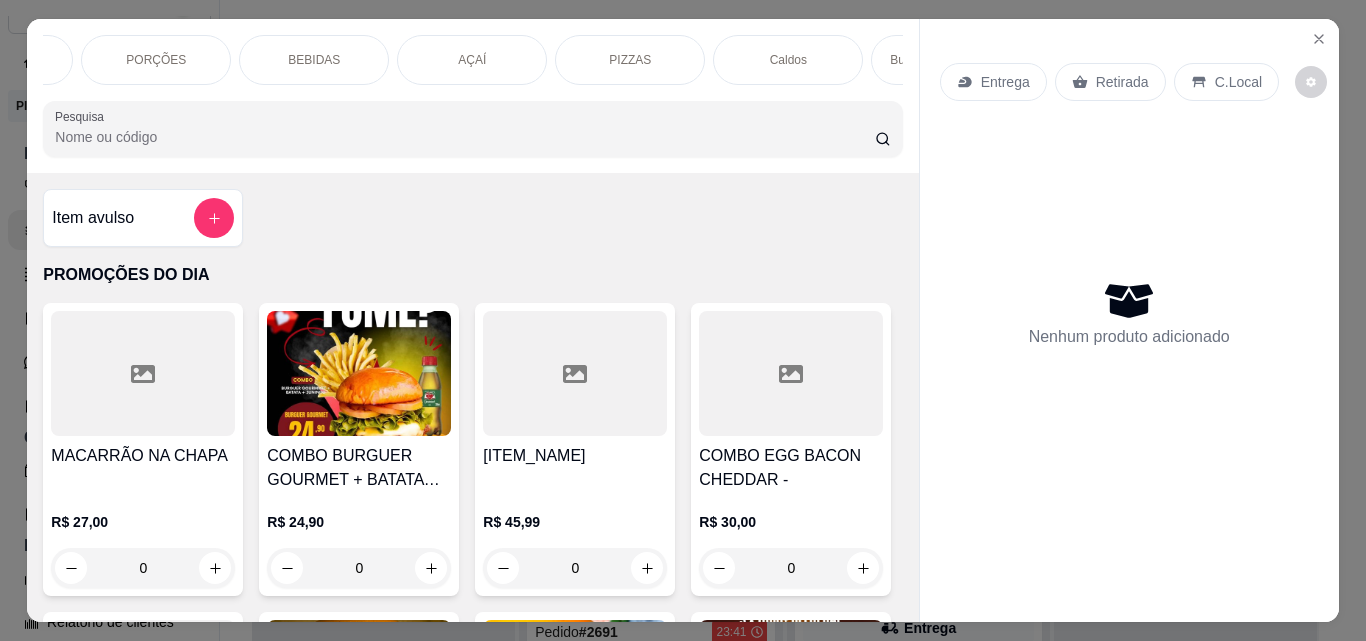 click on "PROMOÇÕES DO DIA  LANCHES SIMPLES  LANCHES GOURMET  LANCHES GOURMET - FRANGO MACARRÃO NA CHAPA PORÇÕES  BEBIDAS  AÇAÍ  PIZZAS Caldos Burguer Do PATRÃO  Pesquisa" at bounding box center [472, 96] 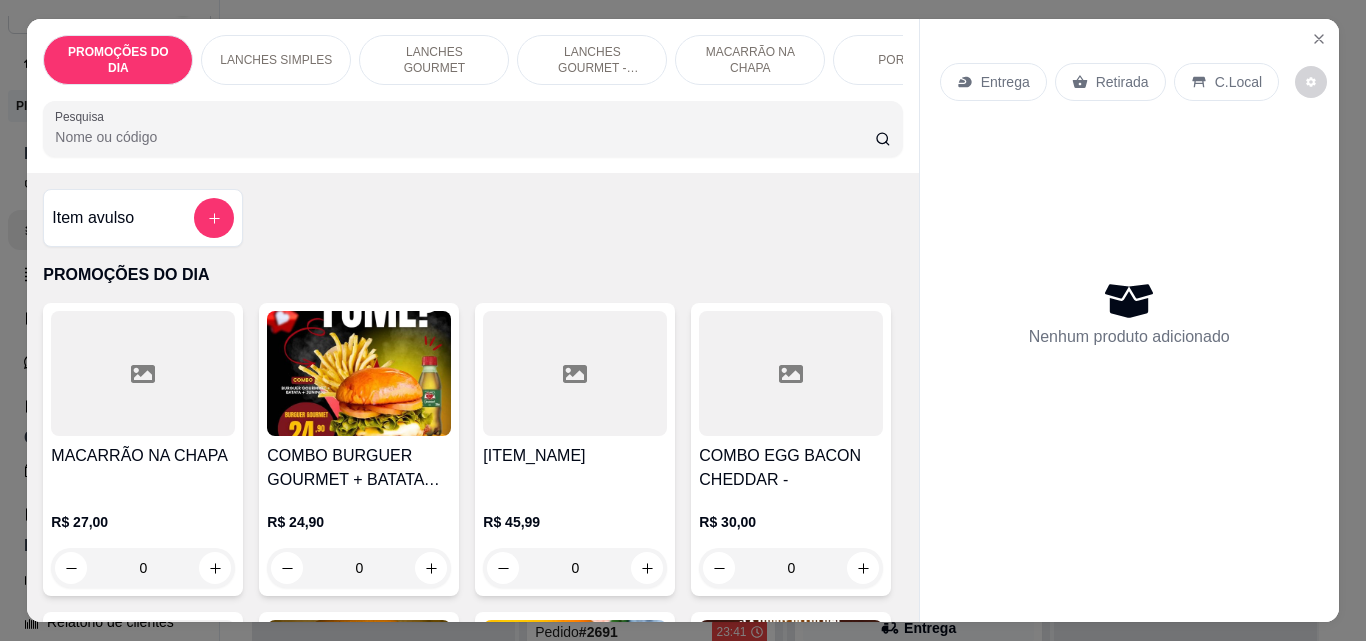 scroll, scrollTop: 0, scrollLeft: 752, axis: horizontal 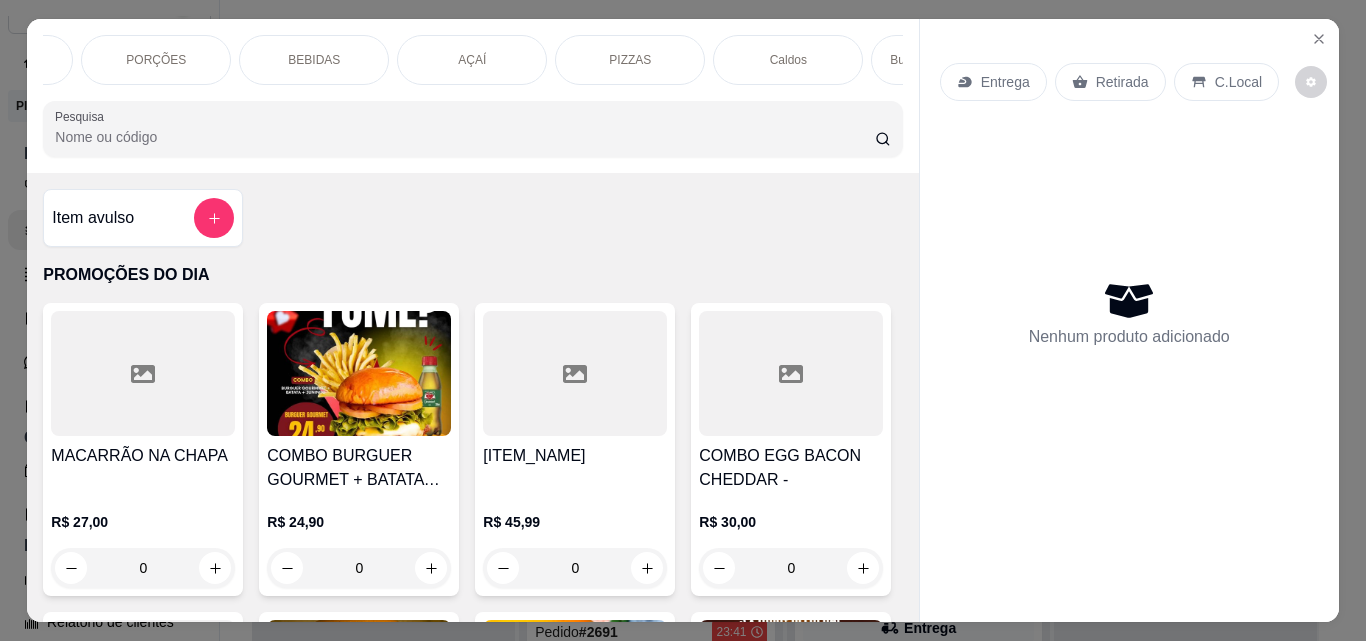 click on "BEBIDAS" at bounding box center (314, 60) 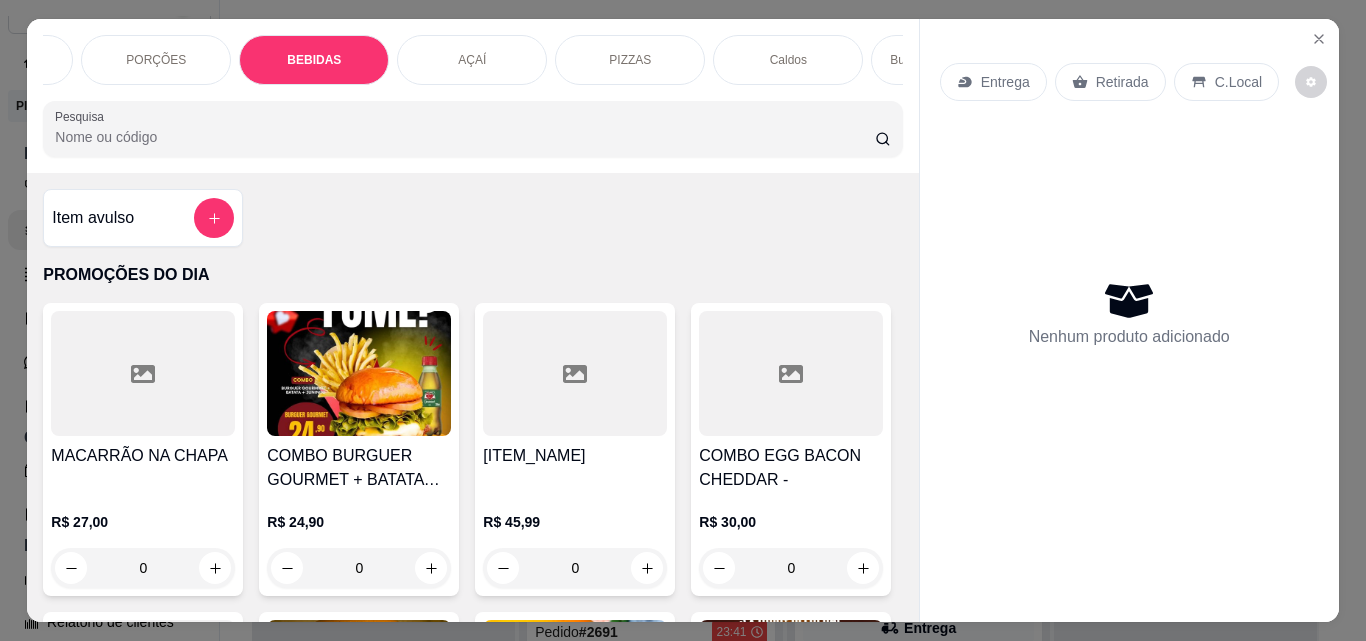 scroll, scrollTop: 6017, scrollLeft: 0, axis: vertical 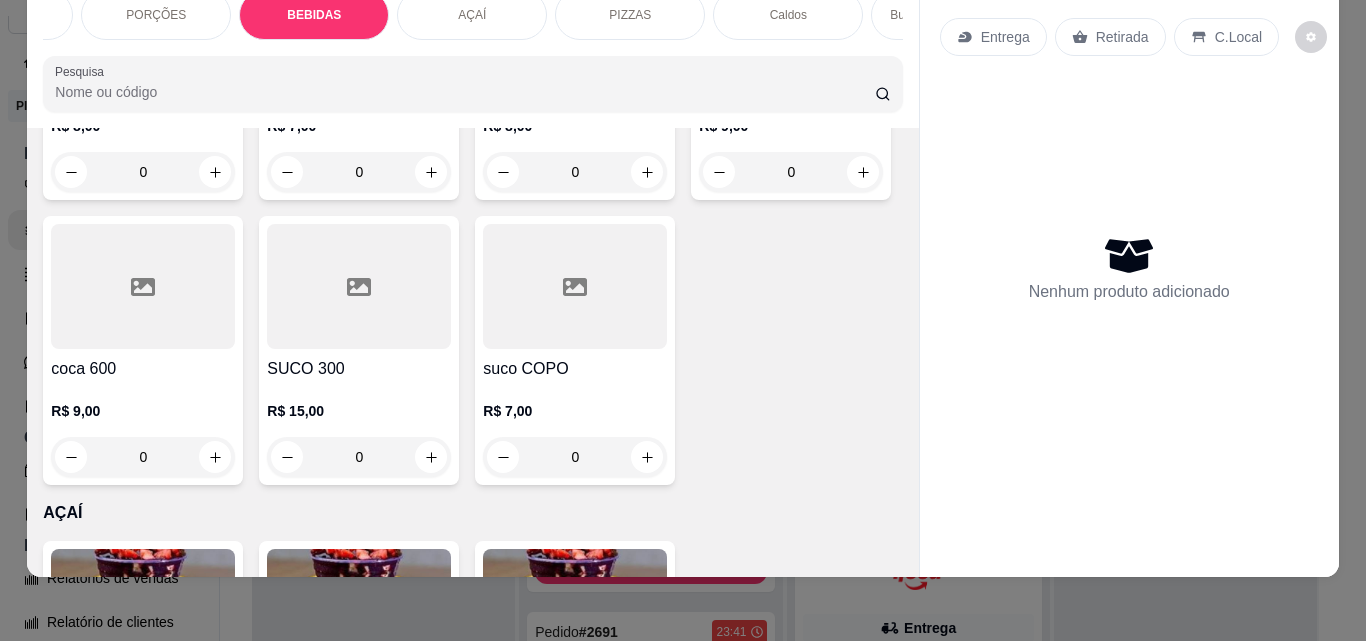 click on "Item avulso PROMOÇÕES DO DIA  MACARRÃO NA CHAPA    R$ 27,00 0 COMBO BURGUER GOURMET + BATATA FRITA +  JUNINHO   R$ 24,90 0 2 GO BURGUER + FRITAS + Juninho   R$ 45,99 0 COMBO EGG BACON CHEDDAR -    R$ 30,00 0 COMBO GOLDEN SEXTA+BATATA+JUNINHO - SEXTA   R$ 27,90 0  BIG BURGUER + BATATA FRITA + JUNINHO    R$ 28,90 0 Combo FAMÍLIA - 4 Burguer gourmet +4batata +REFRI UAI 2L   R$ 85,00 0 Promoção 3 X TUDO + 1 REFRIGERANTE UAI 2l   R$ 49,90 0 1 EGG BACON CHEDDAR + BATATA+ juninho   R$ 40,00 R$ 29,90 0 LANCHES SIMPLES  05 - X TUDO gourmet   R$ 28,00 0 06 - CIA DA CASA   R$ 34,00 0 HAMBÚRGUER   R$ 9,00 0 X-BURGUER   R$ 13,00 0 X-BACON   R$ 15,00 0 X-EGG BURGUER   R$ 16,00 0 X-EGG BACON   R$ 17,00 0 X-TUDO   R$ 19,00 0 AMERICANO   R$ 16,50 0 PASSATEMPO   R$ 13,50 0 X-ESPECIAL   R$ 20,00 0 X-DOBRADO   R$ 22,00 0 X-TRIPLO   R$ 28,00 0 X TUDO DE PICANHA }+ FANTA  LATA (UVA OU LARANJA)   R$ 35,00 0 LANCHES GOURMET  12 - X BANANA    R$ 15,00 0 09 - BURGUER GOURMET   R$ 22,00 R$ 20,00 0   0" at bounding box center (472, 352) 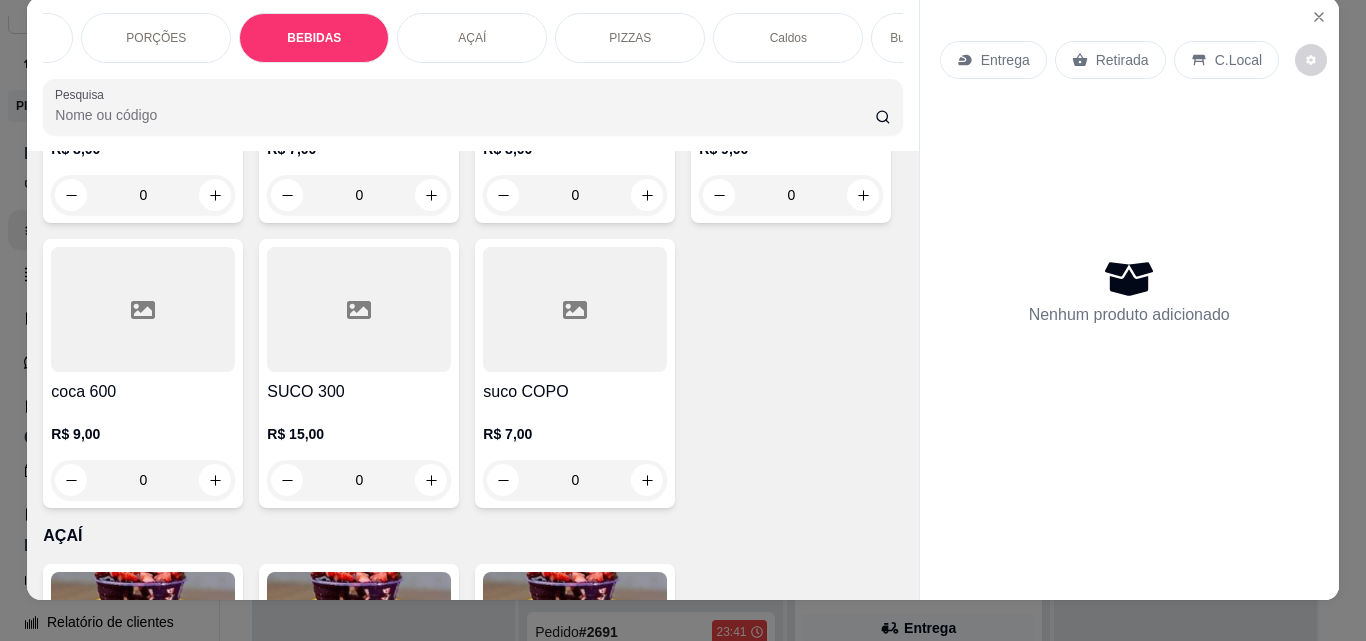 scroll, scrollTop: 0, scrollLeft: 0, axis: both 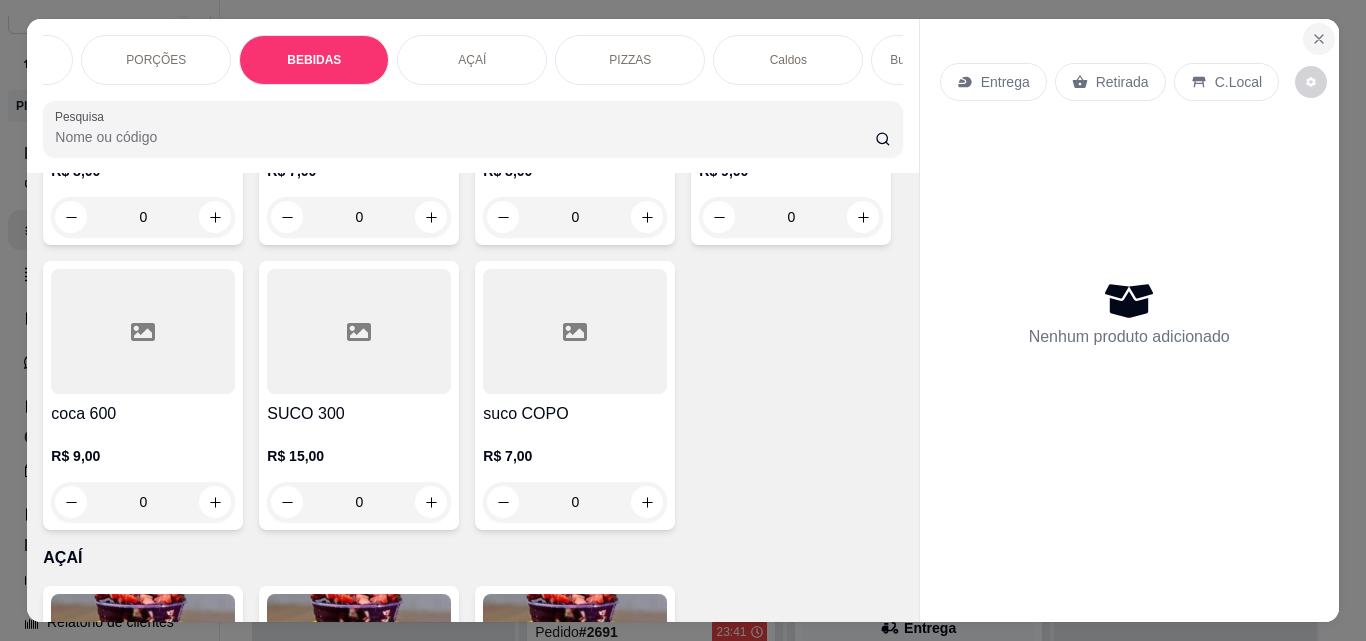 click 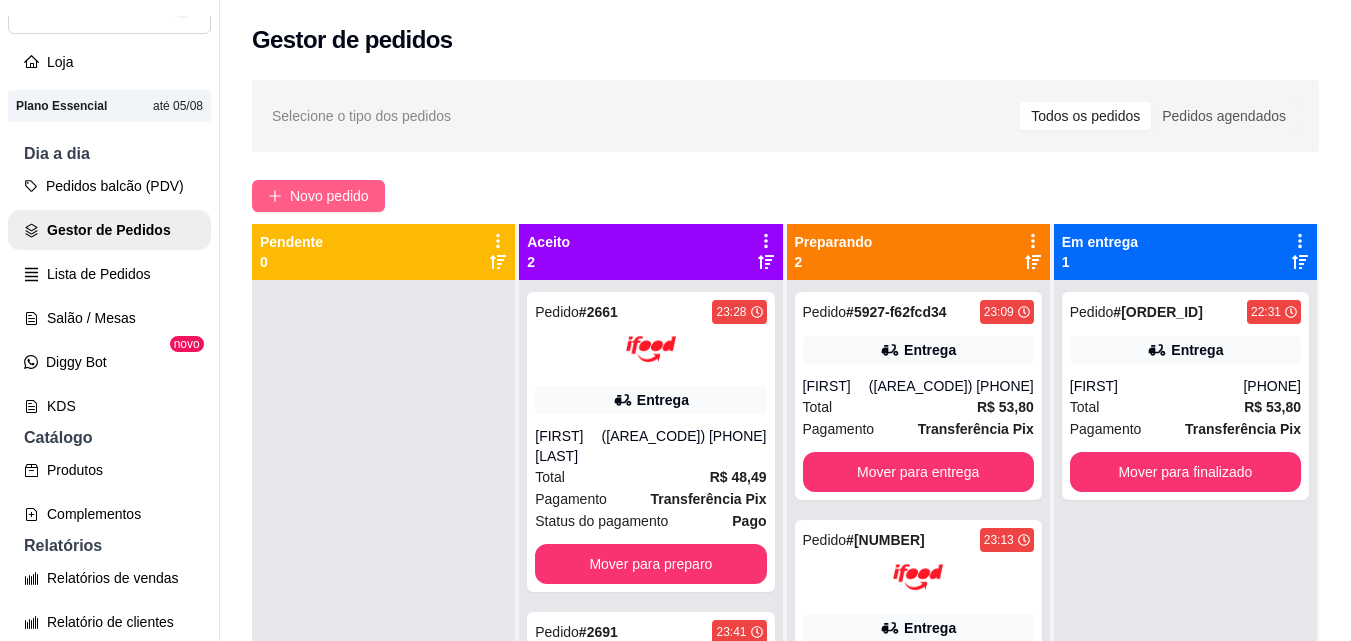 click on "Novo pedido" at bounding box center (329, 196) 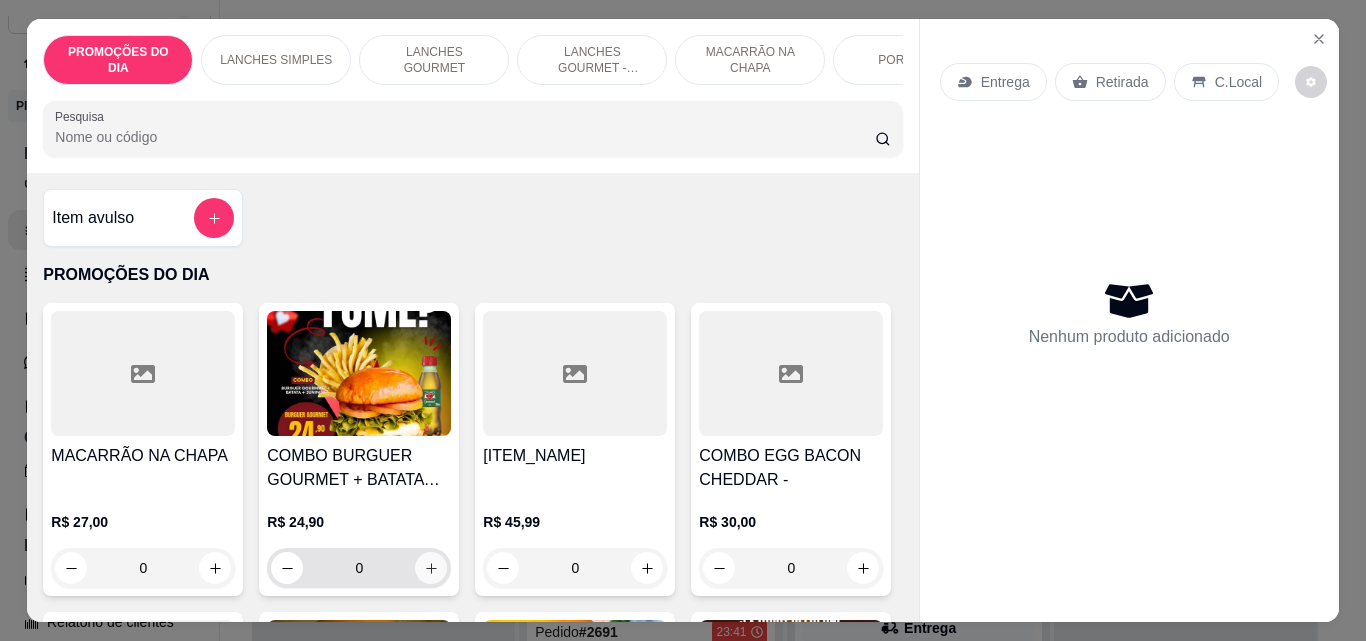 click at bounding box center (431, 568) 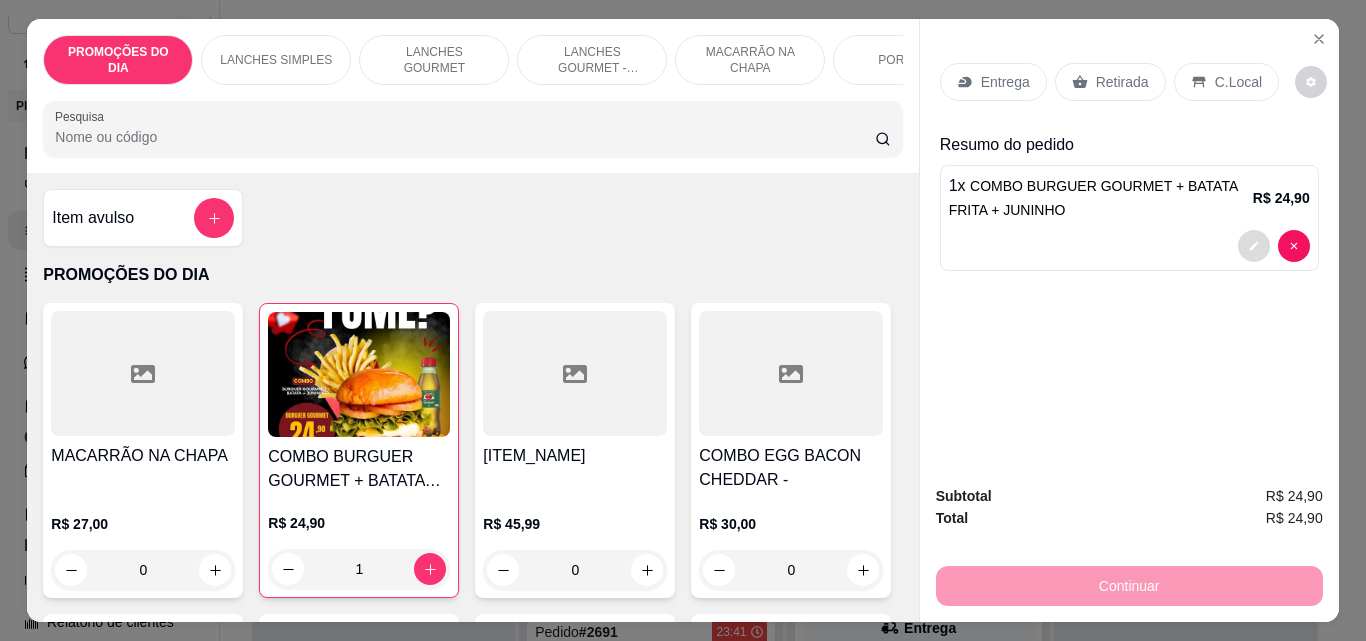 click at bounding box center [1254, 246] 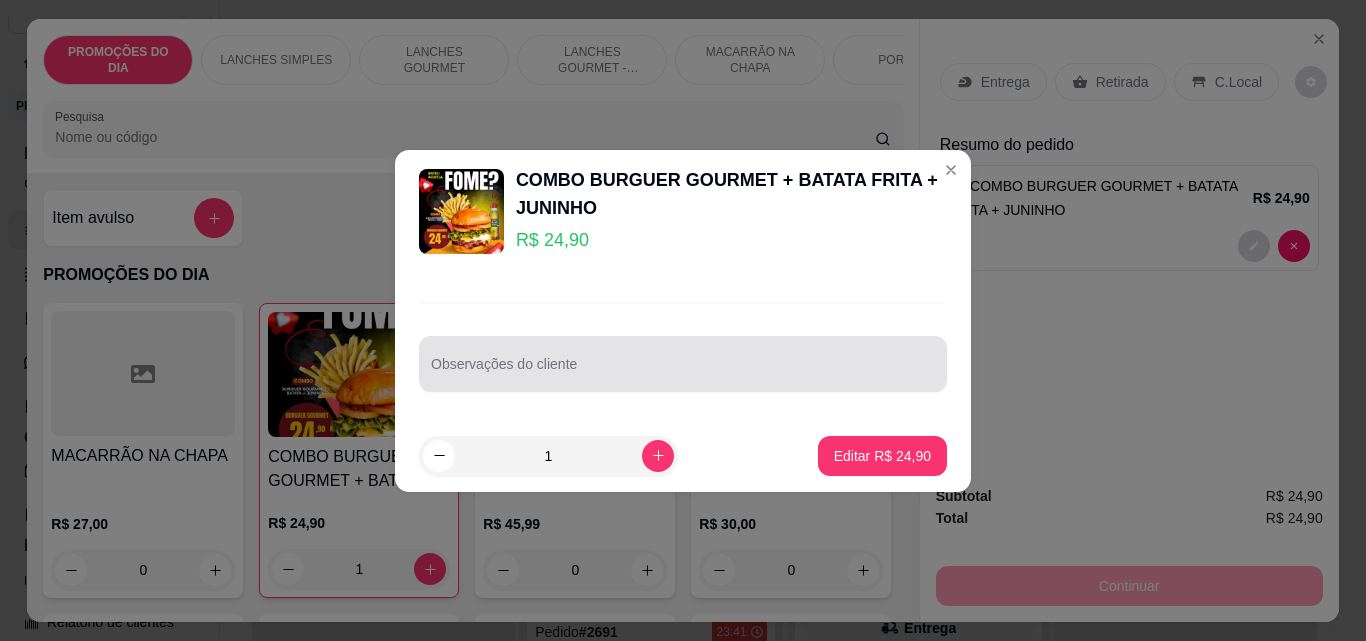 click on "Observações do cliente" at bounding box center [683, 372] 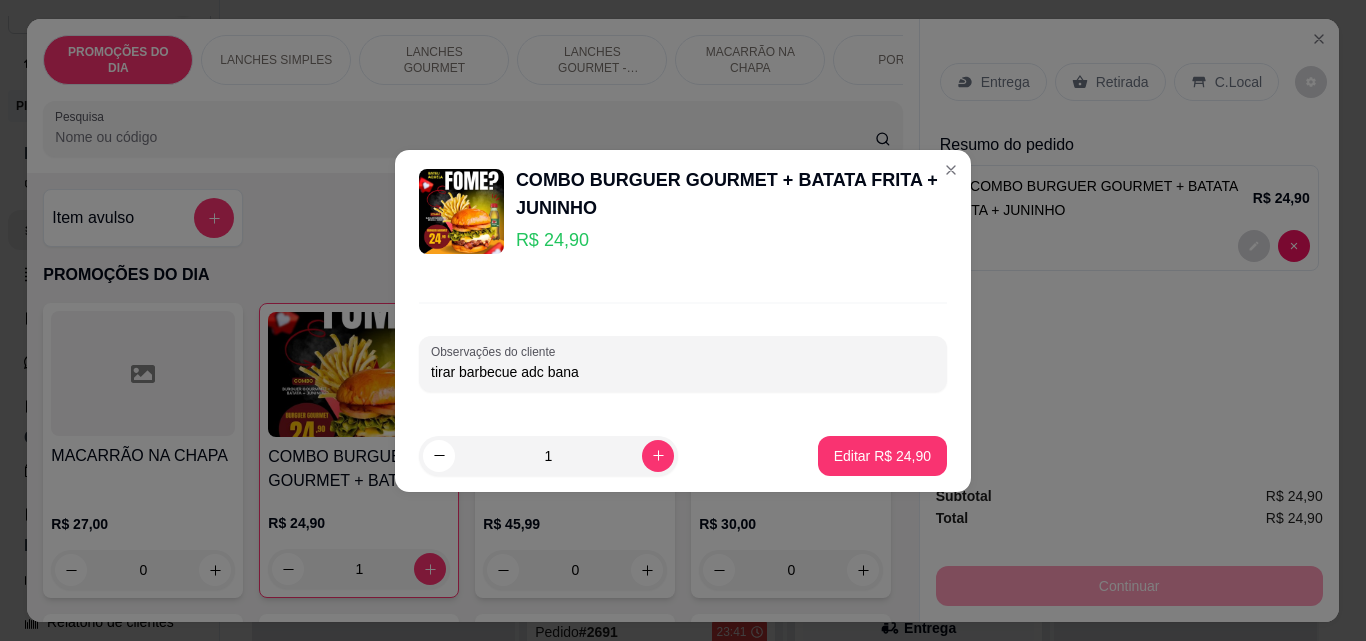 click on "tirar barbecue adc bana" at bounding box center (683, 372) 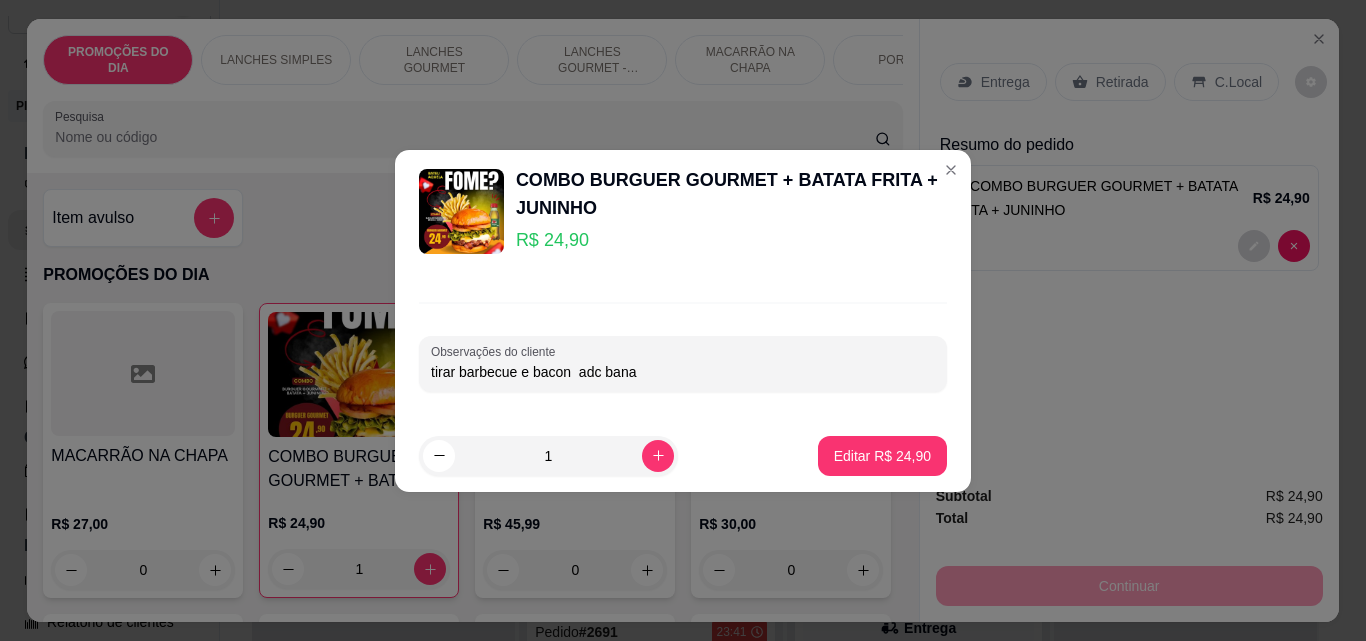 click on "tirar barbecue e bacon  adc bana" at bounding box center [683, 372] 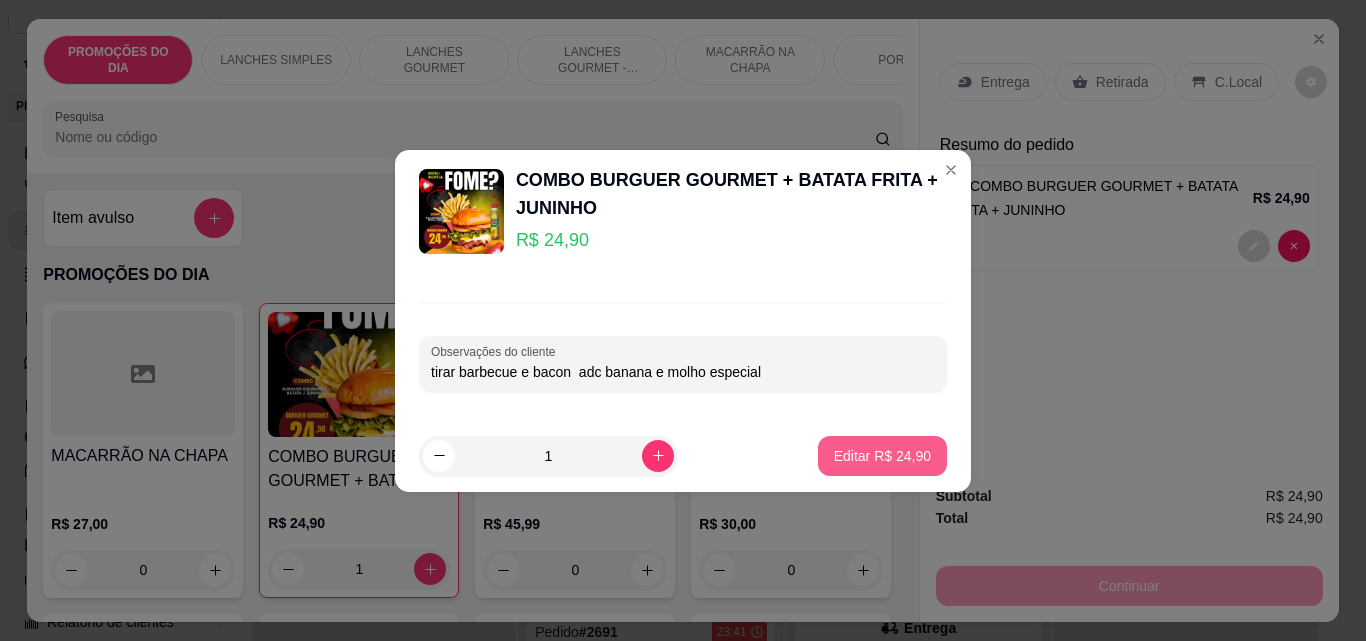 type on "tirar barbecue e bacon  adc banana e molho especial" 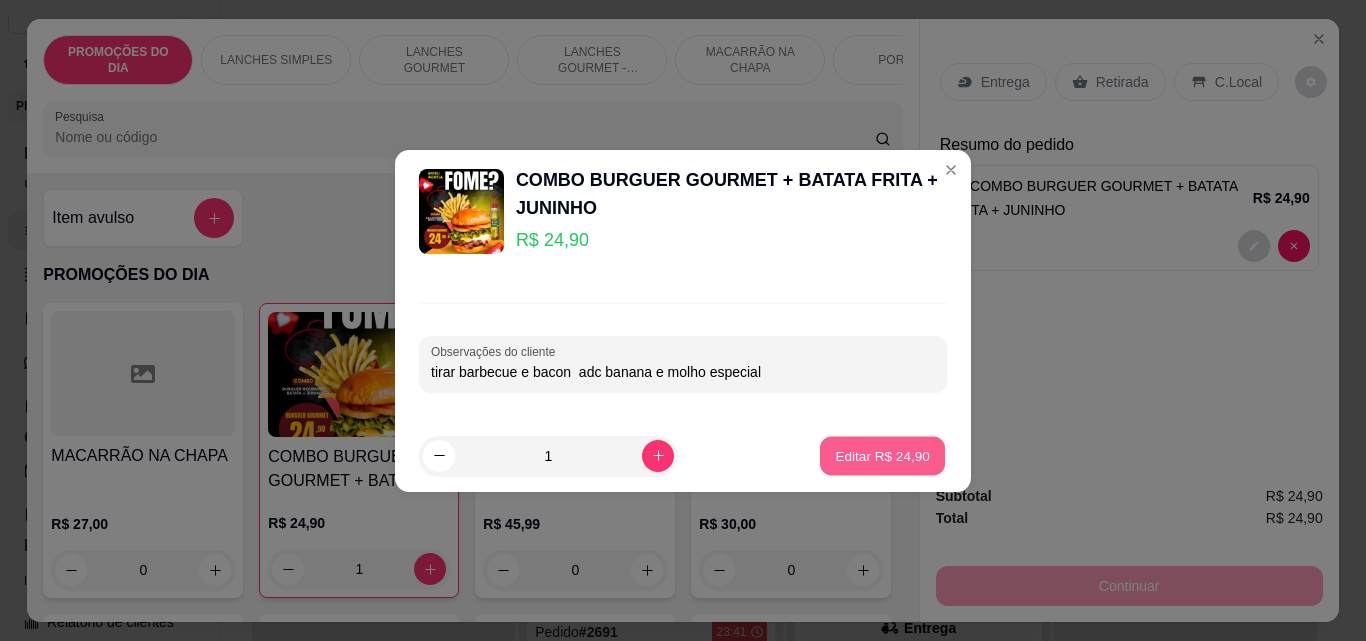 click on "Editar   R$ 24,90" at bounding box center (882, 455) 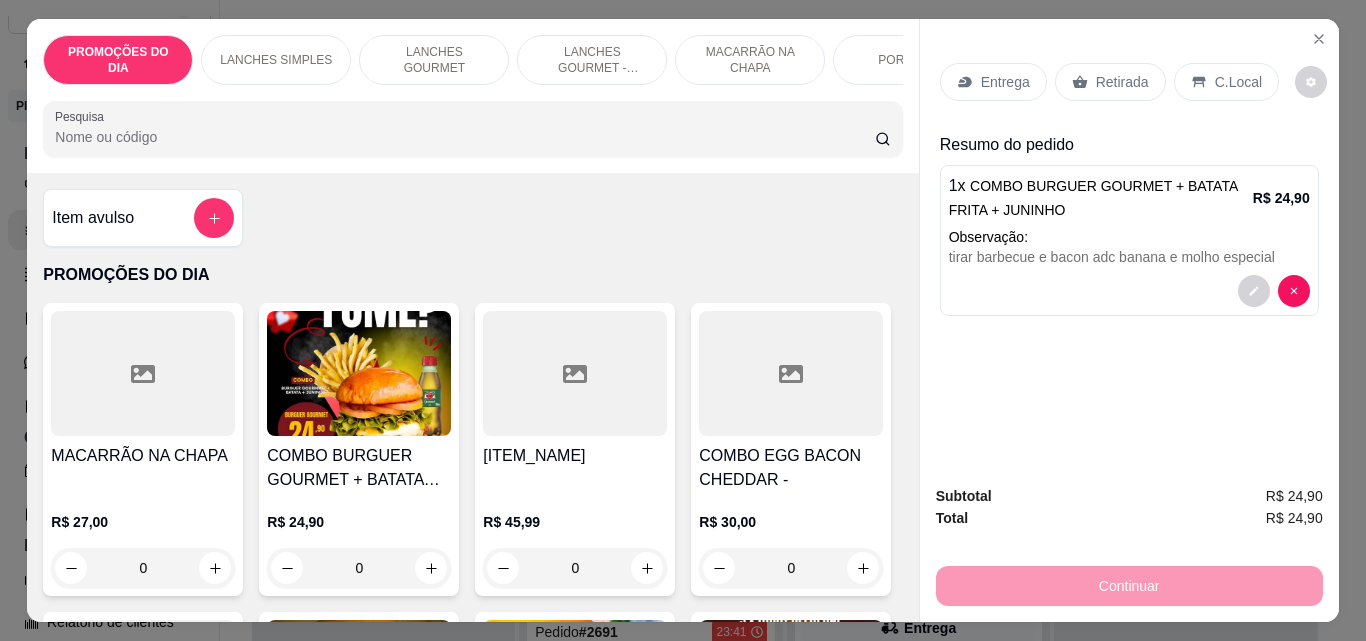 click 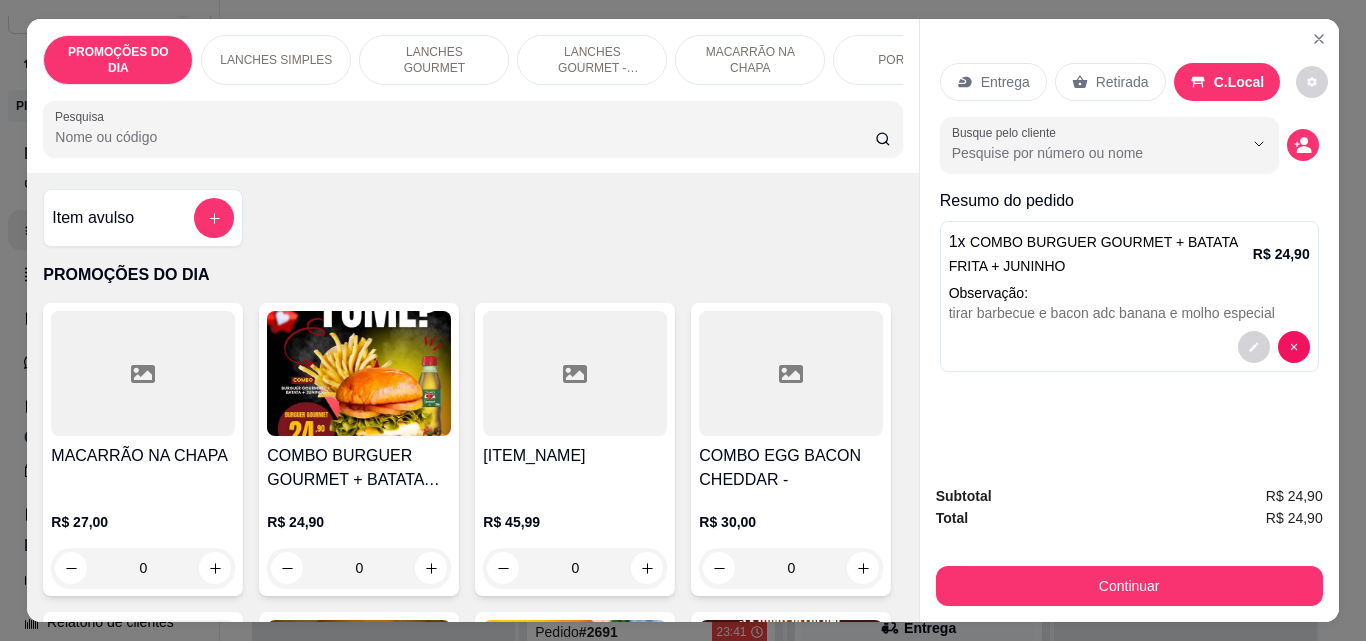 click on "Retirada" at bounding box center [1122, 82] 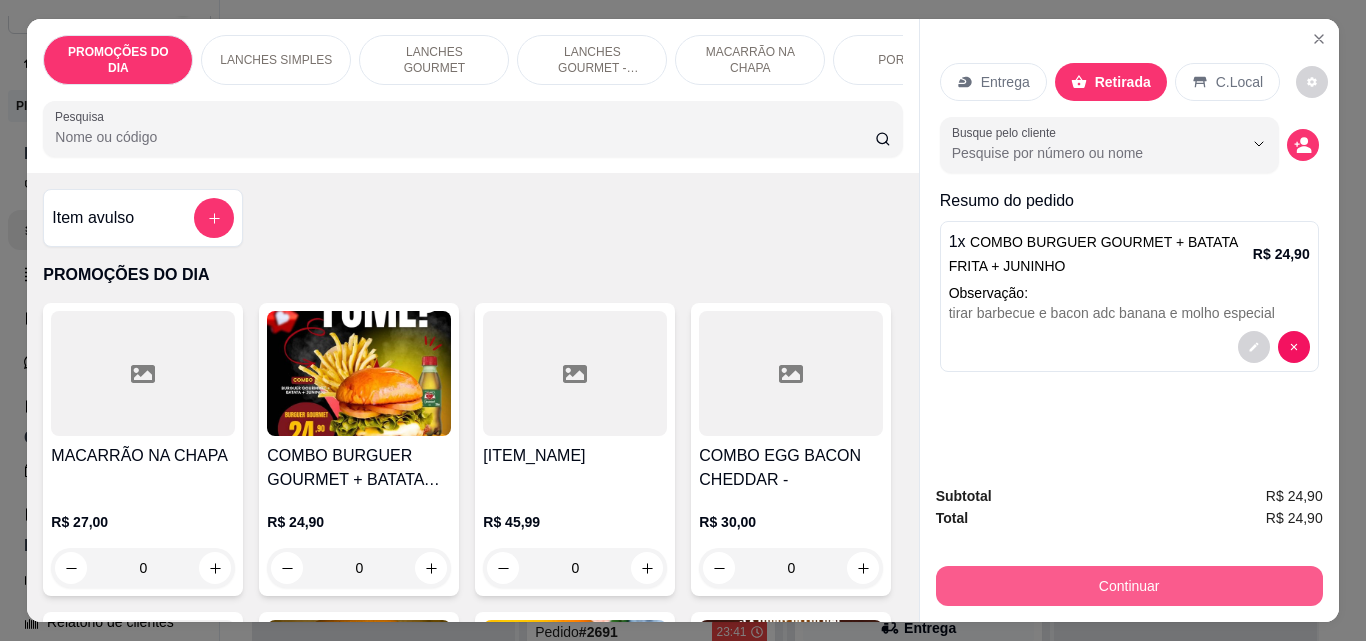 click on "Continuar" at bounding box center [1129, 586] 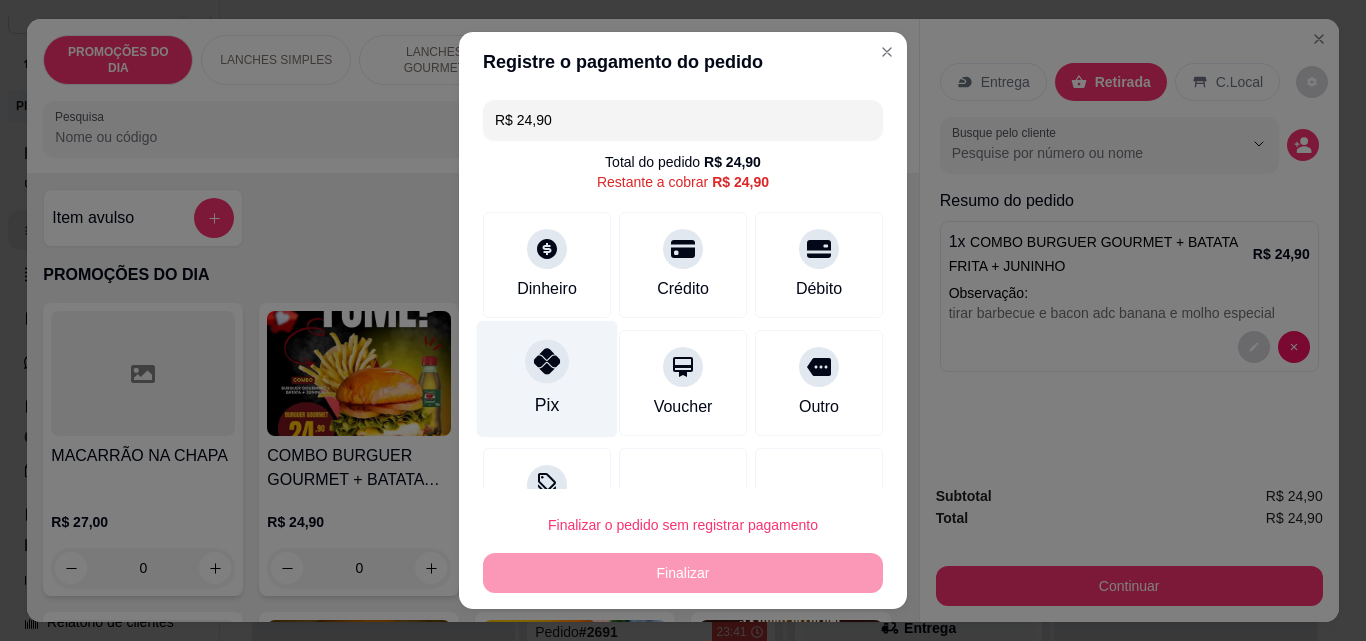 click on "Pix" at bounding box center (547, 379) 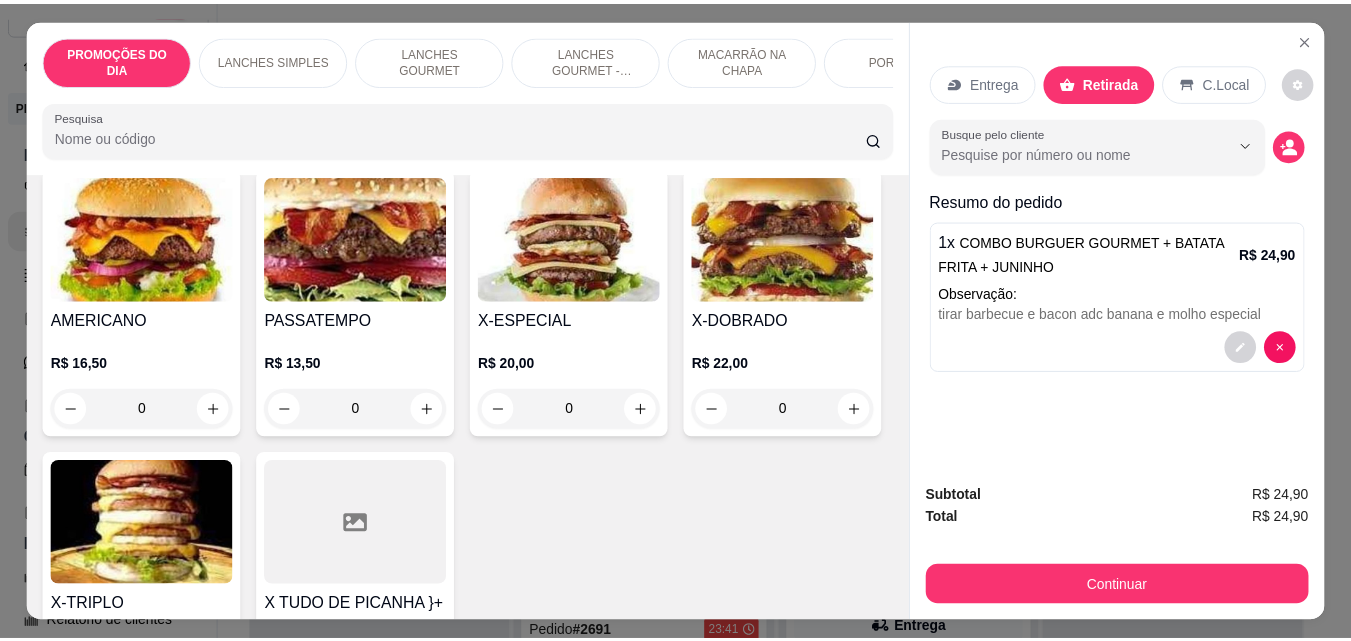 scroll, scrollTop: 1700, scrollLeft: 0, axis: vertical 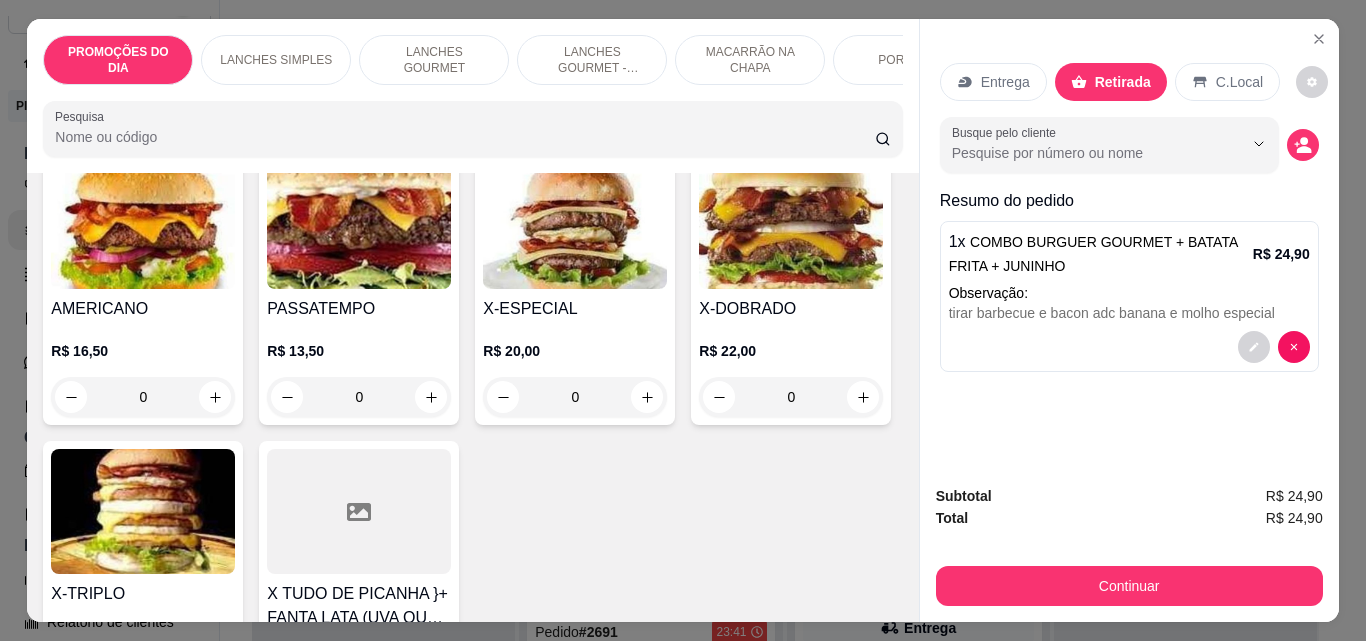 click 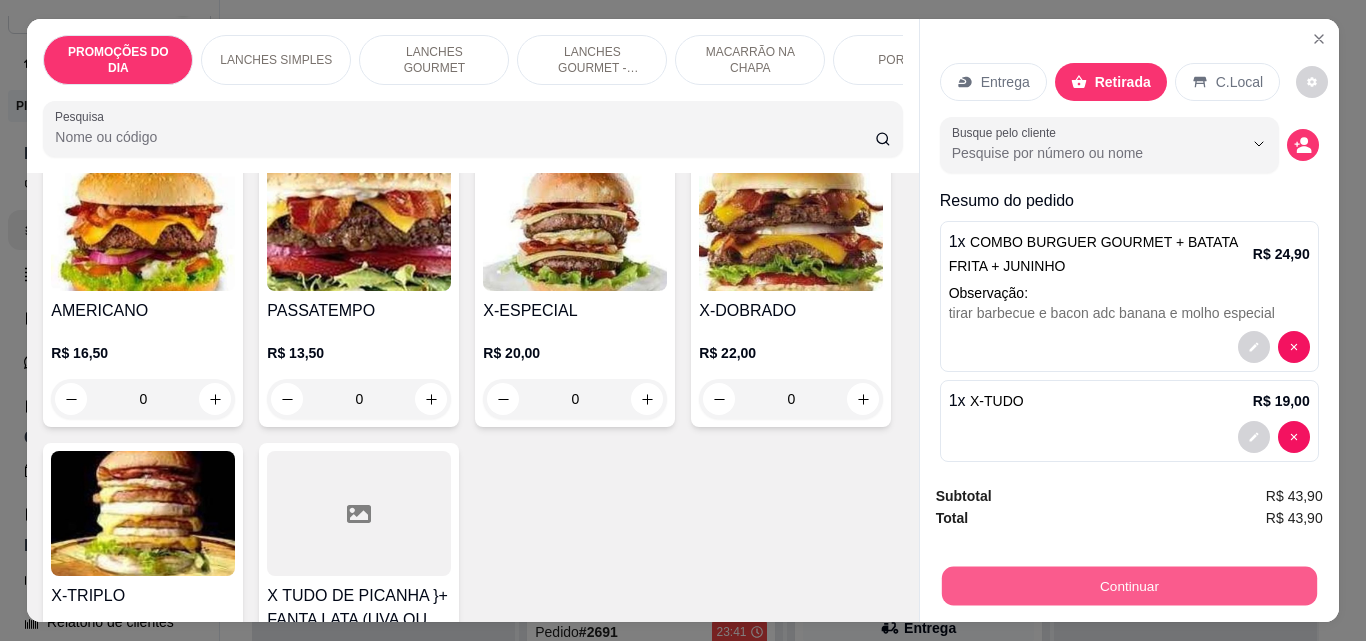 click on "Continuar" at bounding box center (1128, 585) 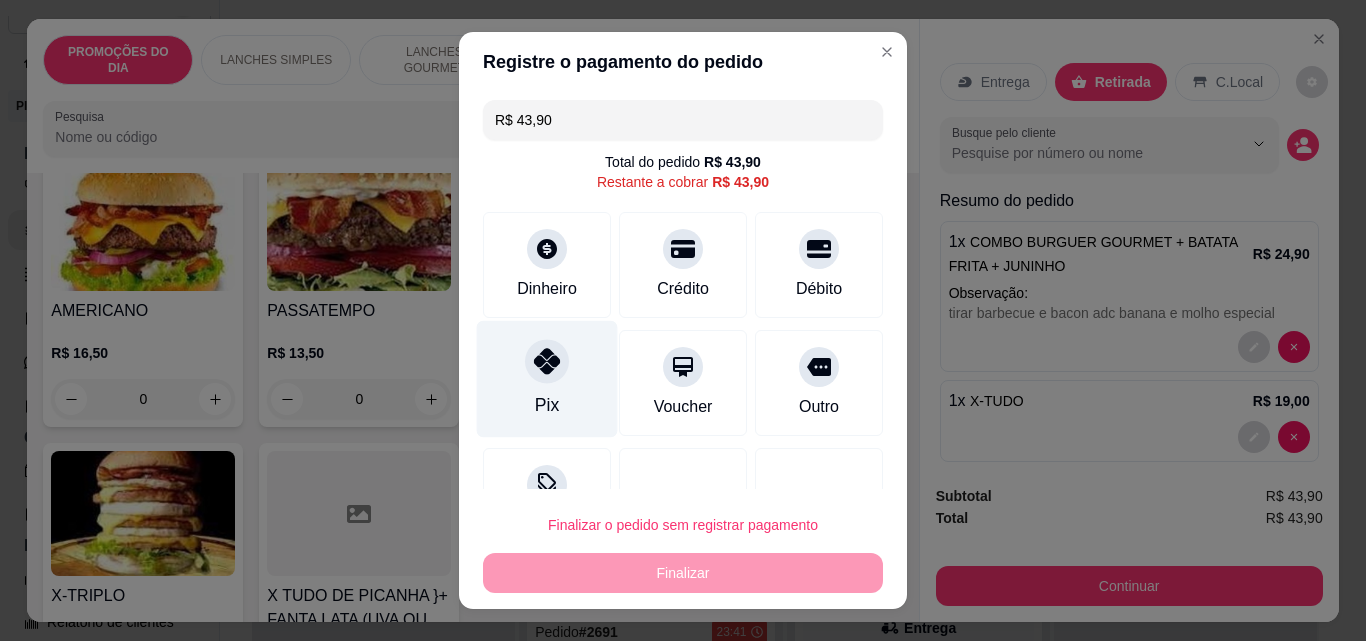 click at bounding box center [547, 361] 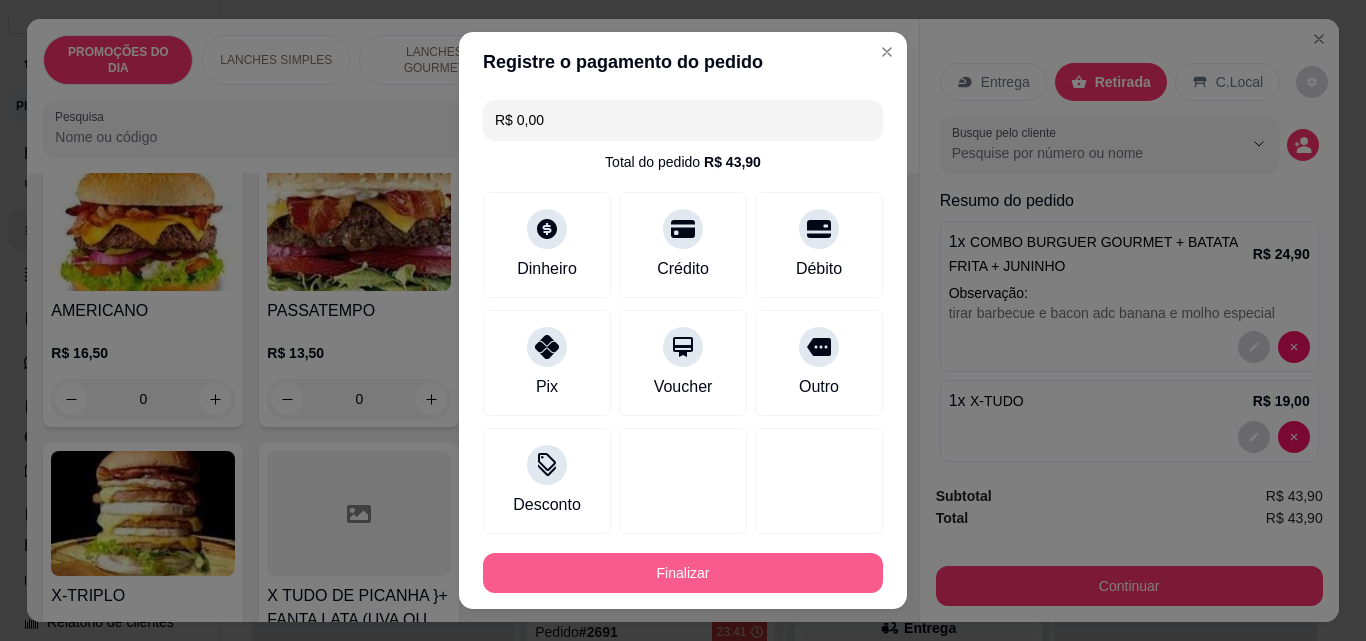 click on "Finalizar" at bounding box center [683, 573] 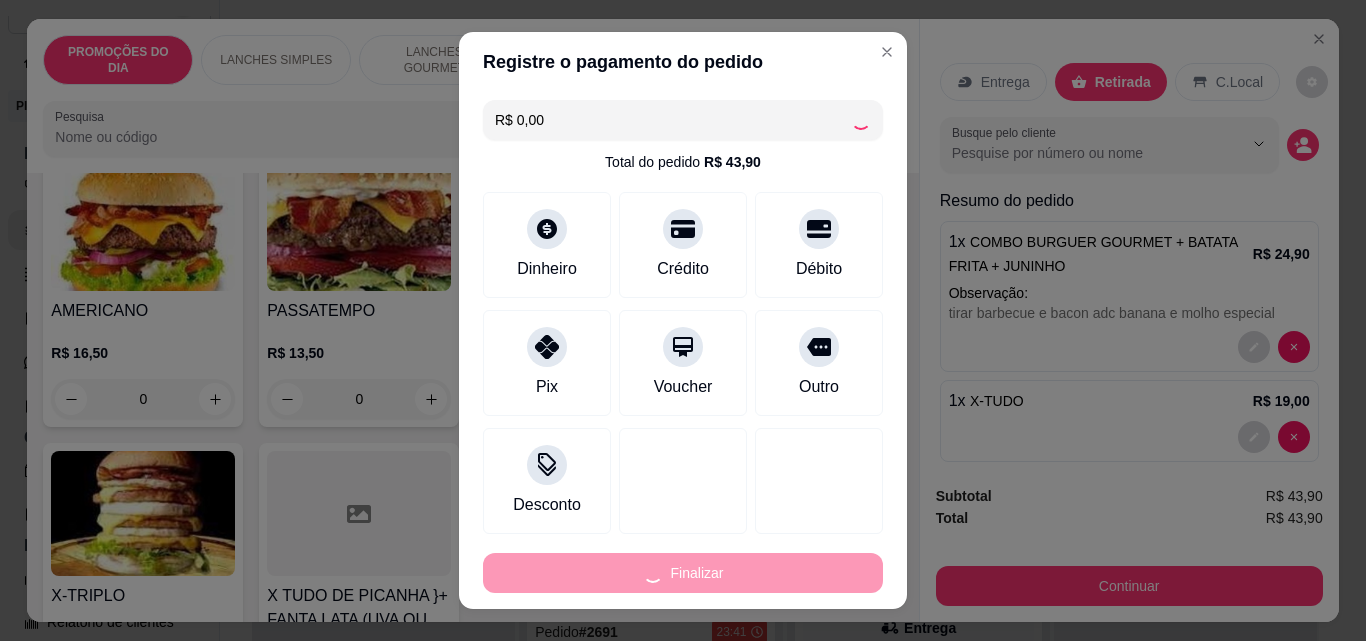 type on "0" 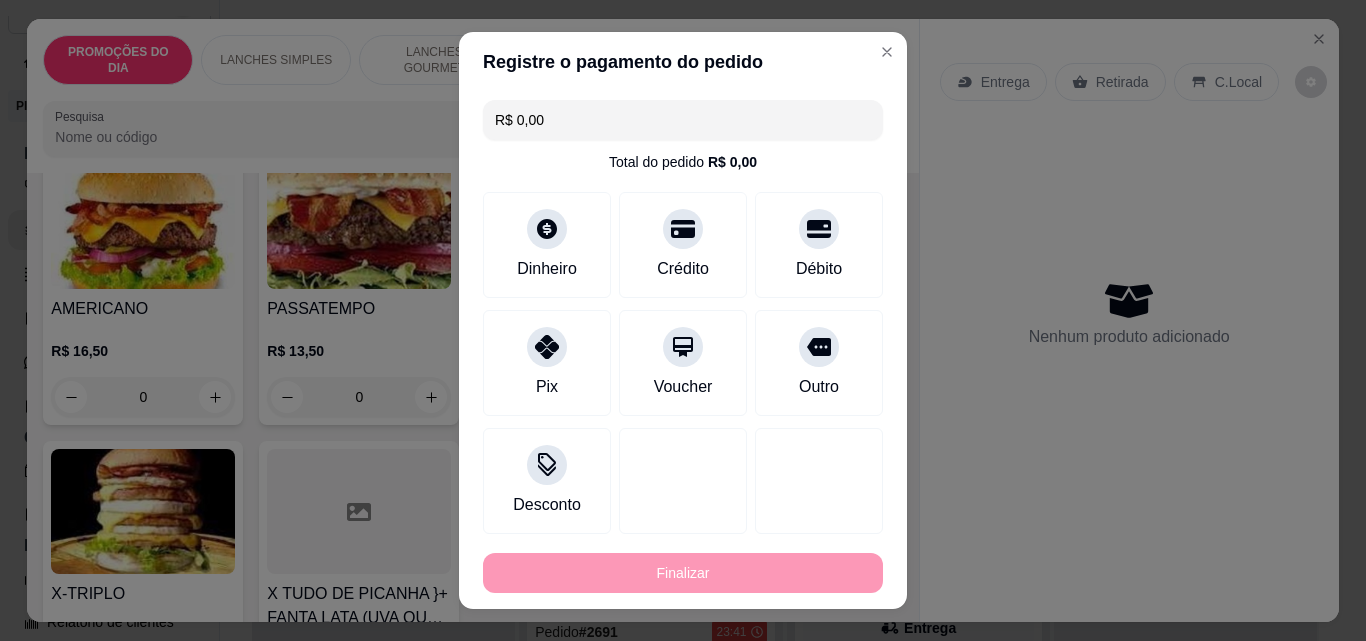 type on "-R$ 43,90" 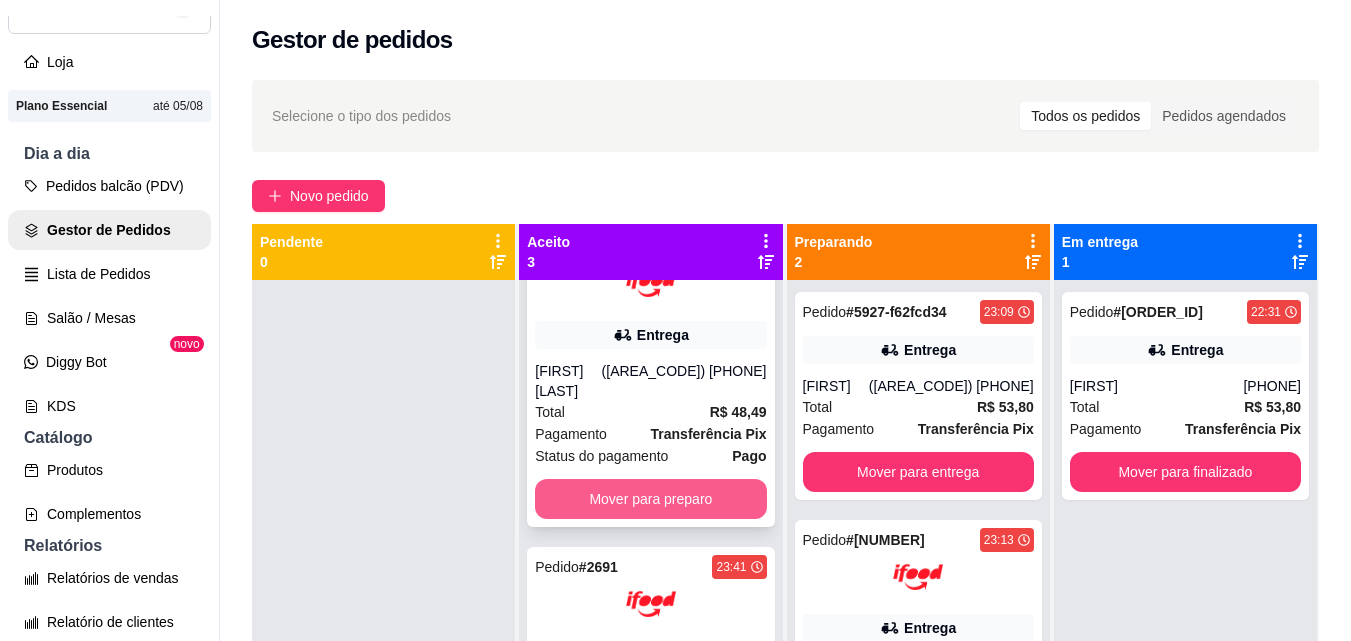 scroll, scrollTop: 100, scrollLeft: 0, axis: vertical 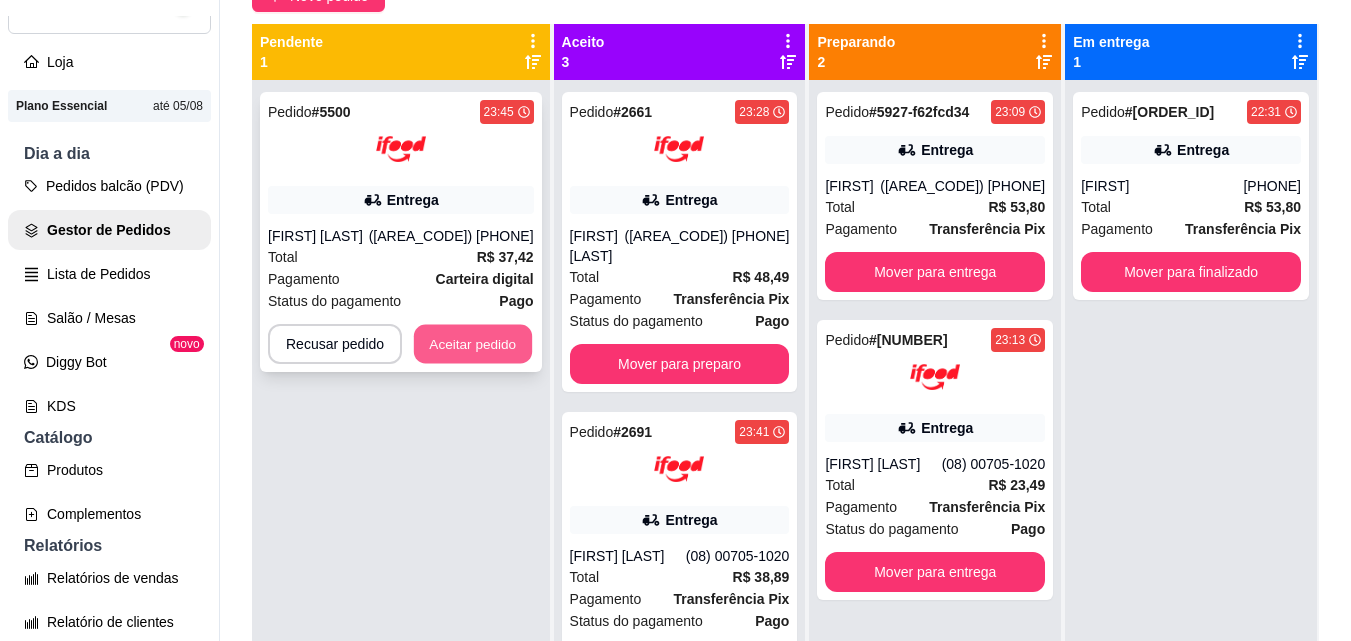 click on "Aceitar pedido" at bounding box center [473, 344] 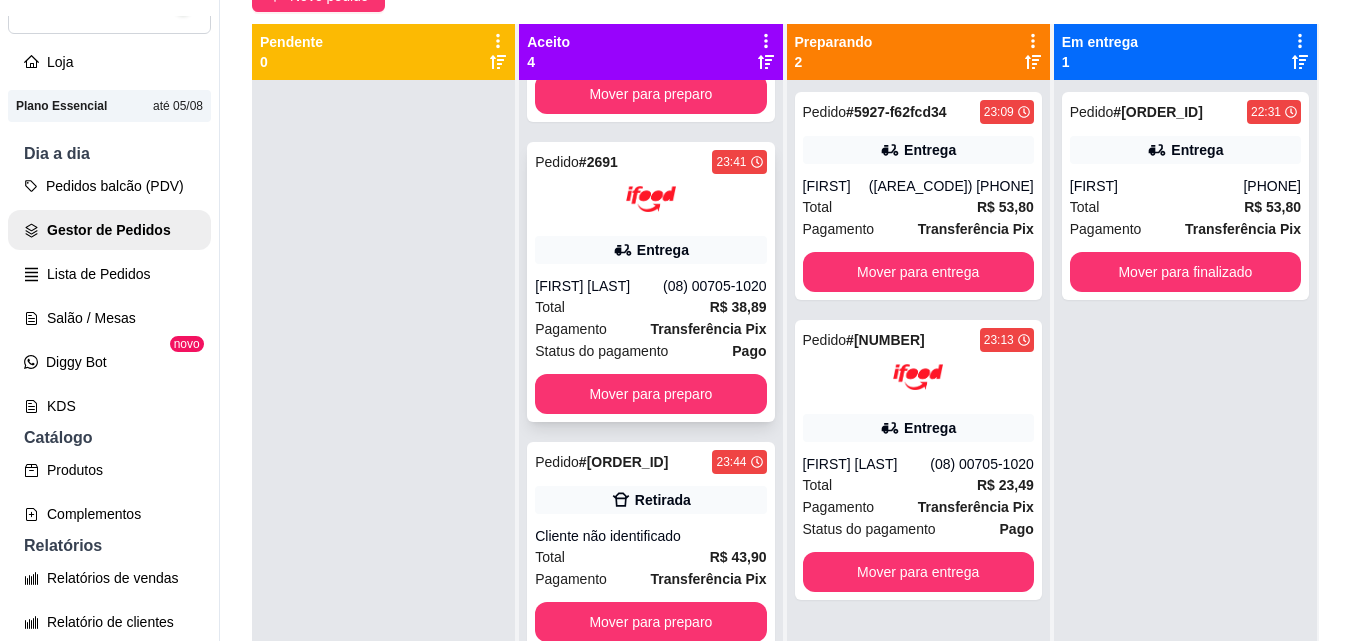 scroll, scrollTop: 400, scrollLeft: 0, axis: vertical 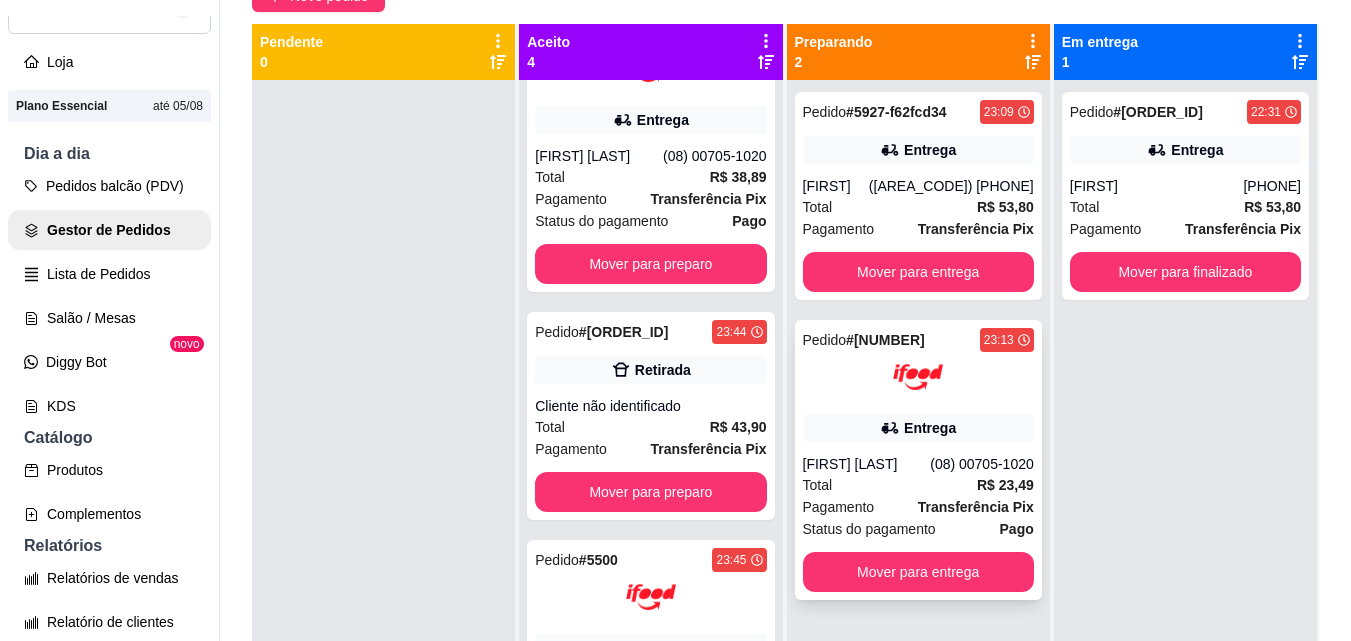 click at bounding box center [918, 377] 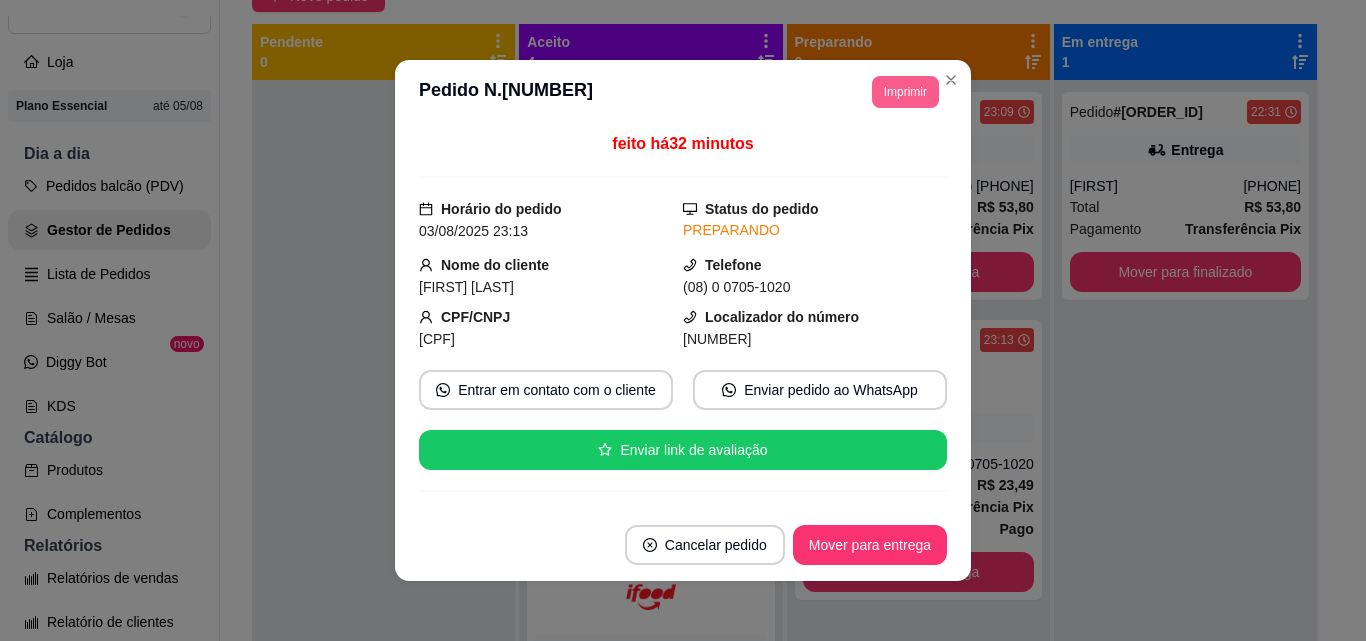 click on "Imprimir" at bounding box center (905, 92) 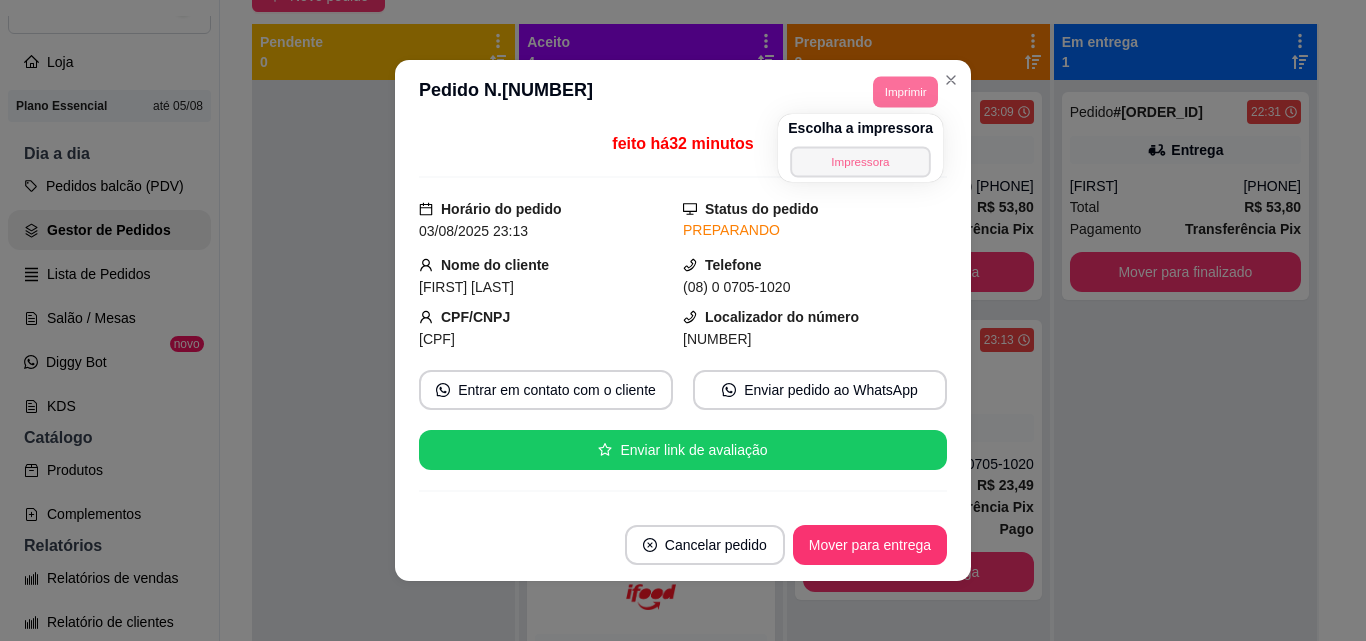 click on "Impressora" at bounding box center (860, 161) 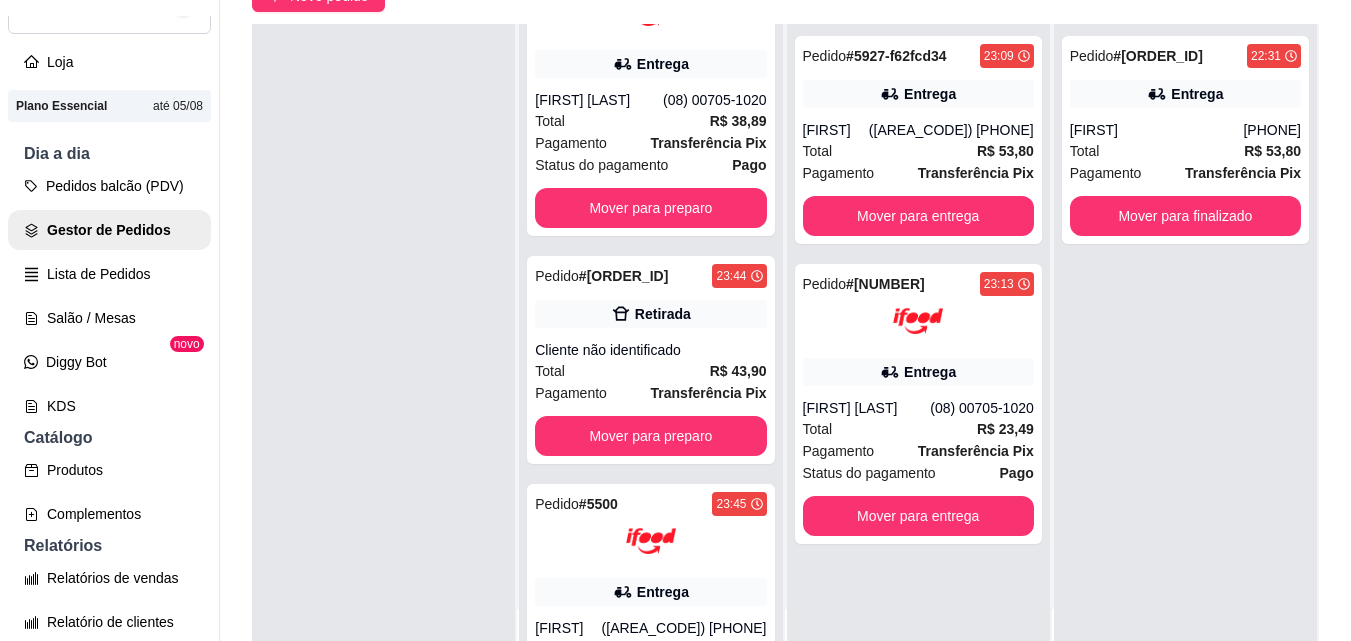 scroll, scrollTop: 0, scrollLeft: 0, axis: both 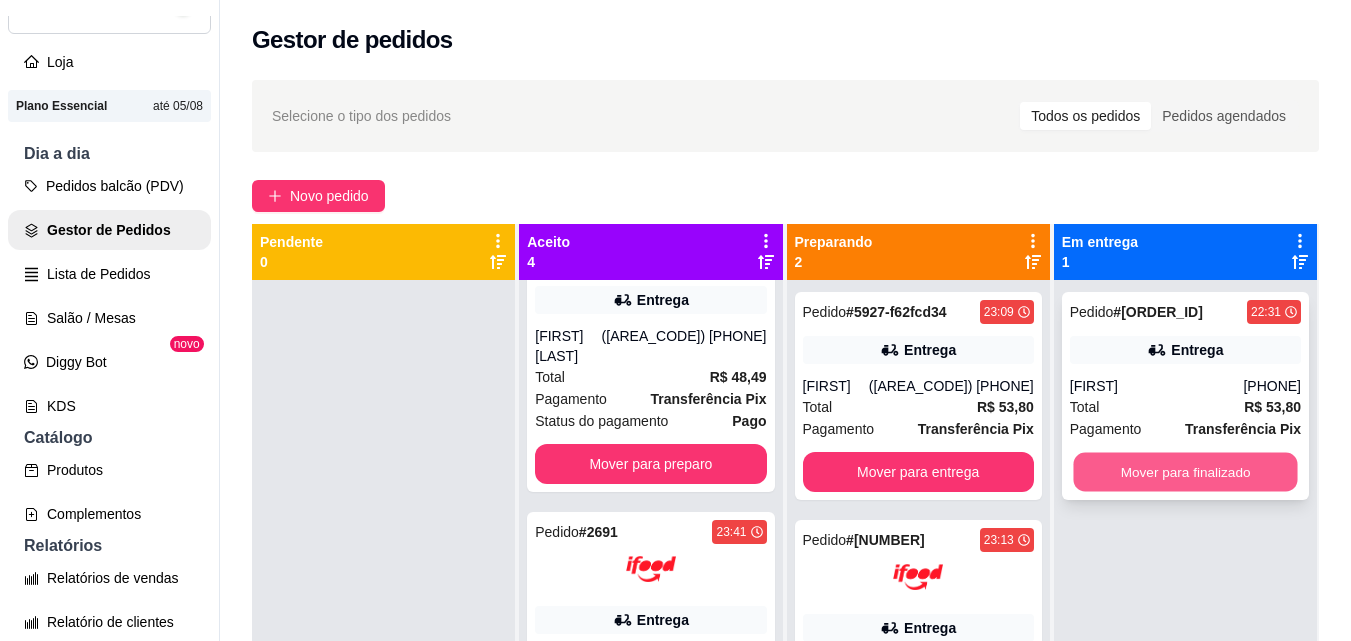 click on "Mover para finalizado" at bounding box center (1185, 472) 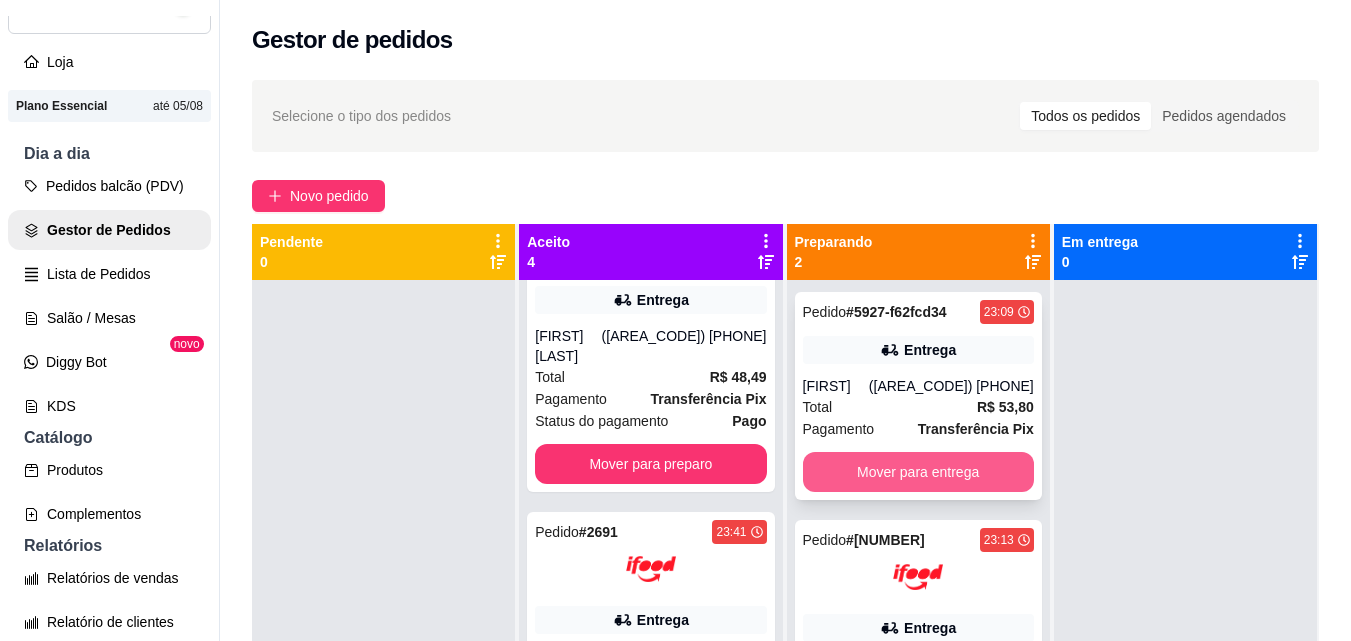 click on "Mover para entrega" at bounding box center [918, 472] 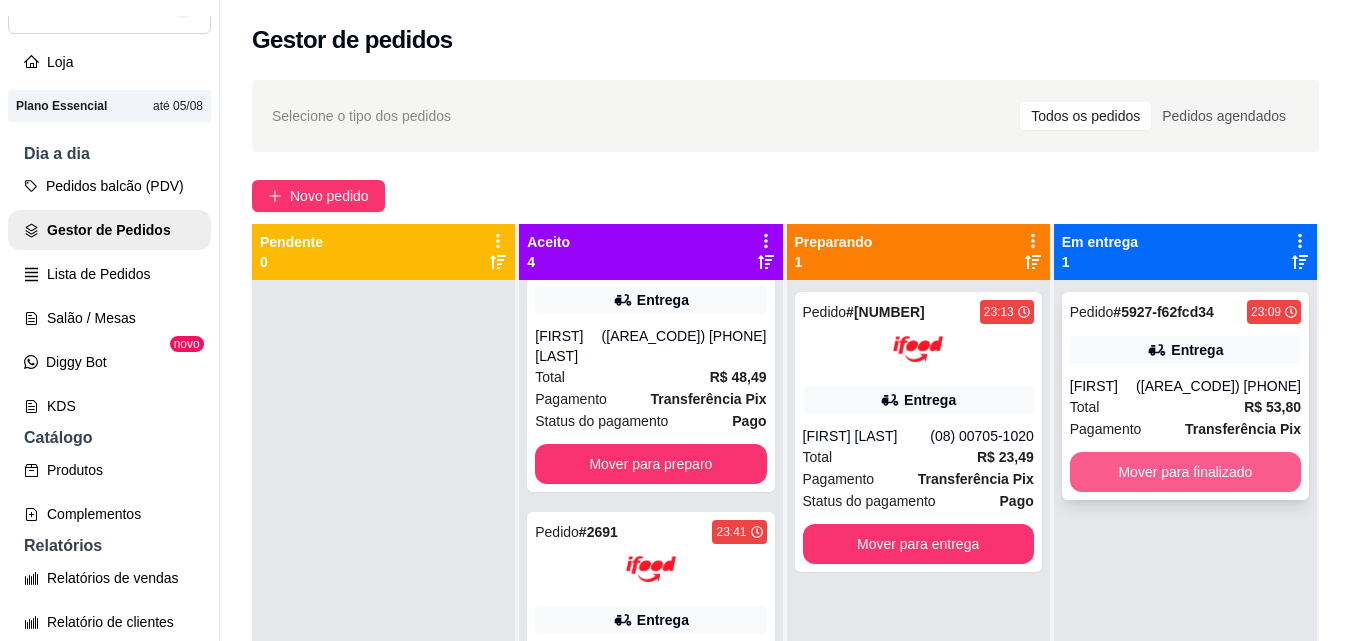 click on "Mover para finalizado" at bounding box center (1185, 472) 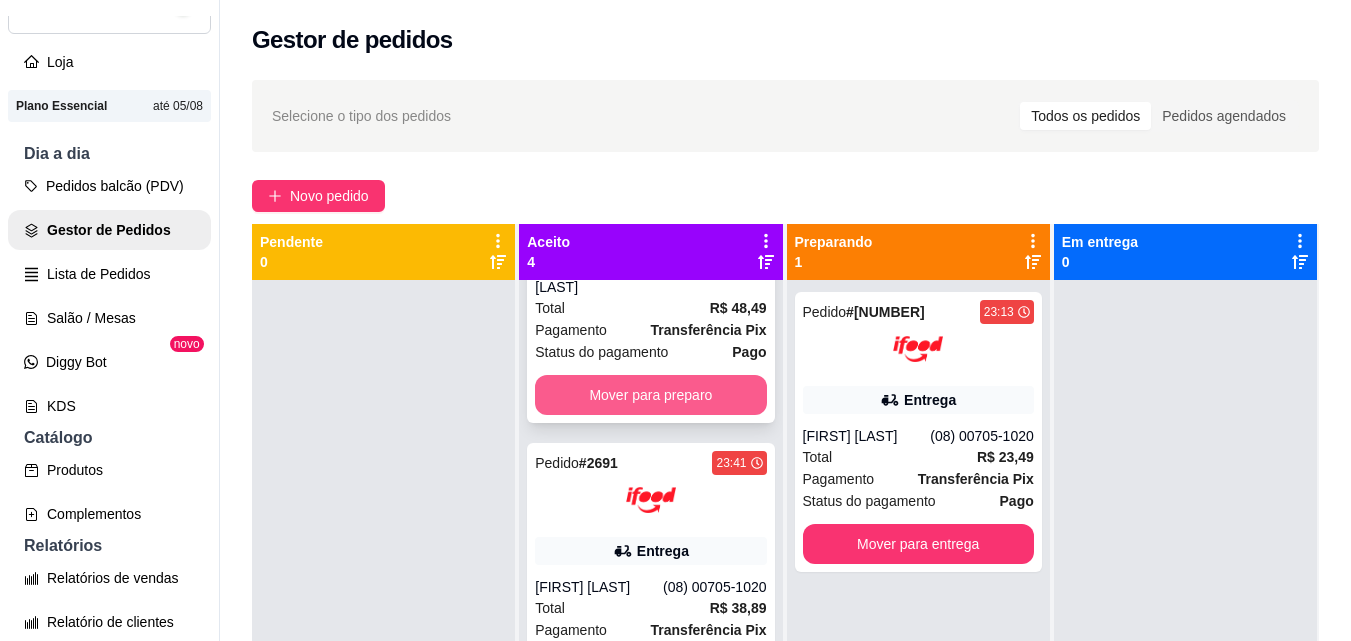 scroll, scrollTop: 200, scrollLeft: 0, axis: vertical 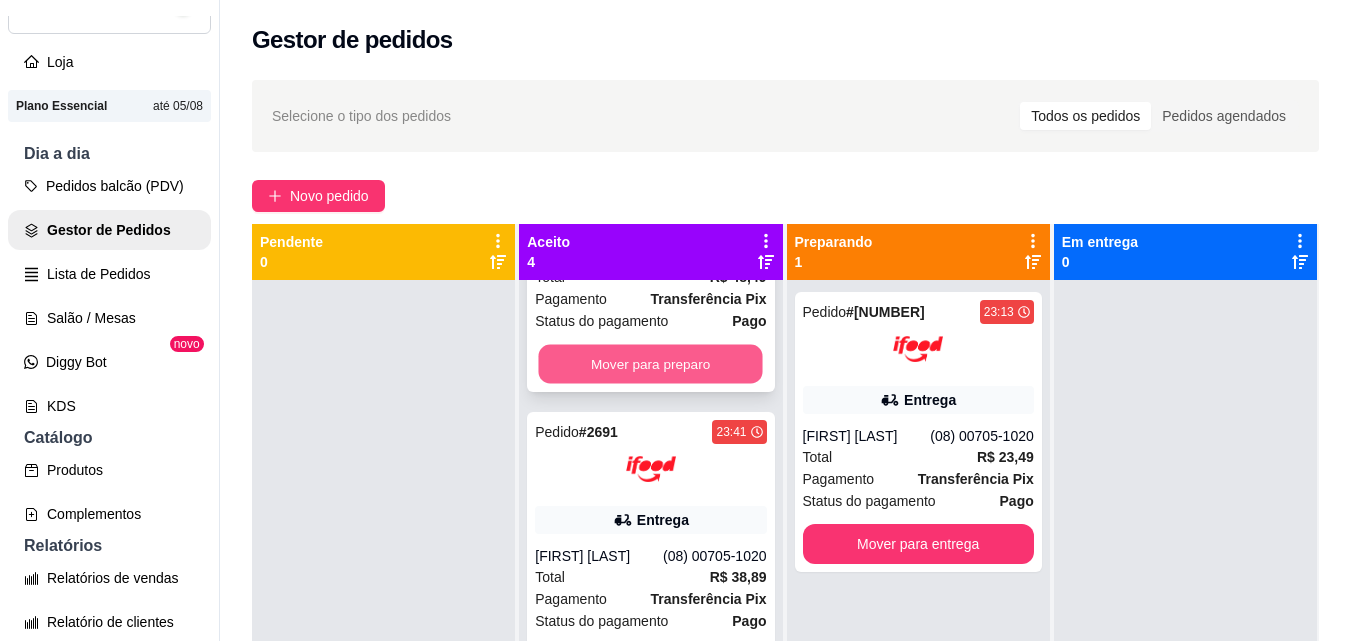 click on "Mover para preparo" at bounding box center (651, 364) 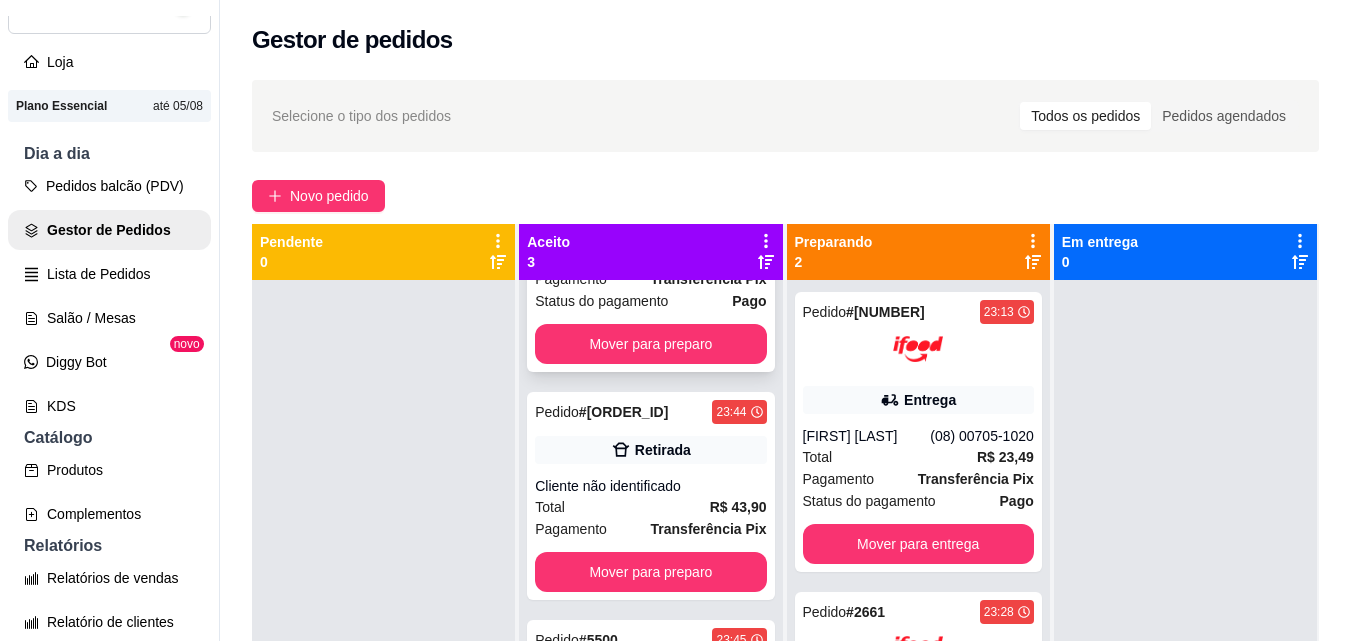 scroll, scrollTop: 0, scrollLeft: 0, axis: both 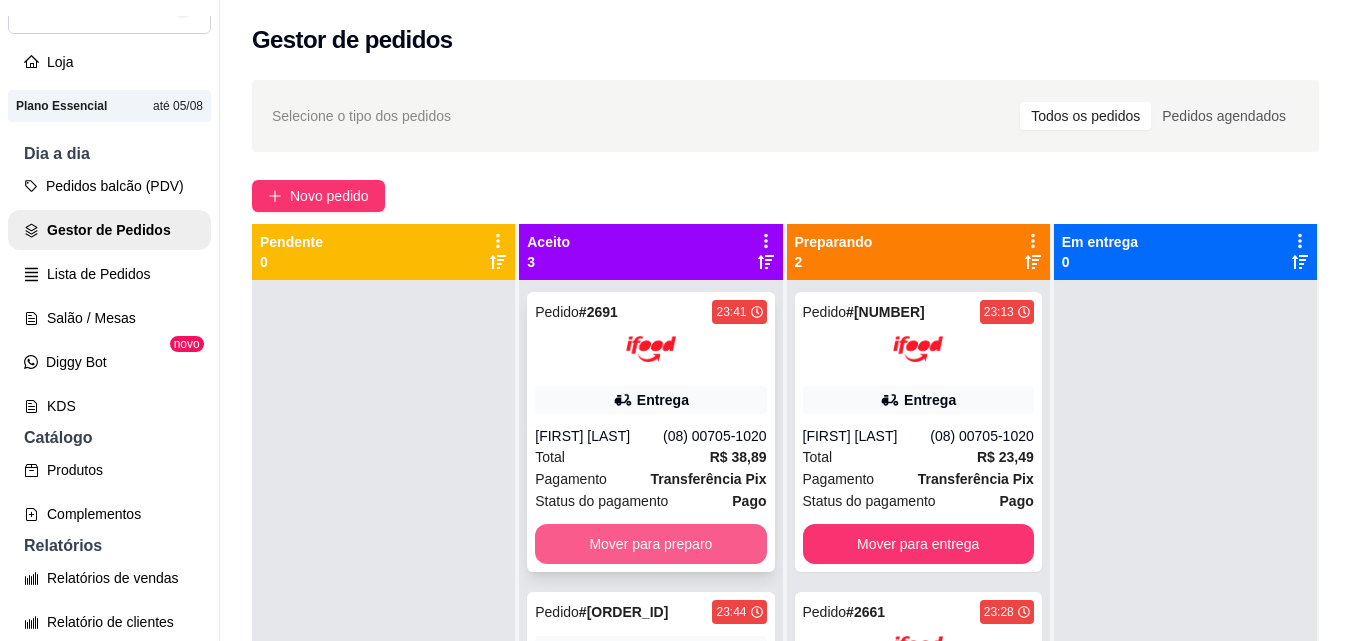 click on "Mover para preparo" at bounding box center (650, 544) 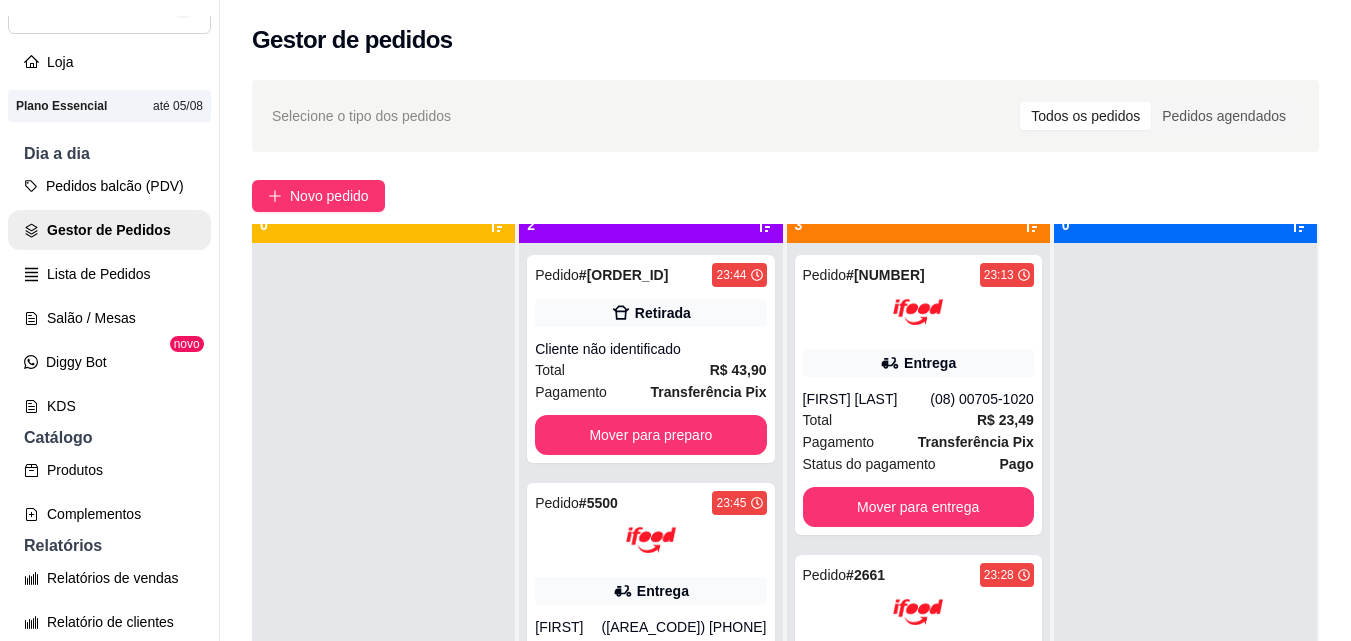scroll, scrollTop: 56, scrollLeft: 0, axis: vertical 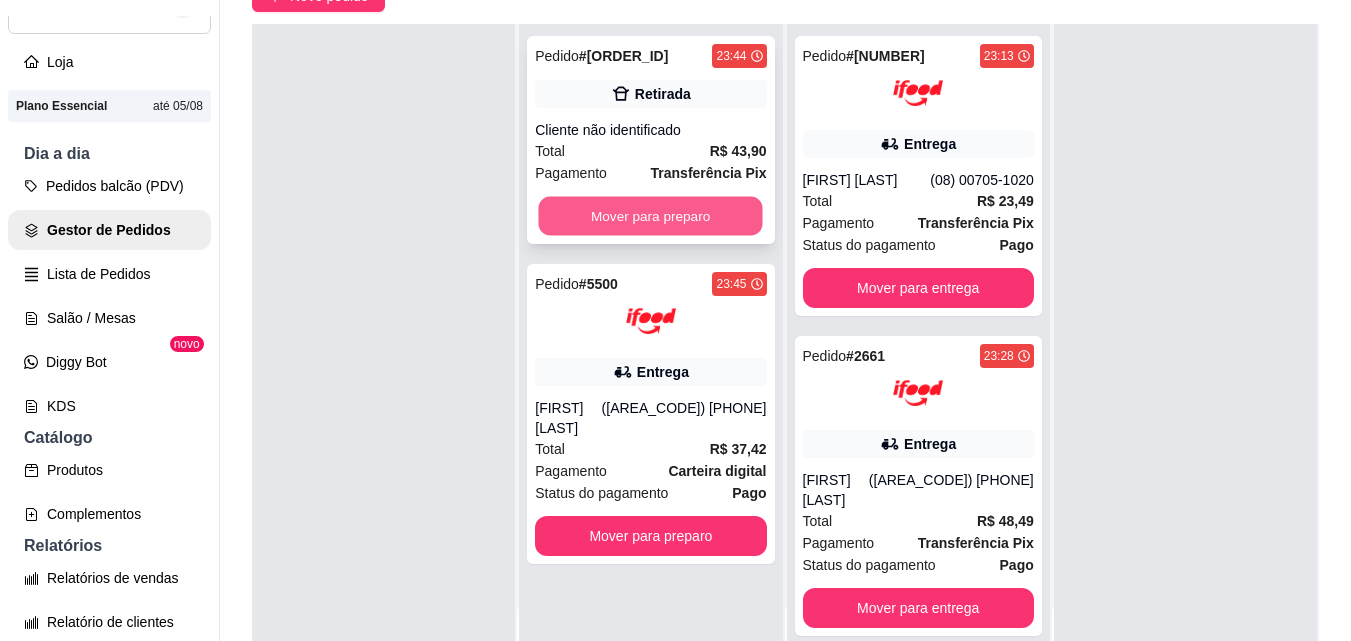 click on "Mover para preparo" at bounding box center (651, 216) 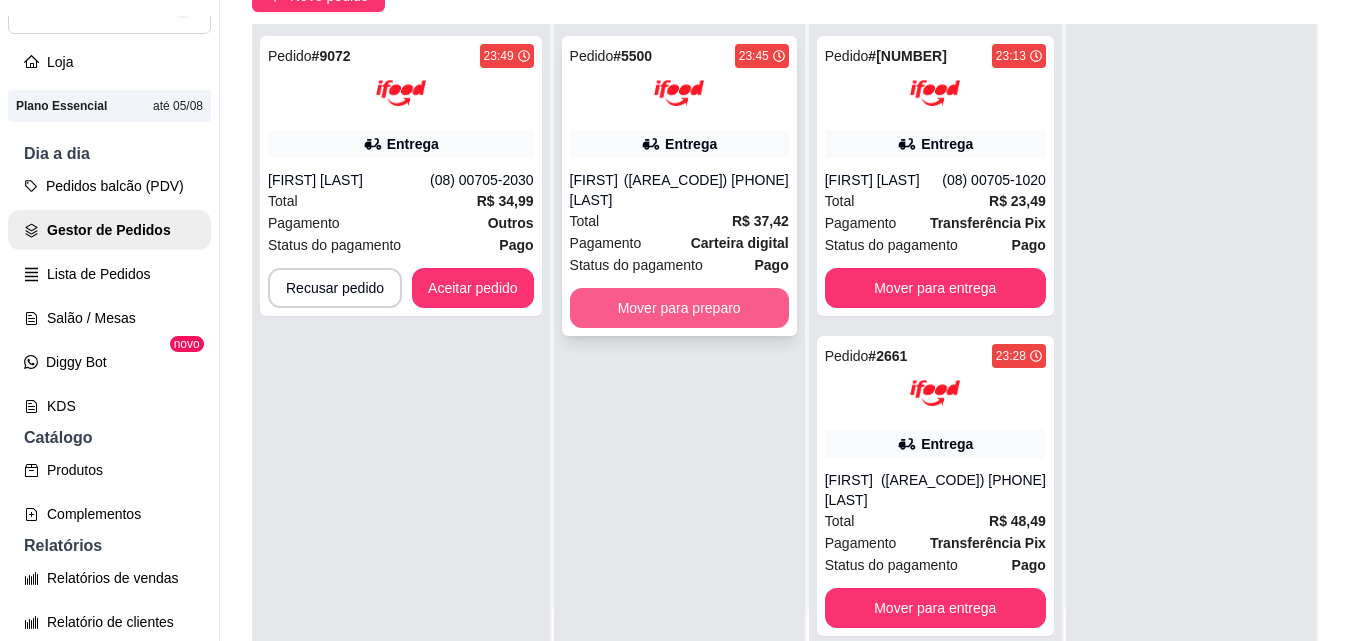 click on "Mover para preparo" at bounding box center (679, 308) 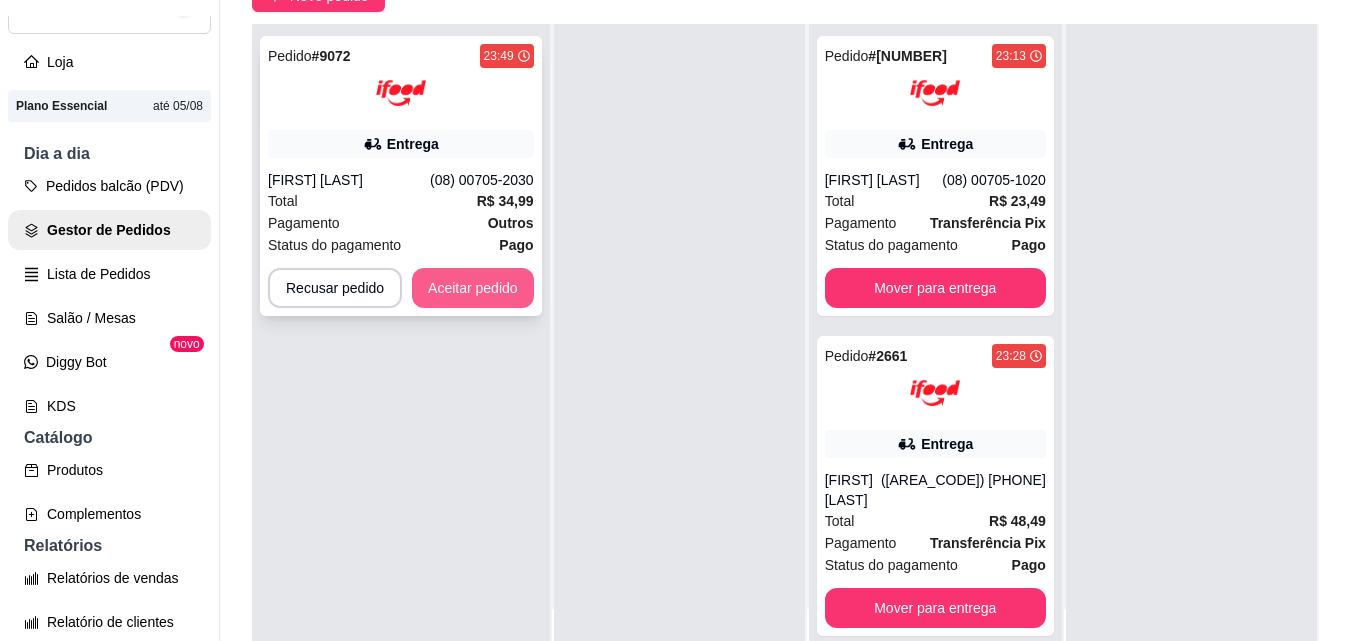 click on "Aceitar pedido" at bounding box center (473, 288) 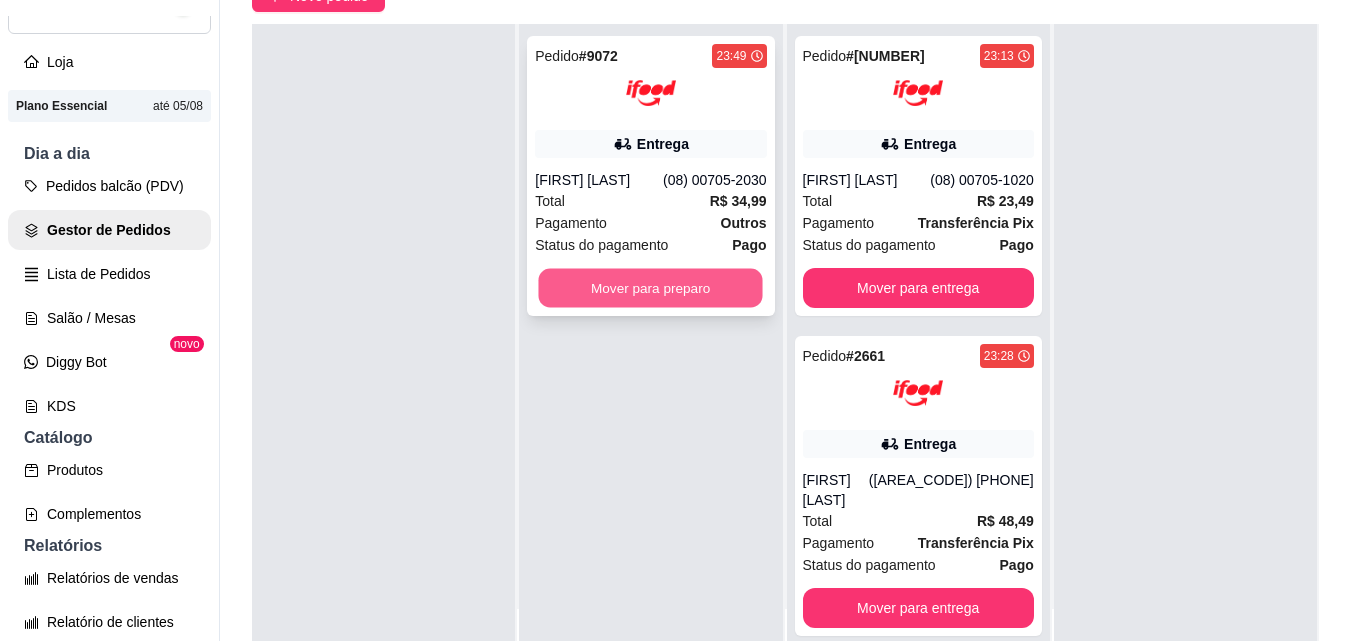 click on "Mover para preparo" at bounding box center (651, 288) 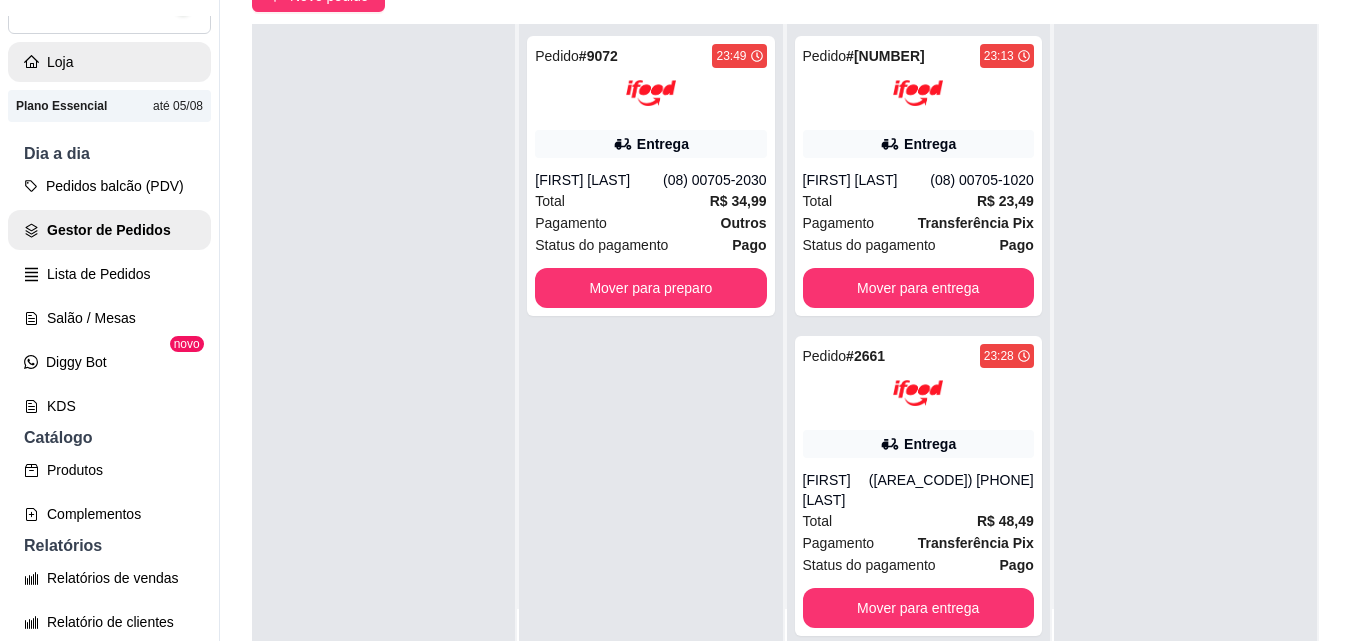 scroll, scrollTop: 0, scrollLeft: 0, axis: both 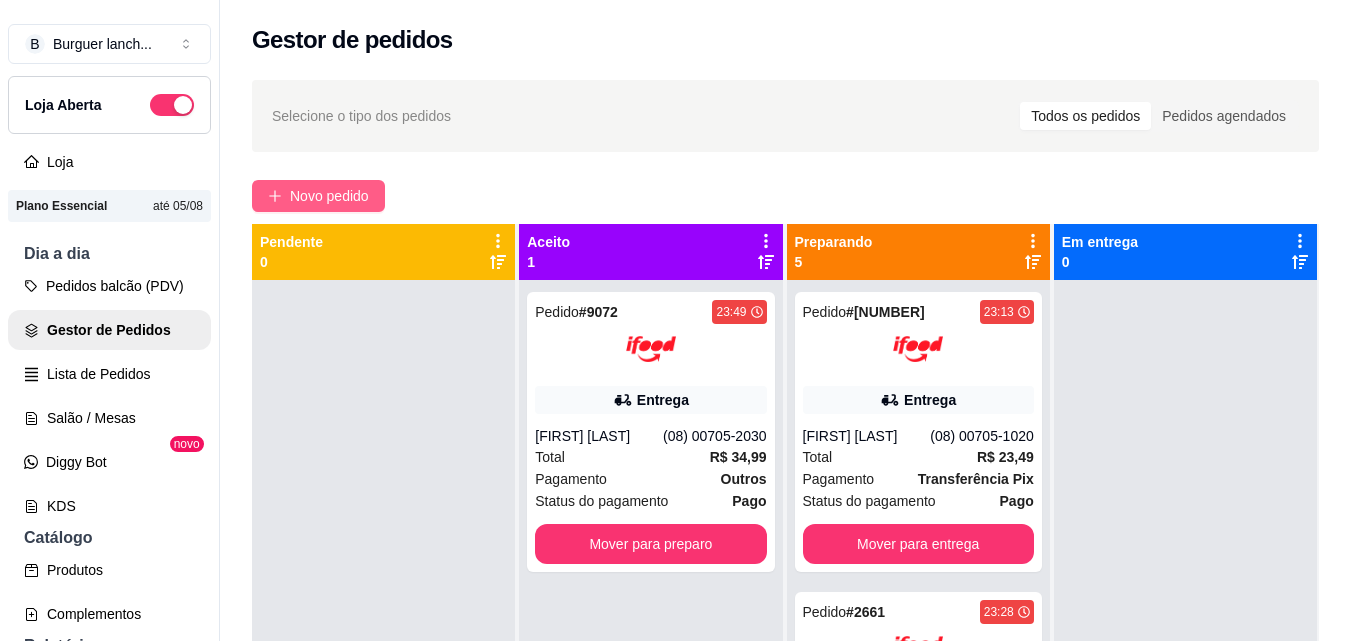 click on "Novo pedido" at bounding box center (318, 196) 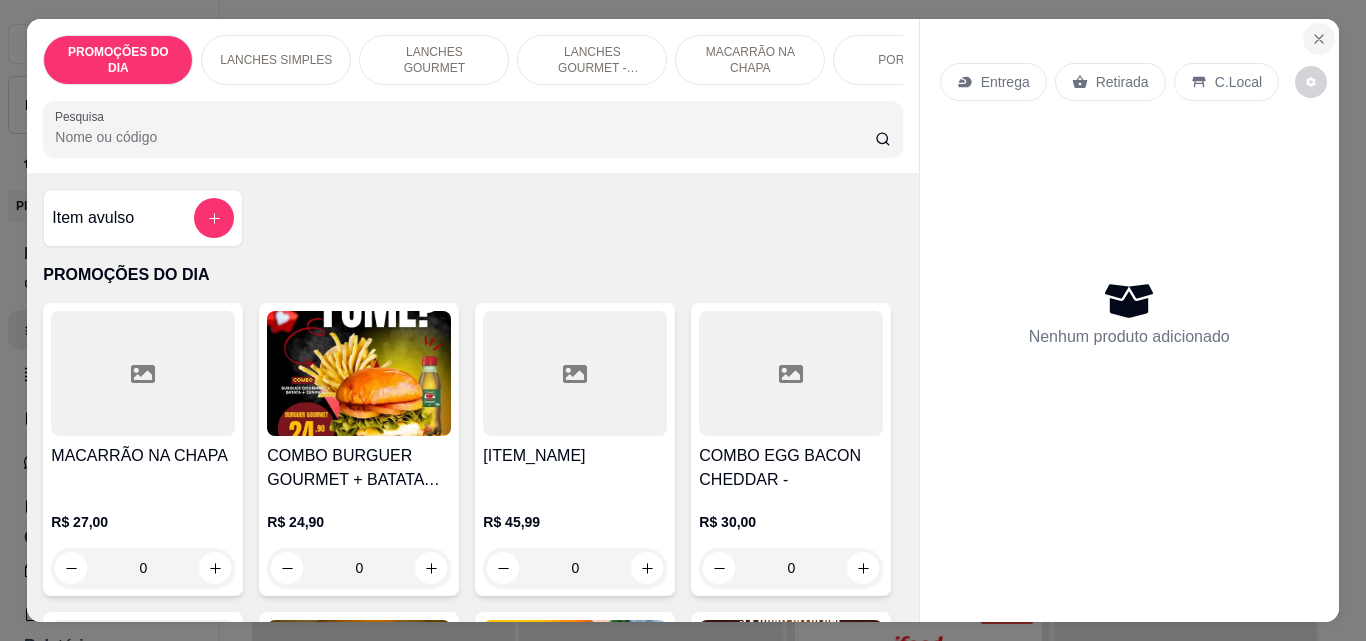 click at bounding box center (1319, 39) 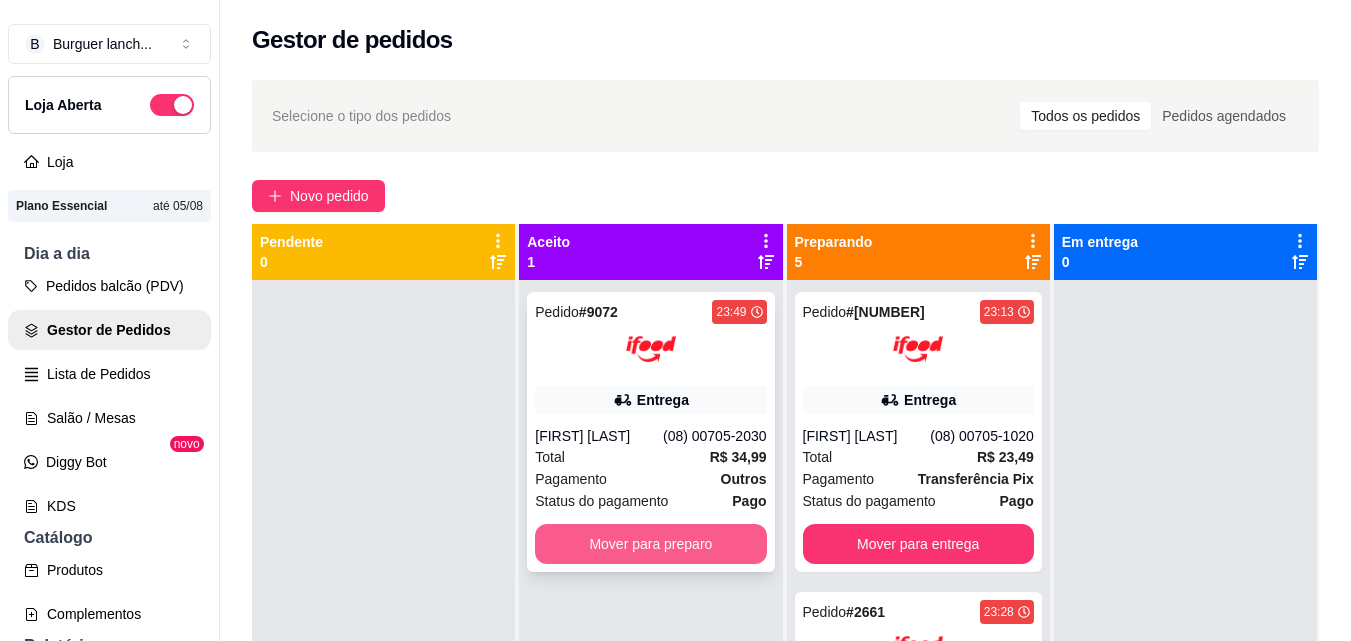 click on "Mover para preparo" at bounding box center [650, 544] 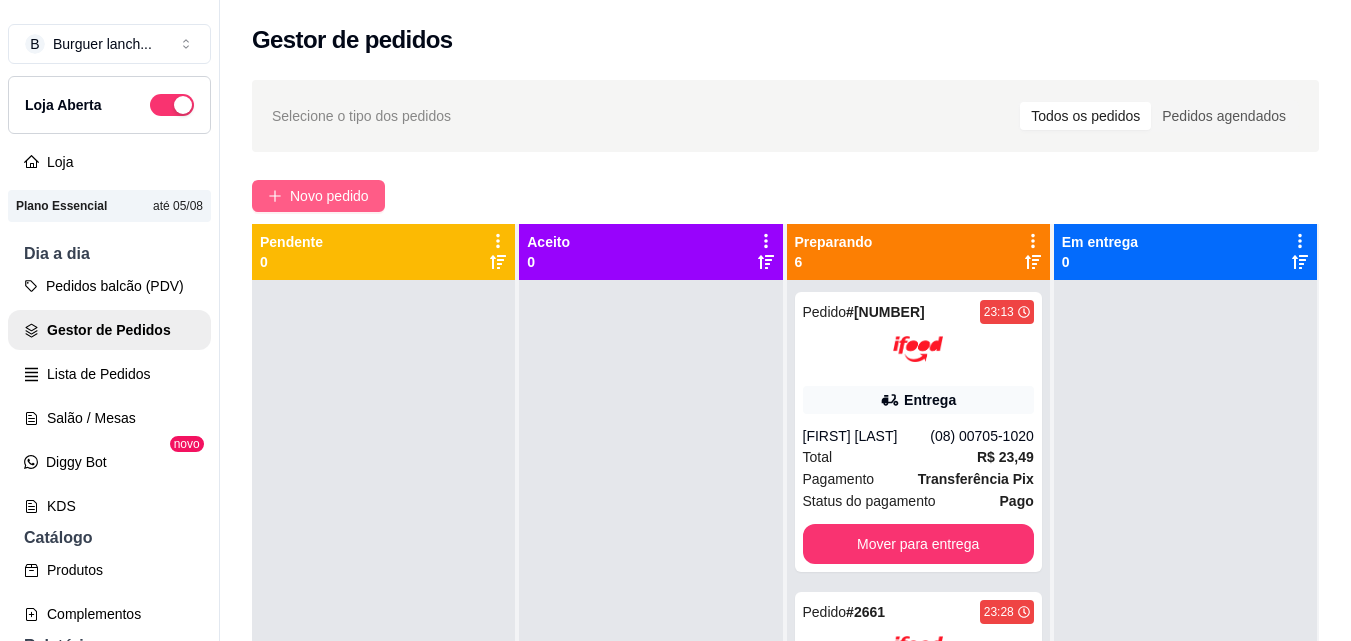click on "Novo pedido" at bounding box center [329, 196] 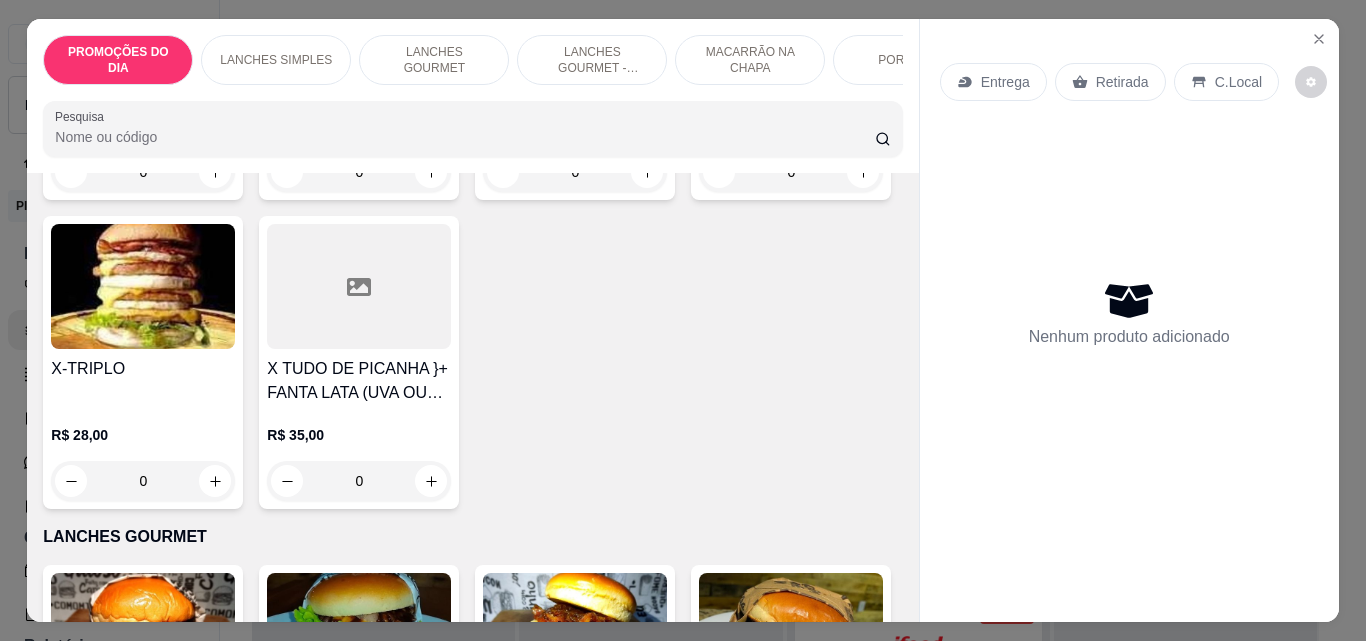 scroll, scrollTop: 2000, scrollLeft: 0, axis: vertical 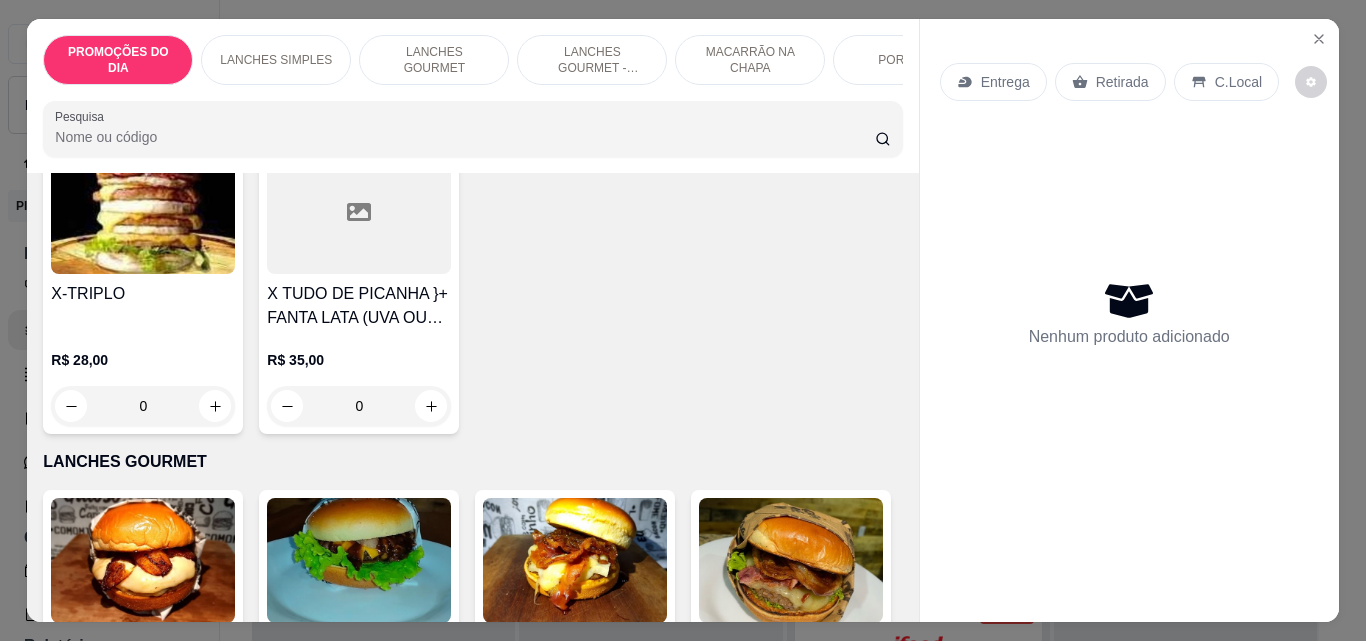 click on "LANCHES GOURMET" at bounding box center [434, 60] 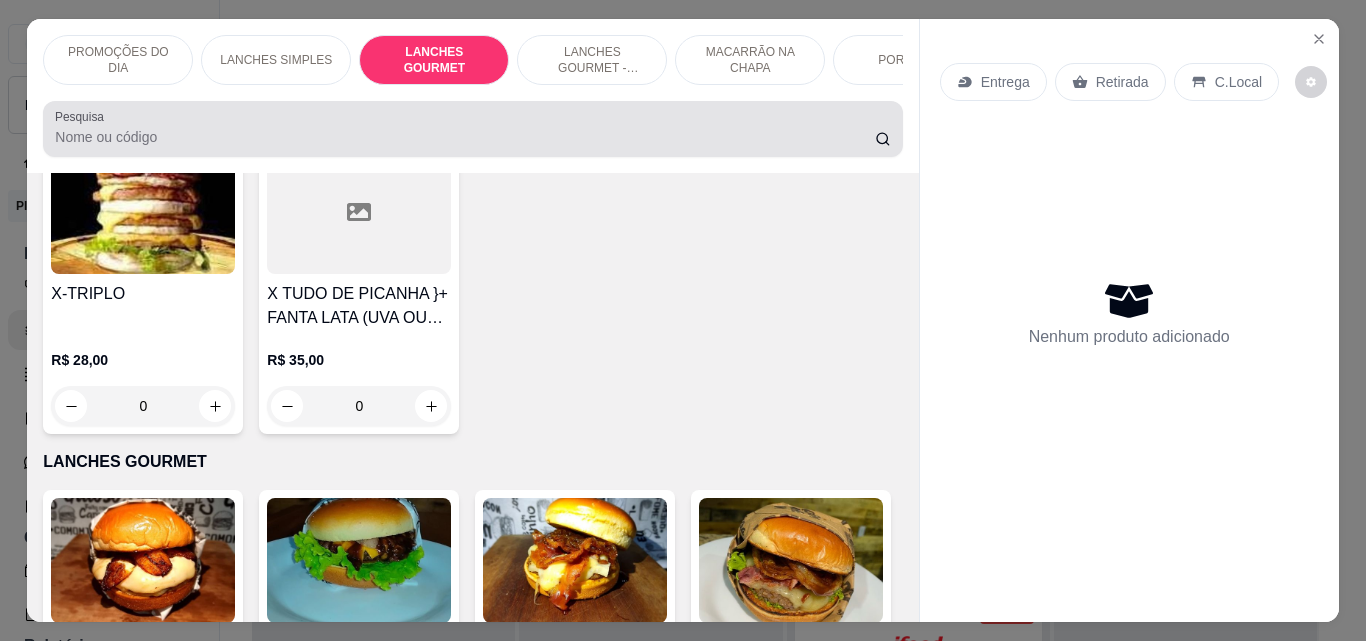 scroll, scrollTop: 2562, scrollLeft: 0, axis: vertical 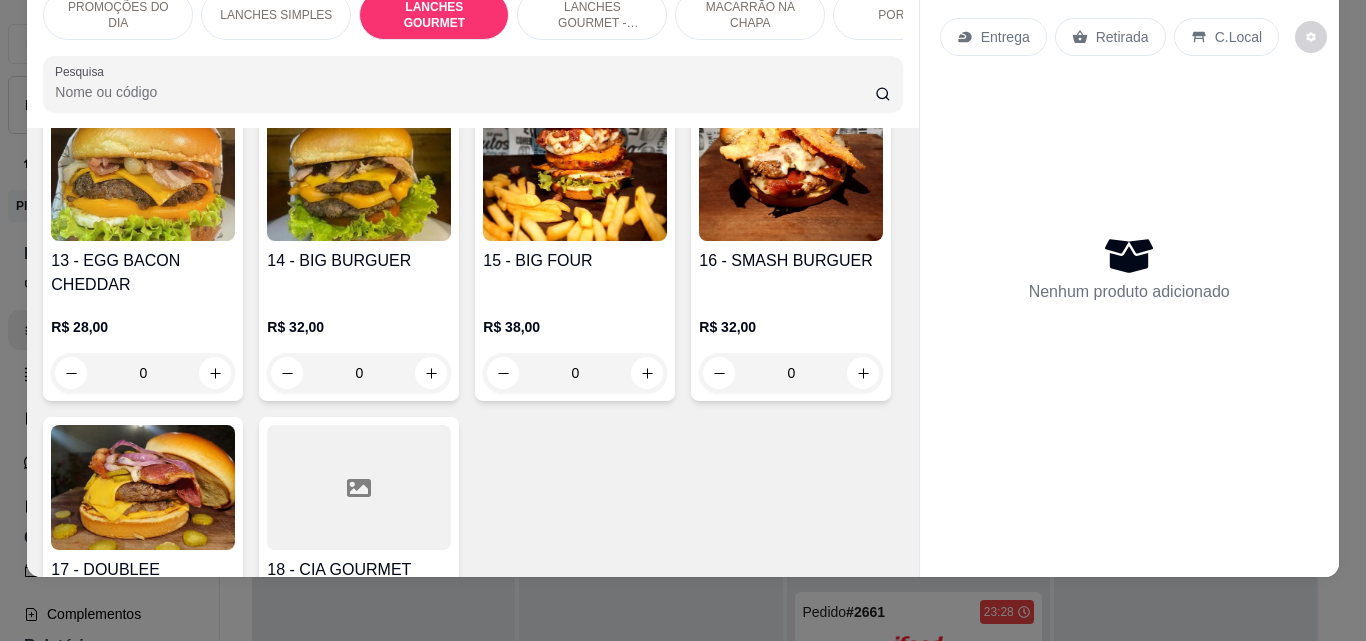 click on "0" at bounding box center [575, 64] 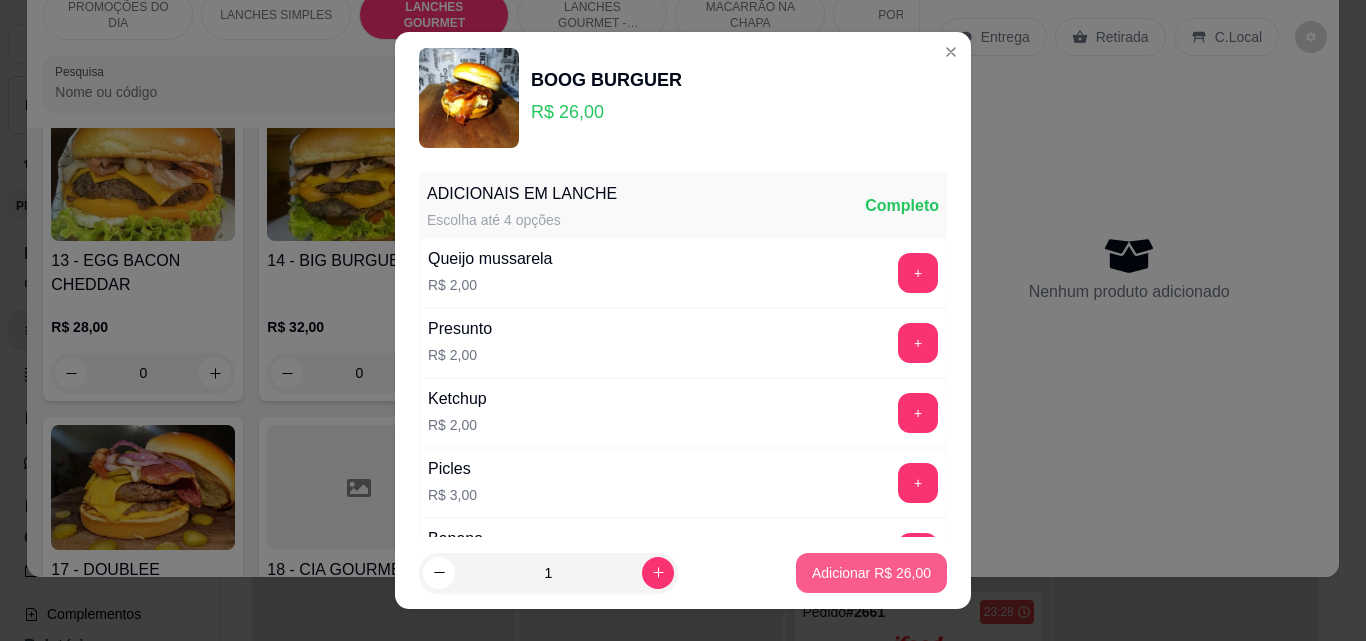 click on "Adicionar   R$ 26,00" at bounding box center (871, 573) 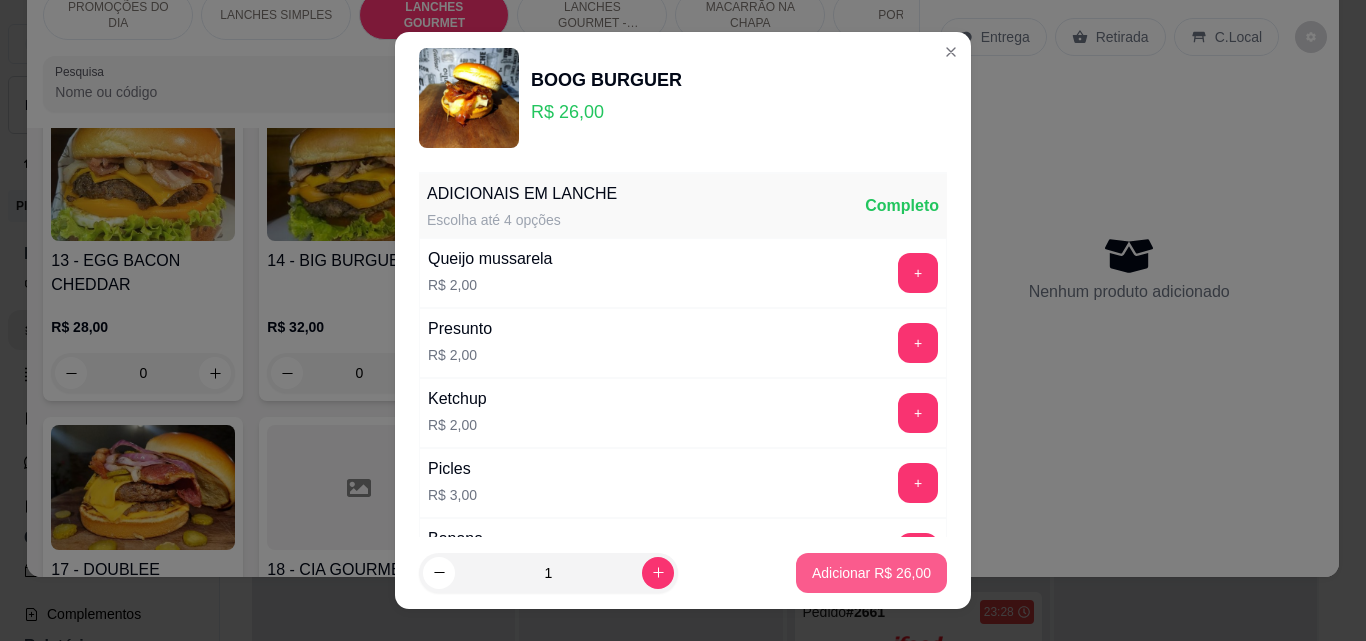 type on "1" 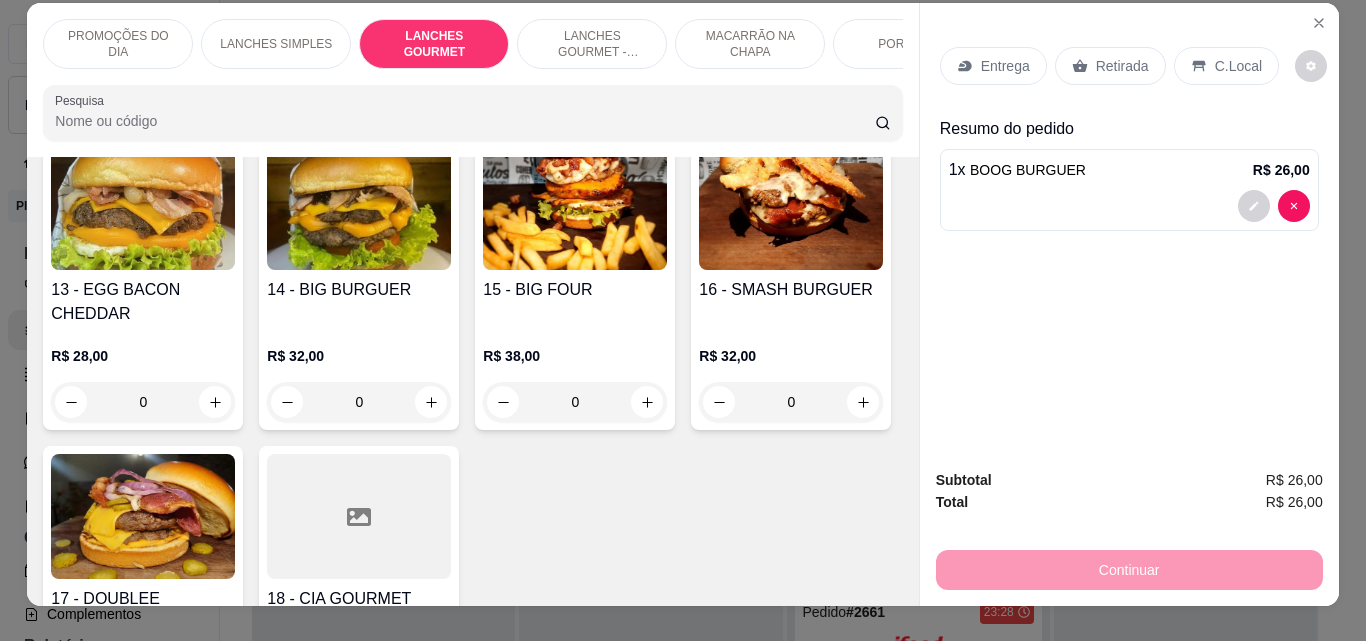 scroll, scrollTop: 0, scrollLeft: 0, axis: both 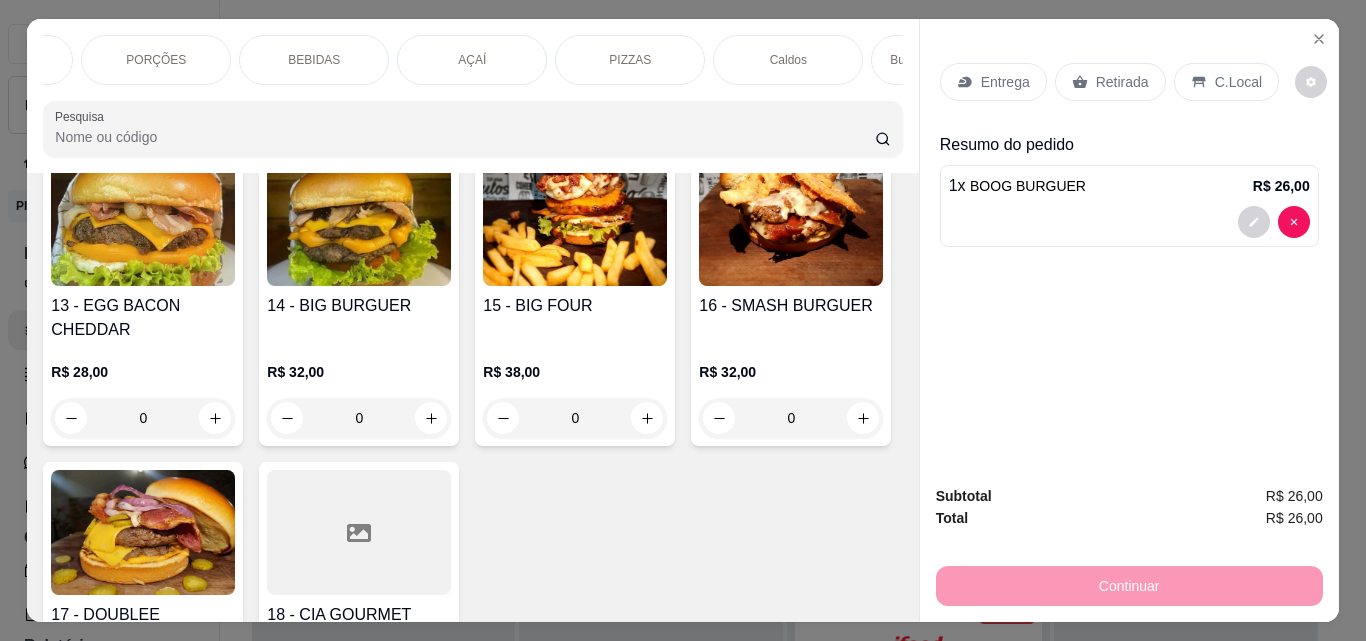 click on "BEBIDAS" at bounding box center [314, 60] 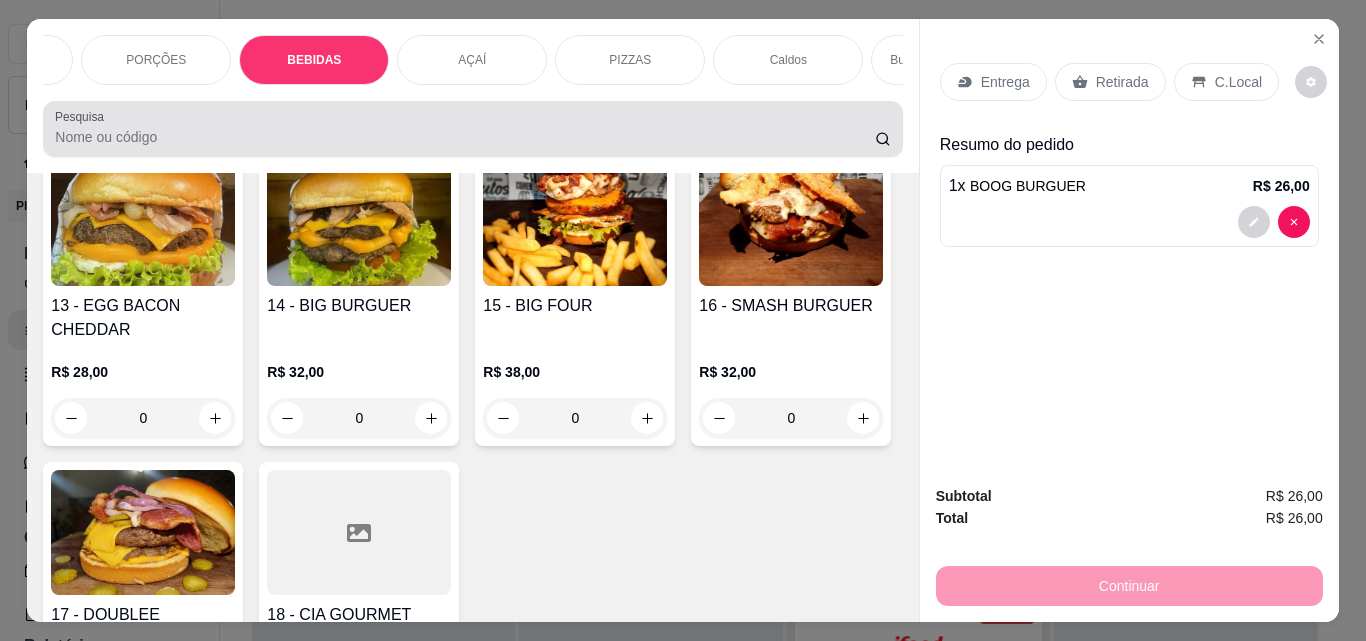 scroll, scrollTop: 6017, scrollLeft: 0, axis: vertical 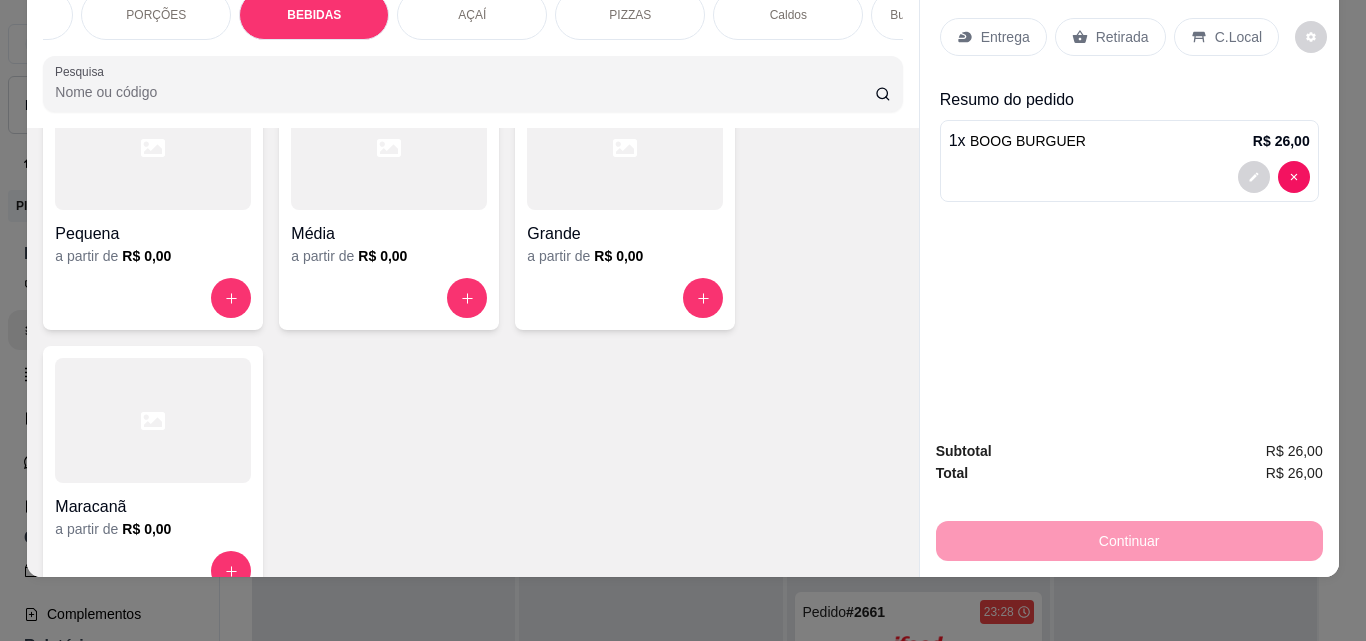 click 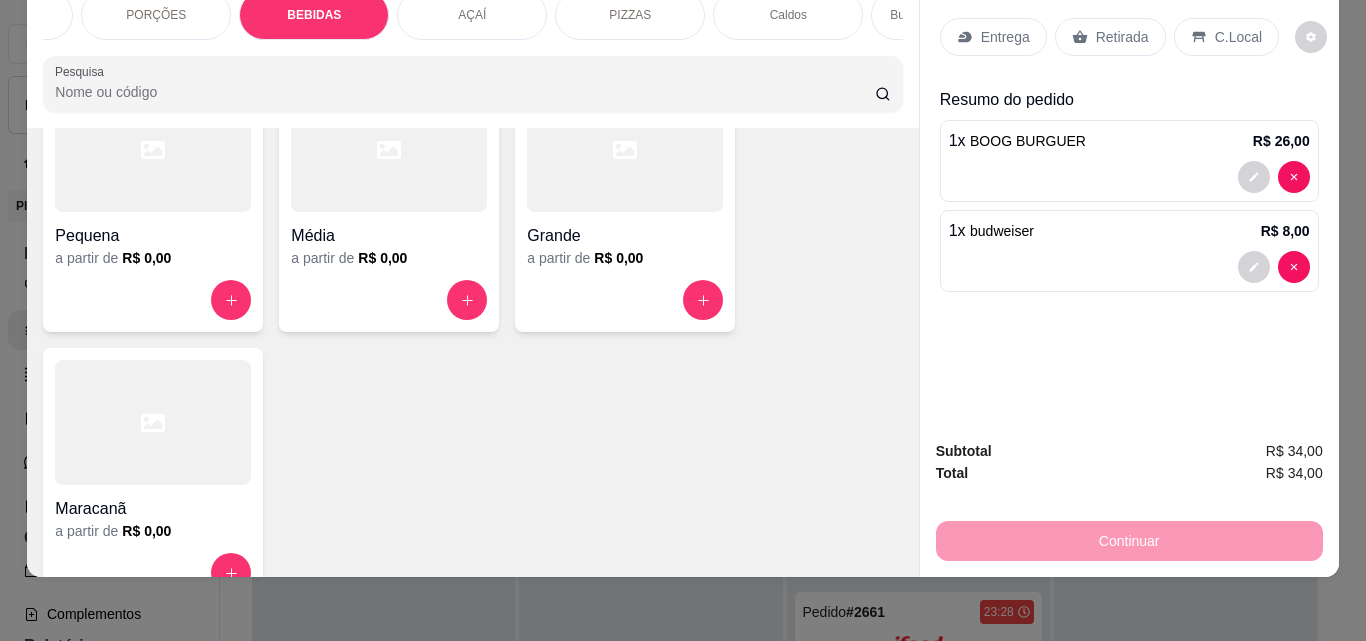 drag, startPoint x: 1199, startPoint y: 25, endPoint x: 1186, endPoint y: 130, distance: 105.801704 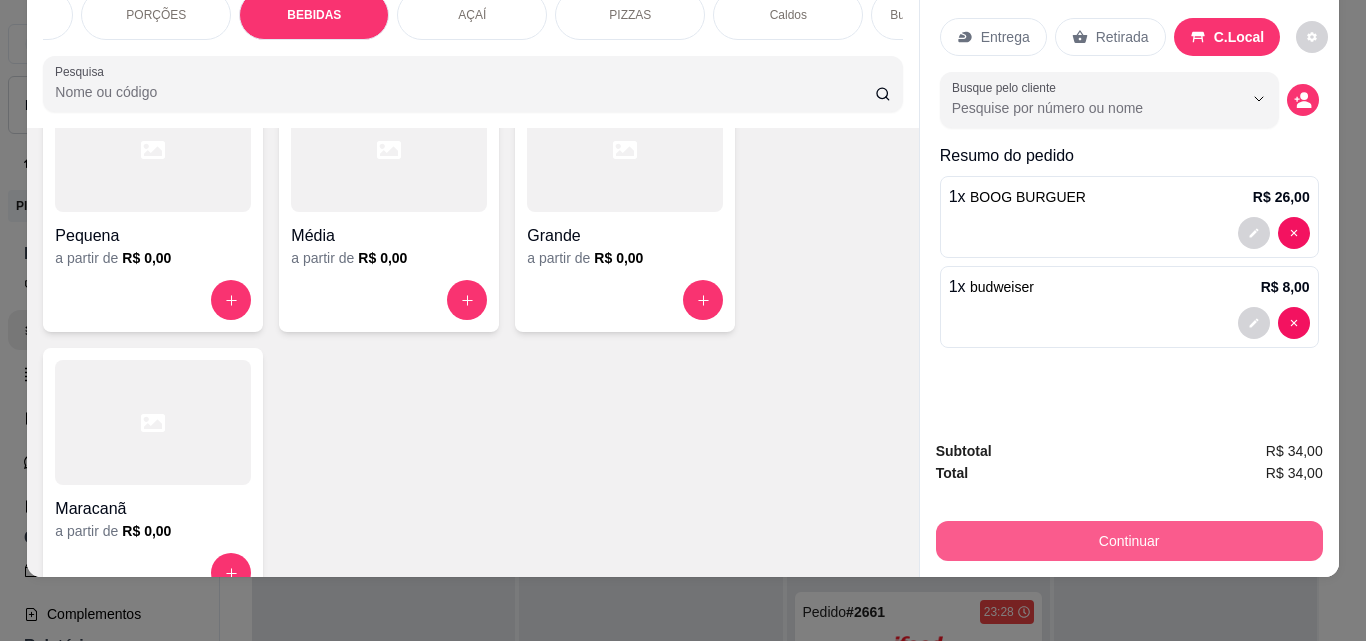 click on "Continuar" at bounding box center (1129, 541) 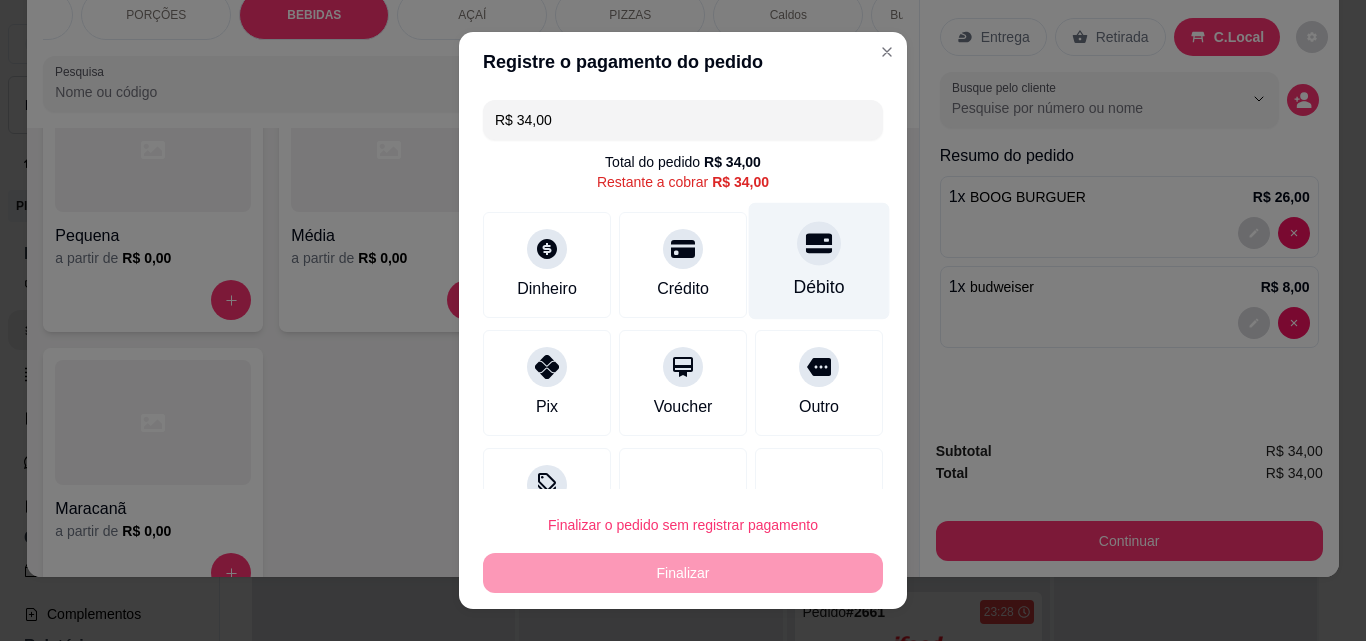 click on "Débito" at bounding box center [819, 287] 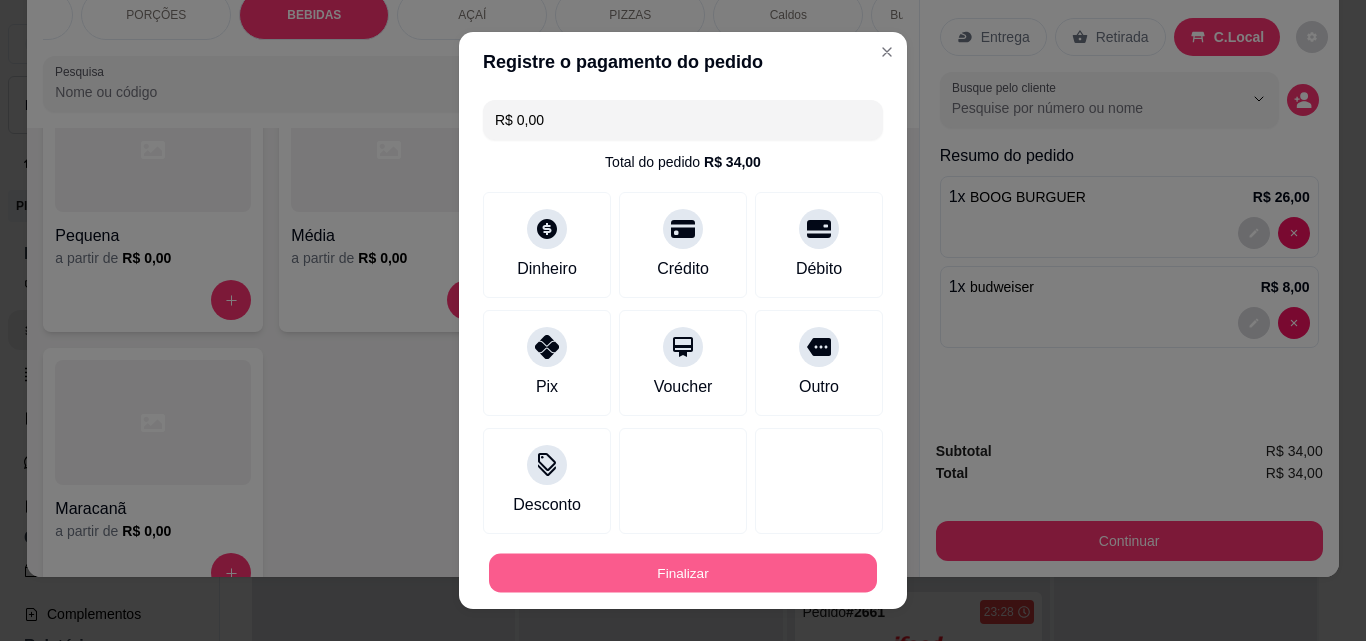 click on "Finalizar" at bounding box center (683, 573) 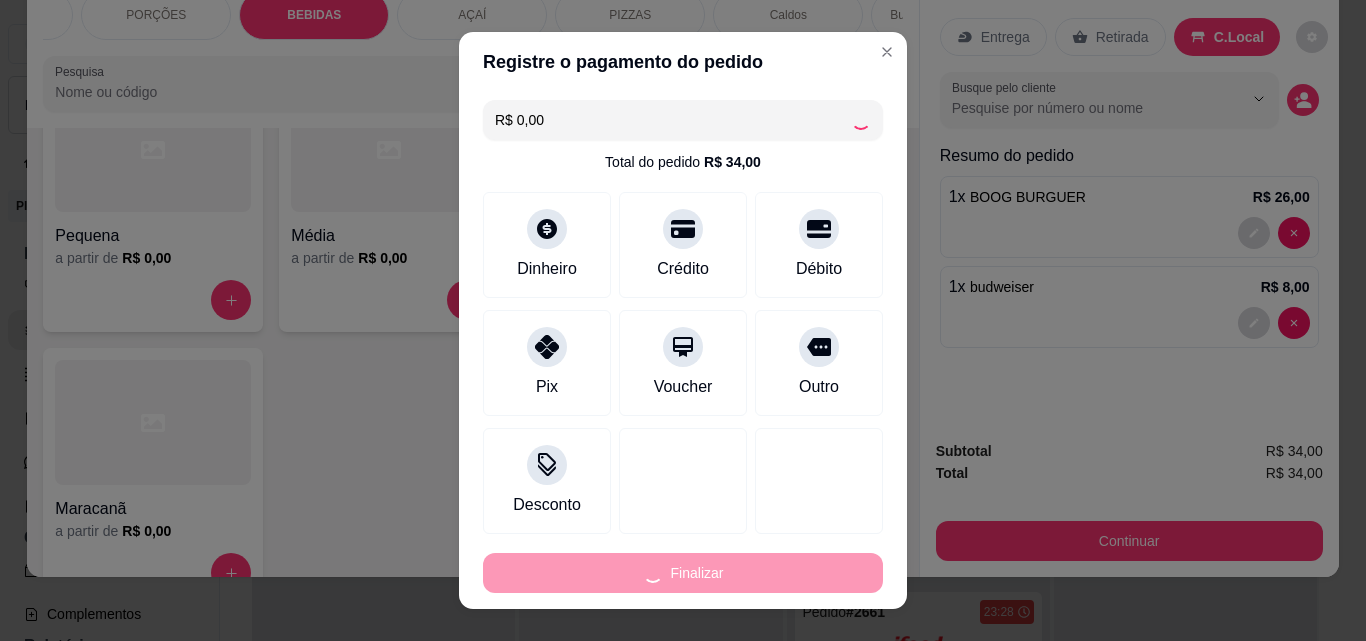 type on "0" 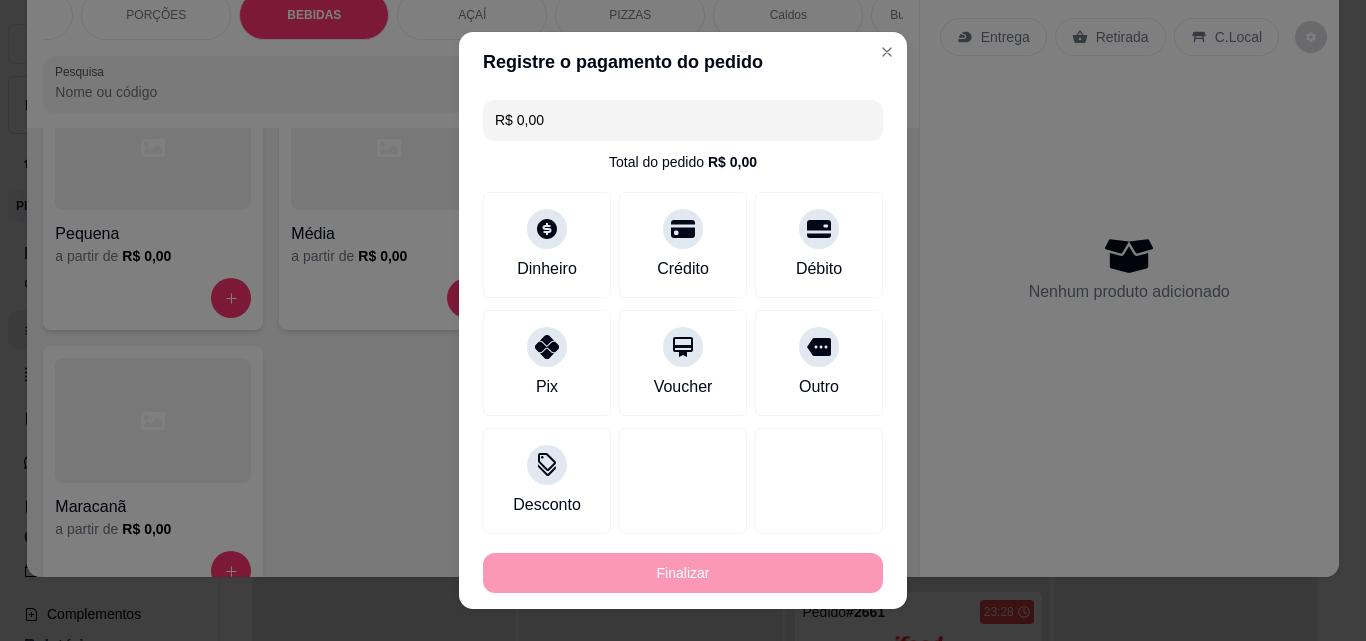 type on "-R$ 34,00" 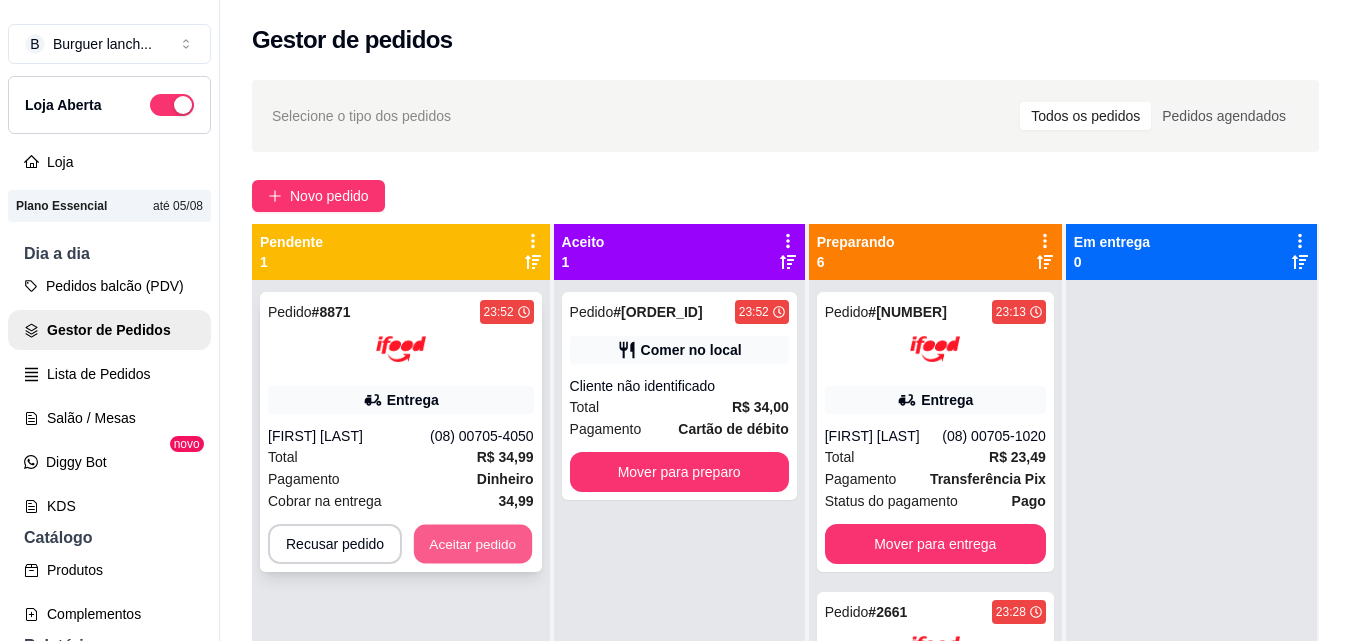 click on "Aceitar pedido" at bounding box center (473, 544) 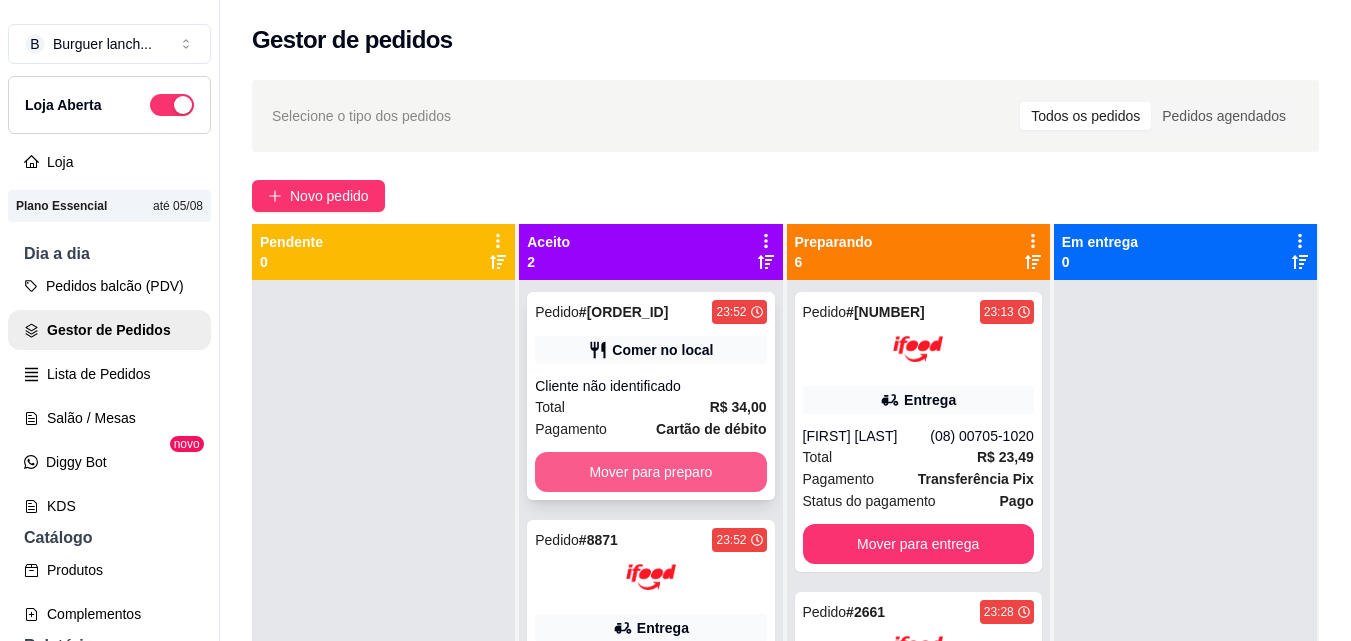 click on "Mover para preparo" at bounding box center (650, 472) 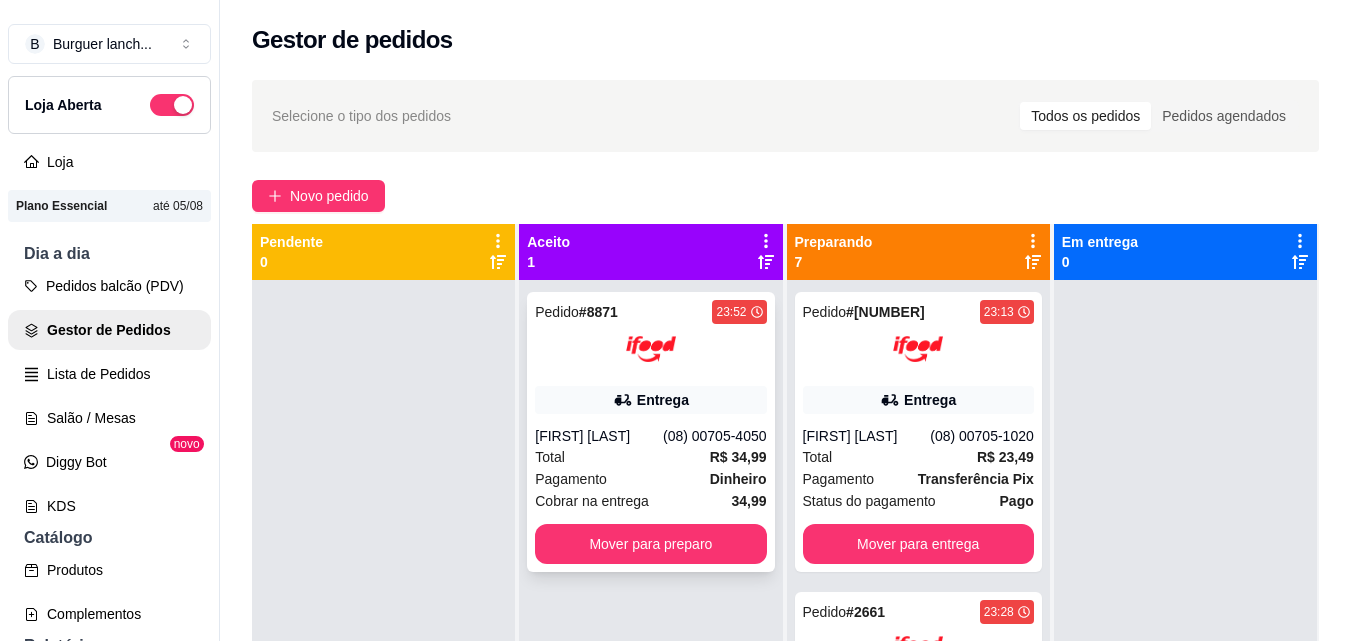 scroll, scrollTop: 56, scrollLeft: 0, axis: vertical 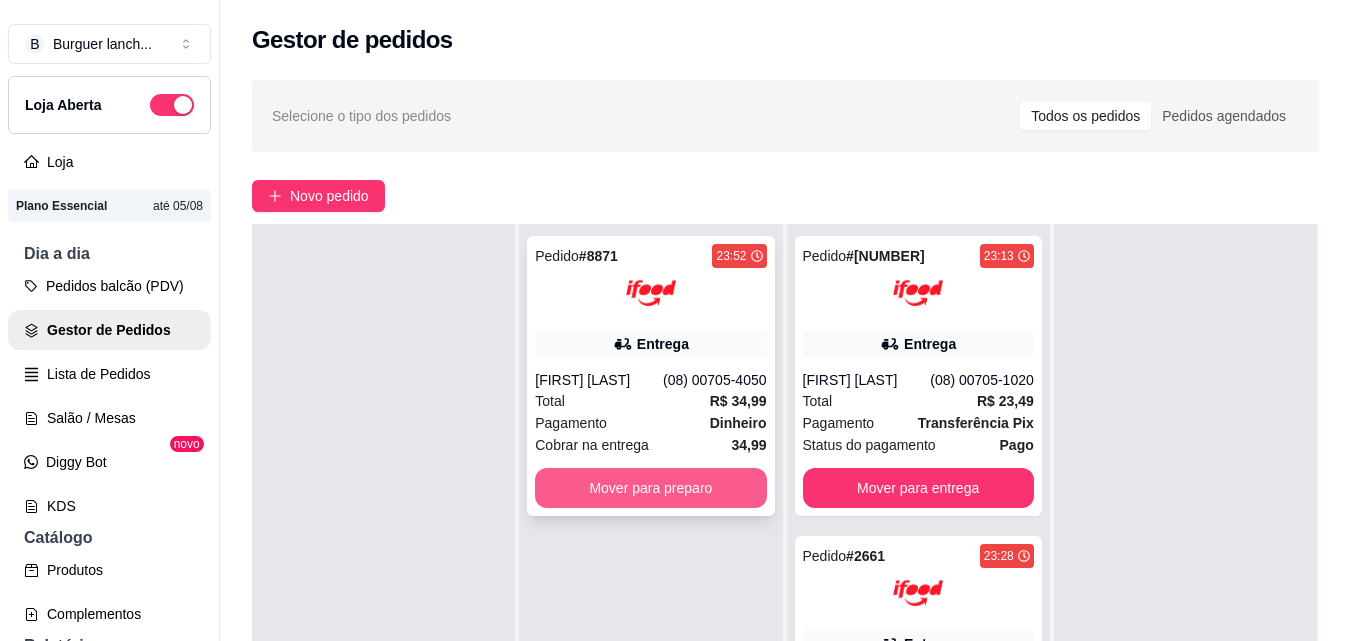 click on "Mover para preparo" at bounding box center [650, 488] 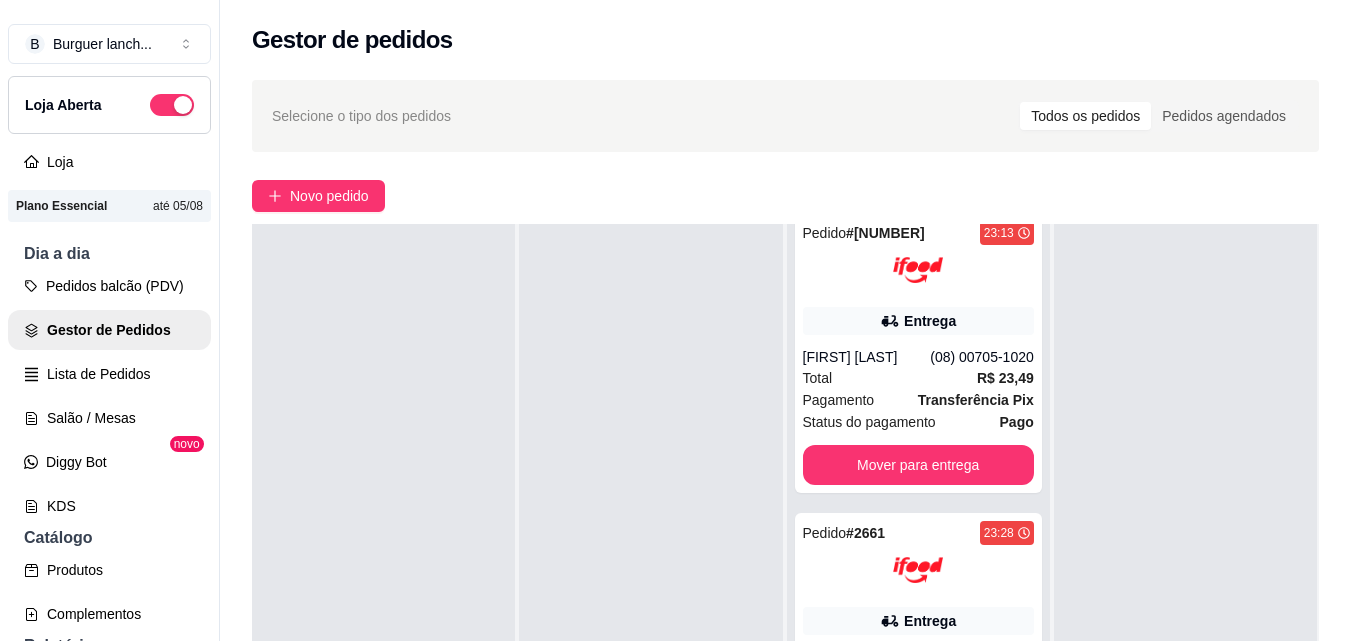 scroll, scrollTop: 0, scrollLeft: 0, axis: both 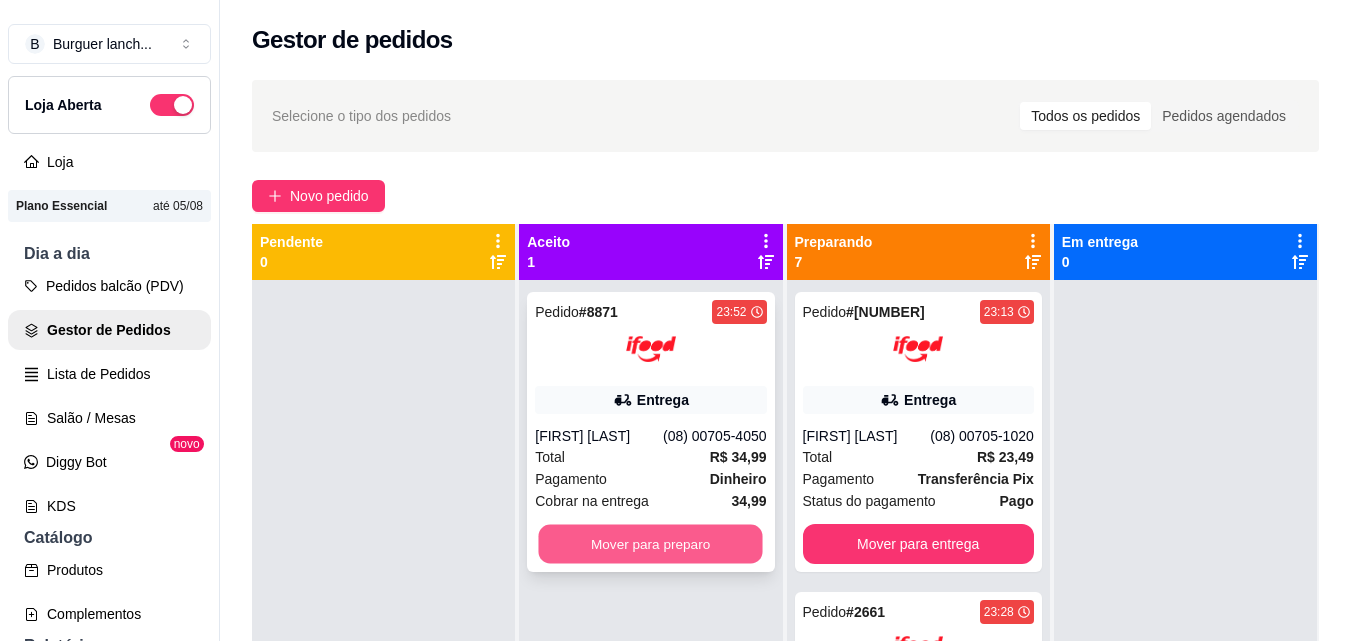 click on "Mover para preparo" at bounding box center (651, 544) 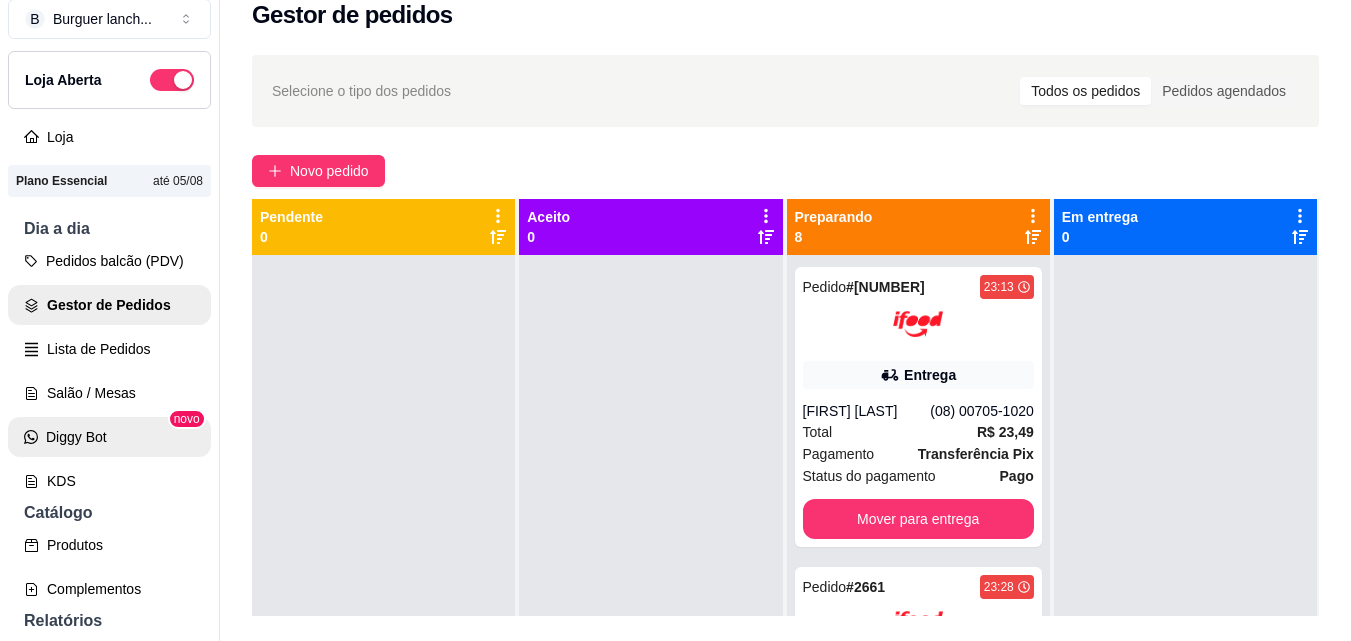 scroll, scrollTop: 32, scrollLeft: 0, axis: vertical 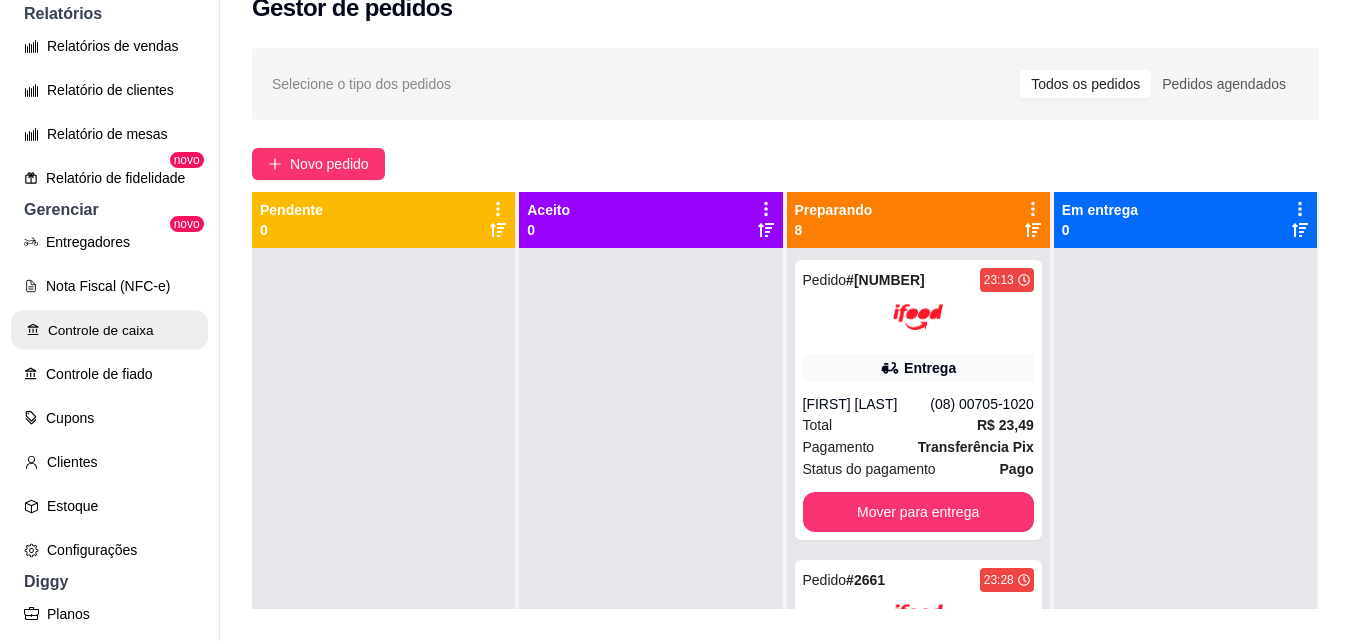 click on "Controle de caixa" at bounding box center [109, 330] 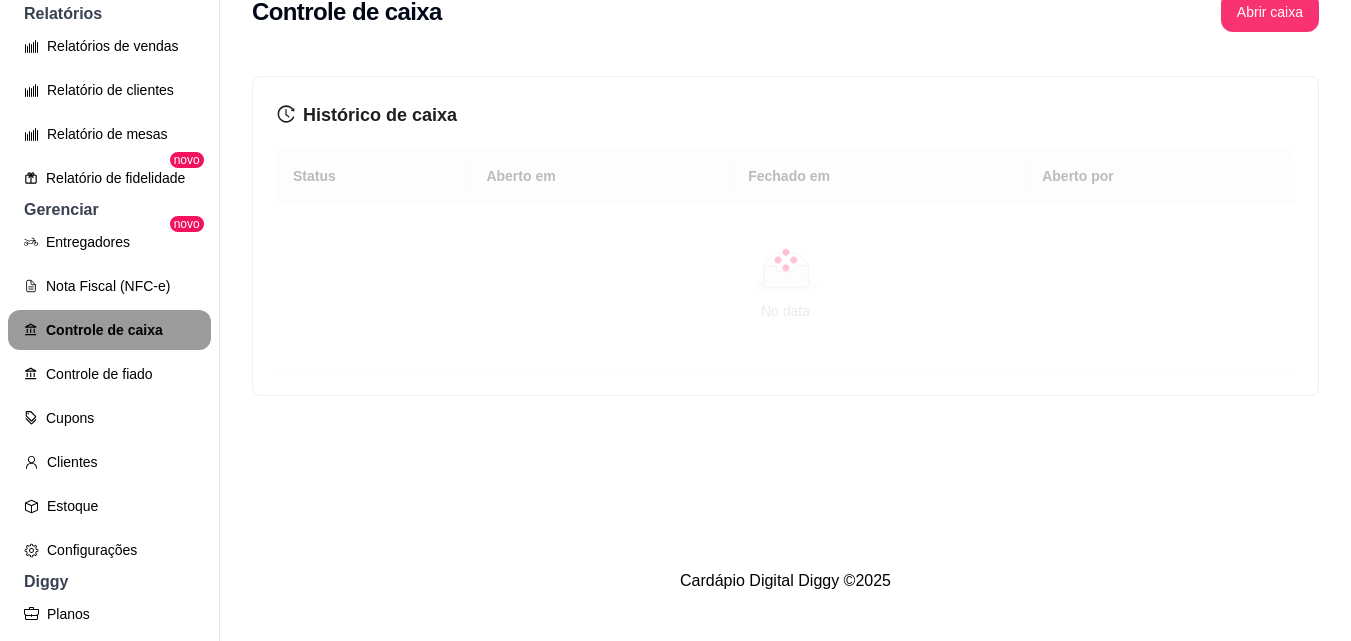 scroll, scrollTop: 0, scrollLeft: 0, axis: both 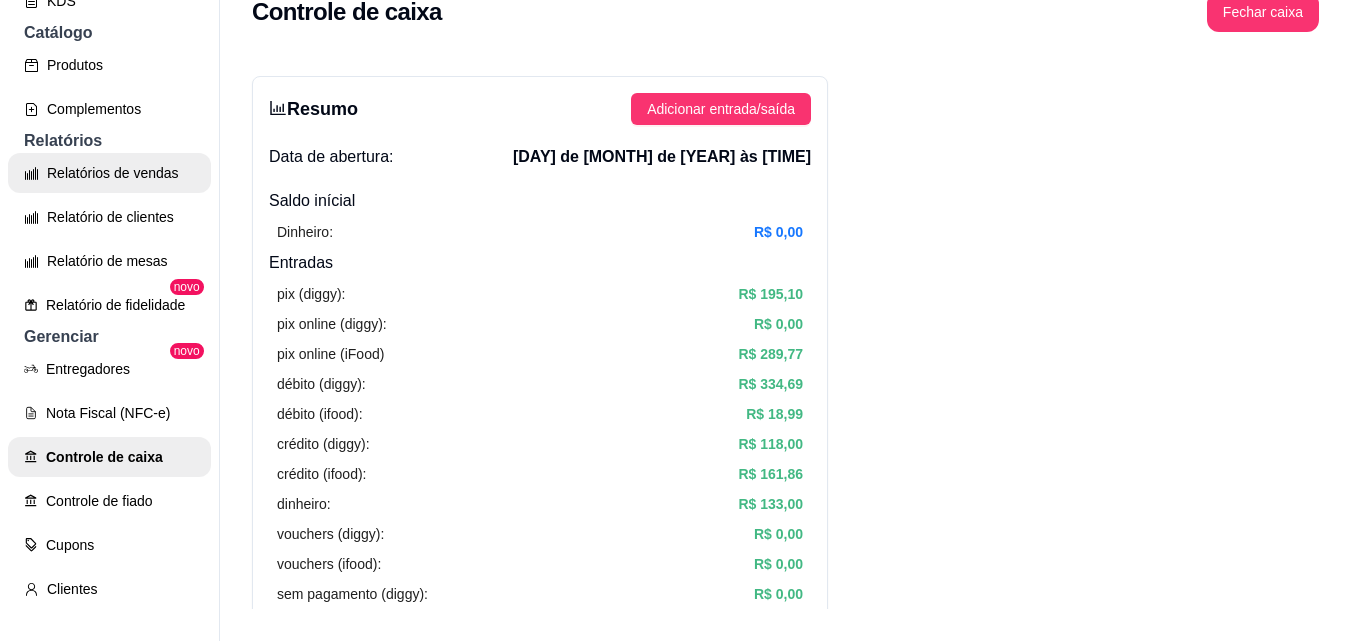 click on "Relatórios de vendas" at bounding box center (109, 173) 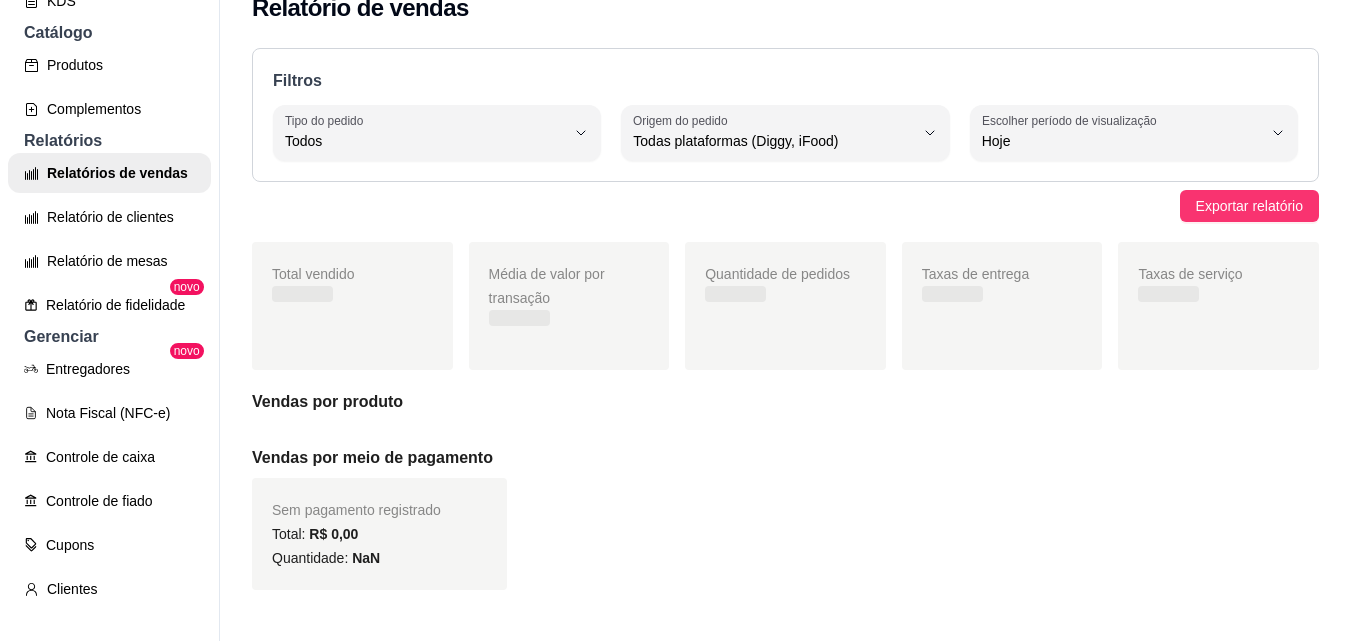 scroll, scrollTop: 0, scrollLeft: 0, axis: both 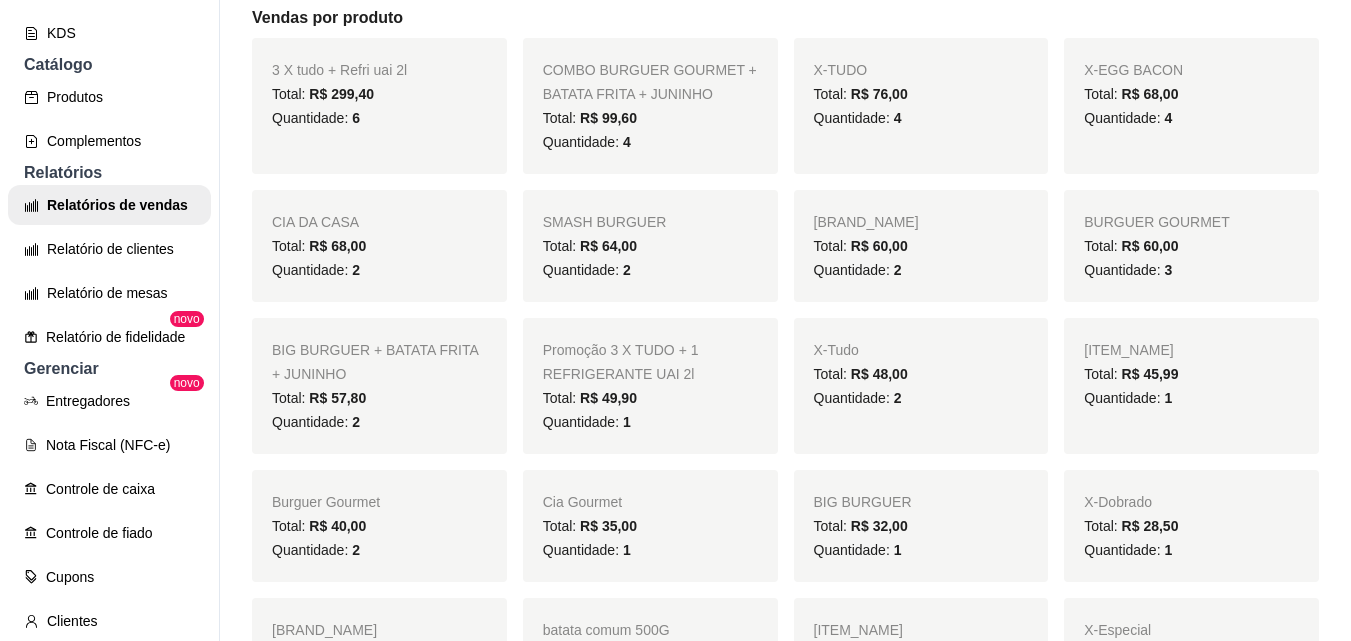 drag, startPoint x: 1082, startPoint y: 239, endPoint x: 1072, endPoint y: 237, distance: 10.198039 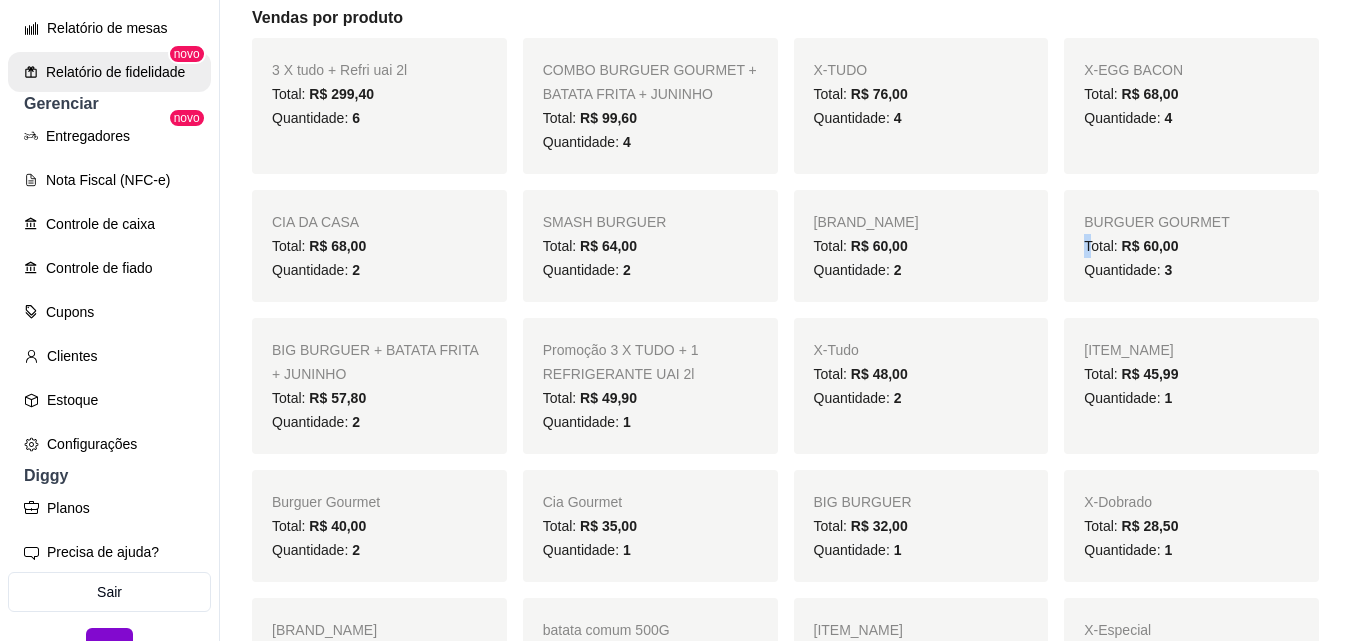 scroll, scrollTop: 773, scrollLeft: 0, axis: vertical 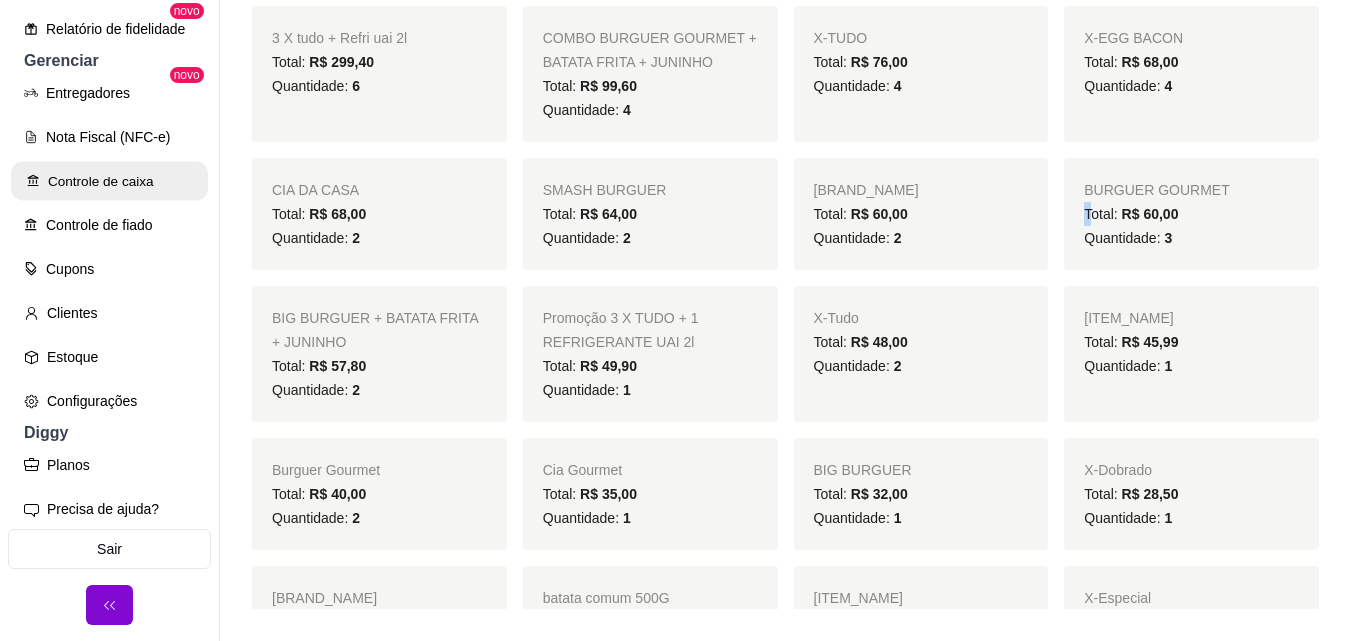 click on "Controle de caixa" at bounding box center (109, 181) 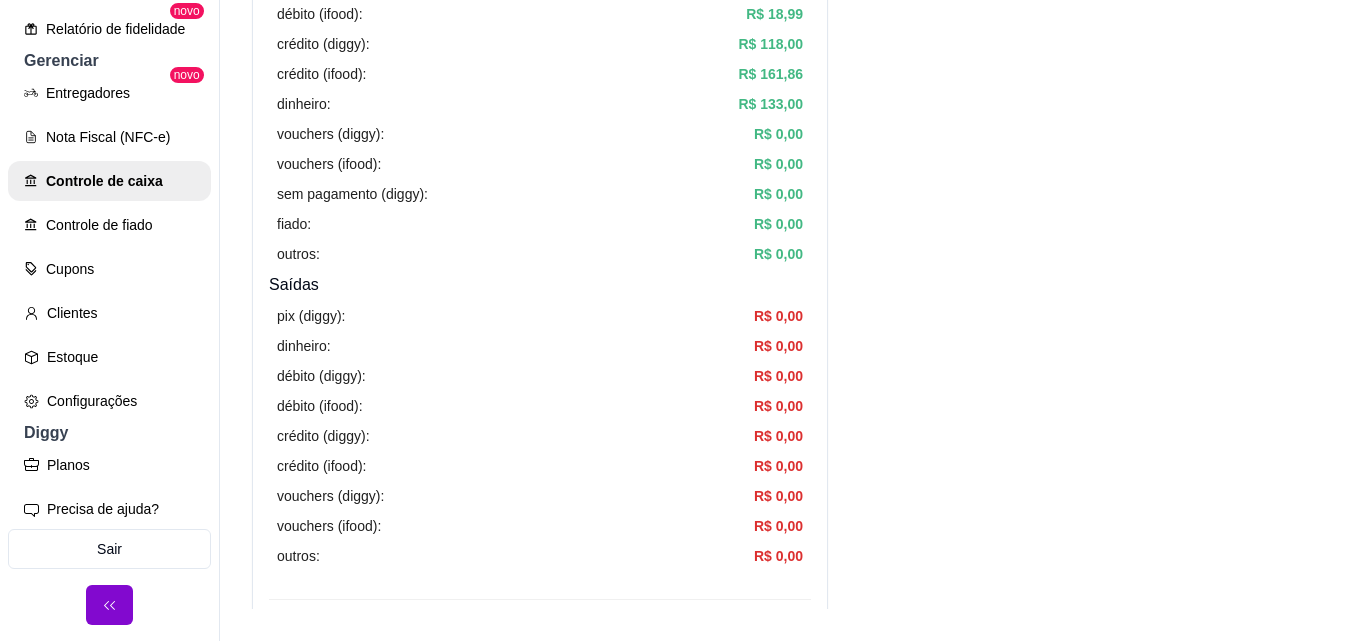 scroll, scrollTop: 0, scrollLeft: 0, axis: both 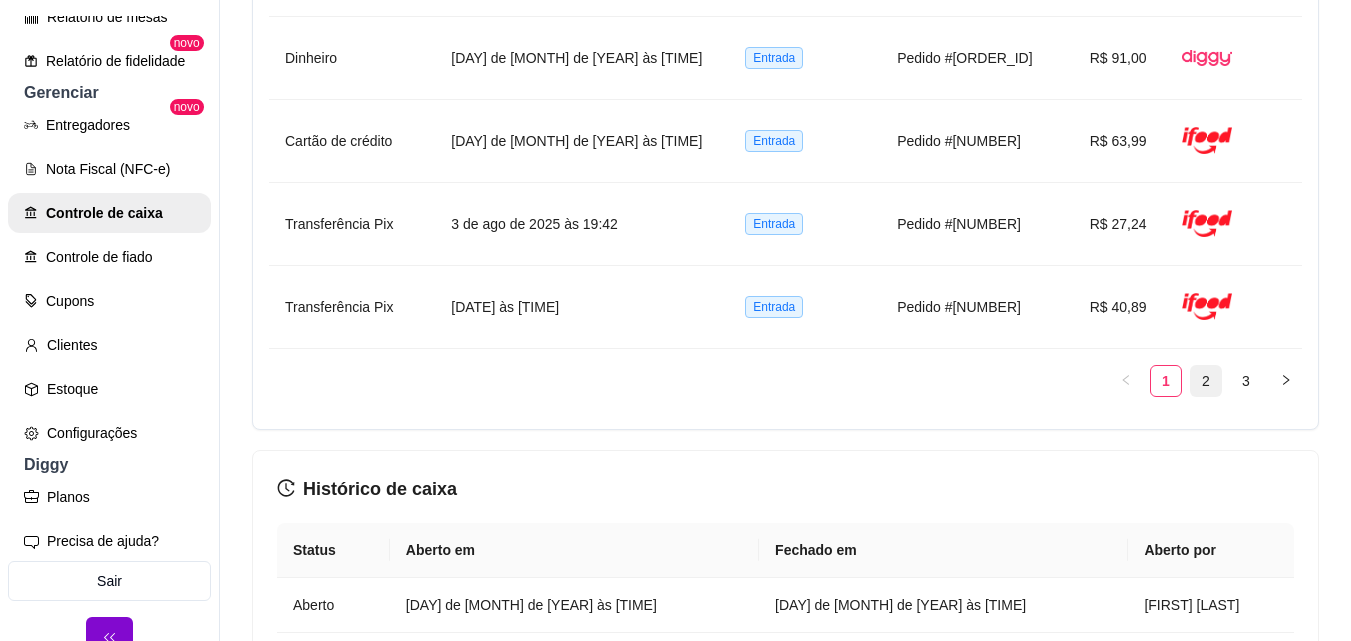 click on "2" at bounding box center (1206, 381) 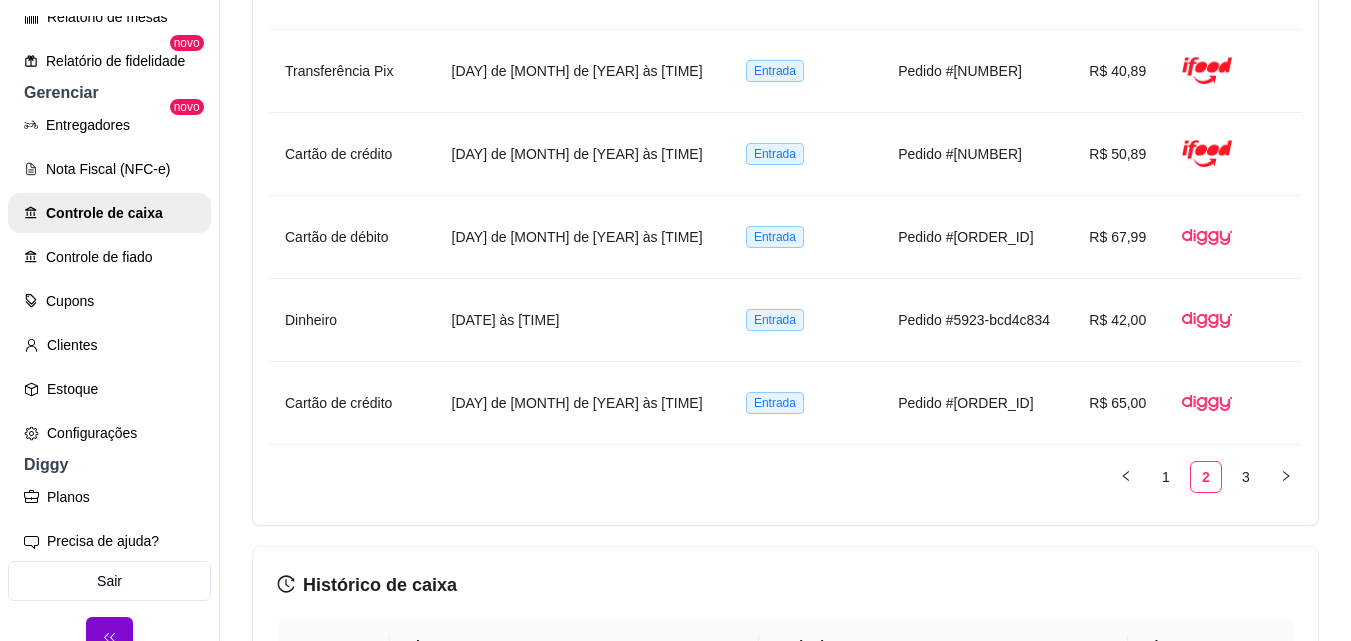 scroll, scrollTop: 1900, scrollLeft: 0, axis: vertical 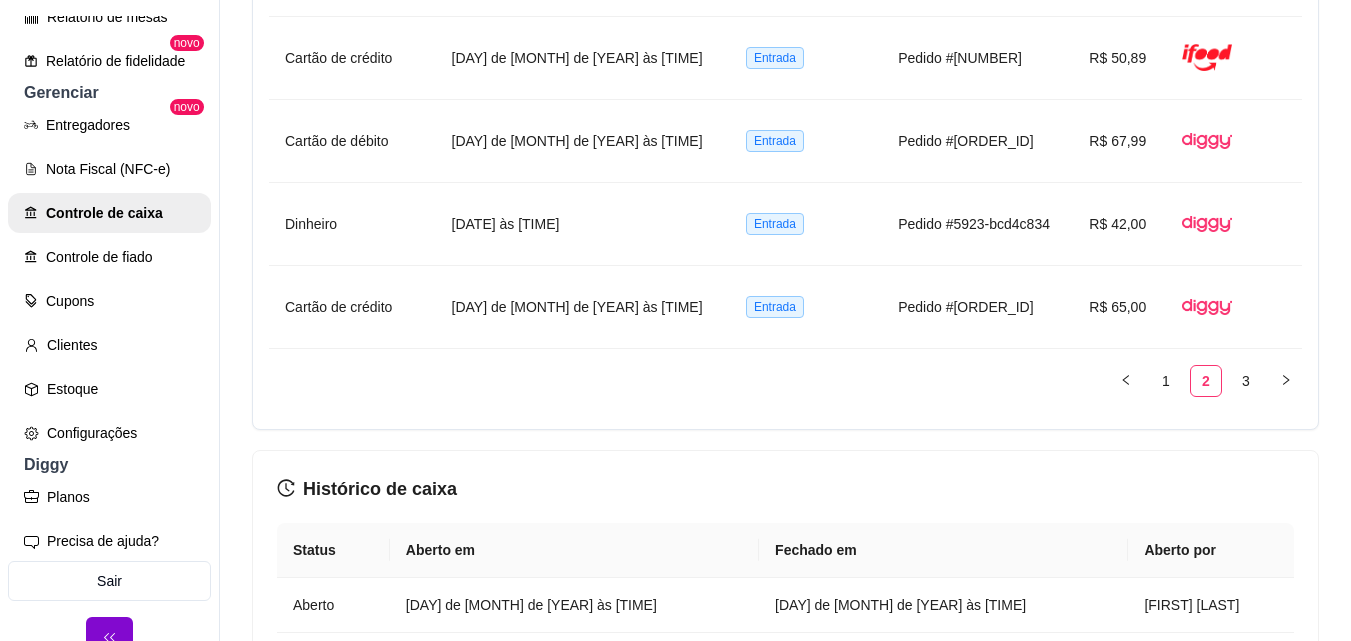 click on "3" at bounding box center [1246, 381] 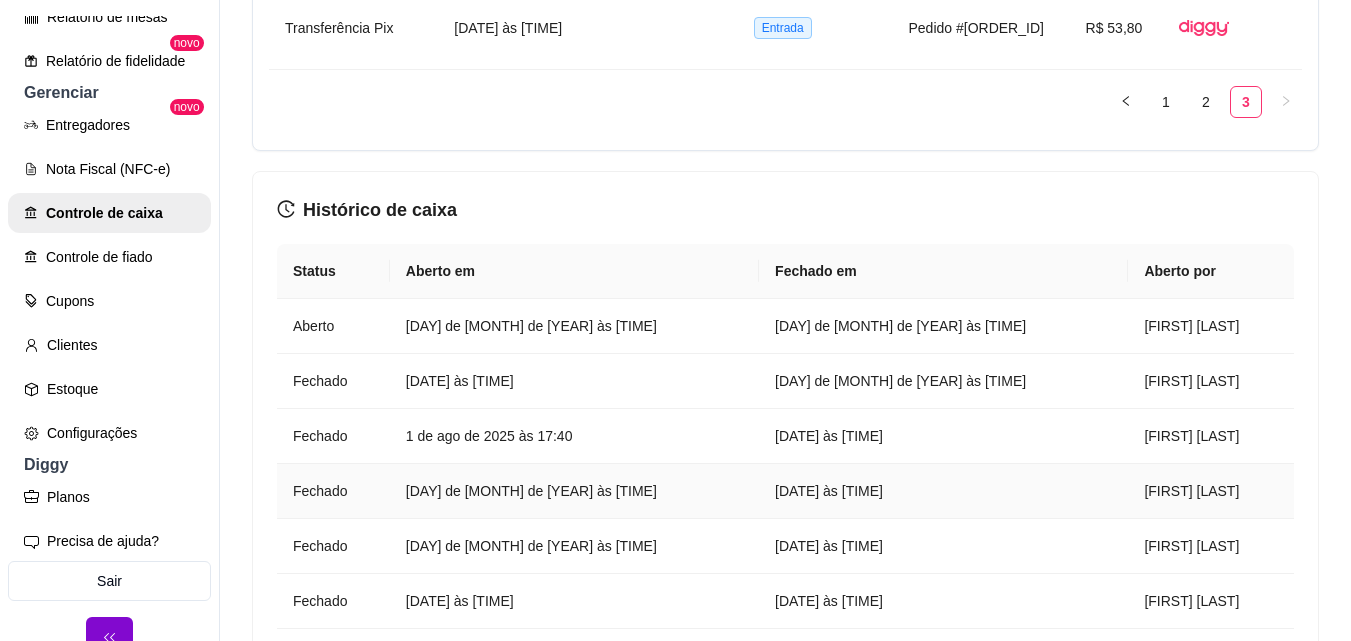 scroll, scrollTop: 1922, scrollLeft: 0, axis: vertical 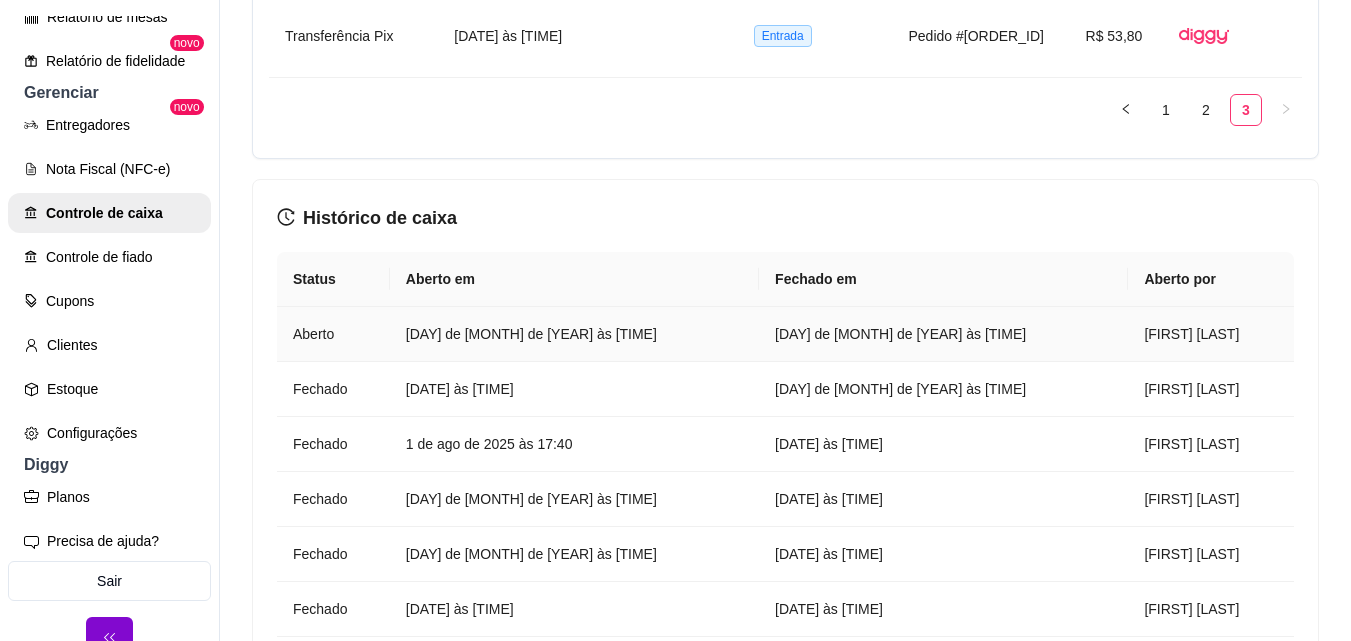 click on "[DAY] de [MONTH] de [YEAR] às [TIME]" at bounding box center (574, 334) 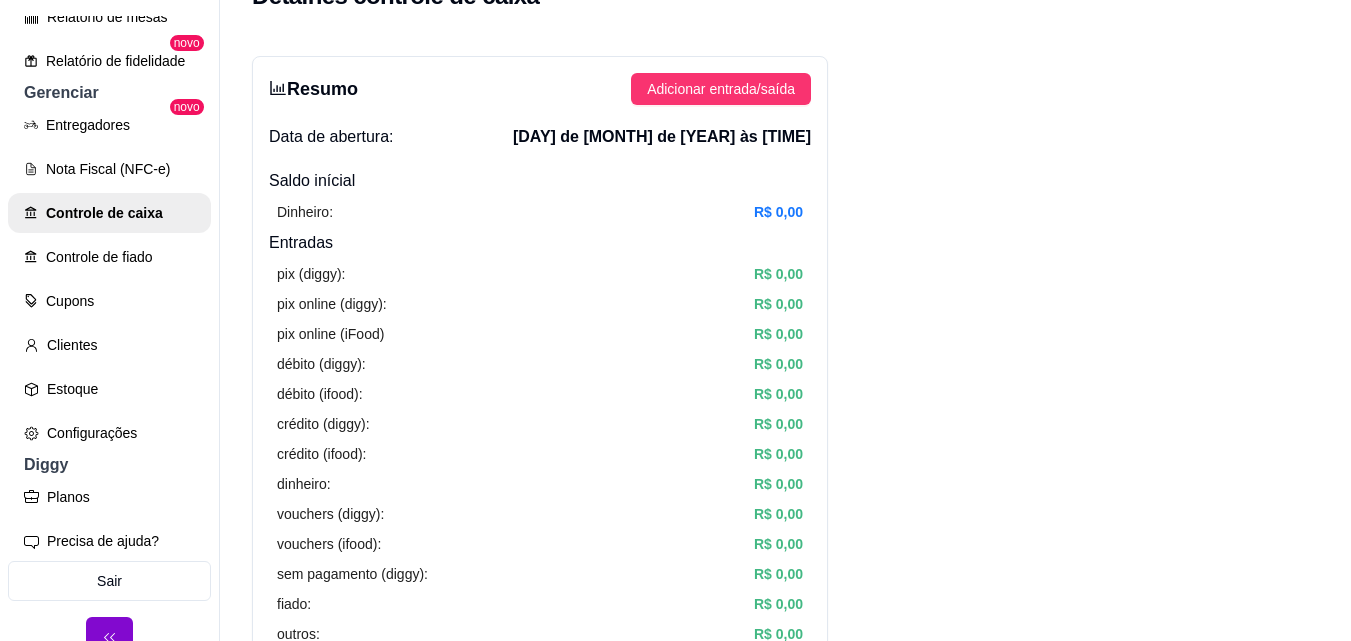 scroll, scrollTop: 0, scrollLeft: 0, axis: both 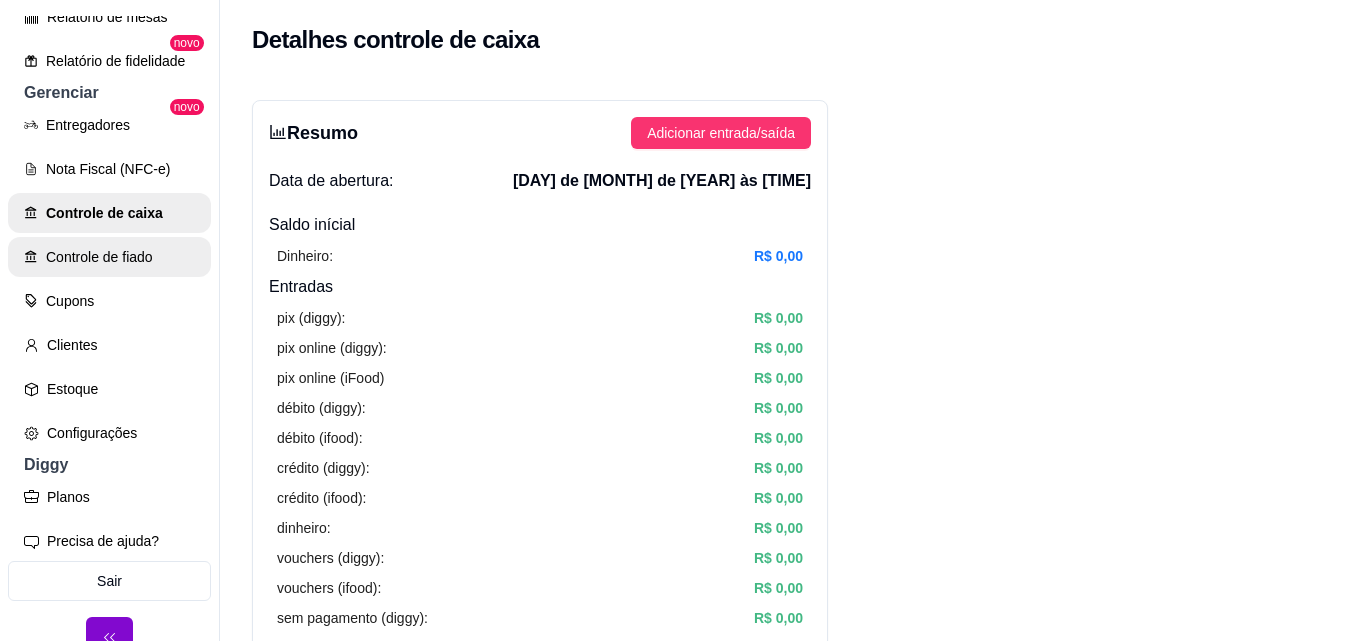 click on "Controle de fiado" at bounding box center [109, 257] 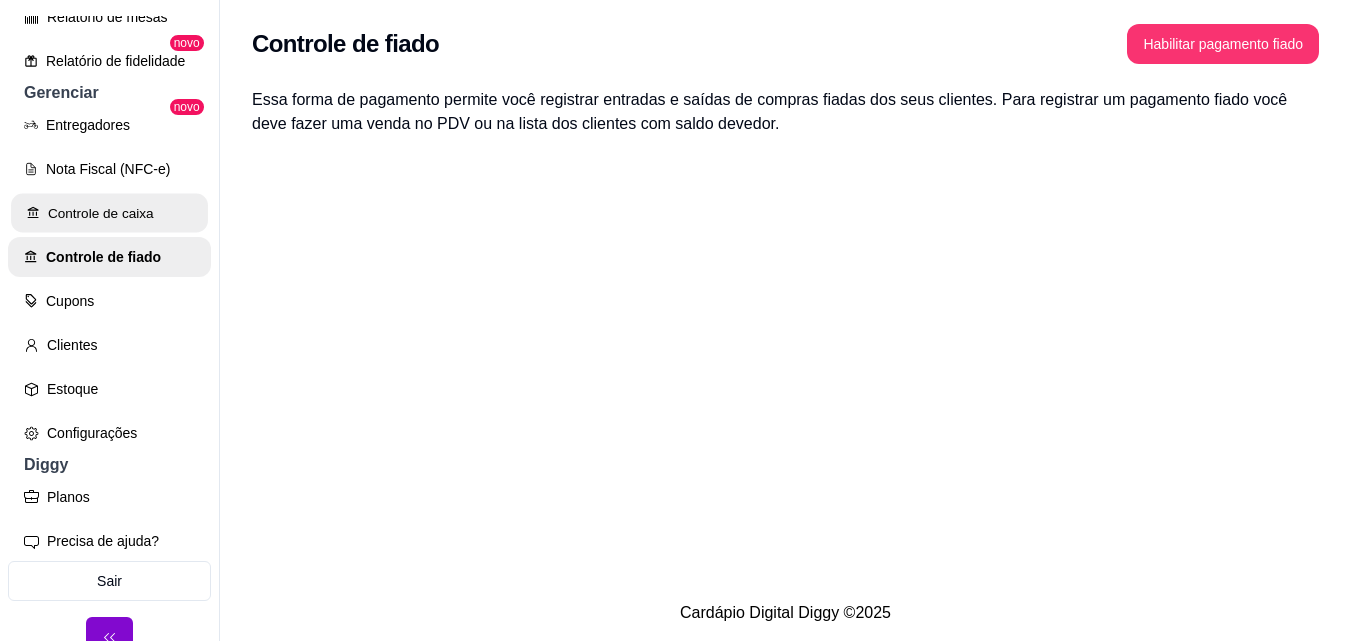 click on "Controle de caixa" at bounding box center [109, 213] 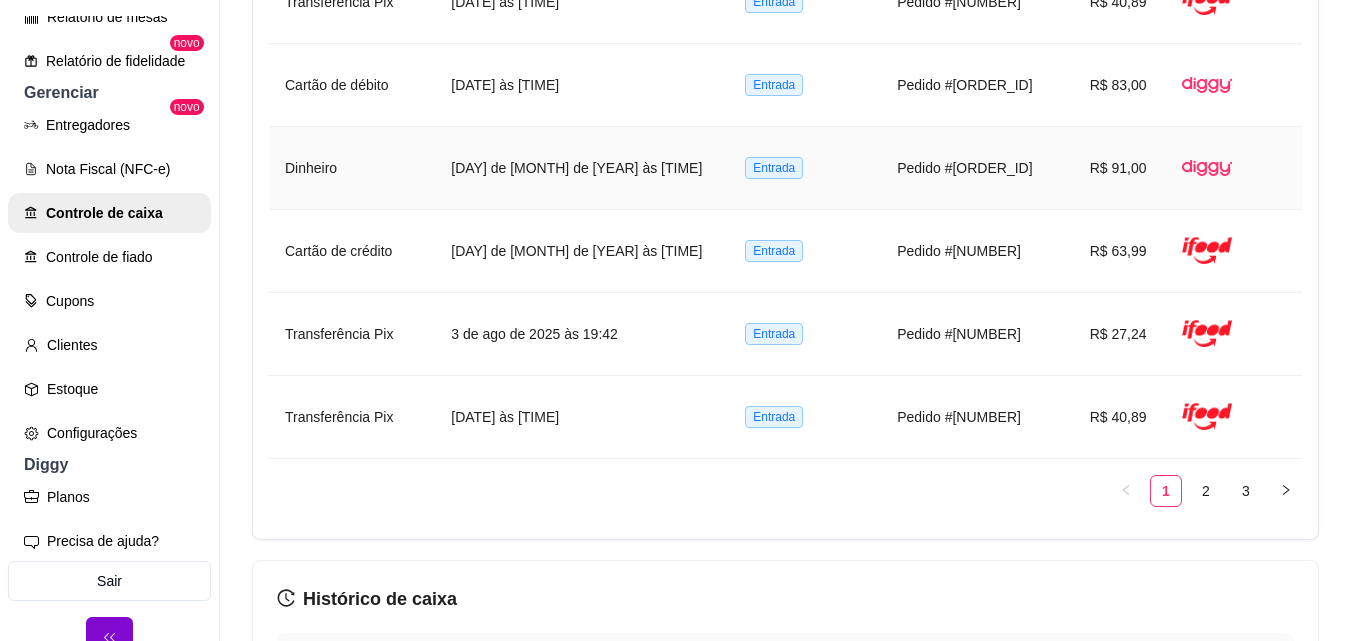 scroll, scrollTop: 1800, scrollLeft: 0, axis: vertical 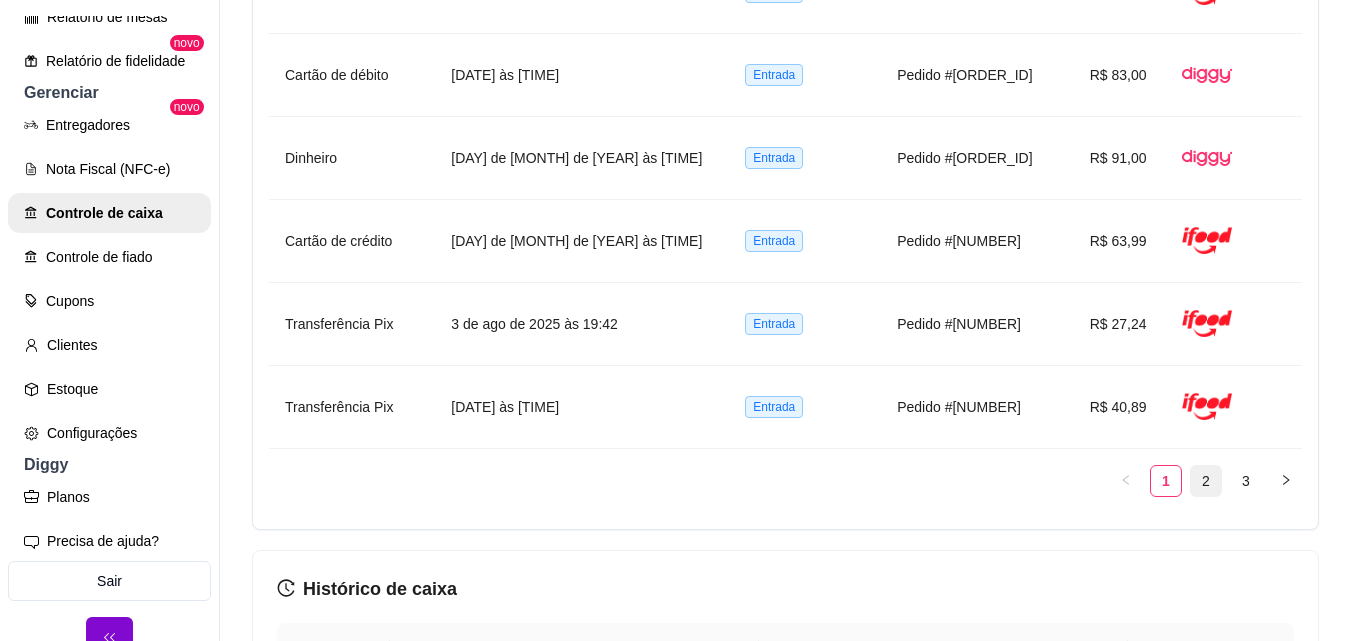 click on "2" at bounding box center [1206, 481] 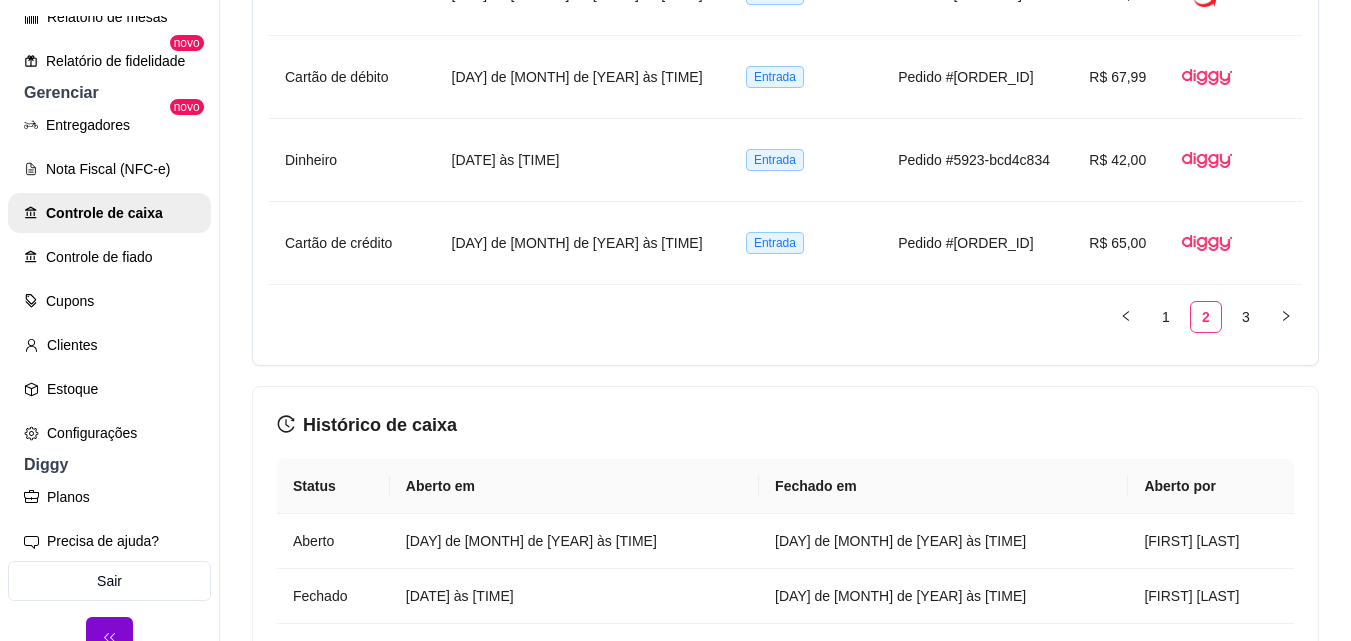 scroll, scrollTop: 2000, scrollLeft: 0, axis: vertical 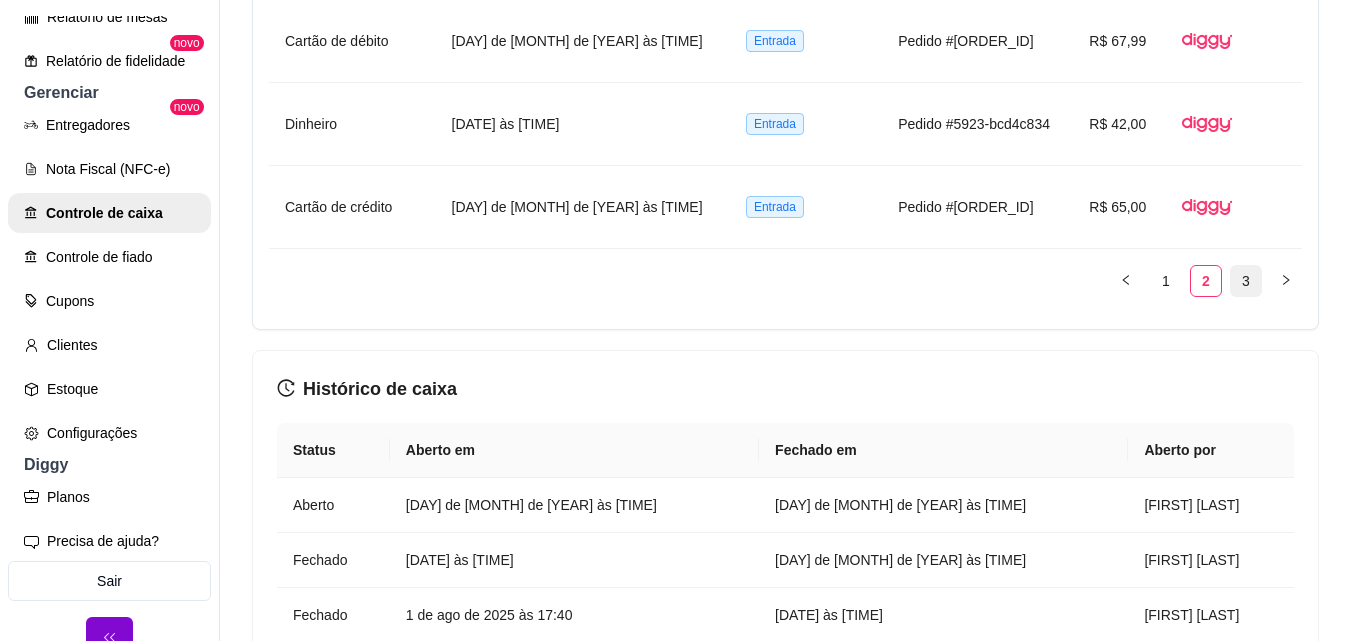click on "3" at bounding box center [1246, 281] 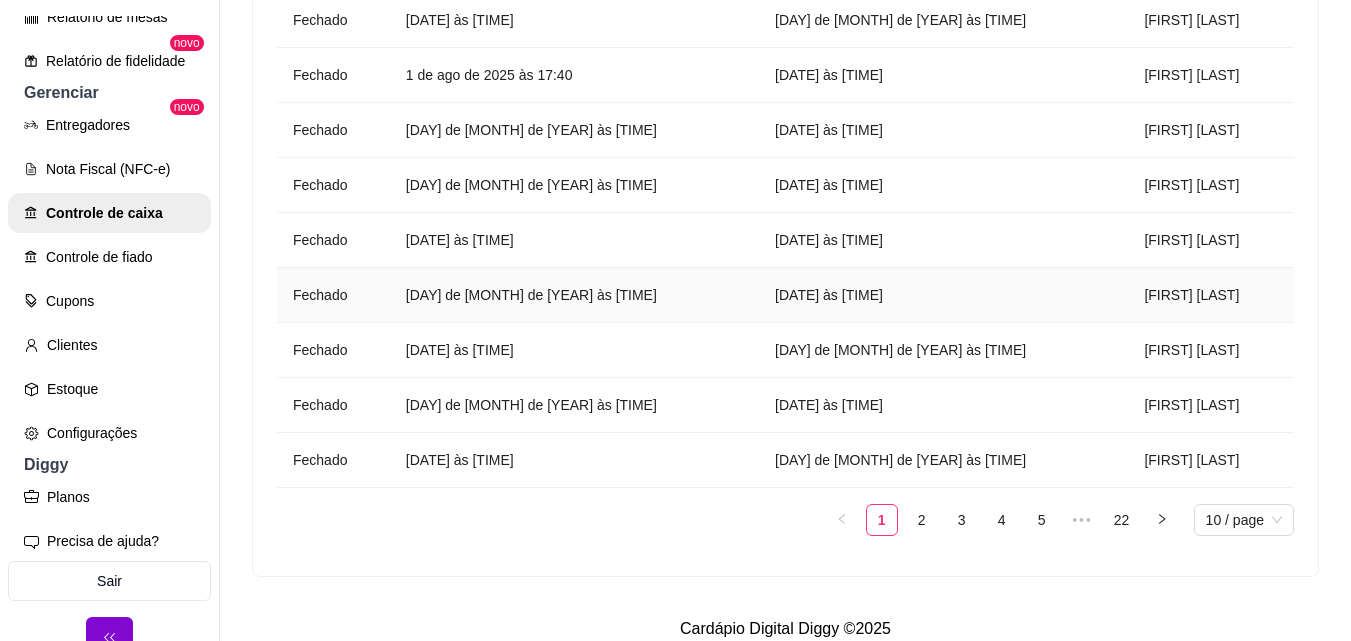 scroll, scrollTop: 2322, scrollLeft: 0, axis: vertical 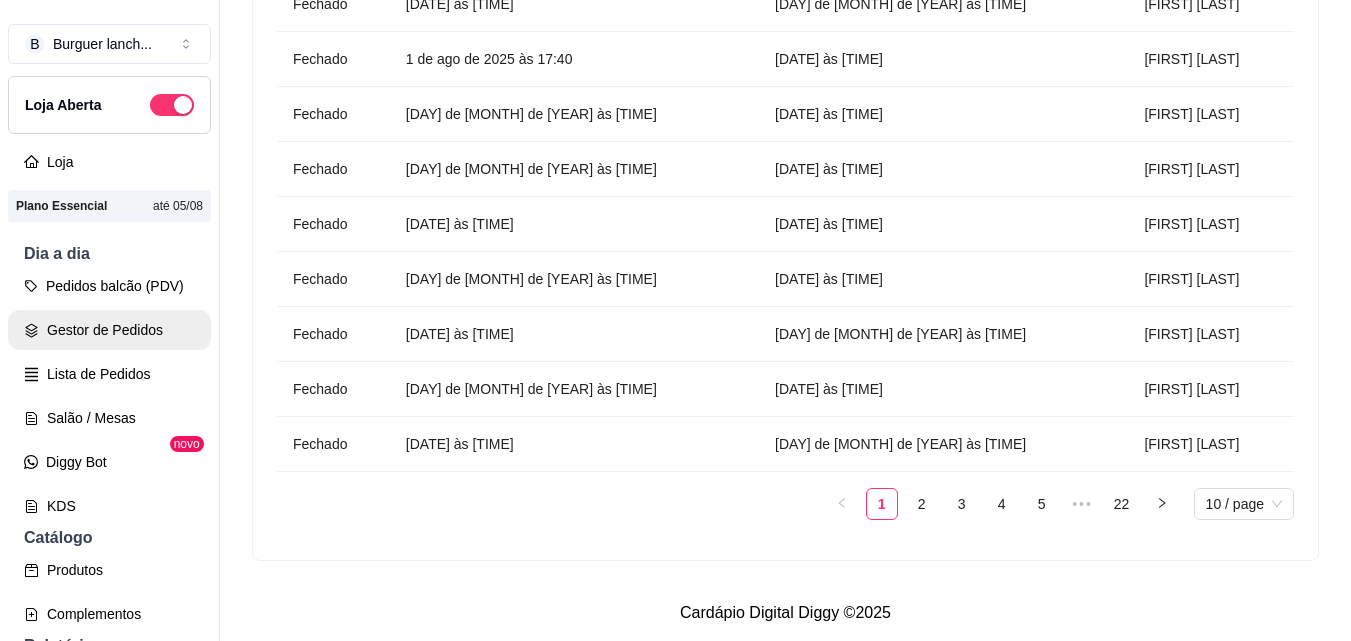 click on "Gestor de Pedidos" at bounding box center (109, 330) 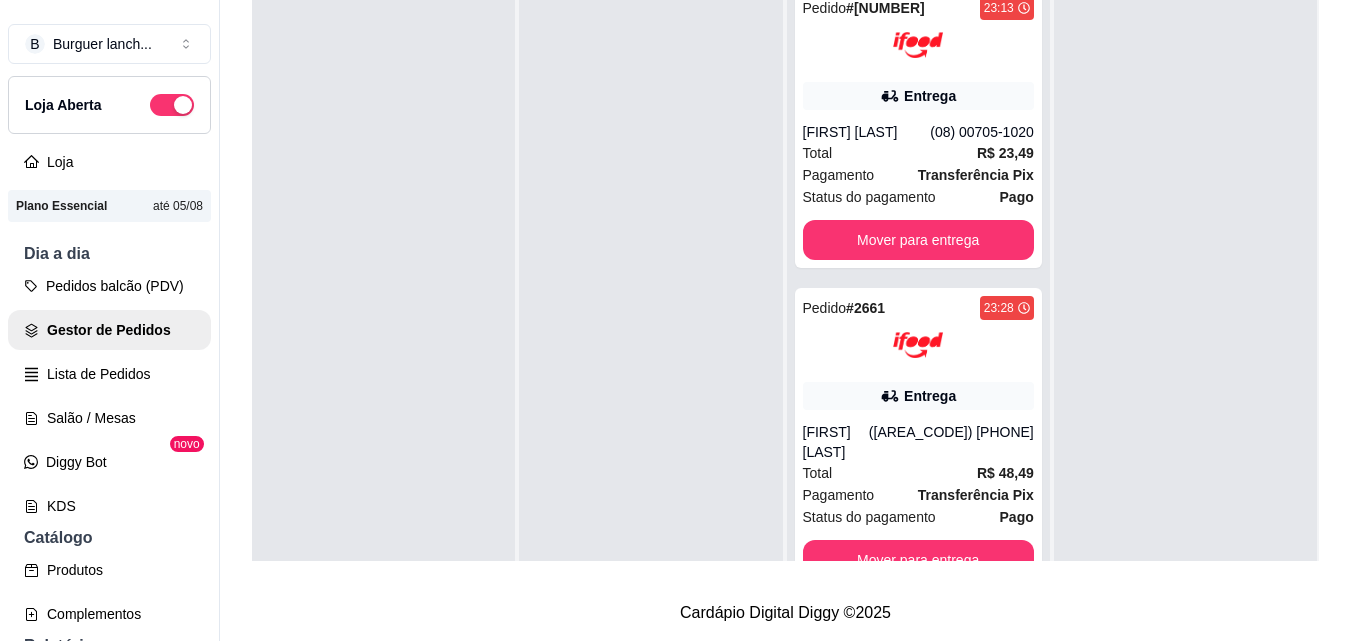 scroll, scrollTop: 0, scrollLeft: 0, axis: both 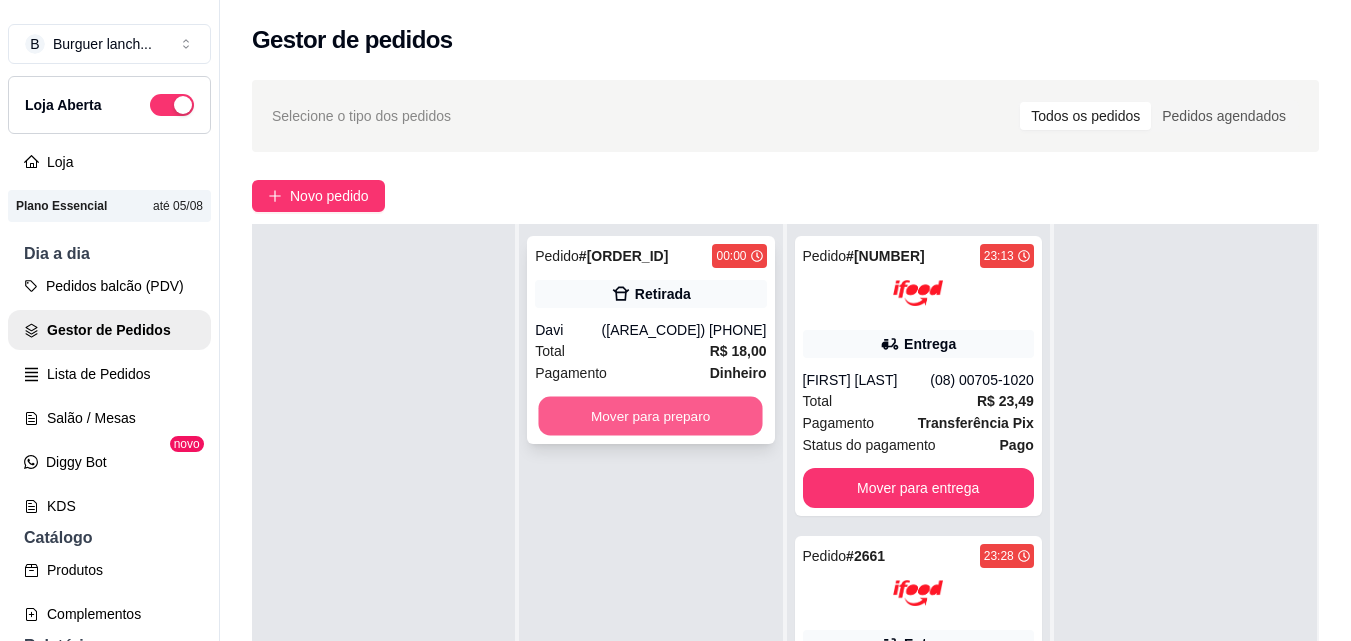 click on "Mover para preparo" at bounding box center (651, 416) 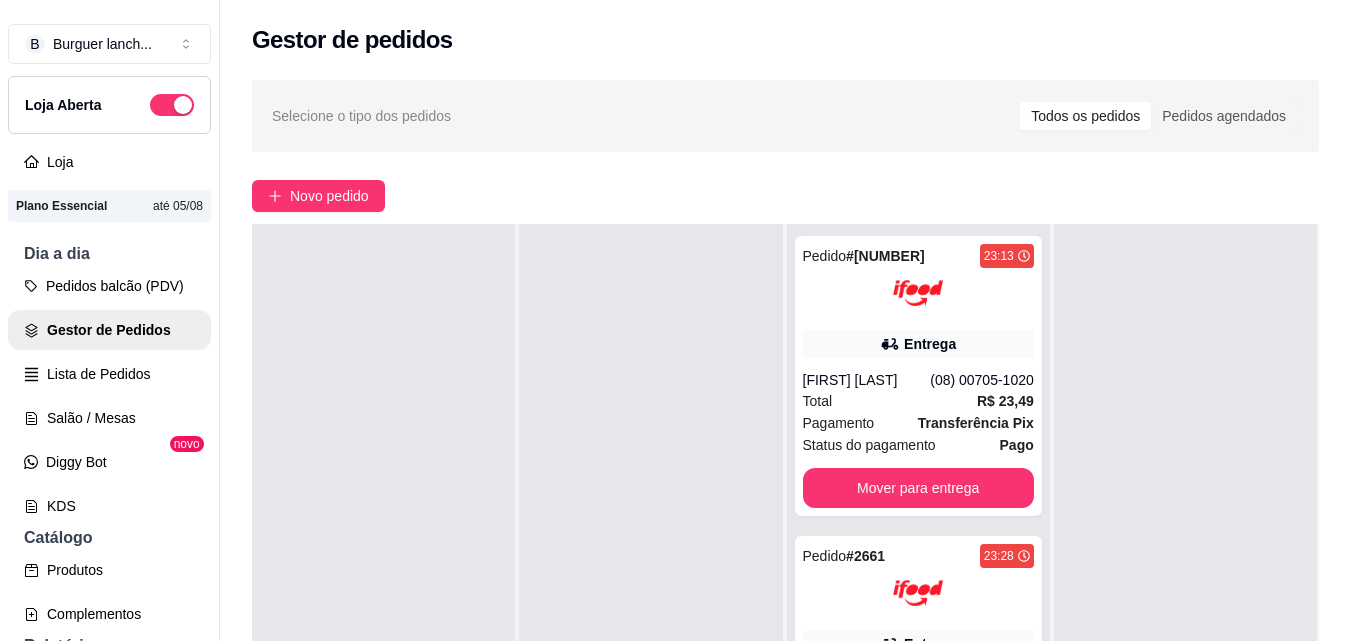 scroll, scrollTop: 319, scrollLeft: 0, axis: vertical 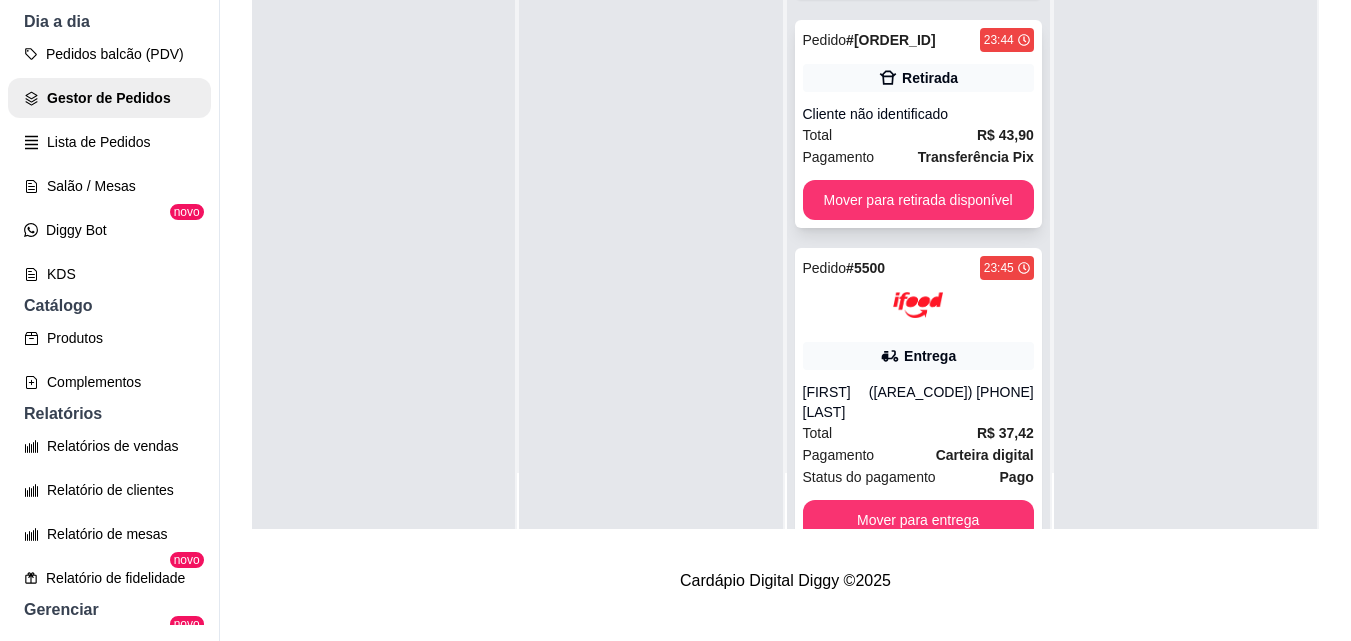click on "Total R$ 43,90" at bounding box center (918, 135) 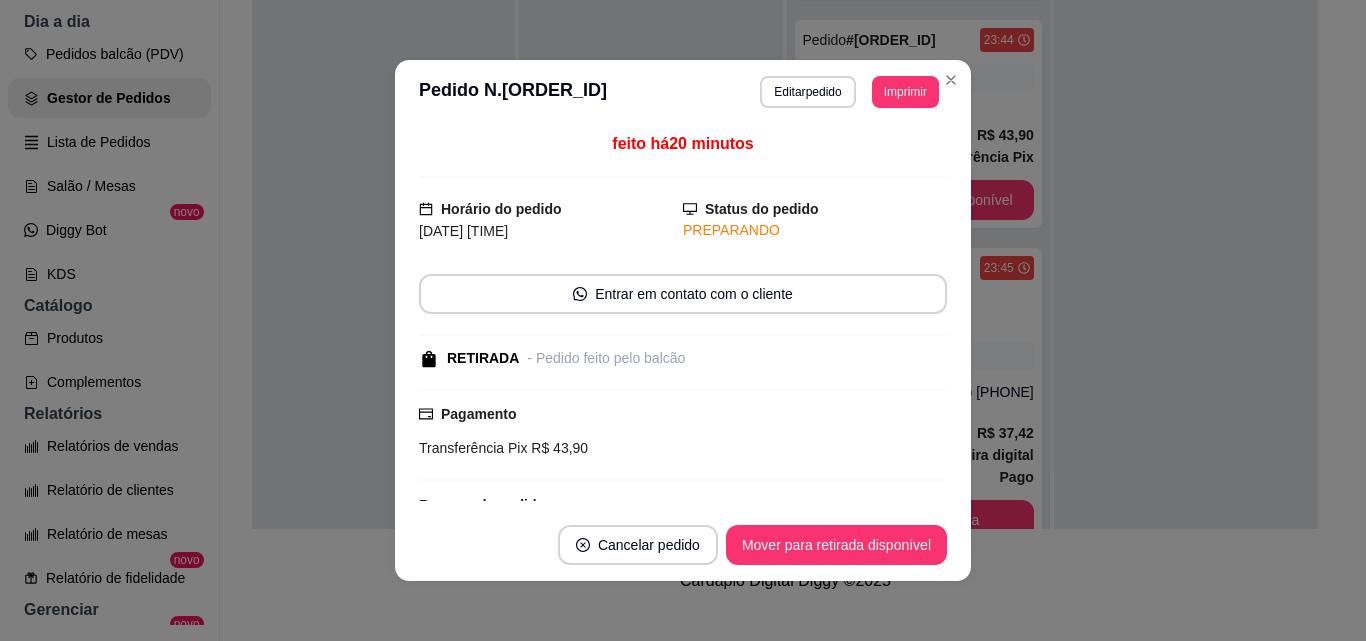 scroll, scrollTop: 4, scrollLeft: 0, axis: vertical 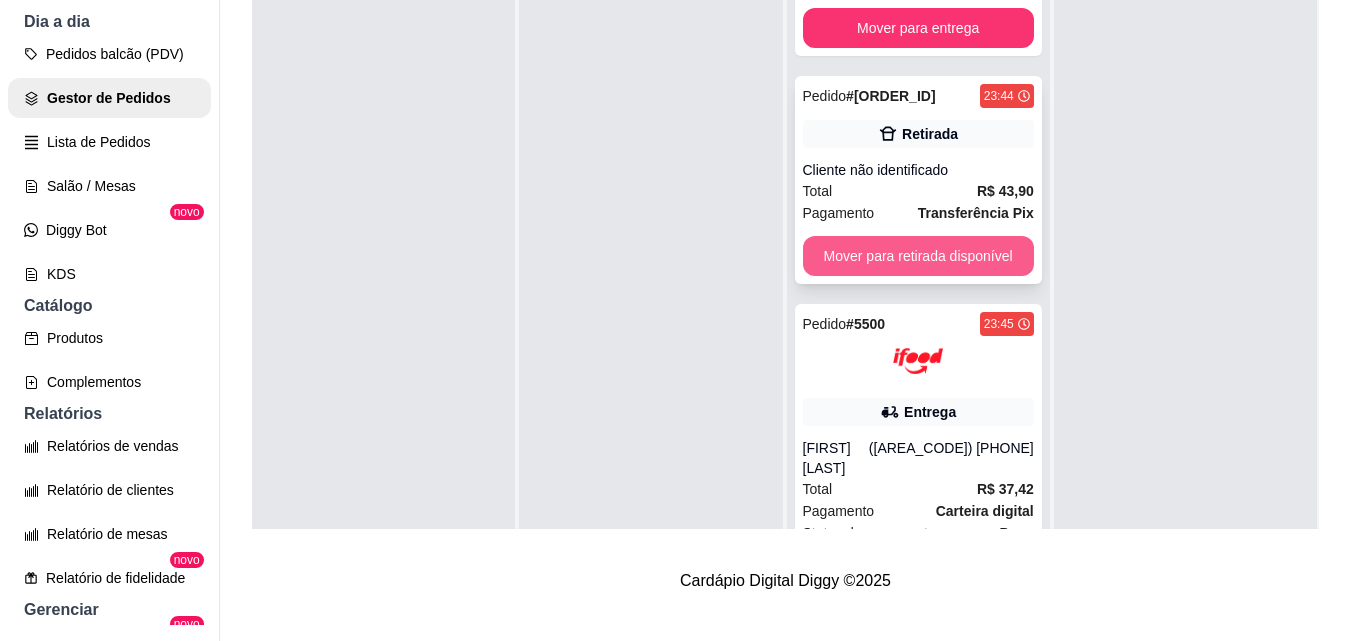 click on "Mover para retirada disponível" at bounding box center (918, 256) 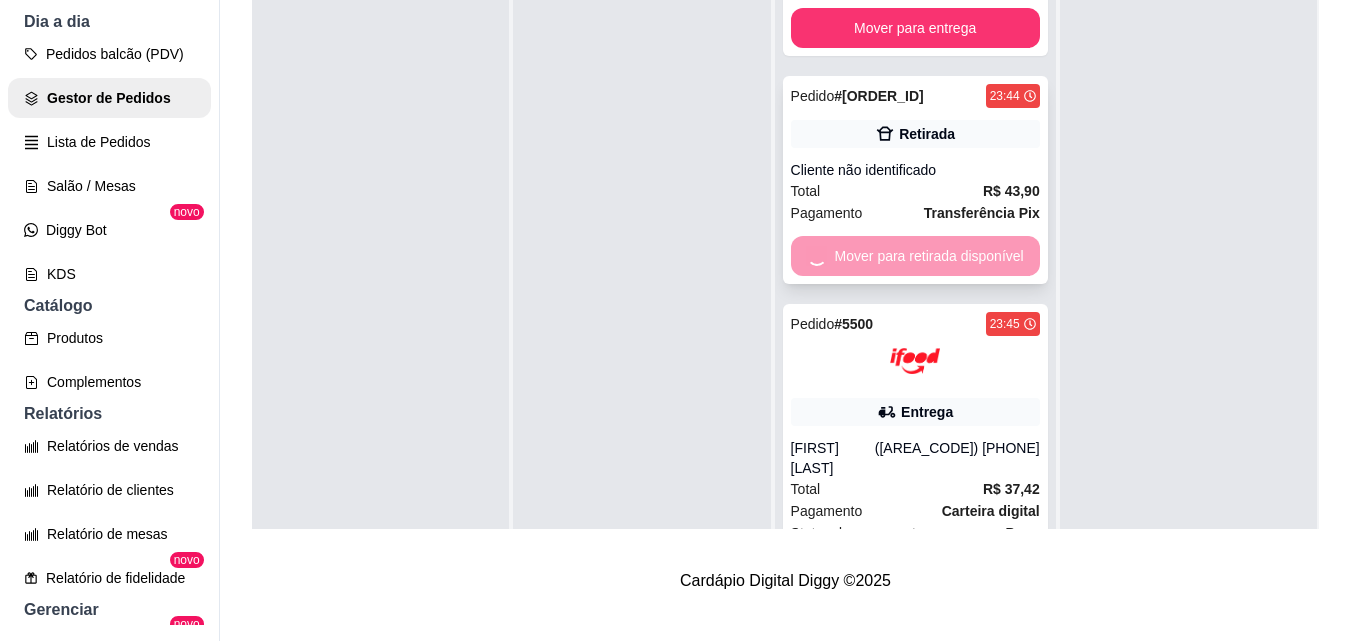 click on "Mover para retirada disponível" at bounding box center [915, 256] 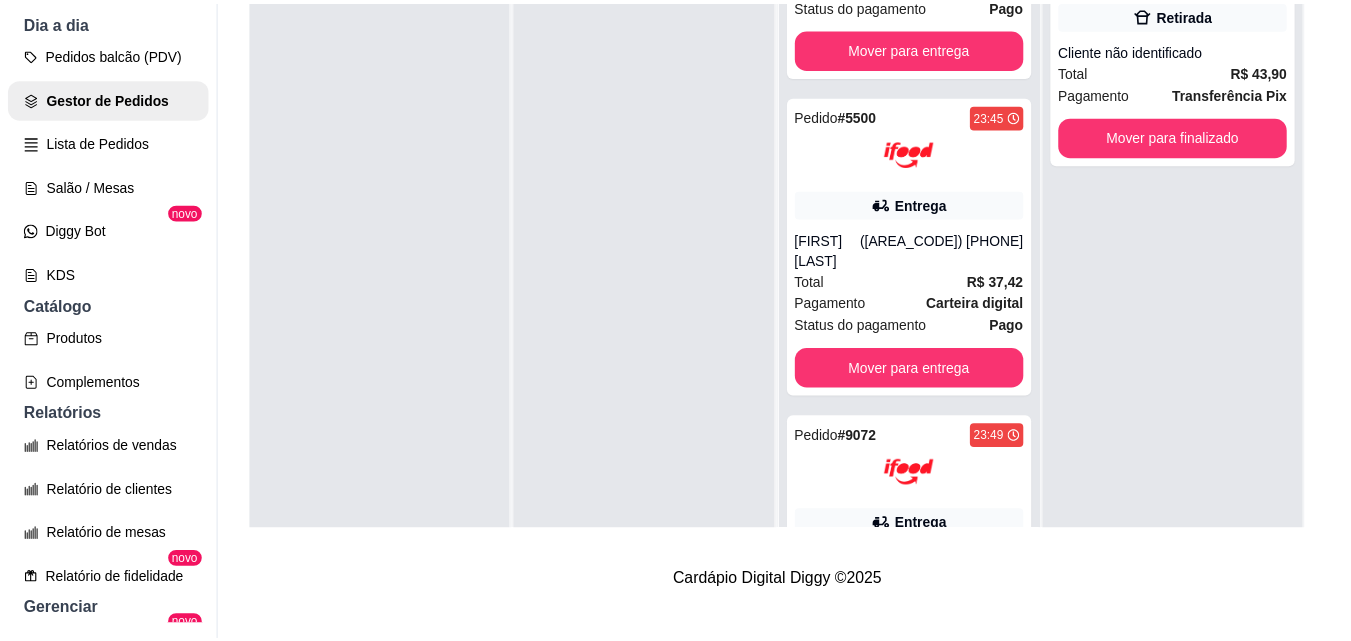 scroll, scrollTop: 800, scrollLeft: 0, axis: vertical 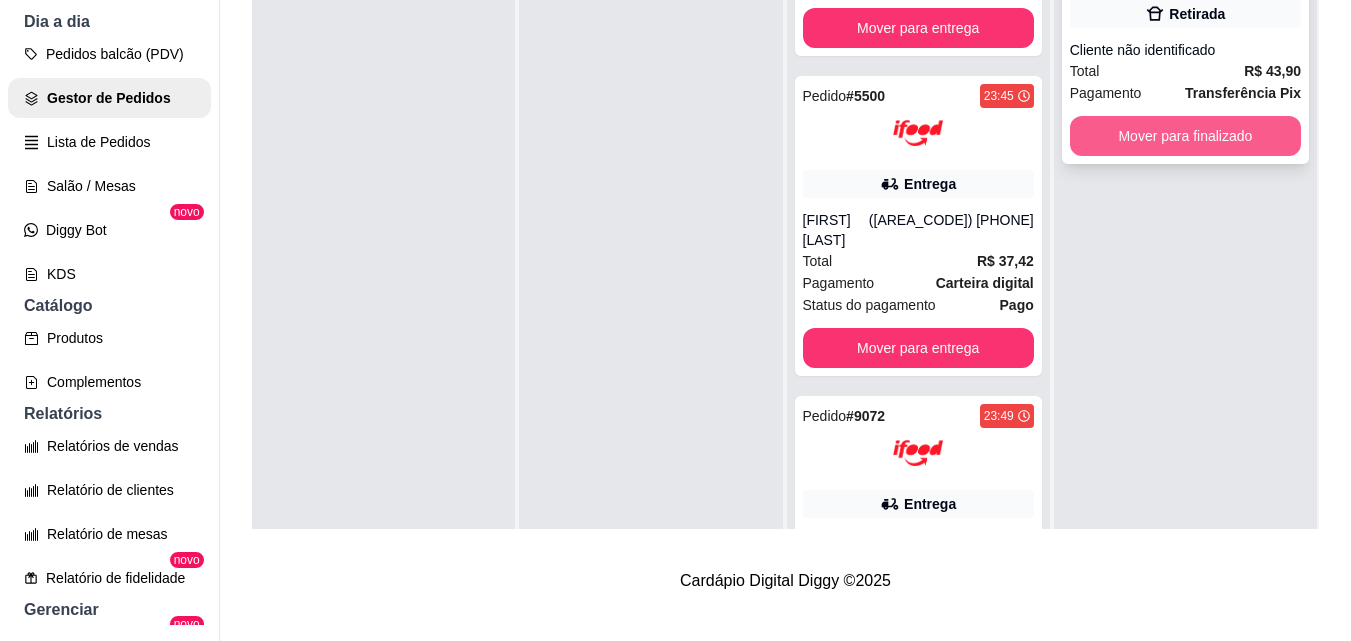 click on "Mover para finalizado" at bounding box center [1185, 136] 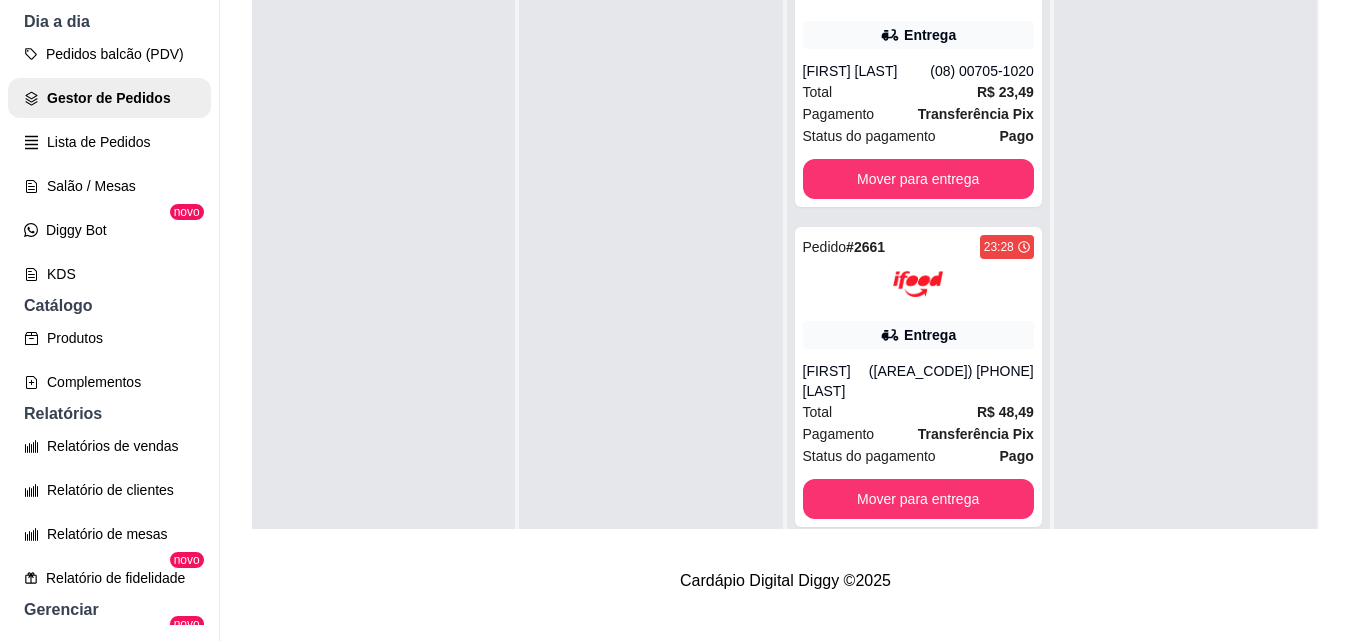 scroll, scrollTop: 0, scrollLeft: 0, axis: both 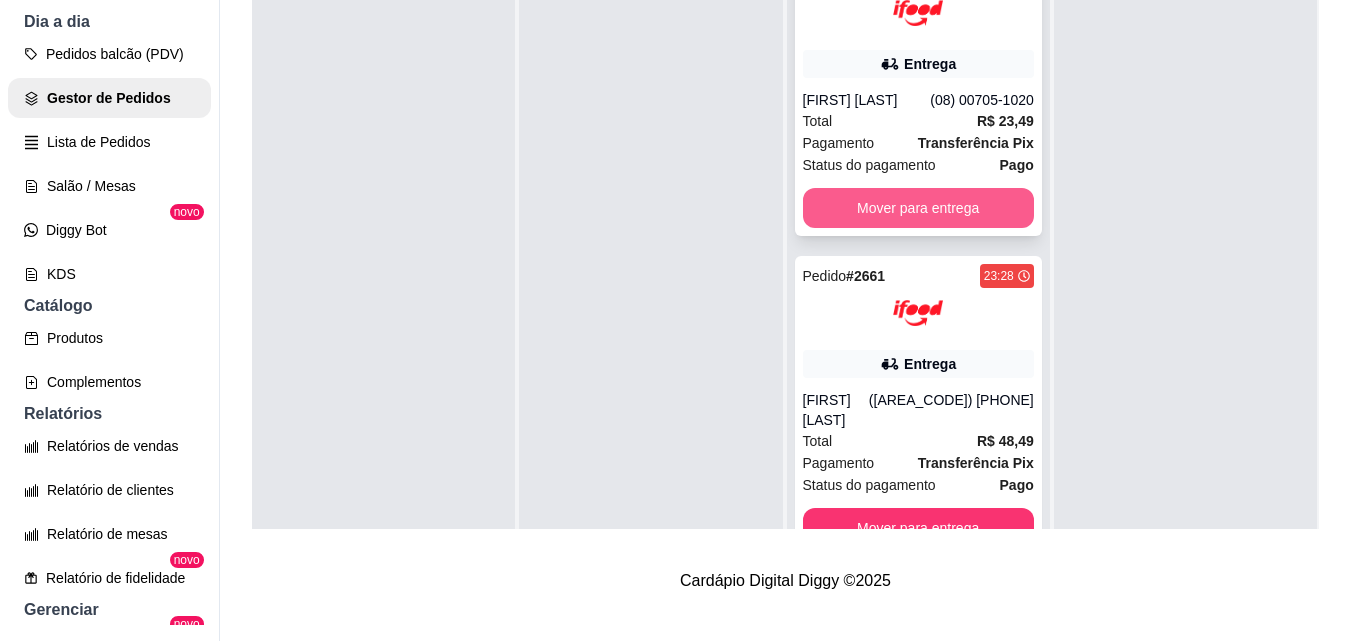 click on "Mover para entrega" at bounding box center (918, 208) 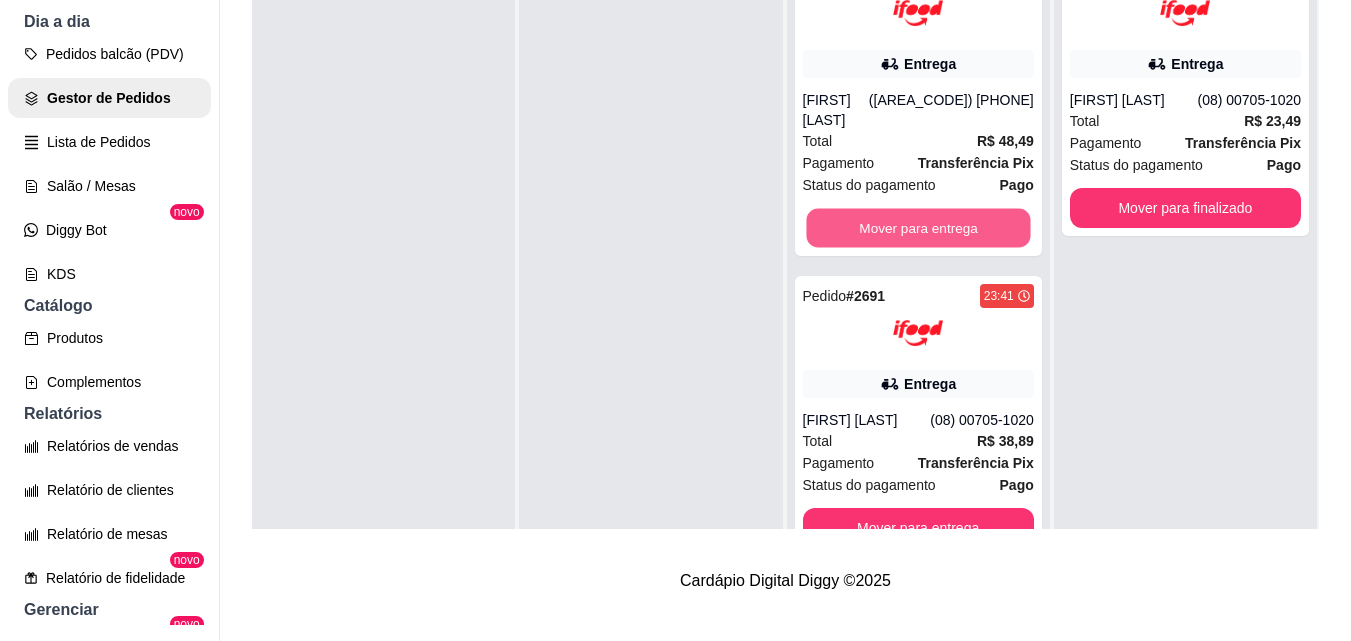 click on "Mover para entrega" at bounding box center [918, 228] 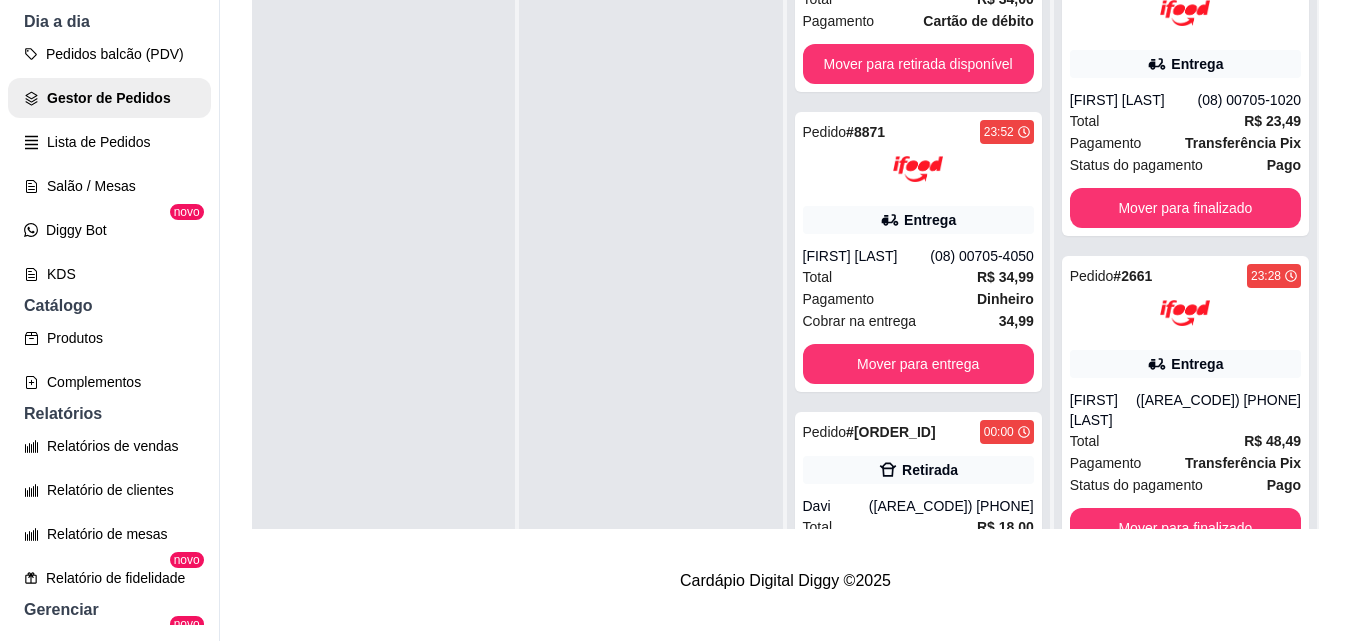 scroll, scrollTop: 1000, scrollLeft: 0, axis: vertical 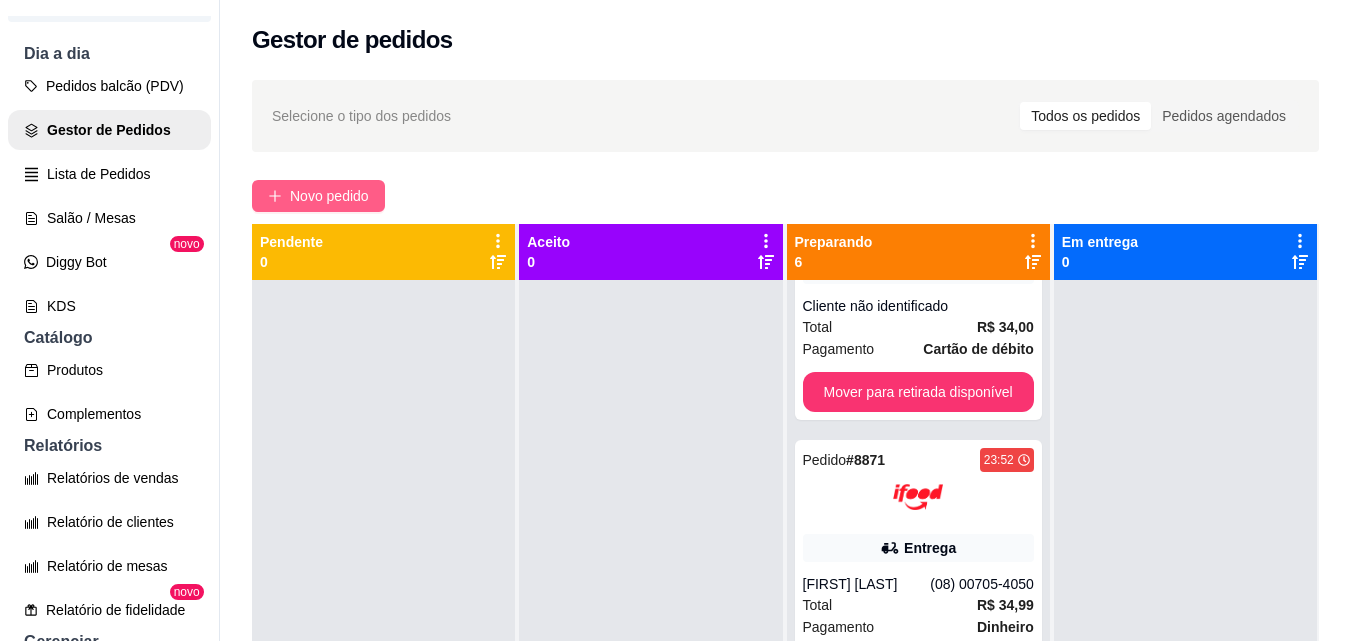 click on "Novo pedido" at bounding box center [318, 196] 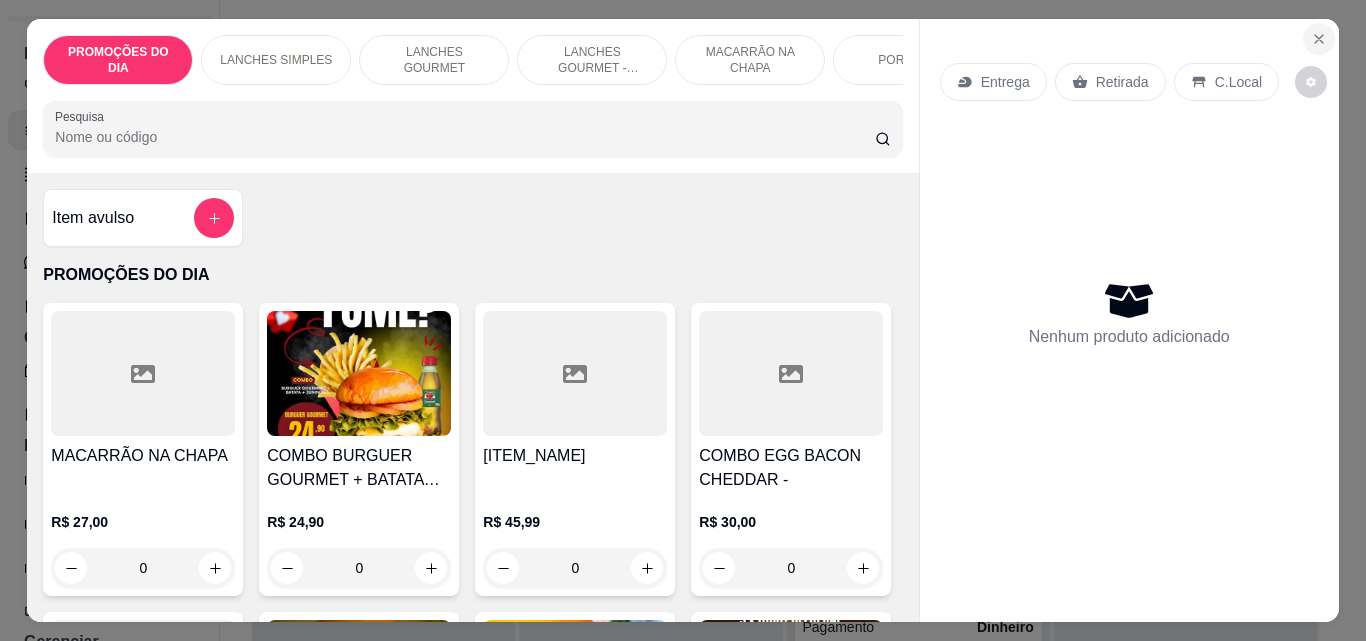 click at bounding box center [1319, 39] 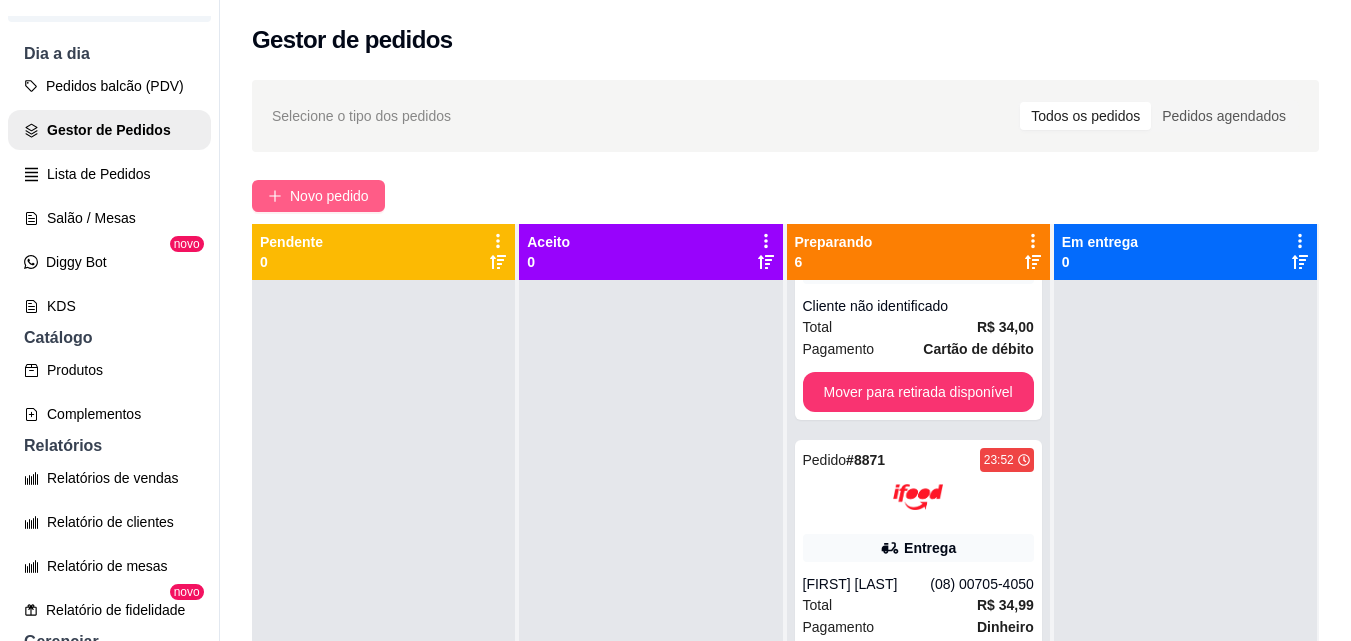 click on "Novo pedido" at bounding box center [329, 196] 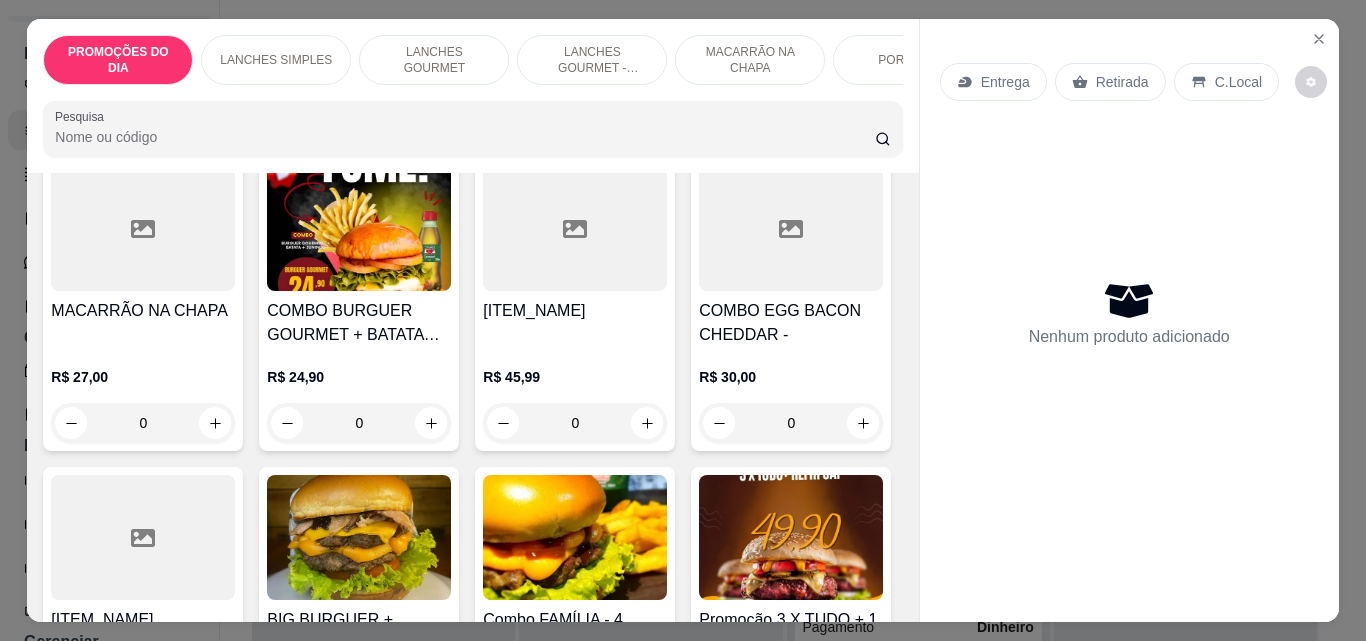 scroll, scrollTop: 200, scrollLeft: 0, axis: vertical 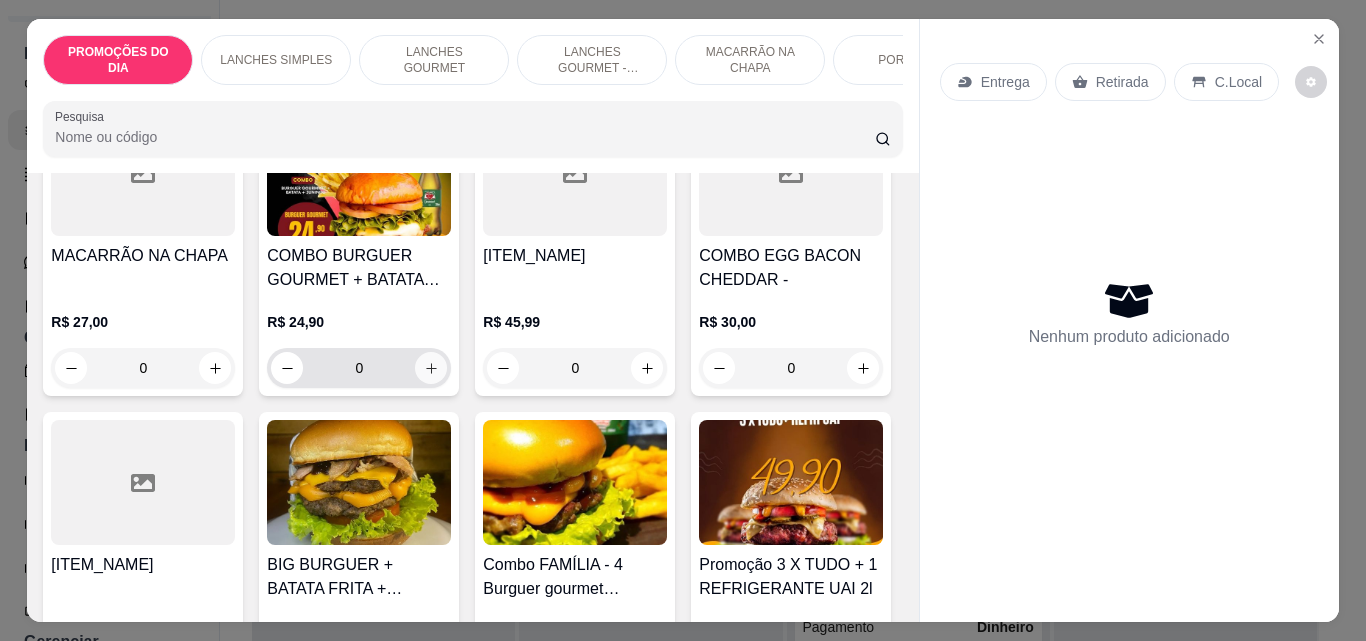 click 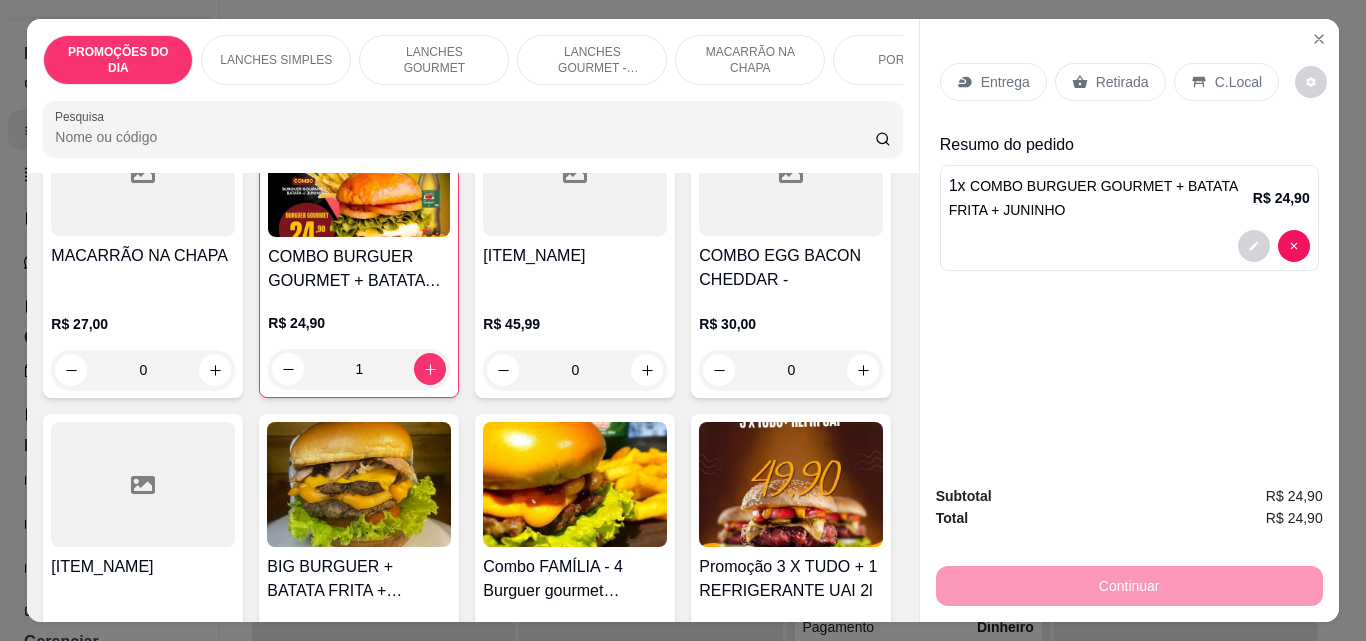 click on "C.Local" at bounding box center [1238, 82] 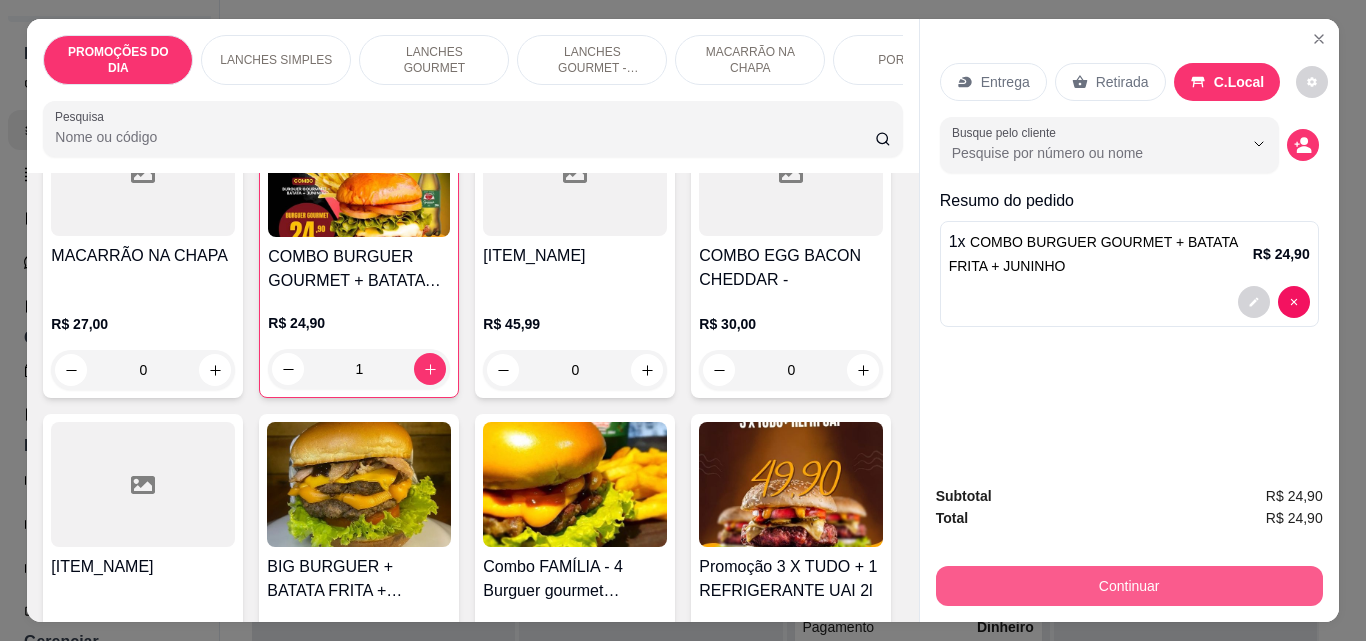 click on "Continuar" at bounding box center [1129, 586] 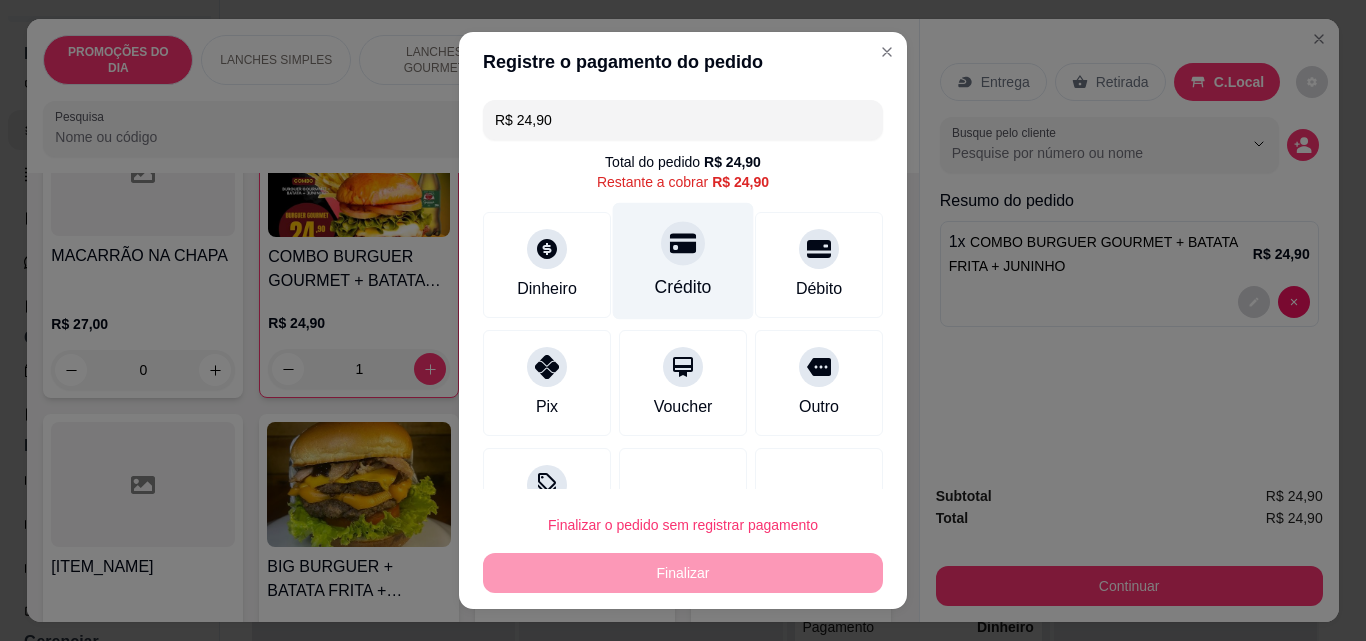 click on "Crédito" at bounding box center [683, 261] 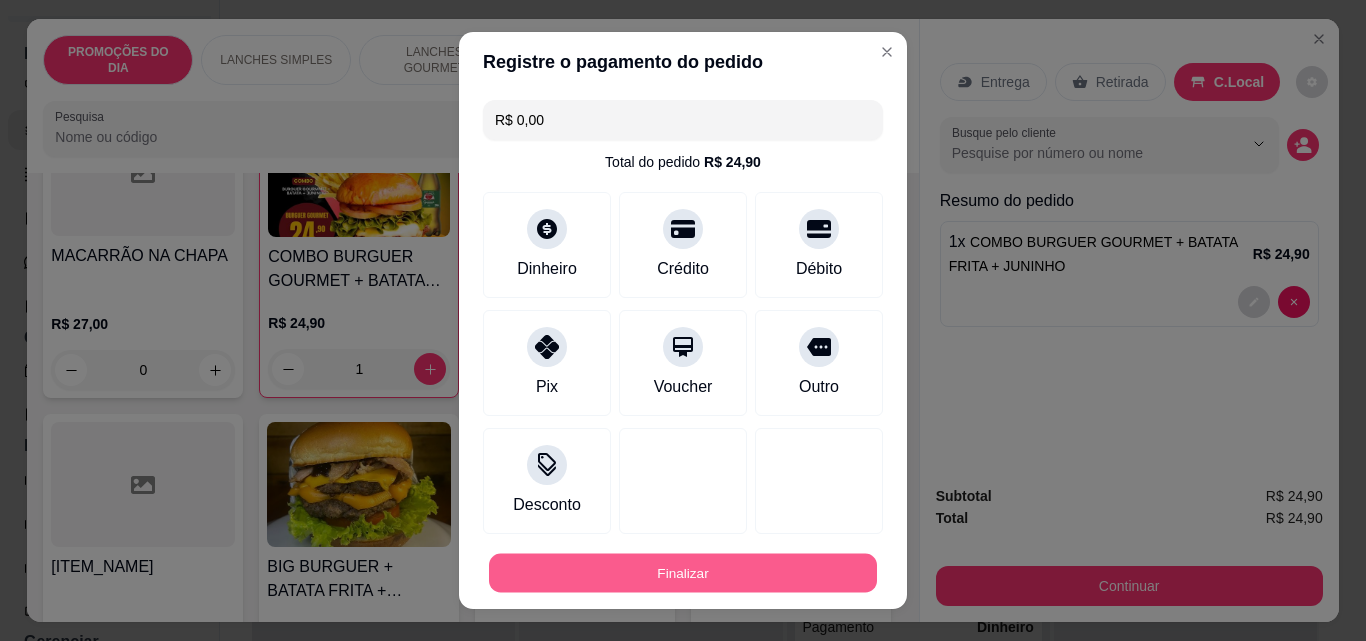 click on "Finalizar" at bounding box center [683, 573] 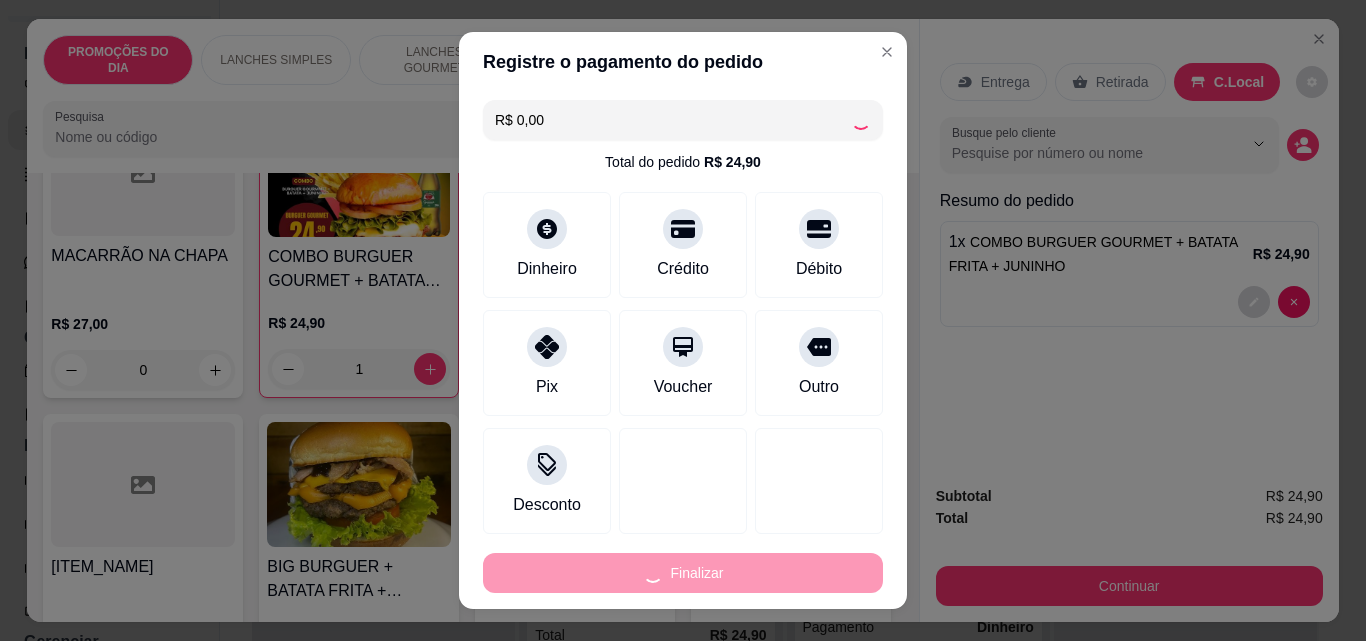 type on "0" 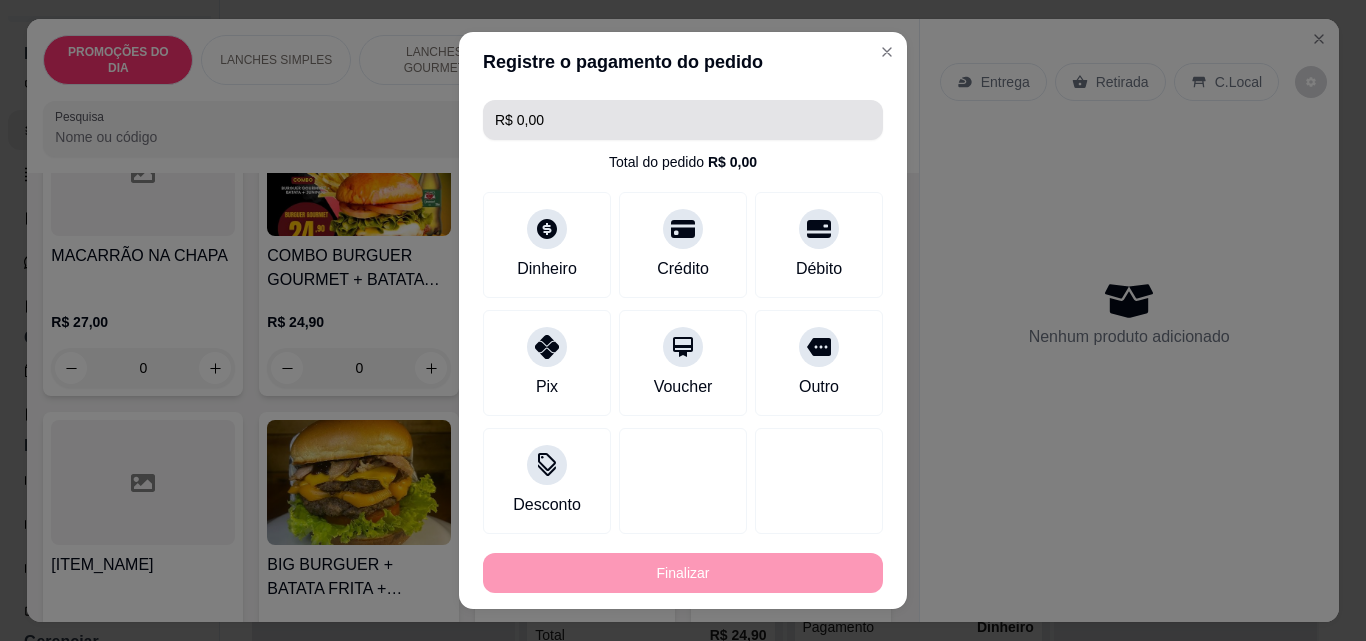 type on "-R$ 24,90" 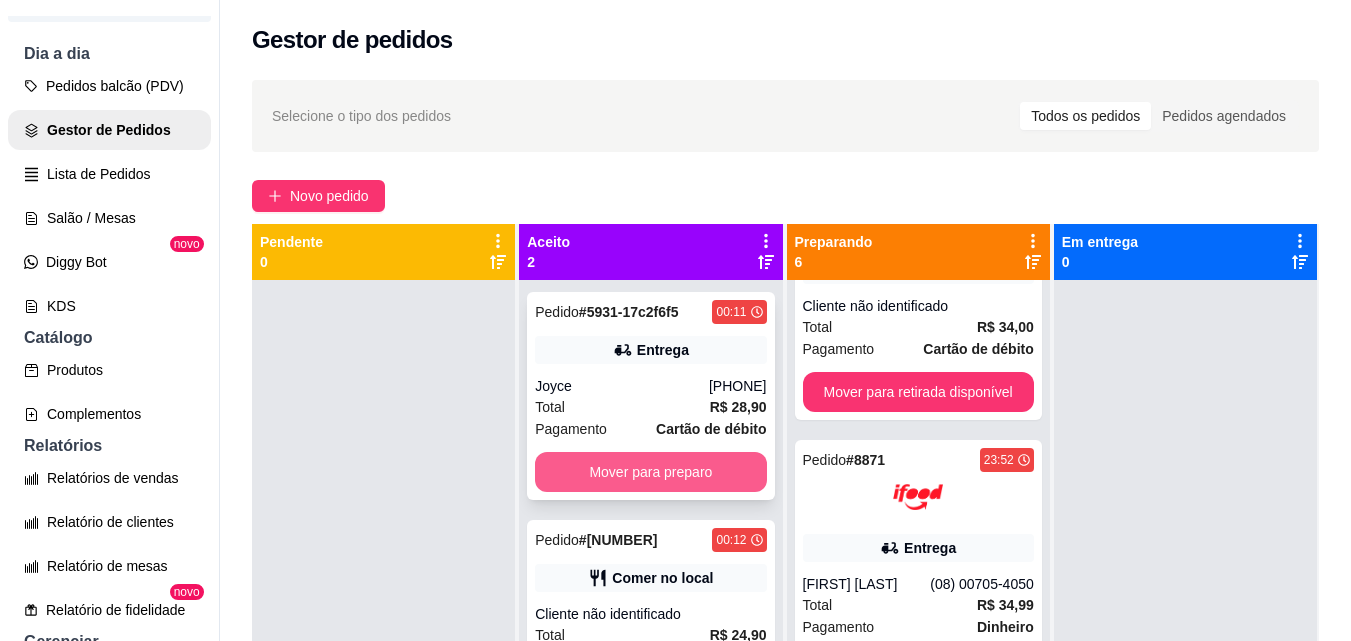 click on "Mover para preparo" at bounding box center [650, 472] 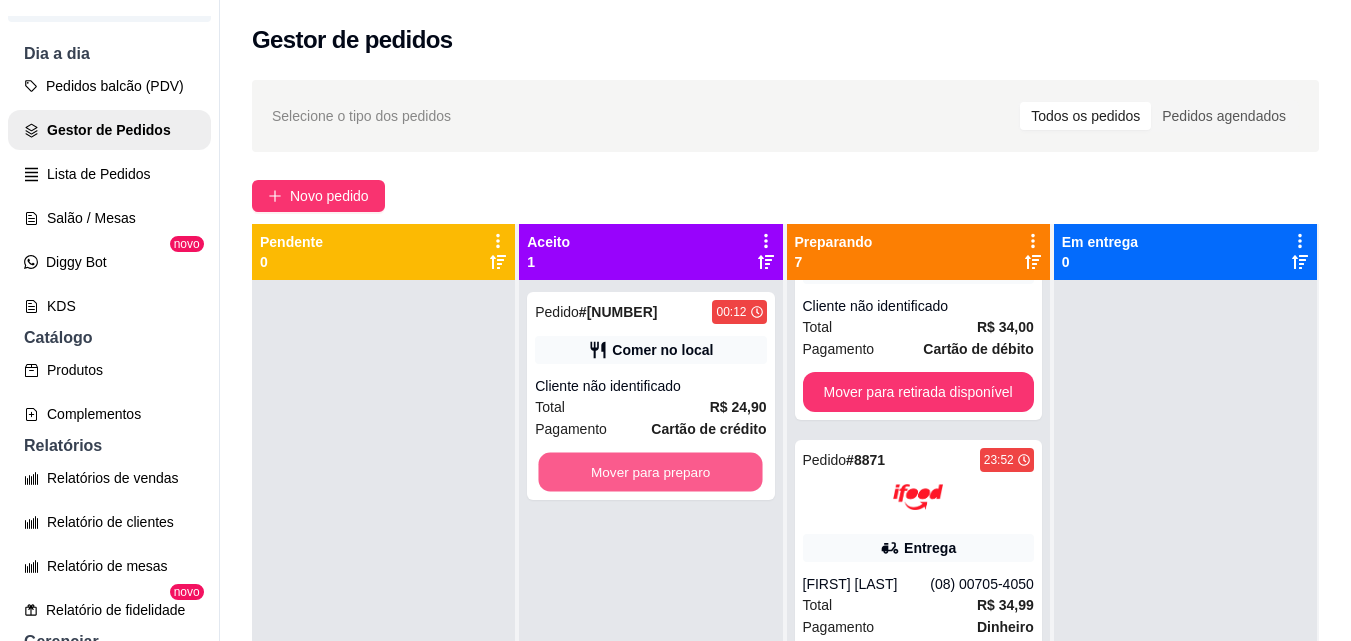 click on "Mover para preparo" at bounding box center [651, 472] 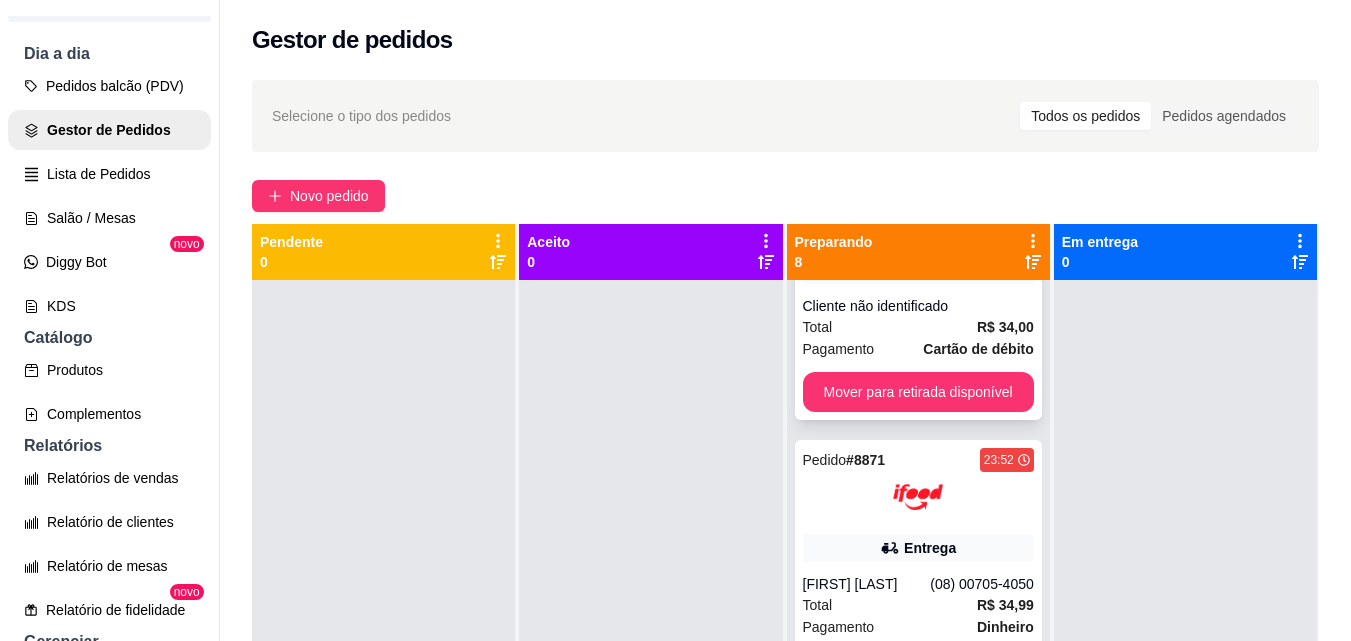 click on "Pedido  # [ORDER_ID] [TIME] Comer no local Cliente não identificado Total R$ 34,00 Pagamento Cartão de débito Mover para retirada disponível" at bounding box center (918, 316) 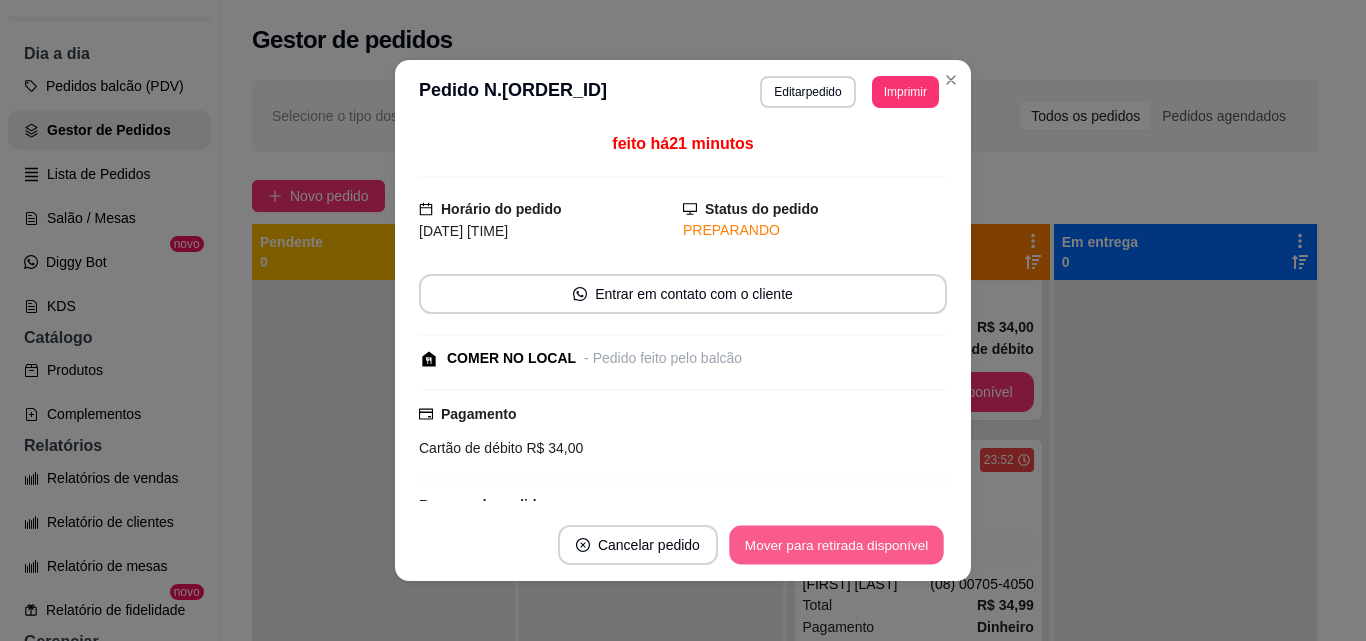 click on "Mover para retirada disponível" at bounding box center [836, 545] 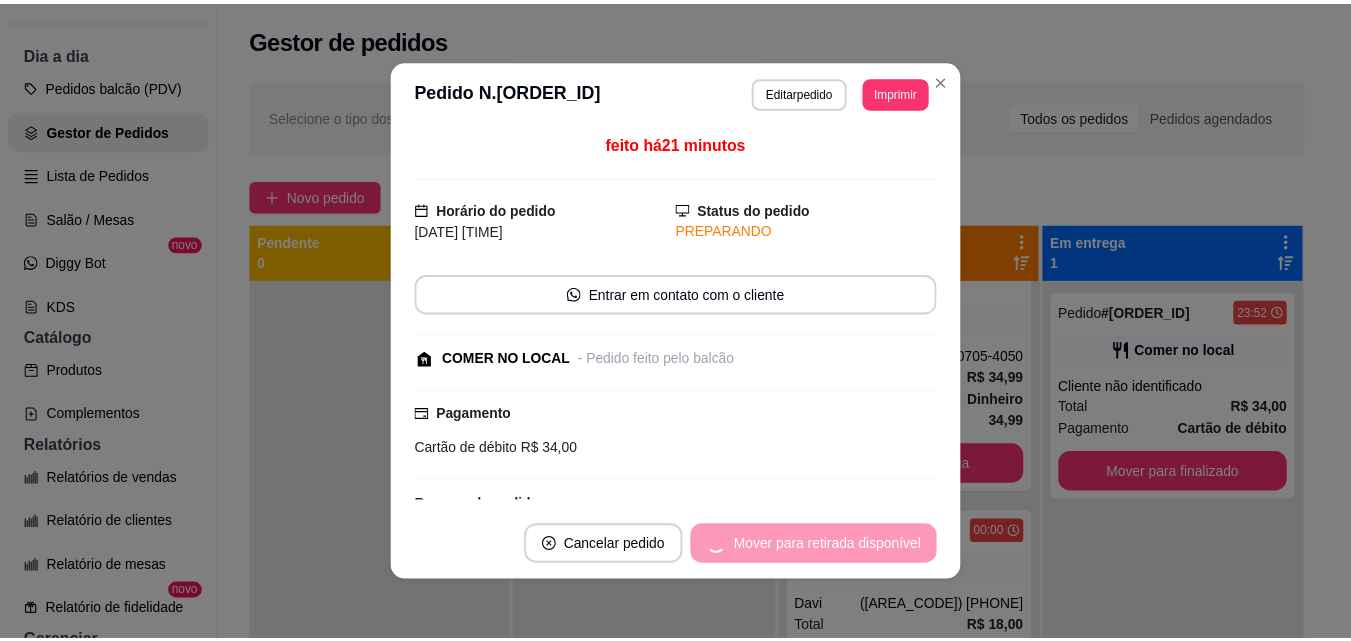 scroll, scrollTop: 772, scrollLeft: 0, axis: vertical 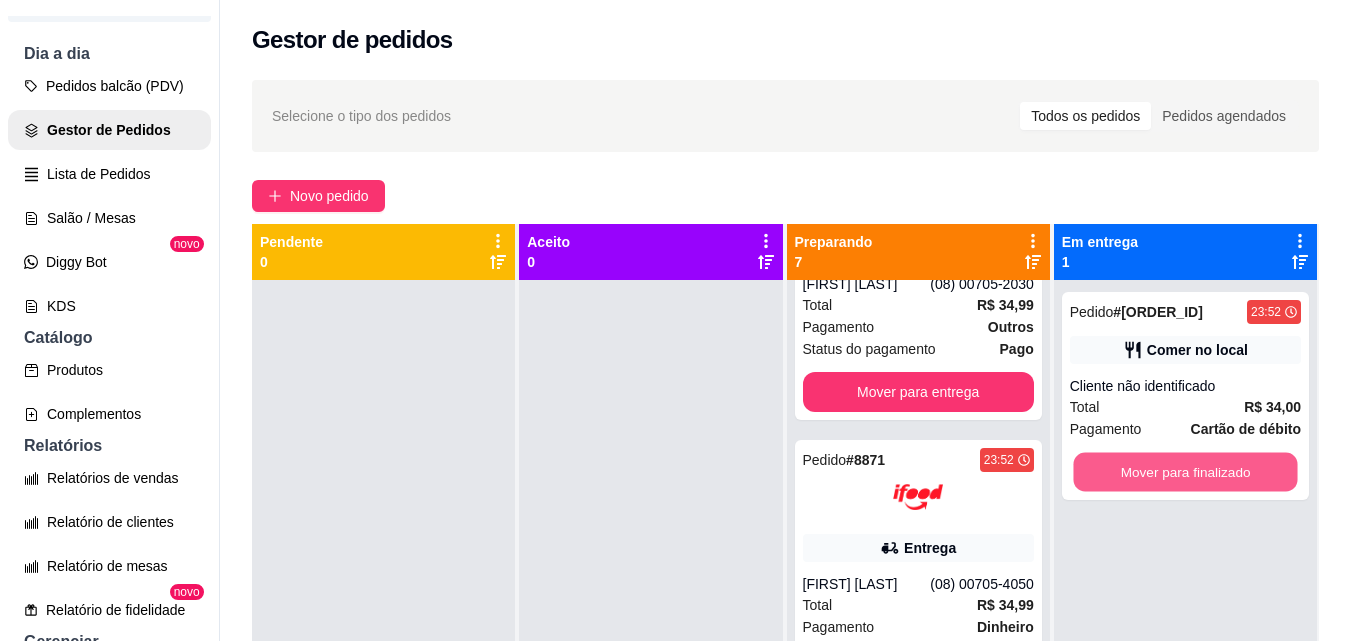 click on "Mover para finalizado" at bounding box center [1185, 472] 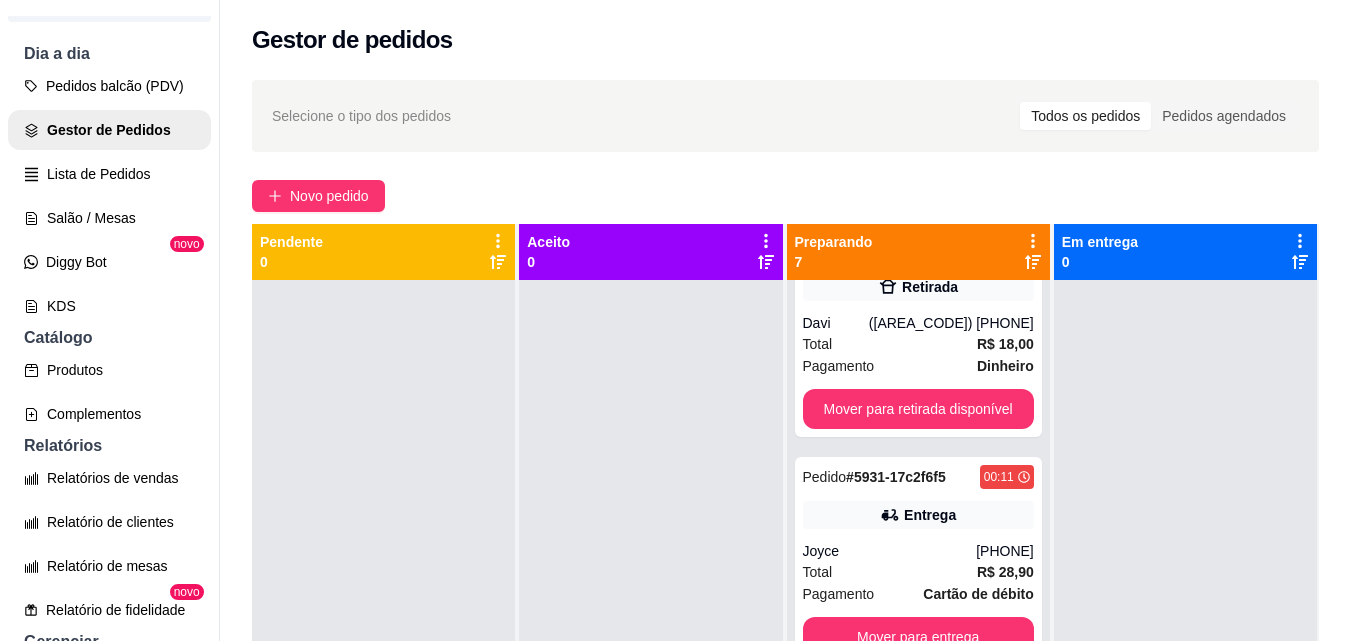 scroll, scrollTop: 1303, scrollLeft: 0, axis: vertical 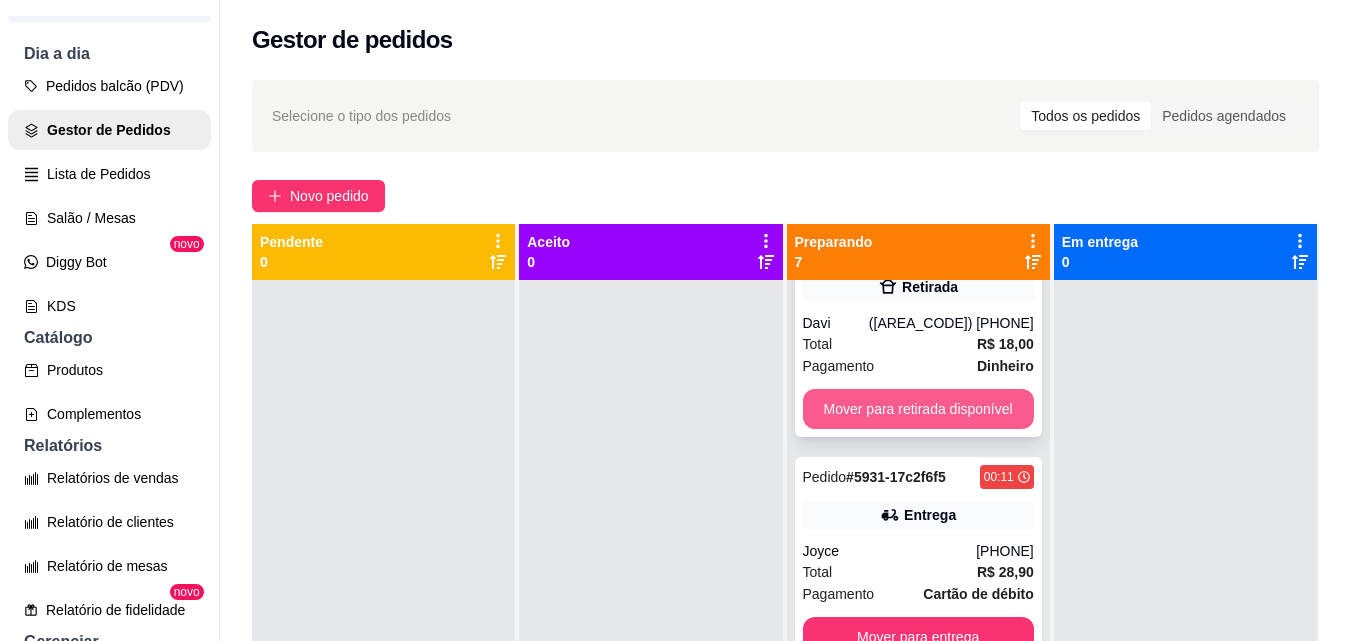 click on "Mover para retirada disponível" at bounding box center [918, 409] 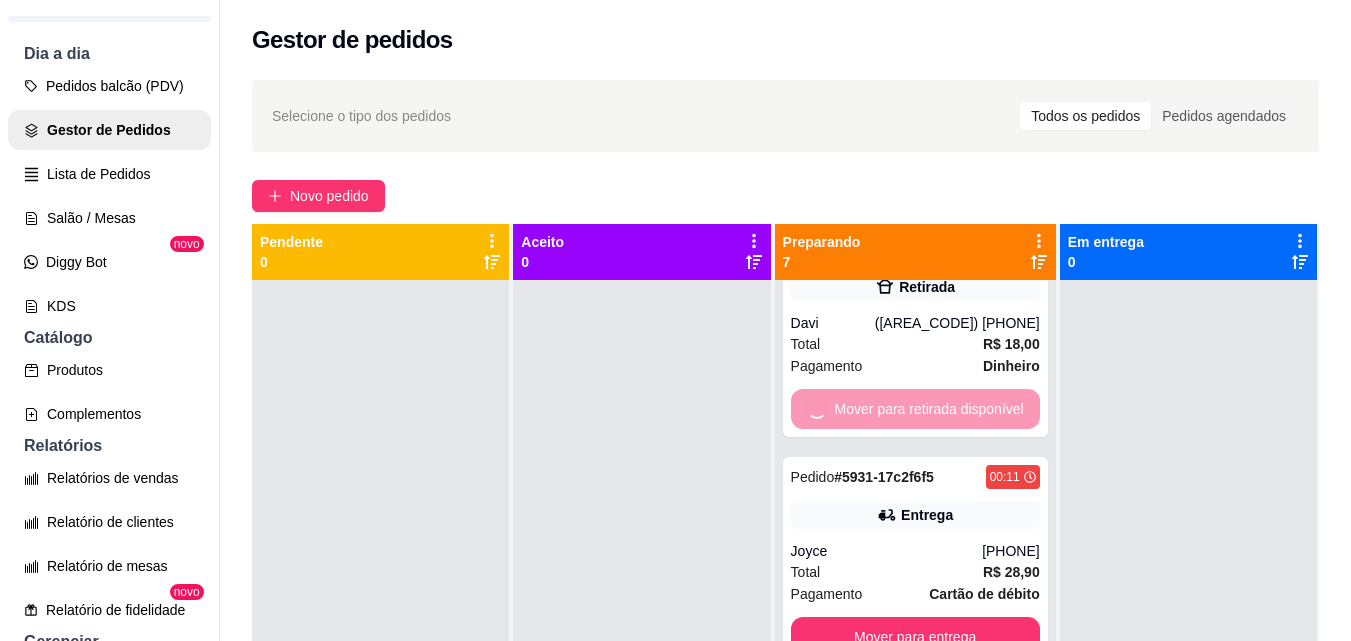 scroll, scrollTop: 1075, scrollLeft: 0, axis: vertical 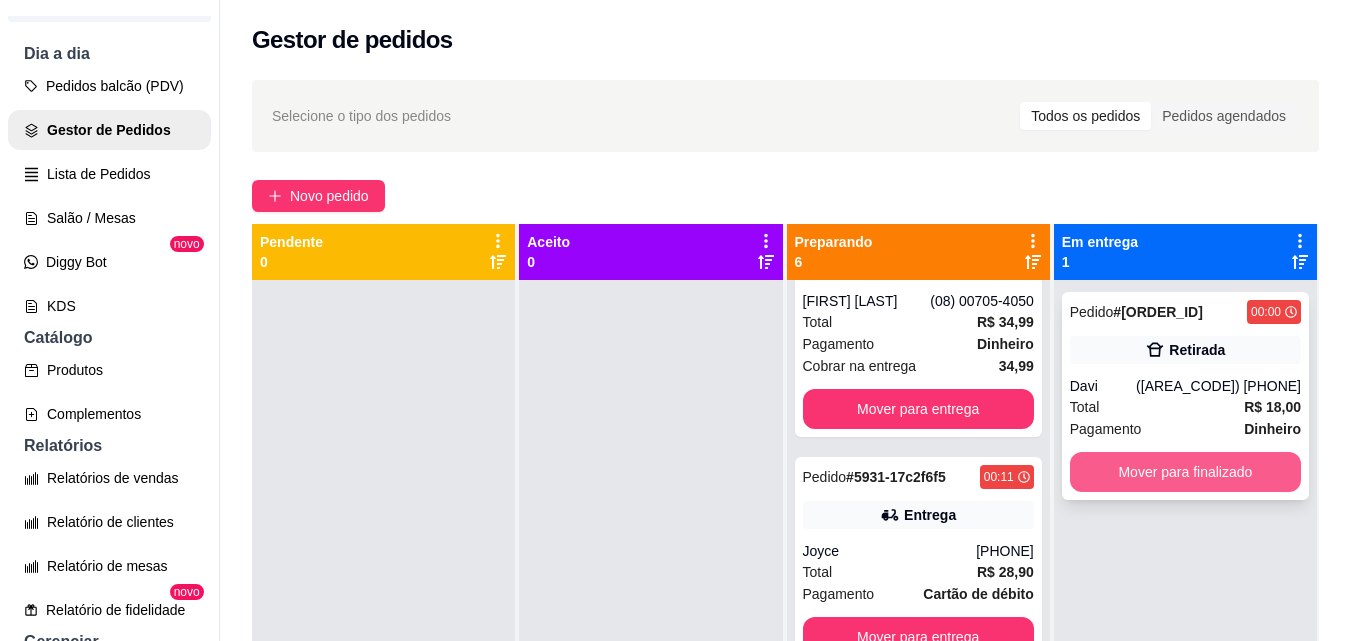 click on "Mover para finalizado" at bounding box center [1185, 472] 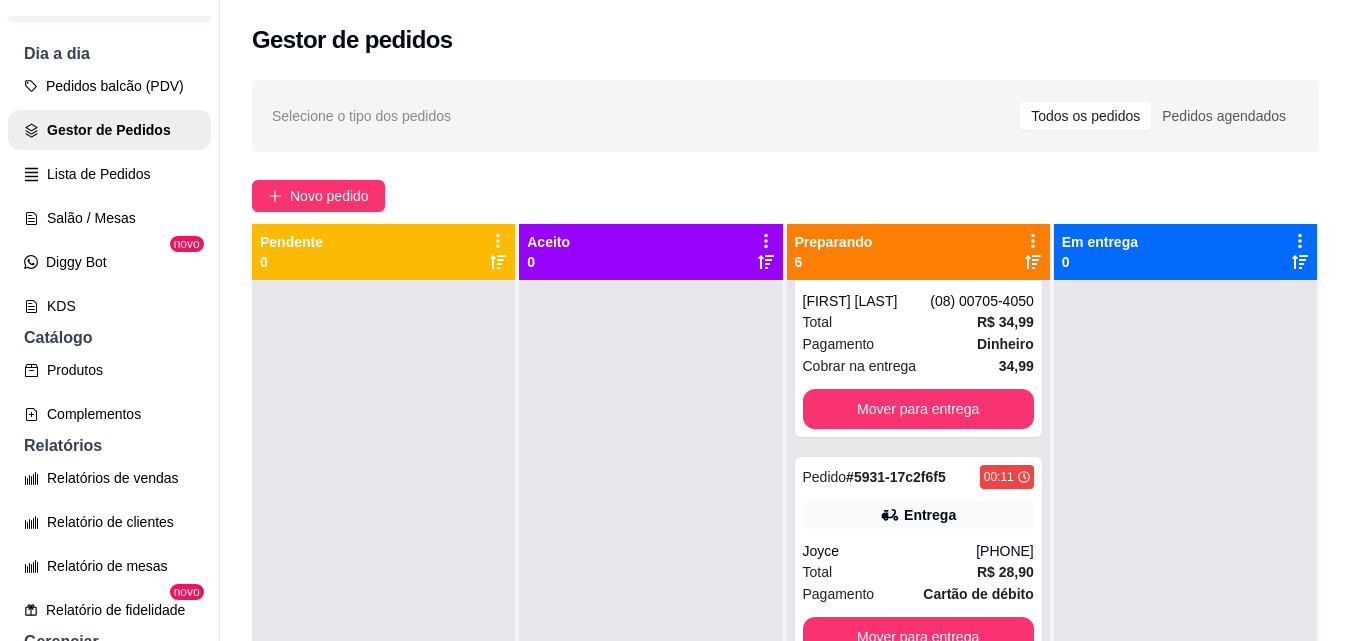 scroll, scrollTop: 1075, scrollLeft: 0, axis: vertical 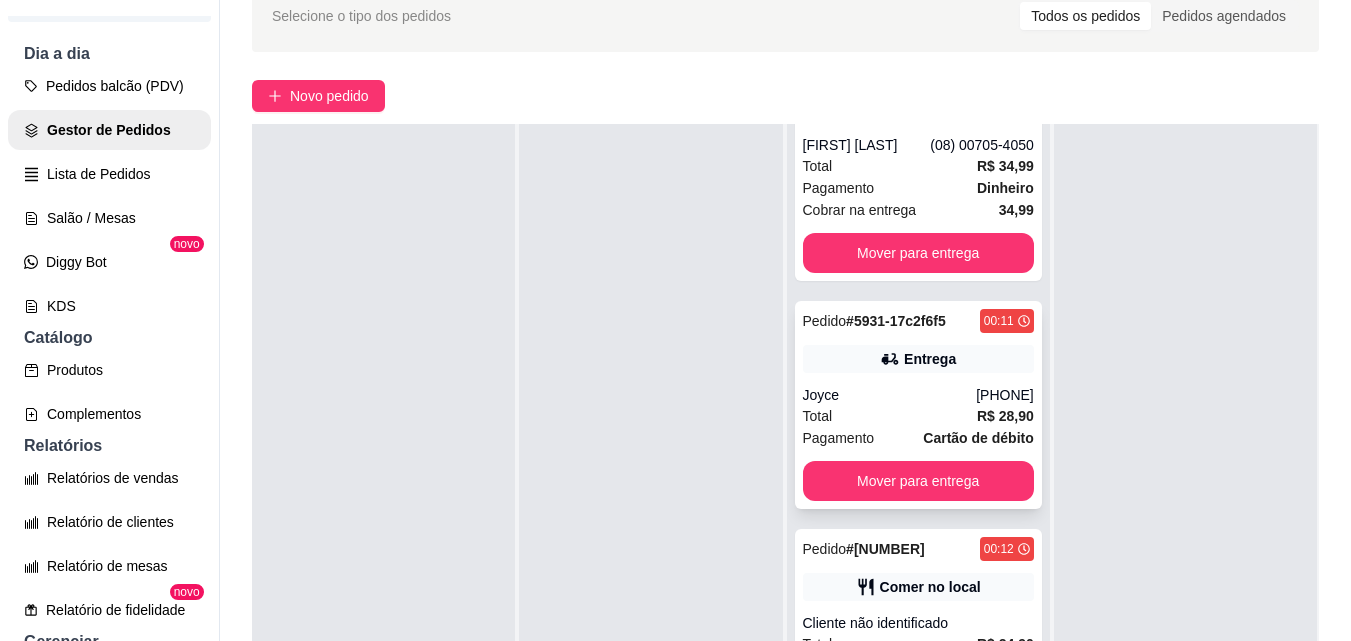 click on "Entrega" at bounding box center (930, 359) 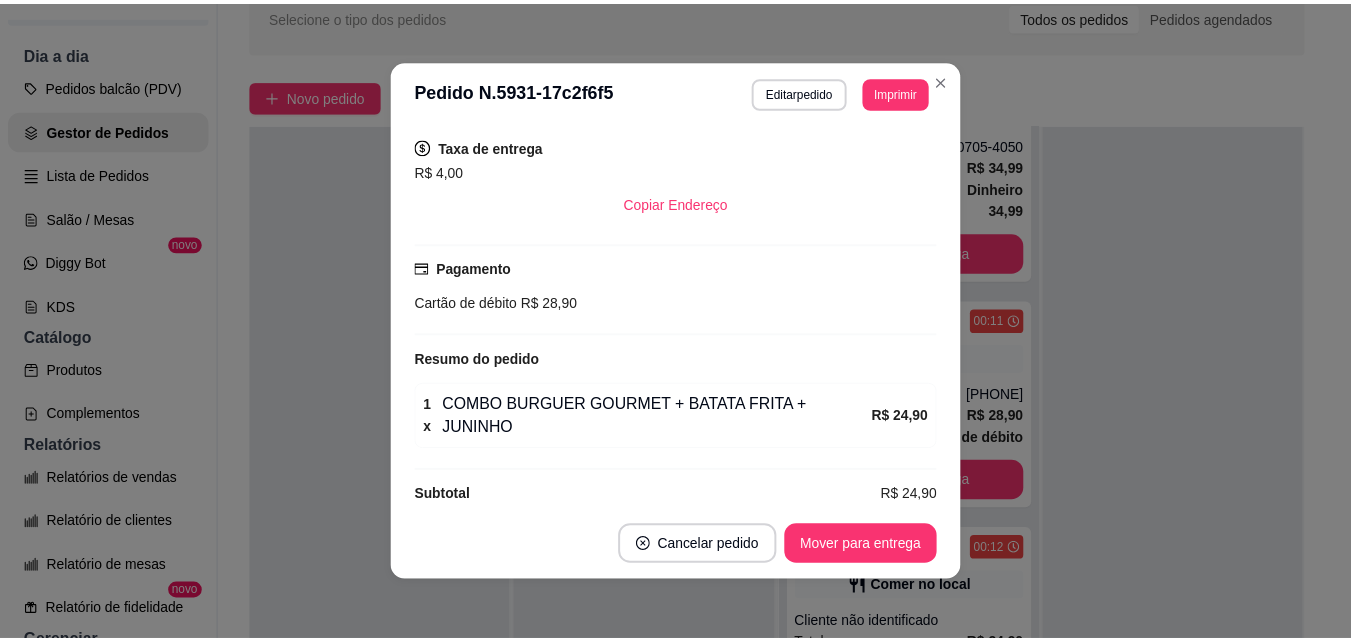 scroll, scrollTop: 432, scrollLeft: 0, axis: vertical 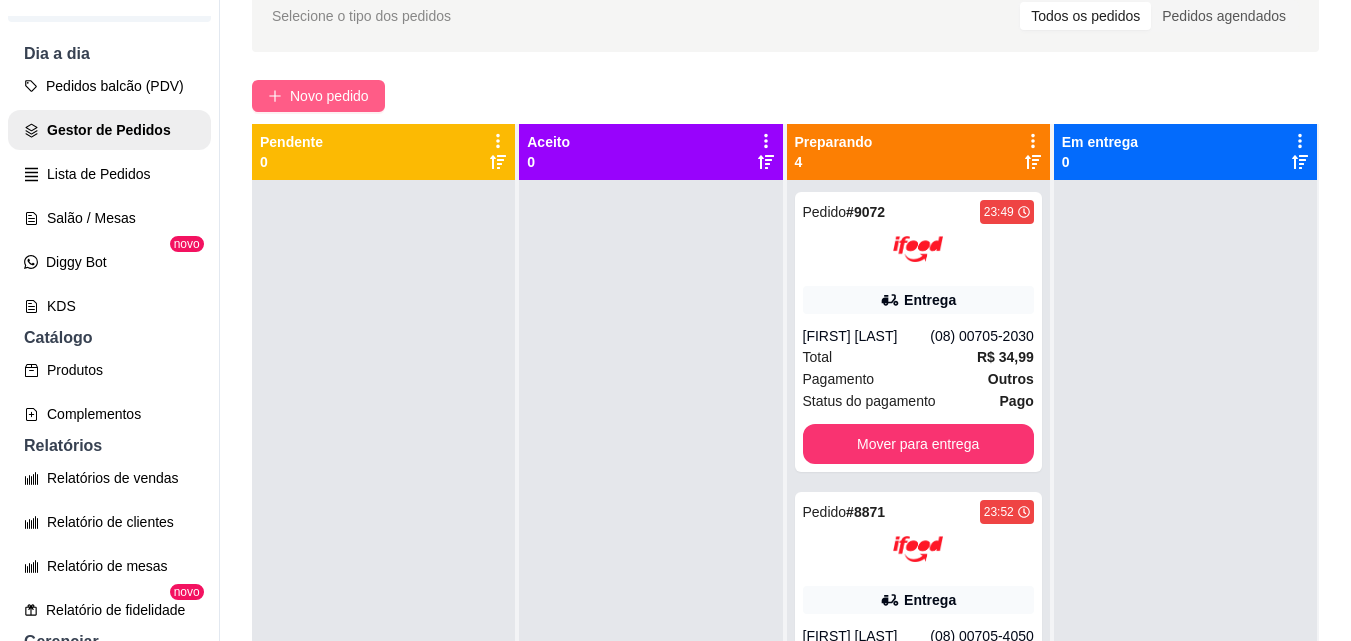 click on "Novo pedido" at bounding box center (329, 96) 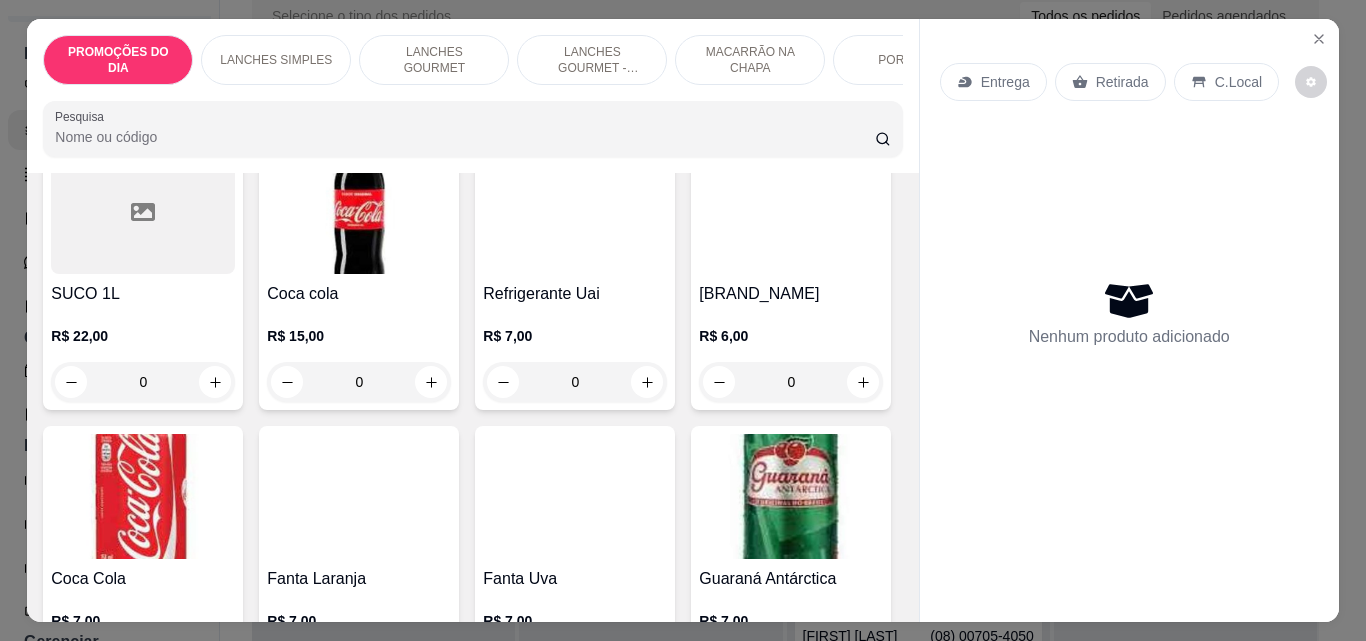 scroll, scrollTop: 5400, scrollLeft: 0, axis: vertical 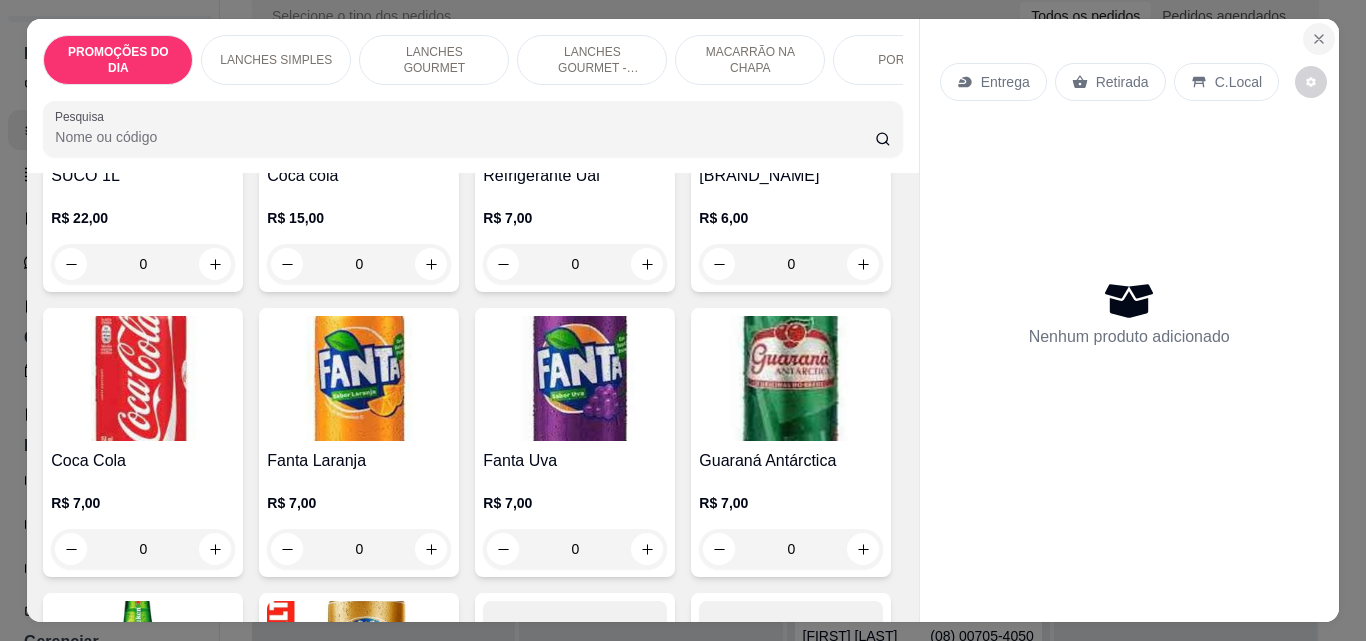 click 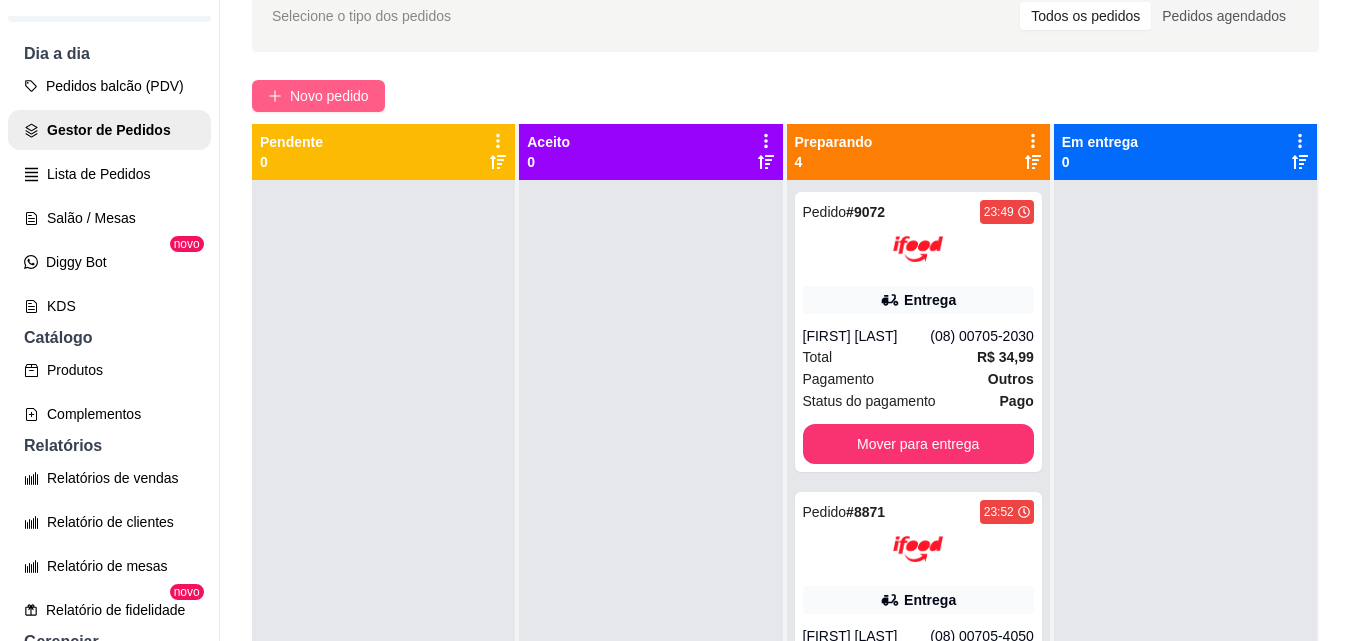 click on "Novo pedido" at bounding box center [318, 96] 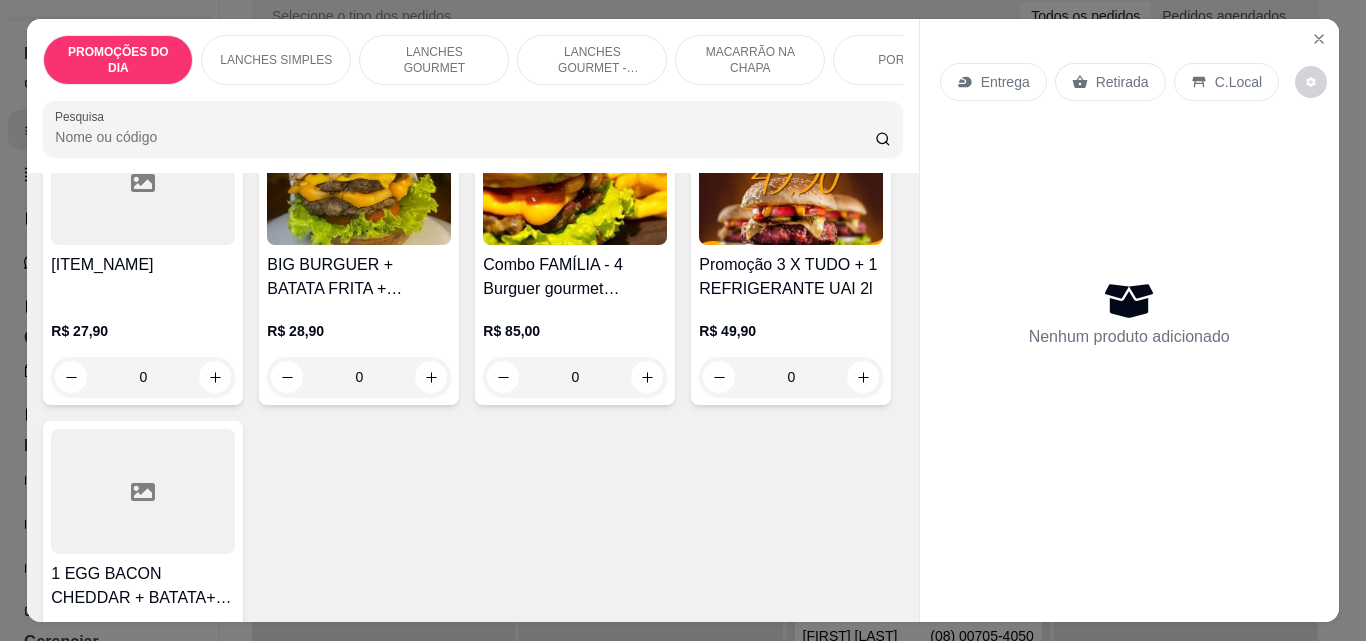 scroll, scrollTop: 900, scrollLeft: 0, axis: vertical 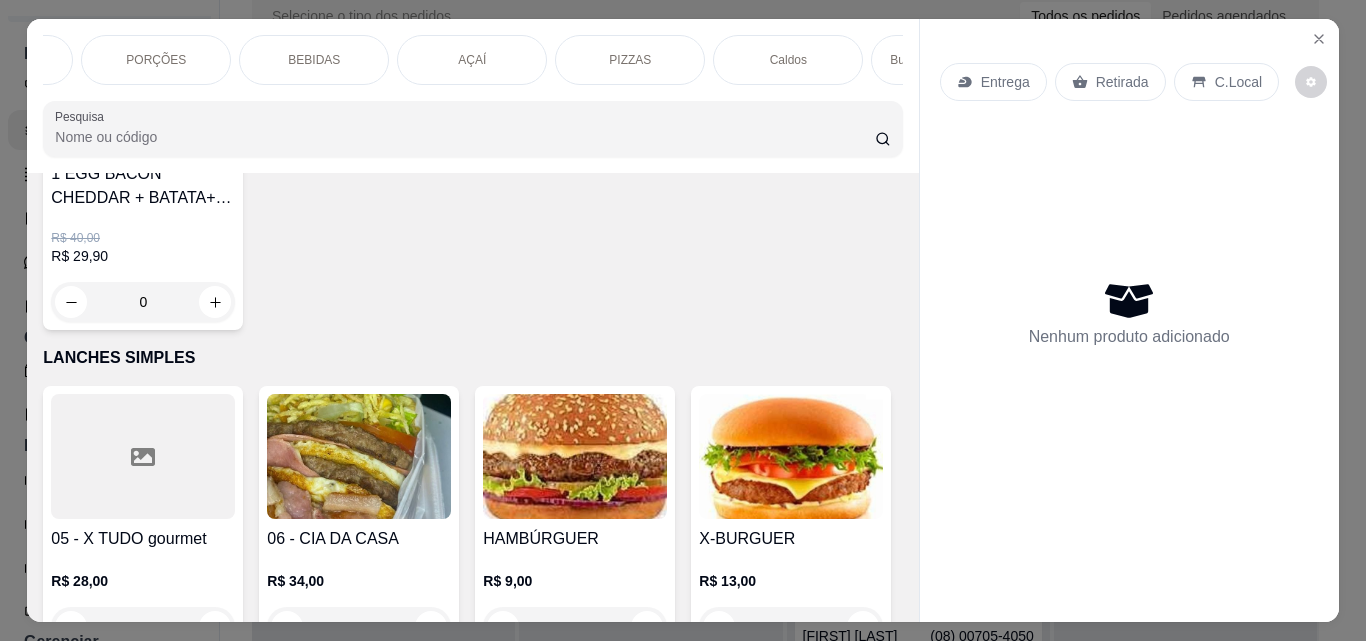 click on "BEBIDAS" at bounding box center (314, 60) 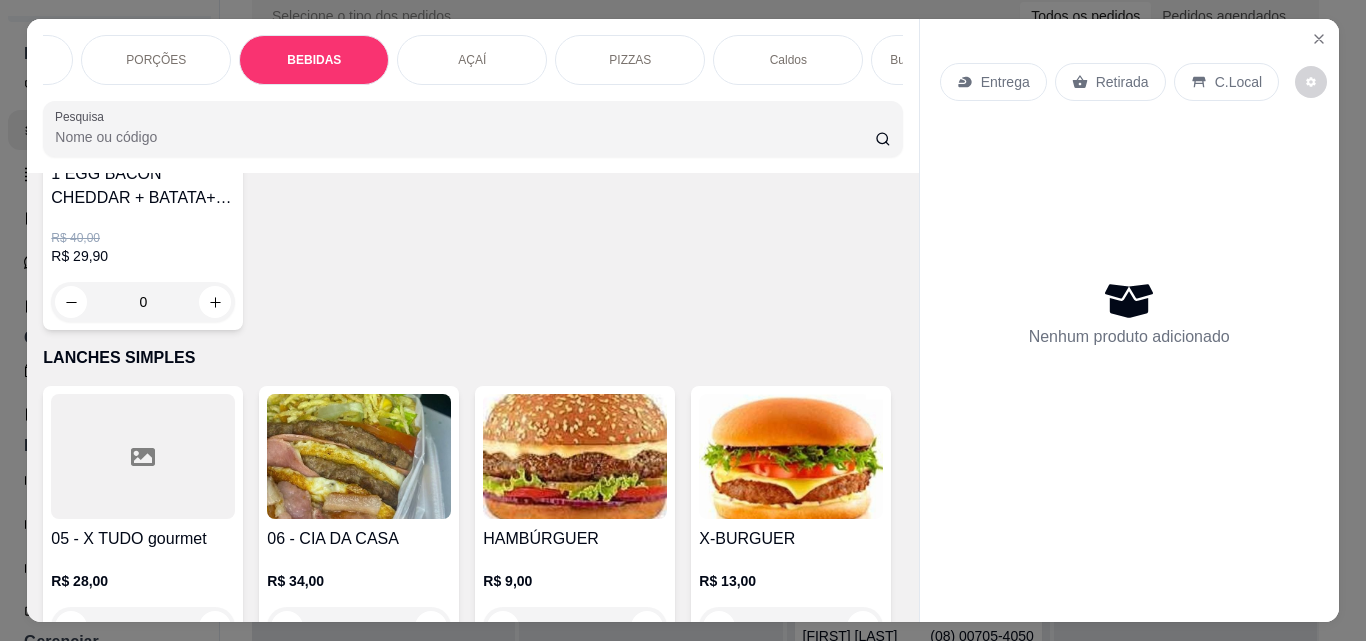 scroll, scrollTop: 6017, scrollLeft: 0, axis: vertical 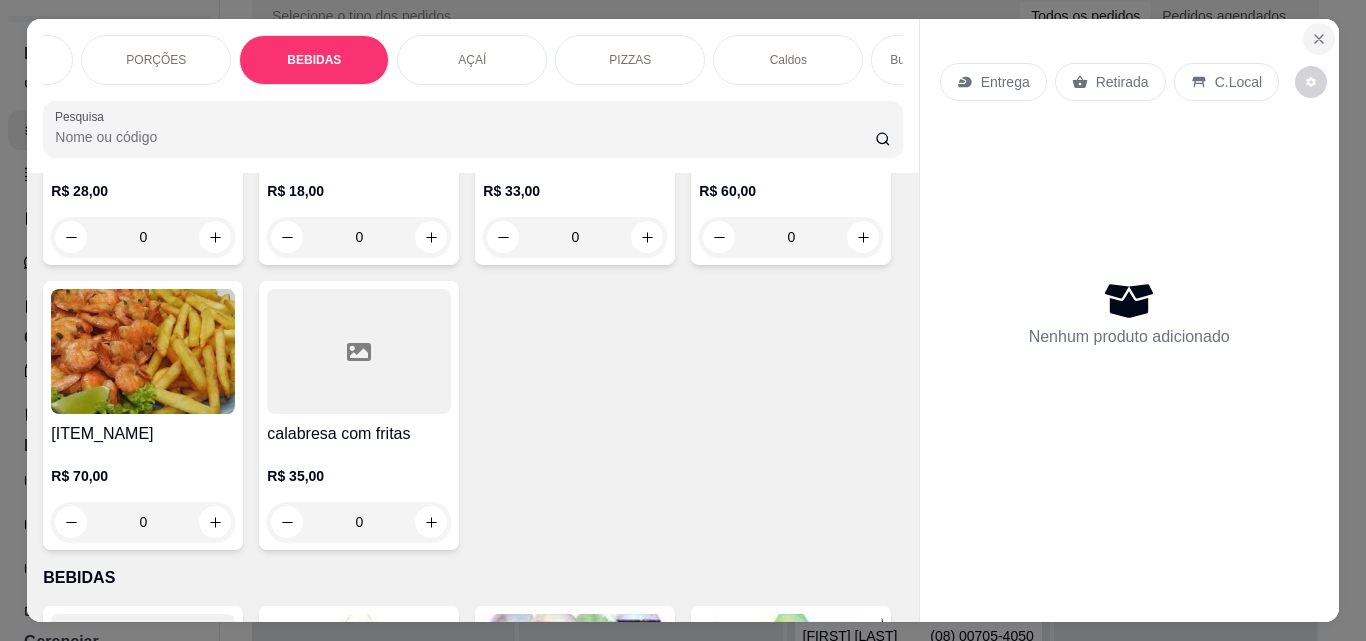 click 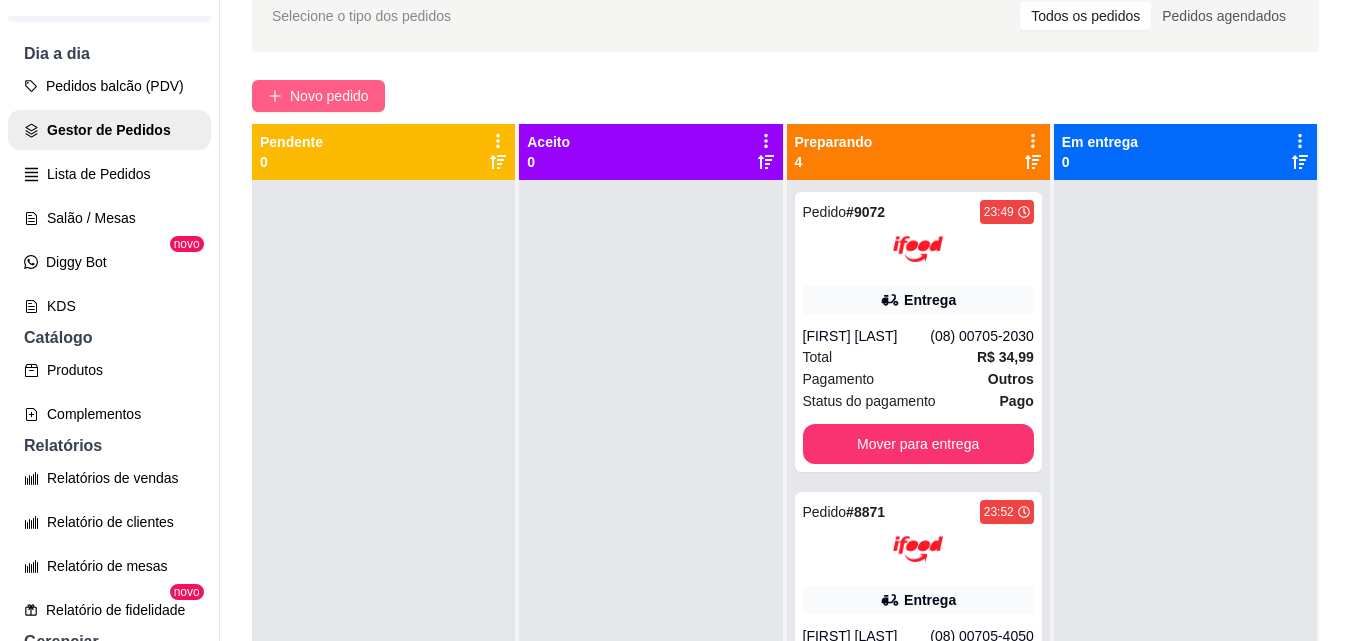 click on "Novo pedido" at bounding box center (329, 96) 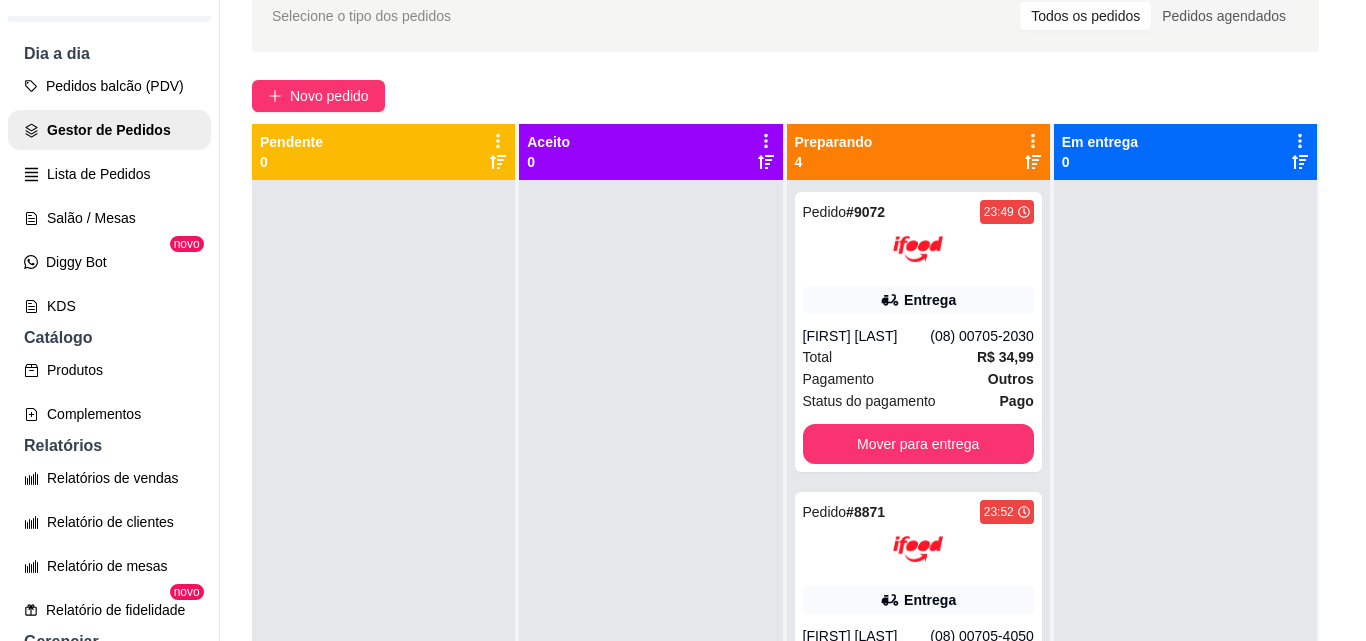 scroll, scrollTop: 52, scrollLeft: 0, axis: vertical 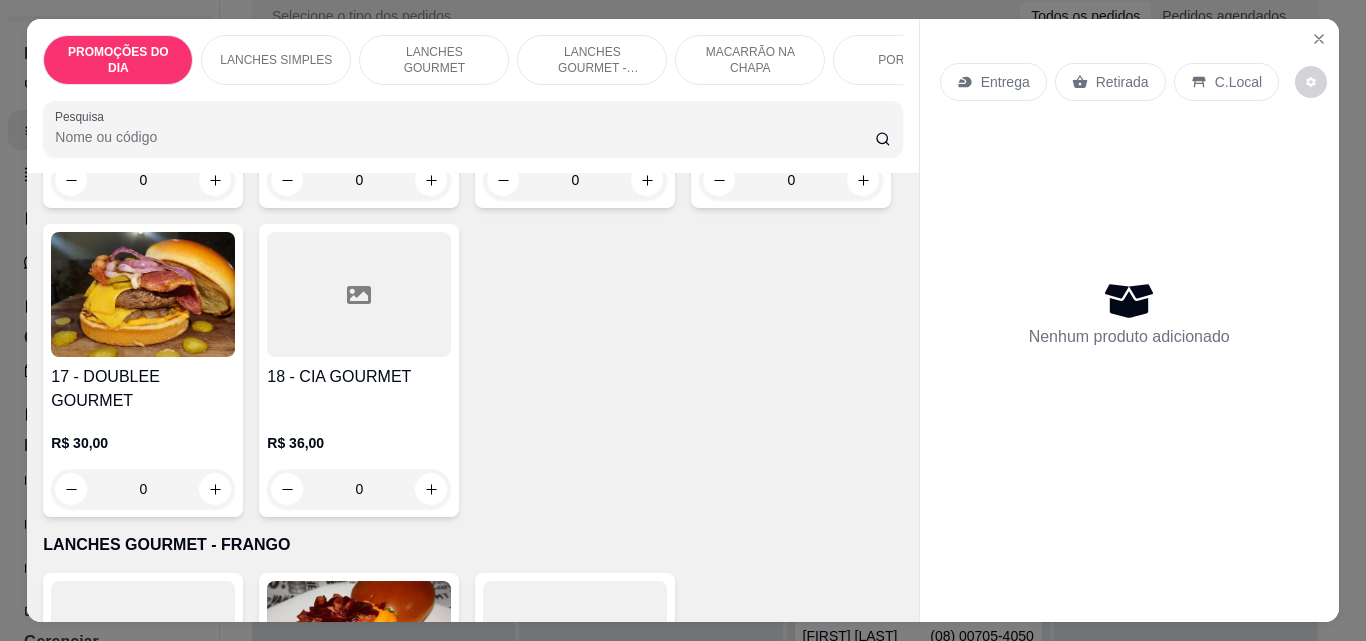 click on "MACARRÃO NA CHAPA" at bounding box center (750, 60) 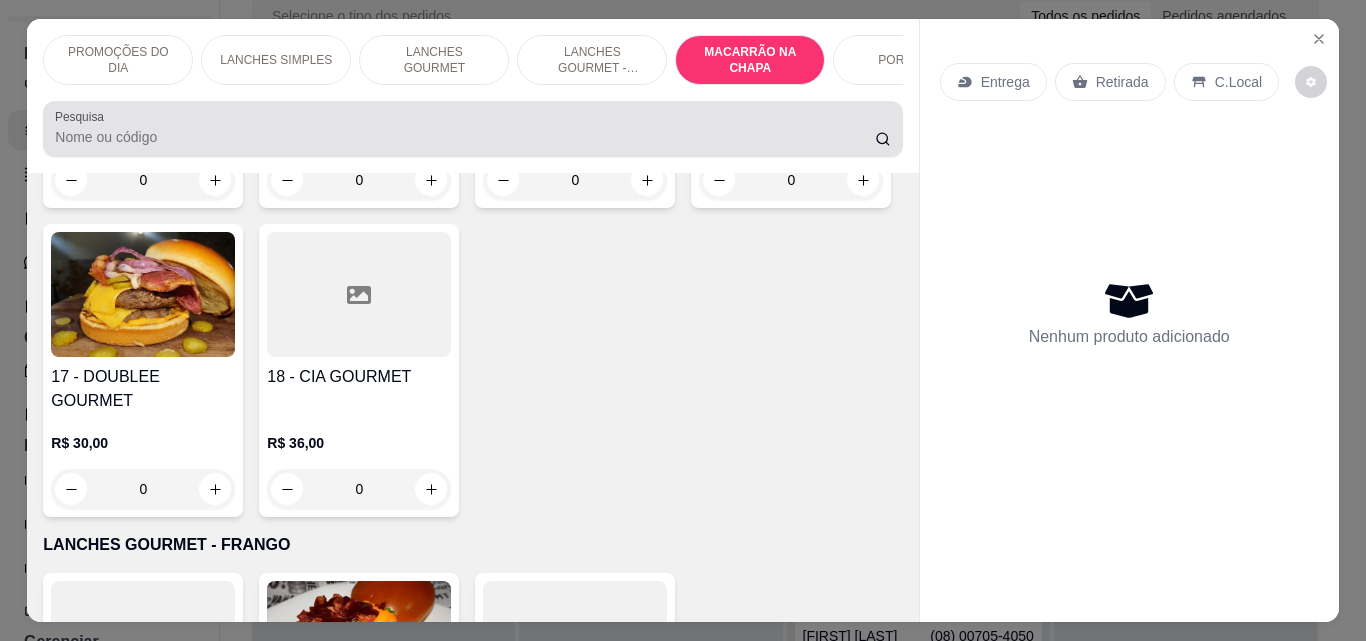 scroll, scrollTop: 4131, scrollLeft: 0, axis: vertical 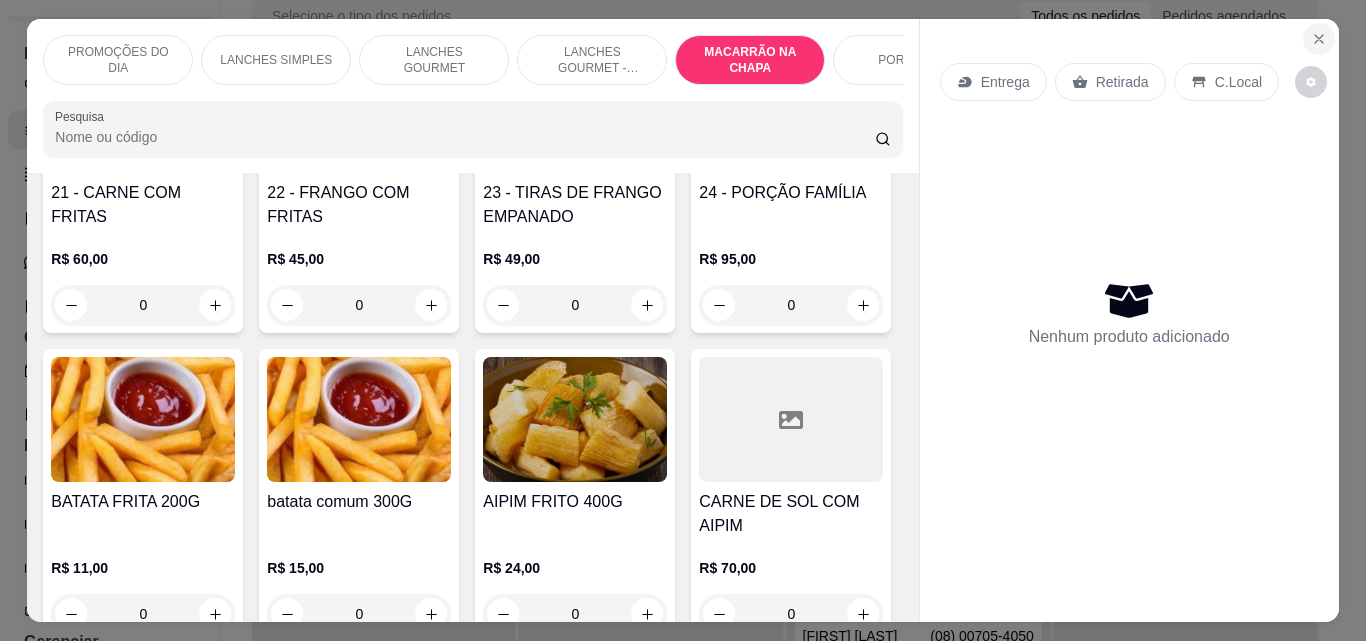 click 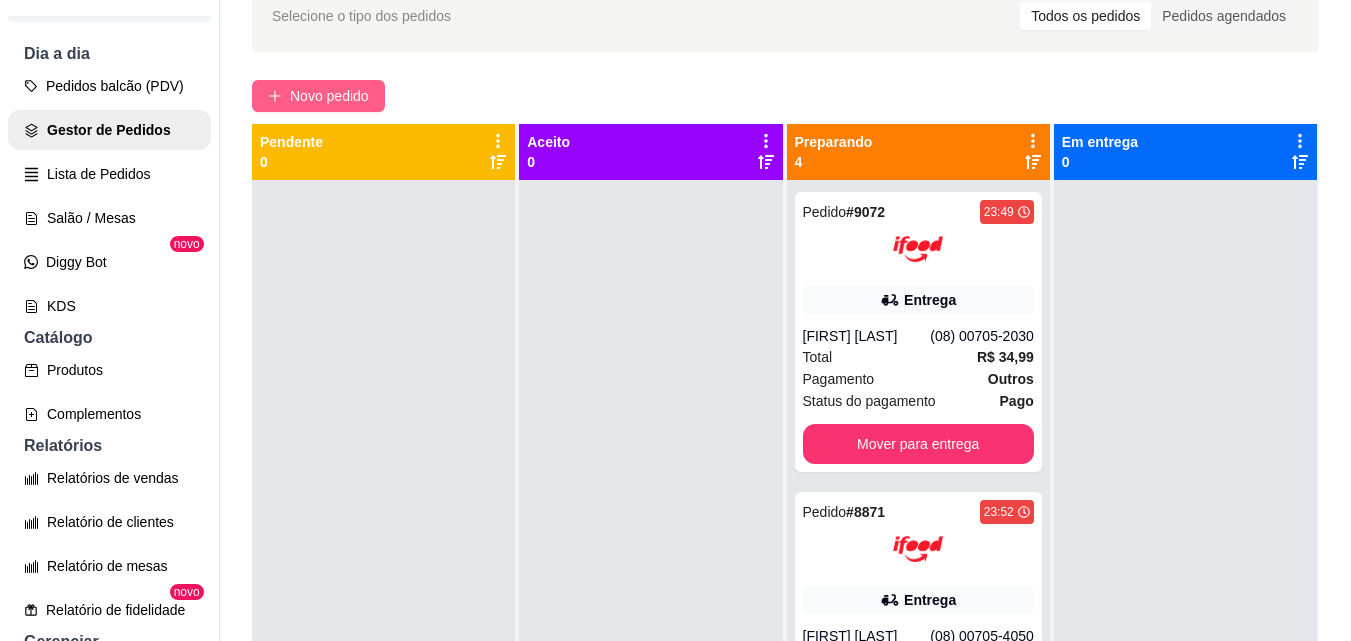 click on "Novo pedido" at bounding box center [329, 96] 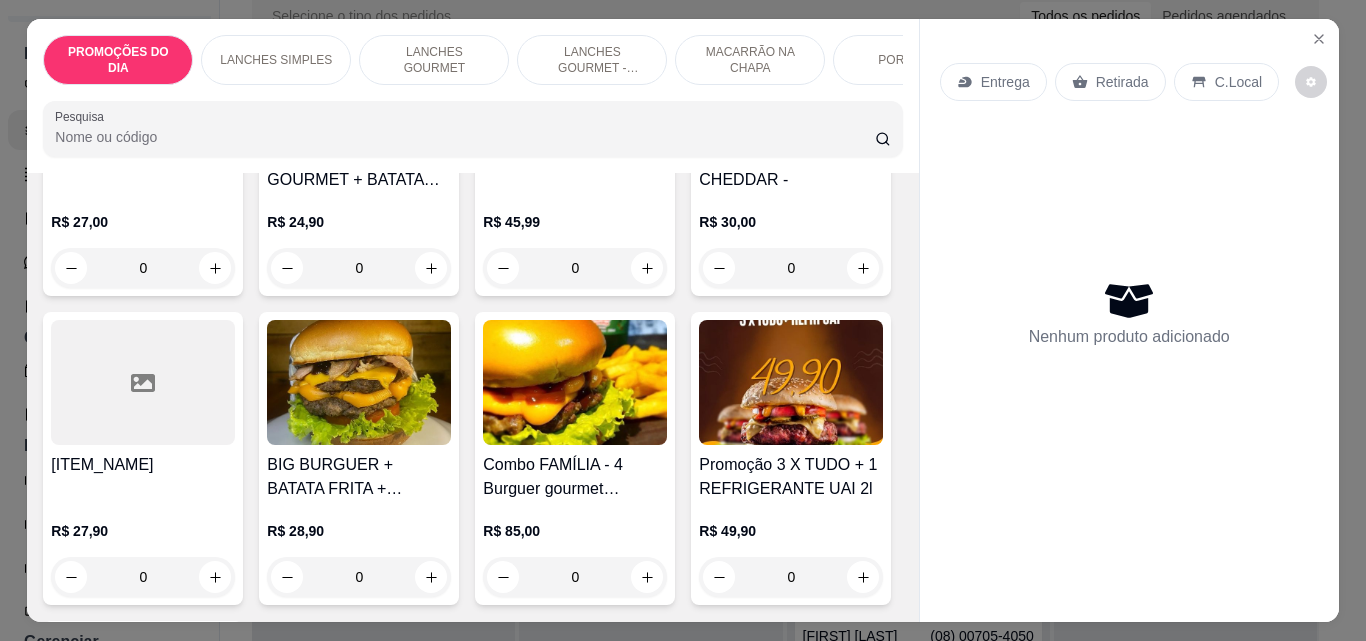scroll, scrollTop: 0, scrollLeft: 0, axis: both 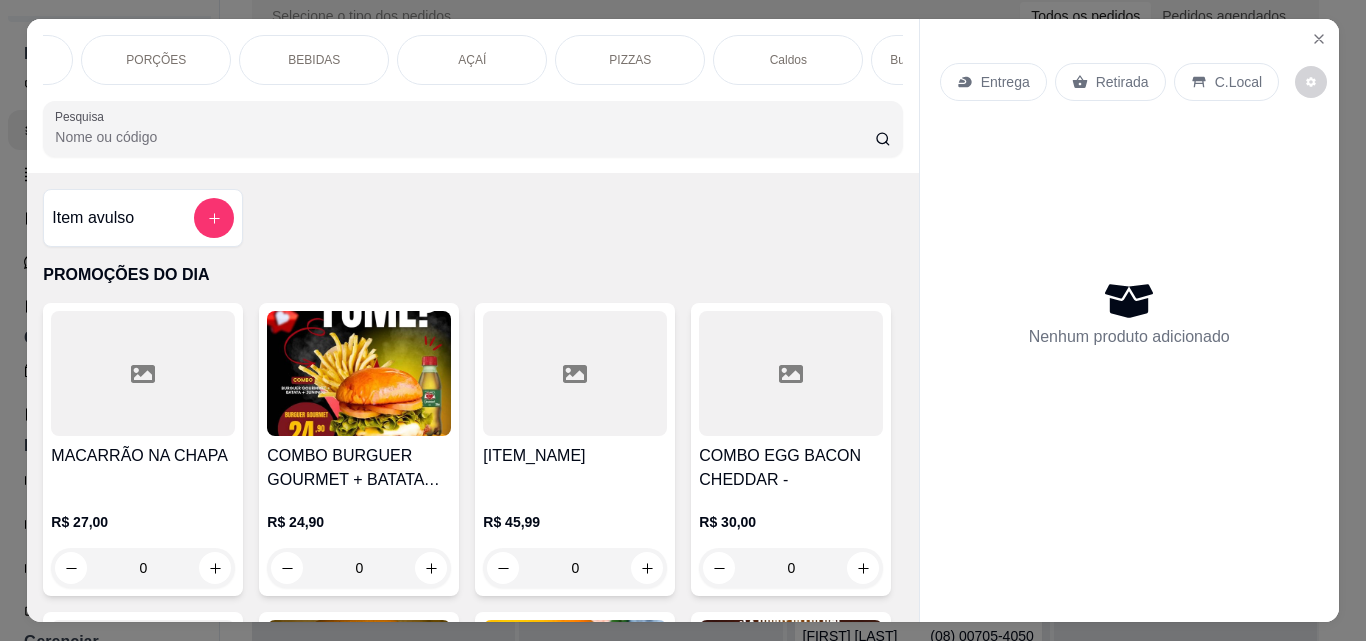 click on "BEBIDAS" at bounding box center [314, 60] 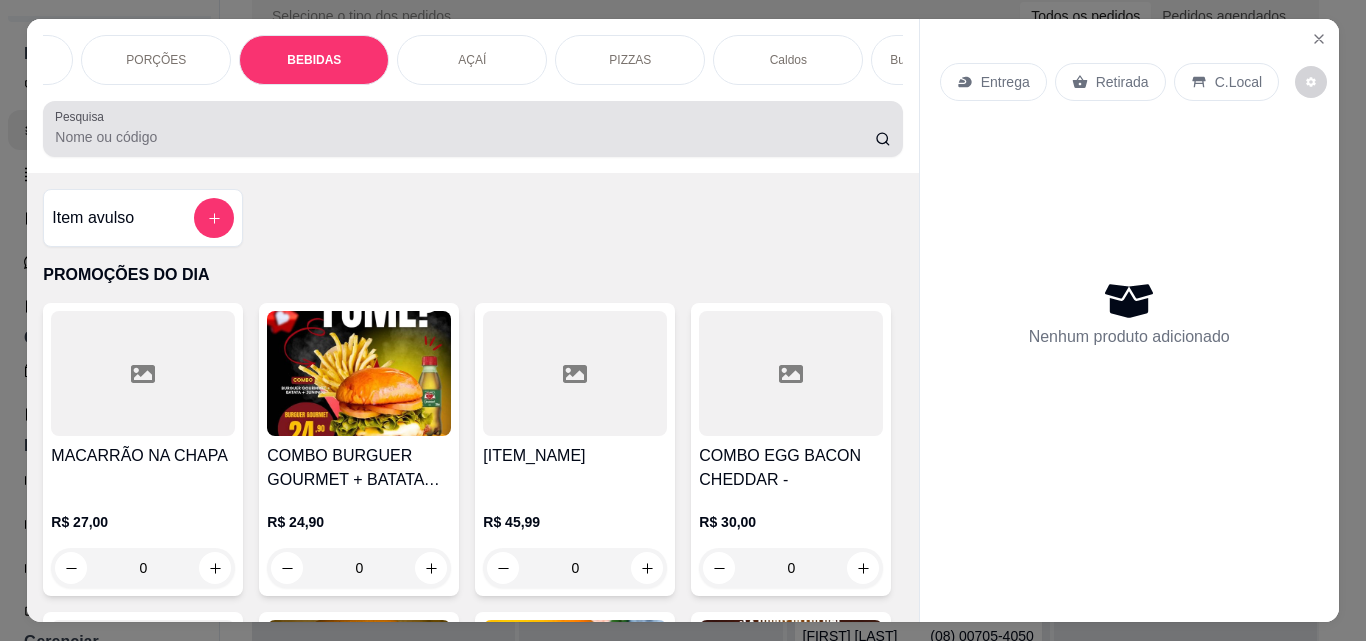 scroll, scrollTop: 6017, scrollLeft: 0, axis: vertical 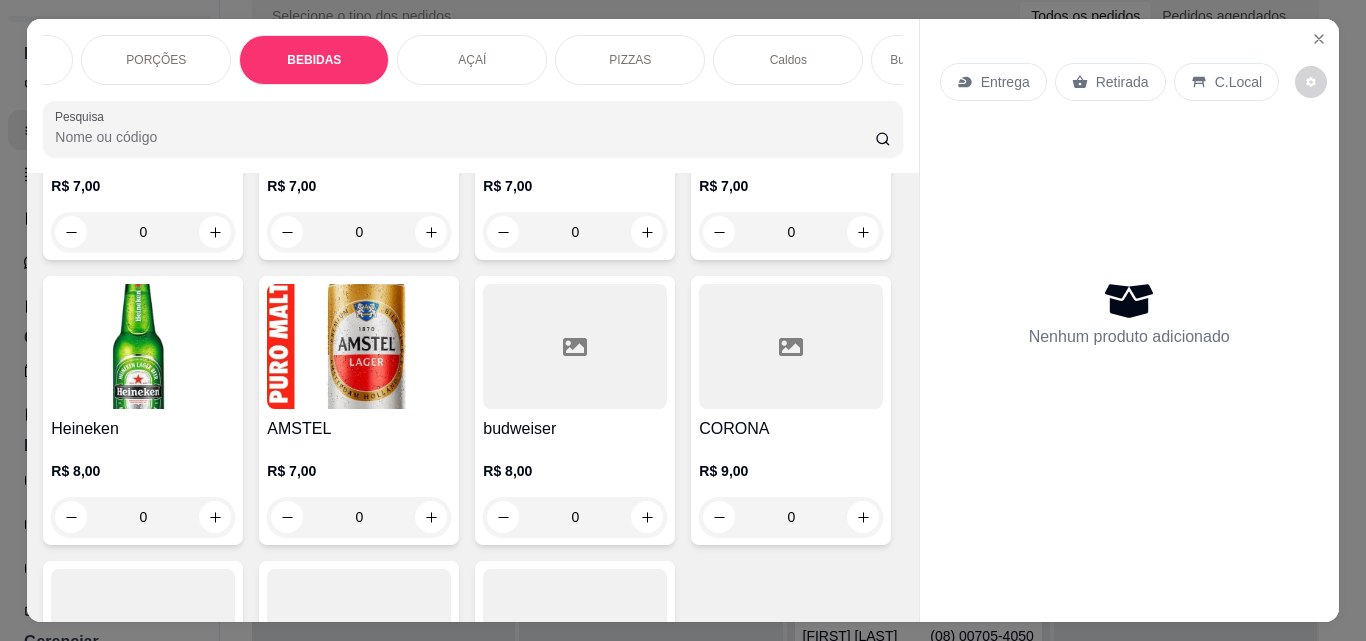 click on "Entrega Retirada C.Local Nenhum produto adicionado" at bounding box center [1129, 304] 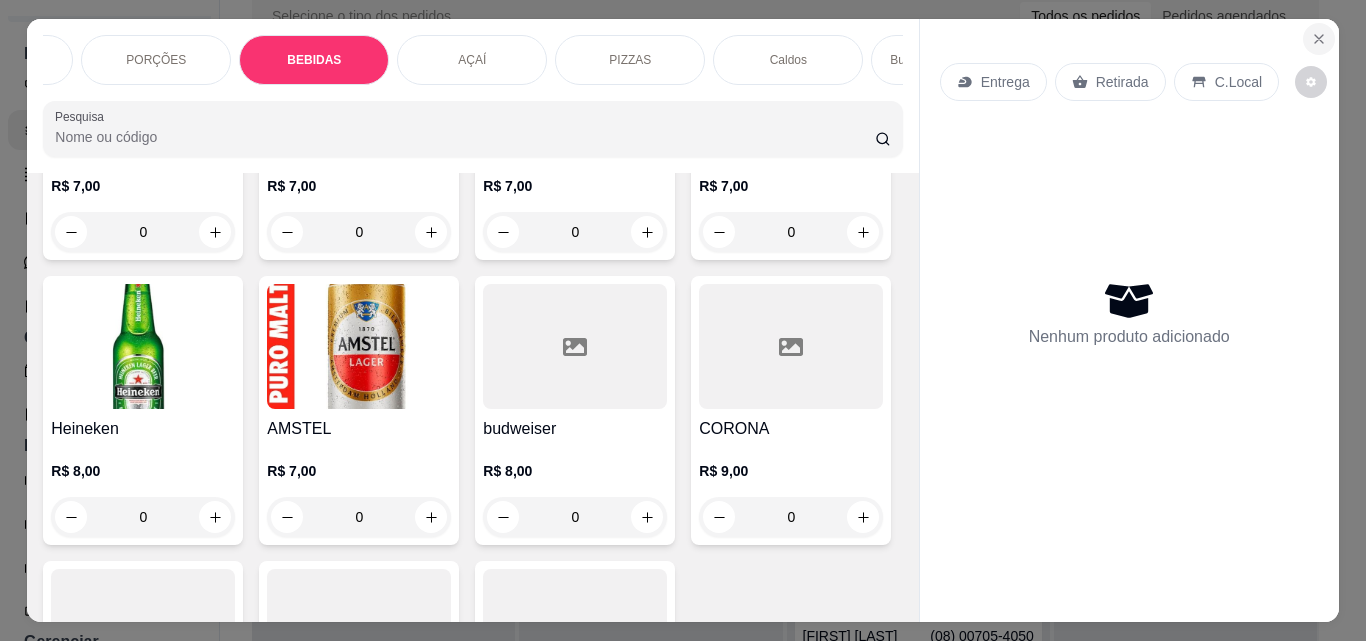 click 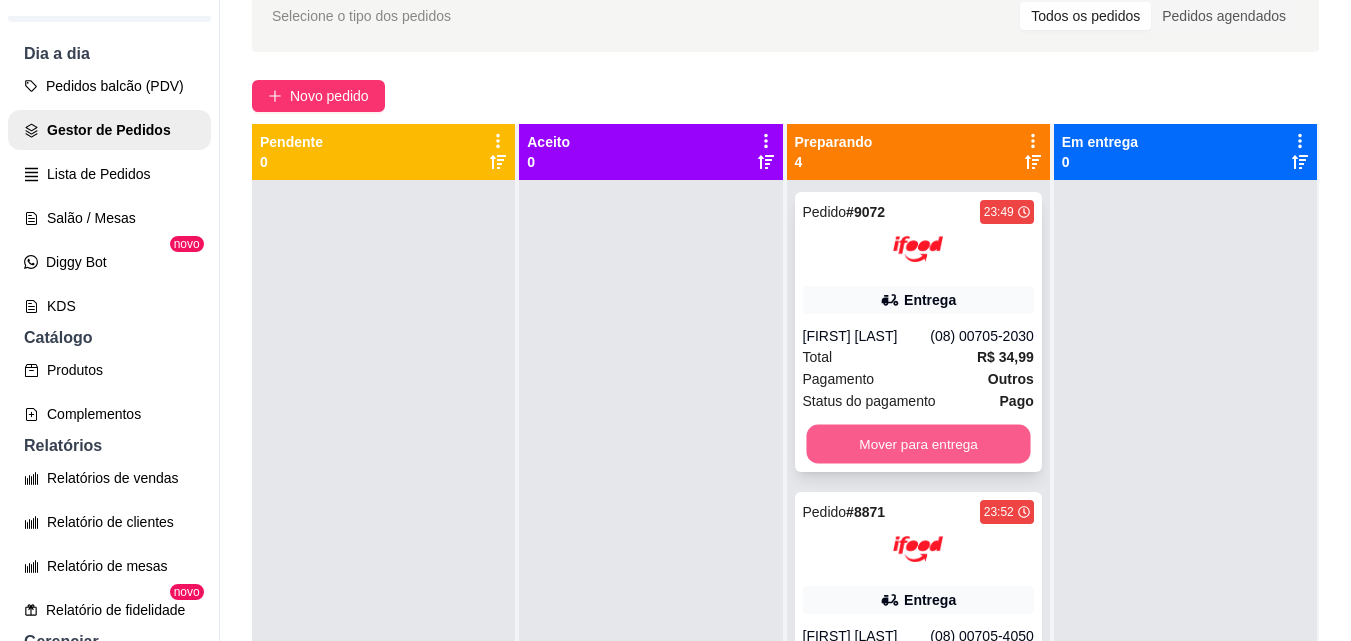 click on "Mover para entrega" at bounding box center (918, 444) 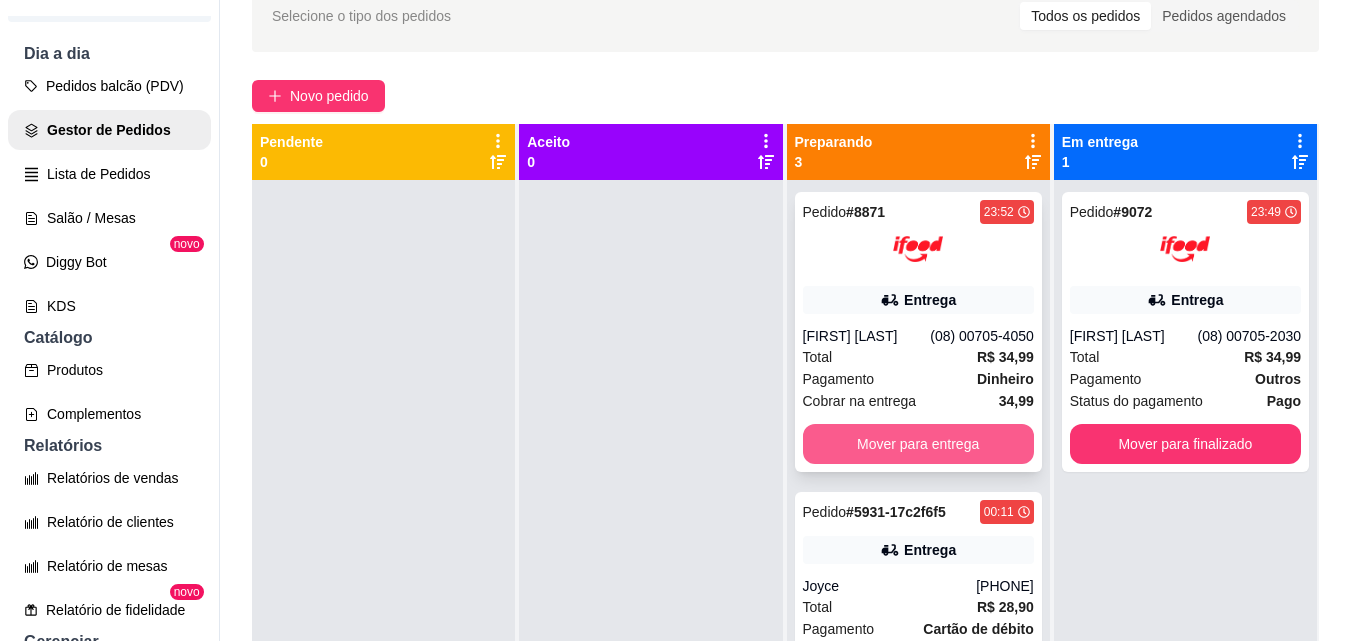 click on "Mover para entrega" at bounding box center [918, 444] 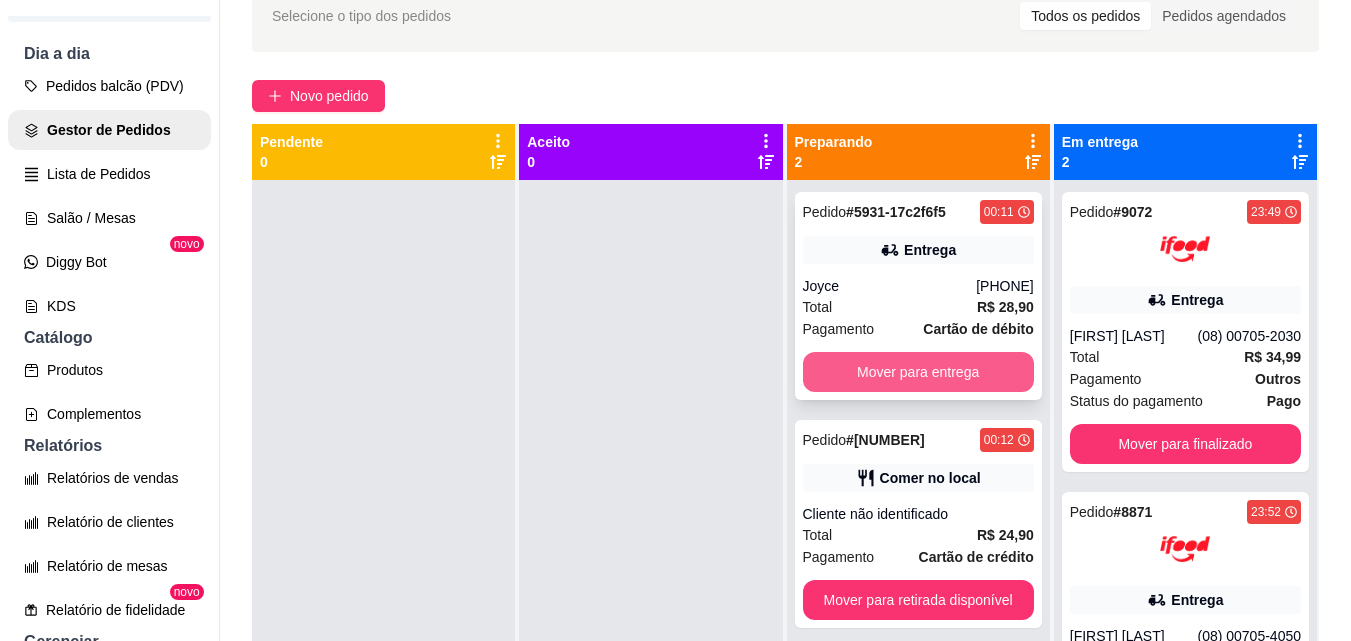 click on "Mover para entrega" at bounding box center [918, 372] 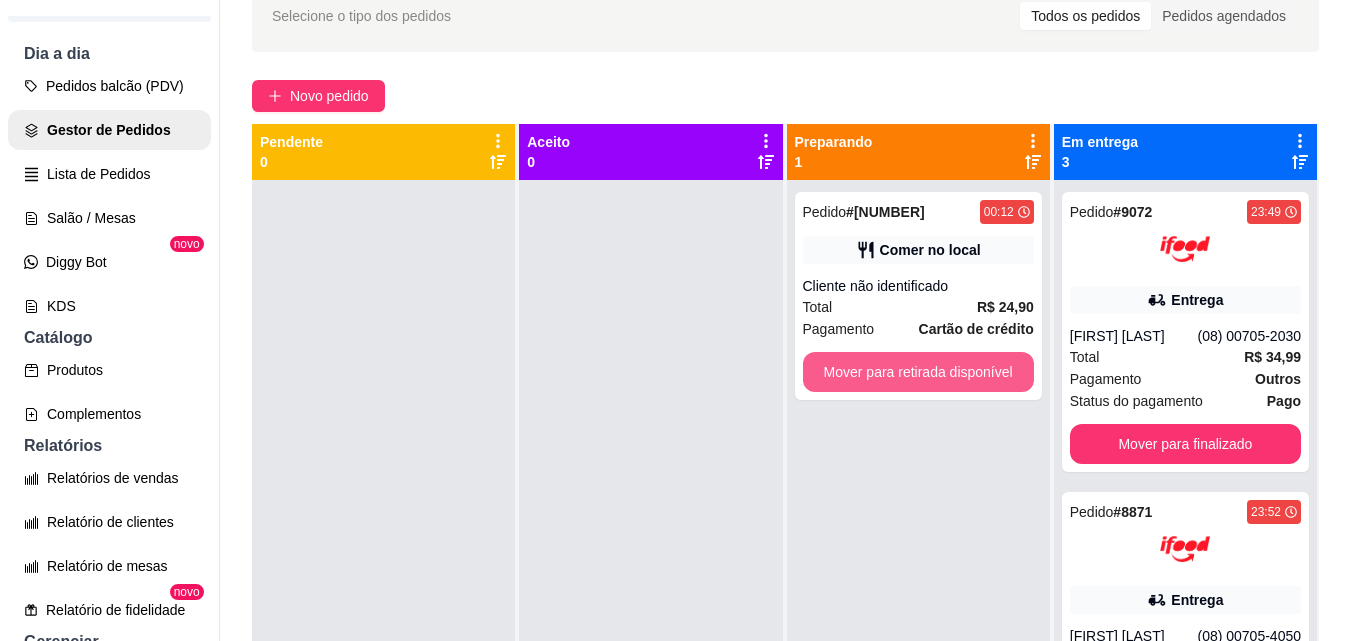 click on "Mover para retirada disponível" at bounding box center [918, 372] 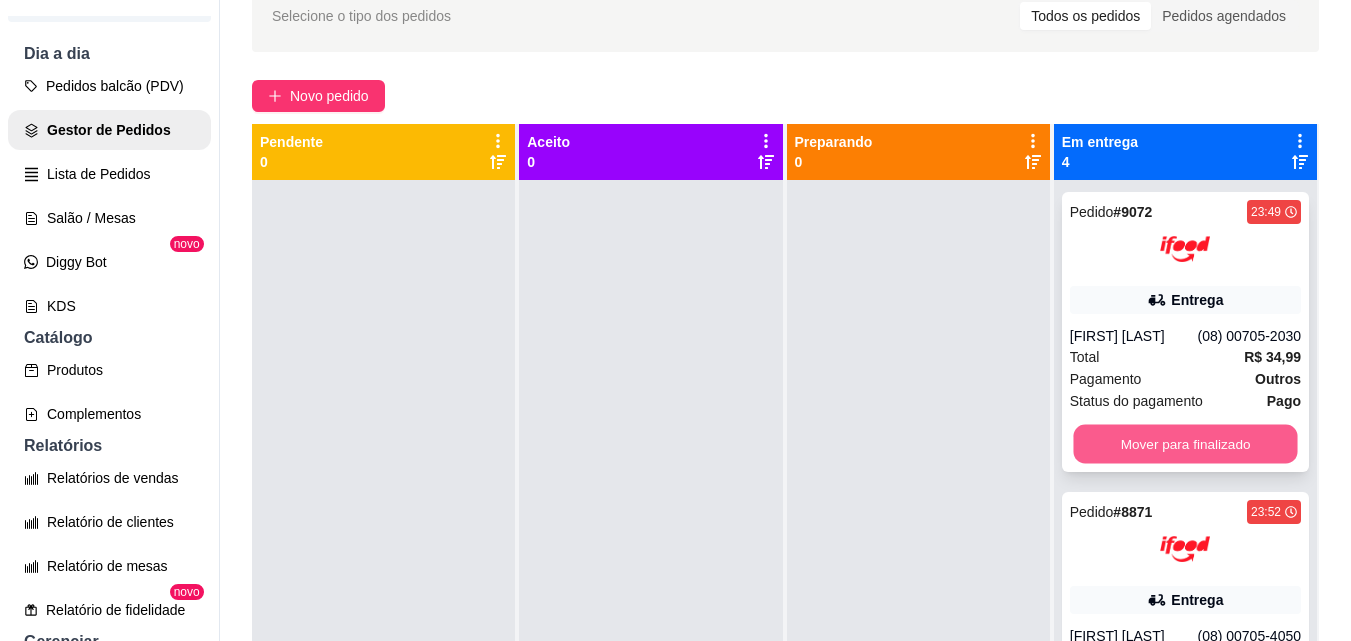 click on "Mover para finalizado" at bounding box center (1185, 444) 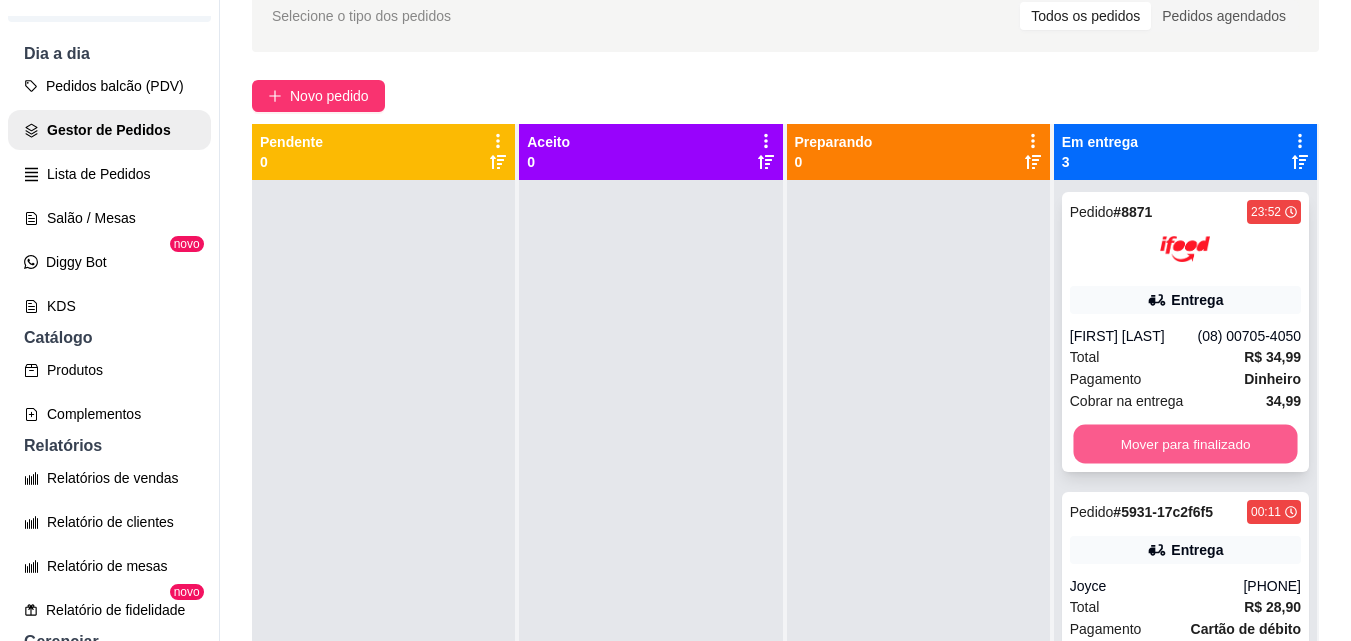 click on "Mover para finalizado" at bounding box center [1185, 444] 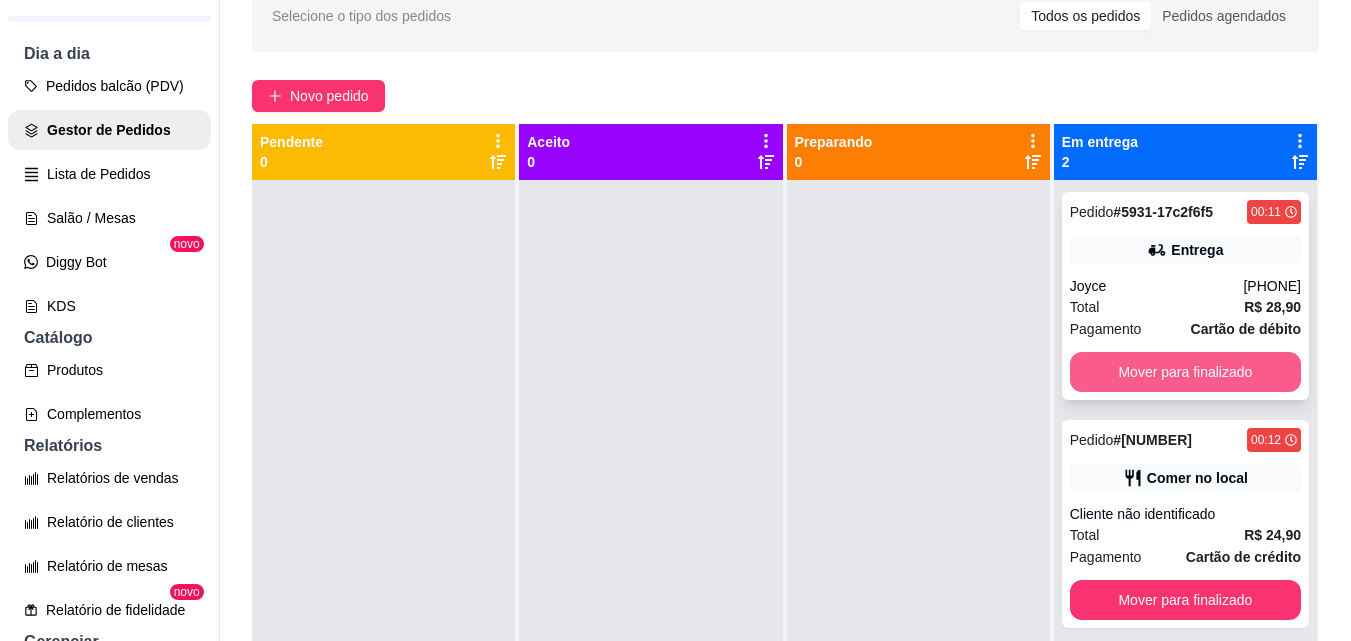 click on "Mover para finalizado" at bounding box center [1185, 372] 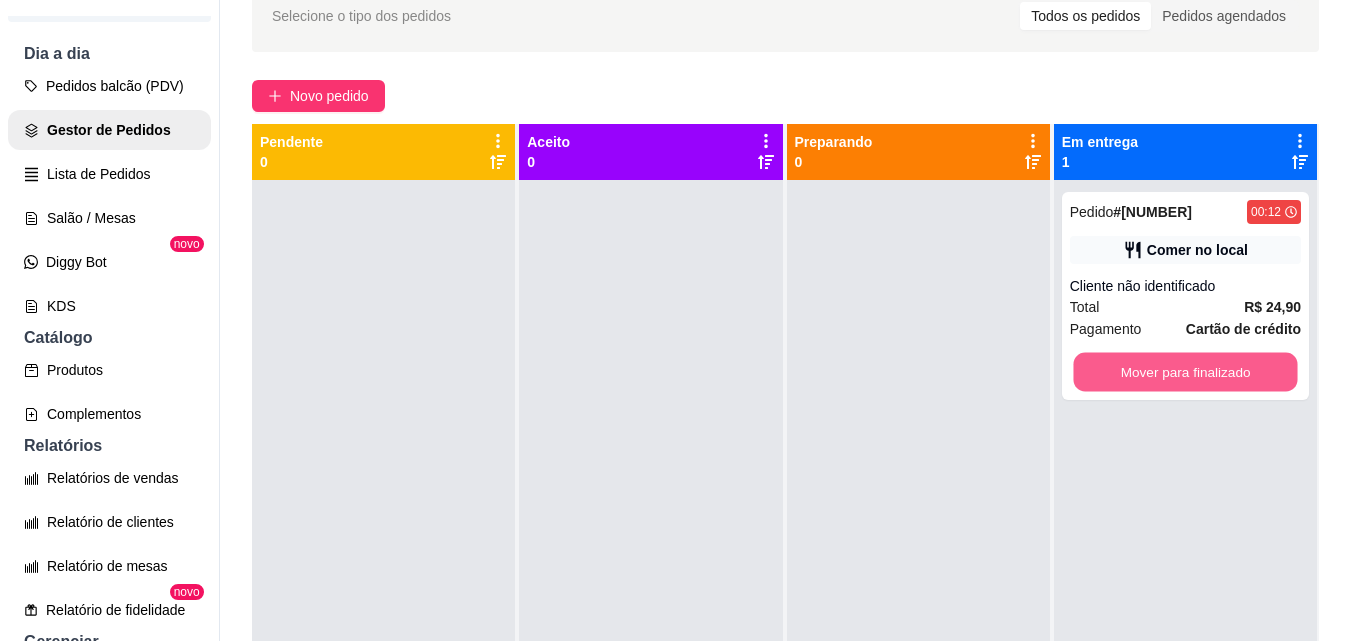 click on "Mover para finalizado" at bounding box center (1185, 372) 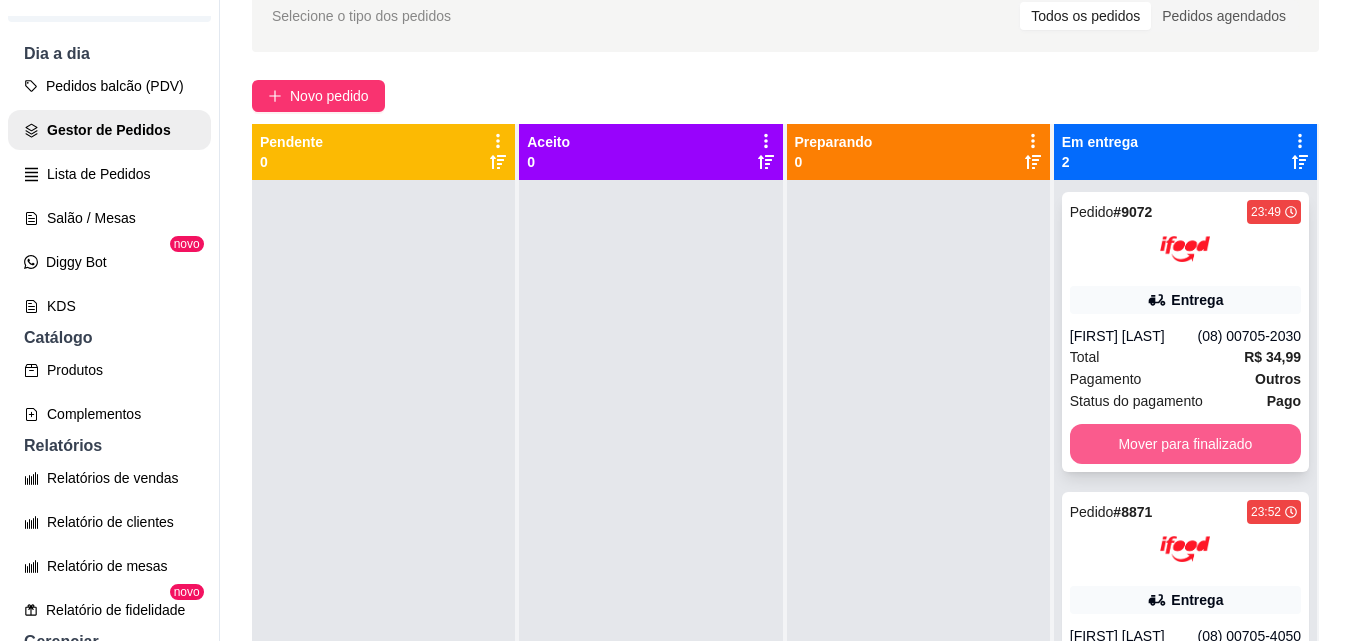 click on "Mover para finalizado" at bounding box center [1185, 444] 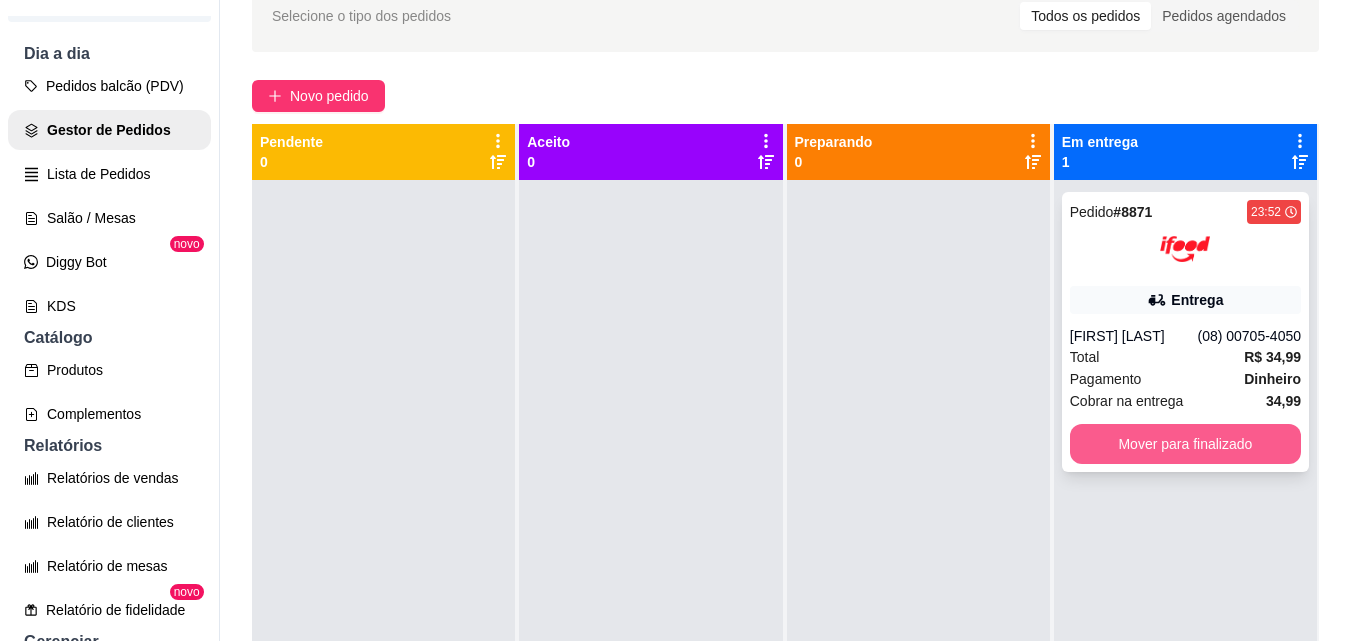 click on "Mover para finalizado" at bounding box center [1185, 444] 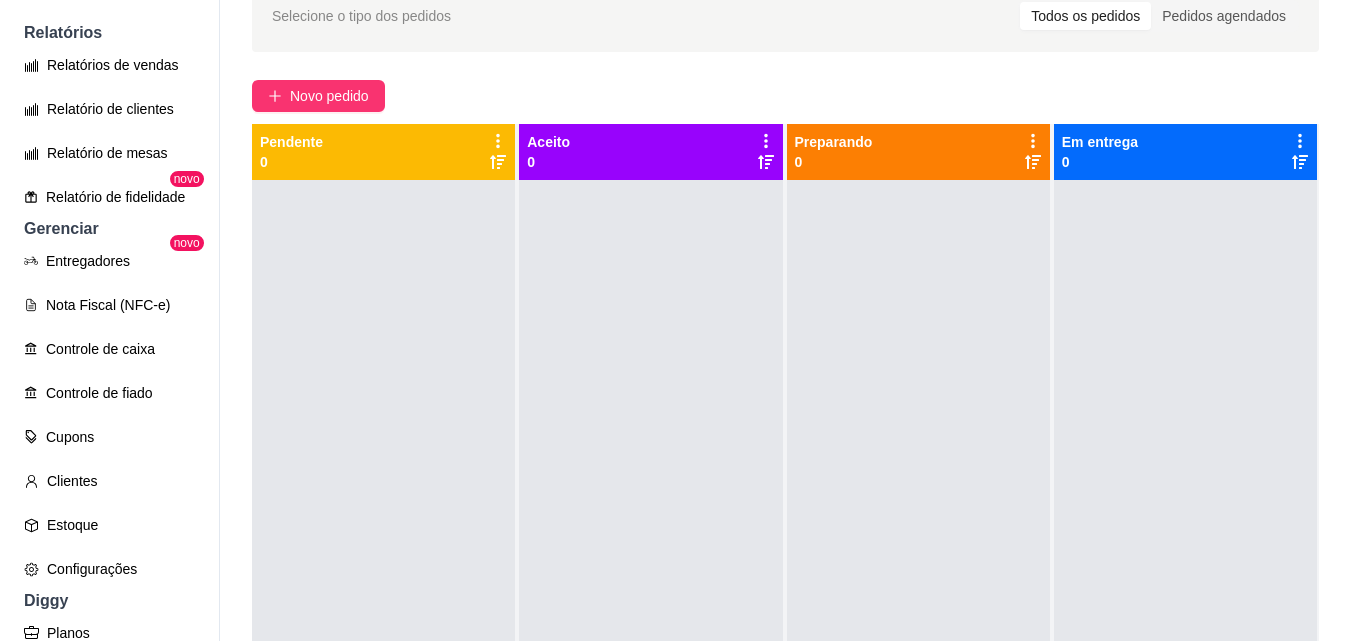 scroll, scrollTop: 700, scrollLeft: 0, axis: vertical 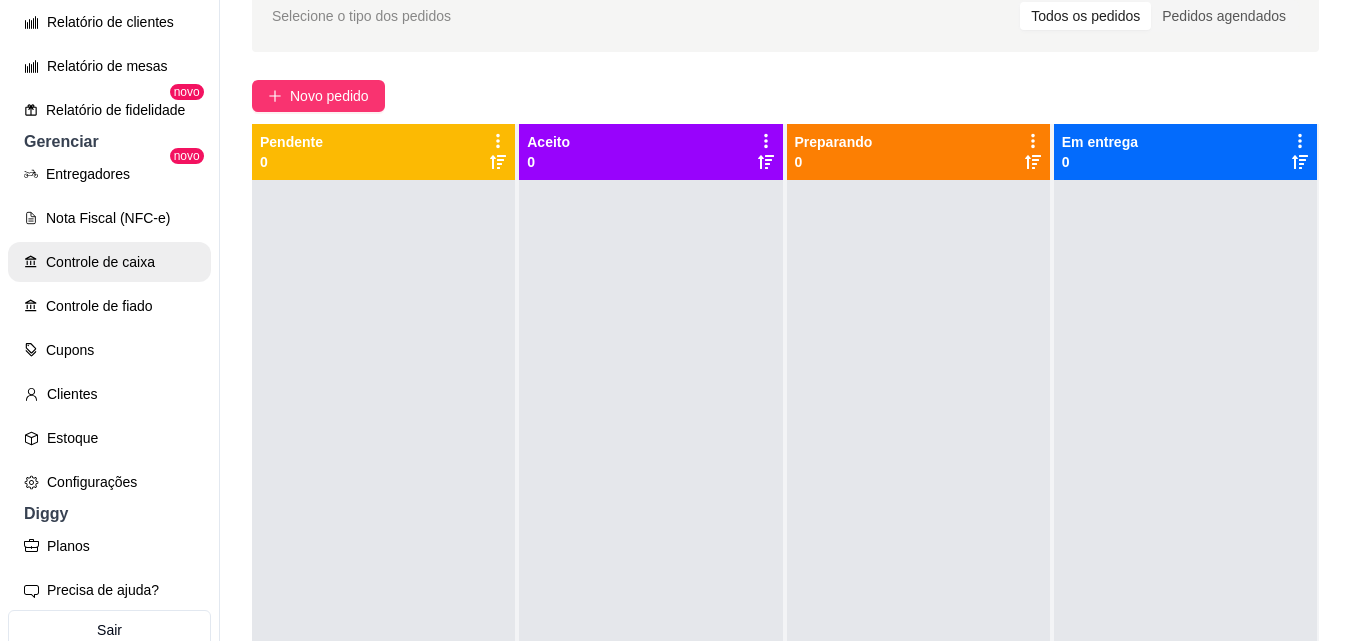 click on "Controle de caixa" at bounding box center (109, 262) 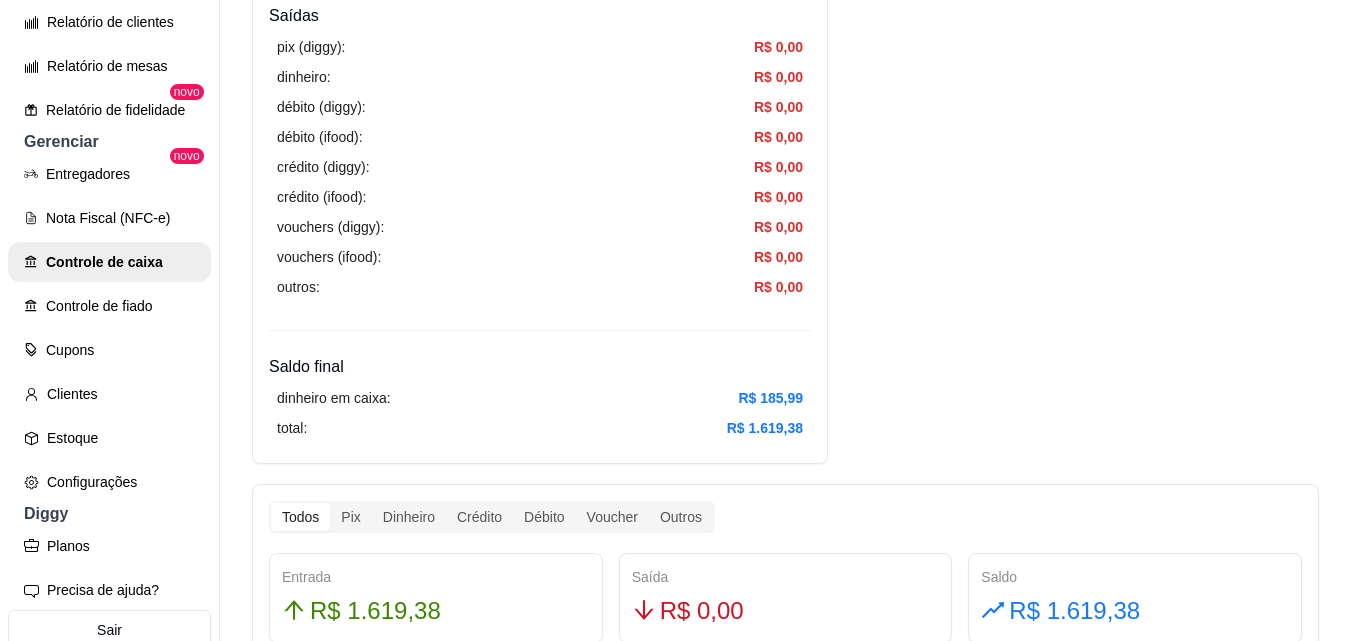 scroll, scrollTop: 800, scrollLeft: 0, axis: vertical 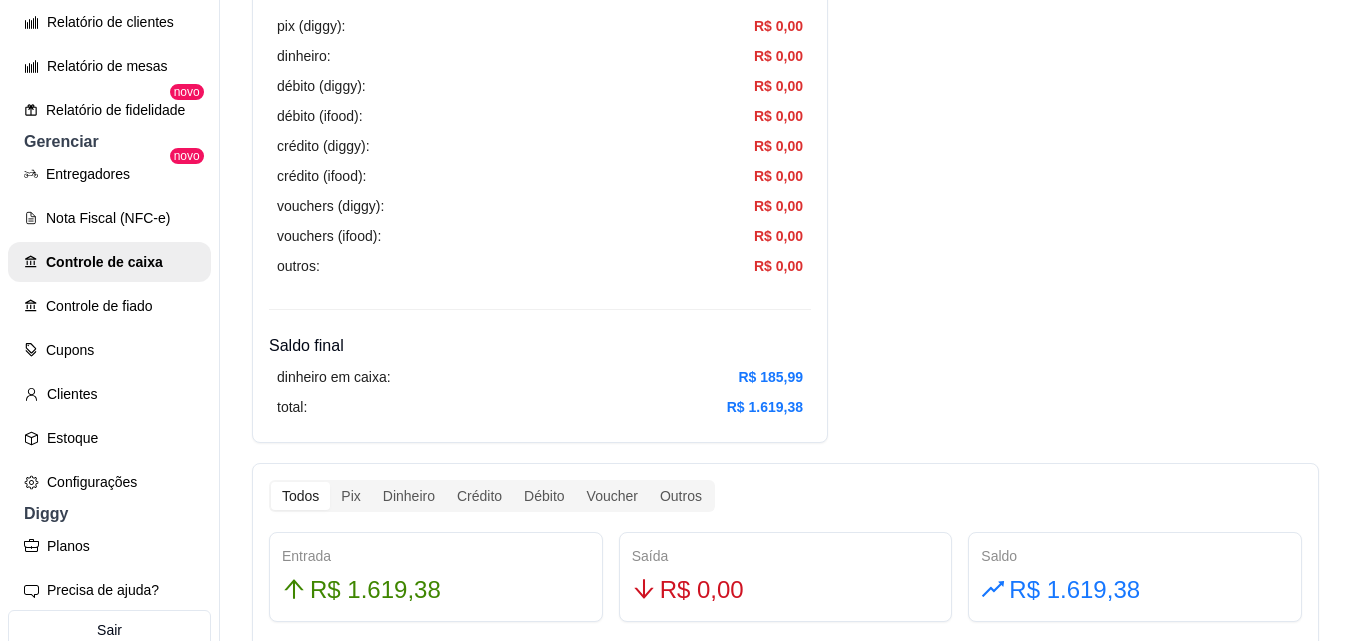 click on "Resumo Adicionar entrada/saída Data de abertura: [DAY] de [MONTH] de [YEAR] às [TIME] Saldo inícial Dinheiro: R$ 0,00 Entradas pix (diggy): R$ 239,00 pix online (diggy): R$ 0,00 pix online (iFood) R$ 400,64 débito (diggy): R$ 397,59 débito (ifood): R$ 18,99 crédito (diggy): R$ 142,90 crédito (ifood): R$ 161,86 dinheiro: R$ 185,99 vouchers (diggy): R$ 0,00 vouchers (ifood): R$ 0,00 sem pagamento (diggy): R$ 0,00 fiado: R$ 0,00 outros: R$ 72,41 Saídas pix (diggy): R$ 0,00 dinheiro: R$ 0,00 débito (diggy): R$ 0,00 débito (ifood): R$ 0,00 crédito (diggy): R$ 0,00 crédito (ifood): R$ 0,00 vouchers (diggy): R$ 0,00 vouchers (ifood): R$ 0,00 outros: R$ 0,00 Saldo final dinheiro em caixa: R$ 185,99 total: R$ 1.619,38" at bounding box center [540, -86] 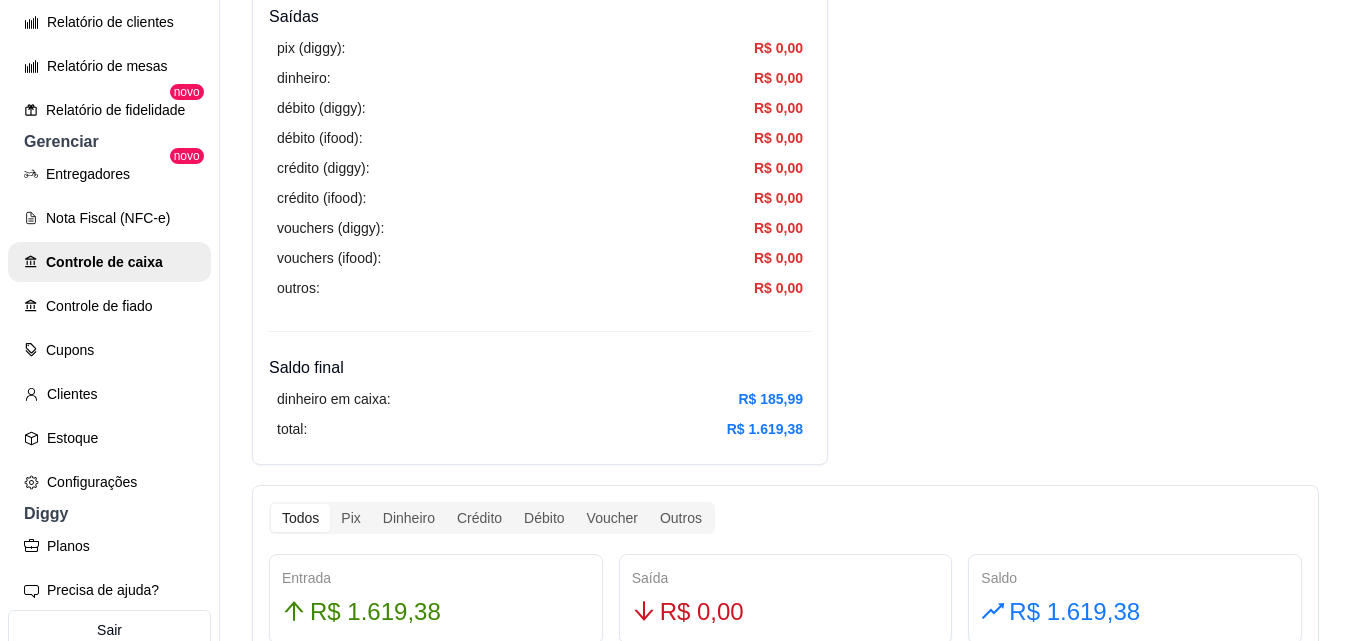 click on "Resumo Adicionar entrada/saída Data de abertura: [DAY] de [MONTH] de [YEAR] às [TIME] Saldo inícial Dinheiro: R$ 0,00 Entradas pix (diggy): R$ 239,00 pix online (diggy): R$ 0,00 pix online (iFood) R$ 400,64 débito (diggy): R$ 397,59 débito (ifood): R$ 18,99 crédito (diggy): R$ 142,90 crédito (ifood): R$ 161,86 dinheiro: R$ 185,99 vouchers (diggy): R$ 0,00 vouchers (ifood): R$ 0,00 sem pagamento (diggy): R$ 0,00 fiado: R$ 0,00 outros: R$ 72,41 Saídas pix (diggy): R$ 0,00 dinheiro: R$ 0,00 débito (diggy): R$ 0,00 débito (ifood): R$ 0,00 crédito (diggy): R$ 0,00 crédito (ifood): R$ 0,00 vouchers (diggy): R$ 0,00 vouchers (ifood): R$ 0,00 outros: R$ 0,00 Saldo final dinheiro em caixa: R$ 185,99 total: R$ 1.619,38" at bounding box center (540, -64) 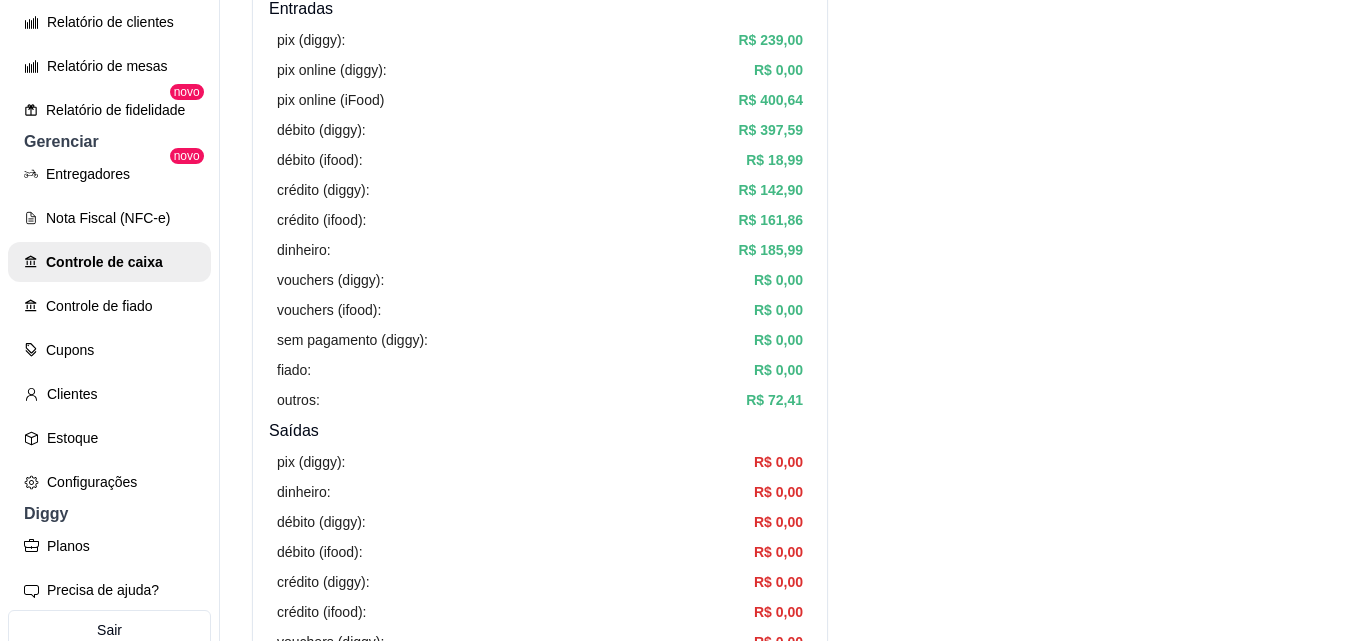 scroll, scrollTop: 0, scrollLeft: 0, axis: both 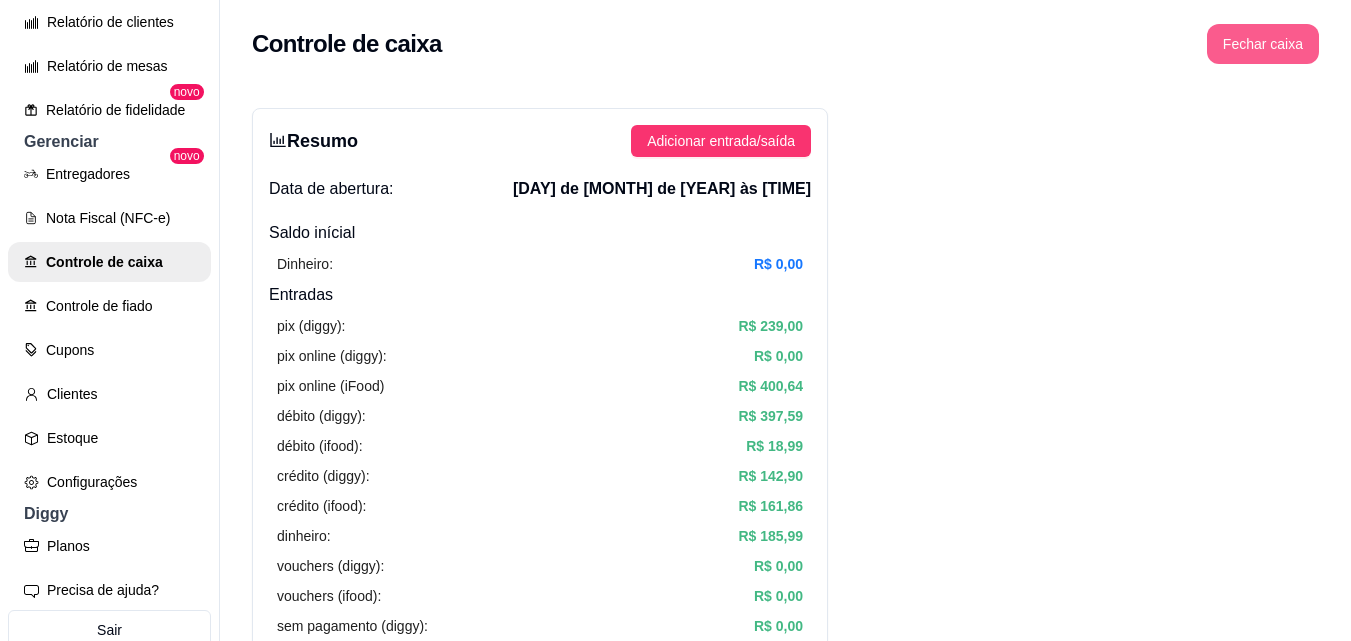click on "Fechar caixa" at bounding box center [1263, 44] 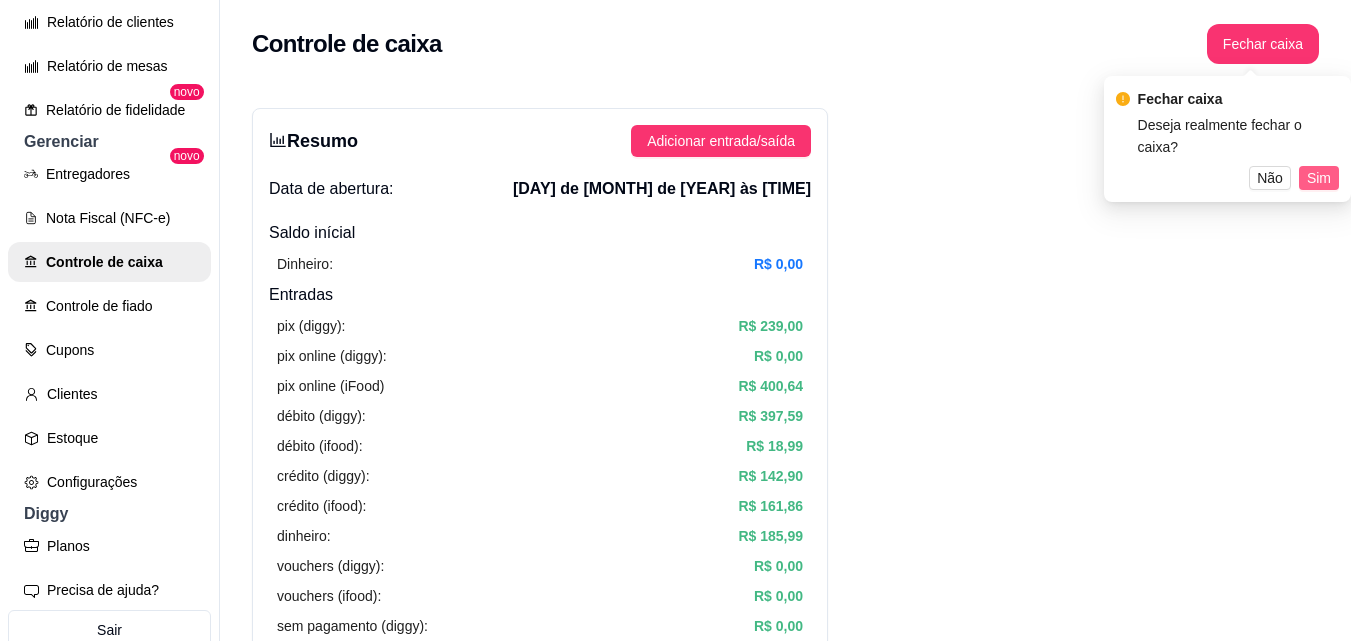 click on "Sim" at bounding box center (1319, 178) 